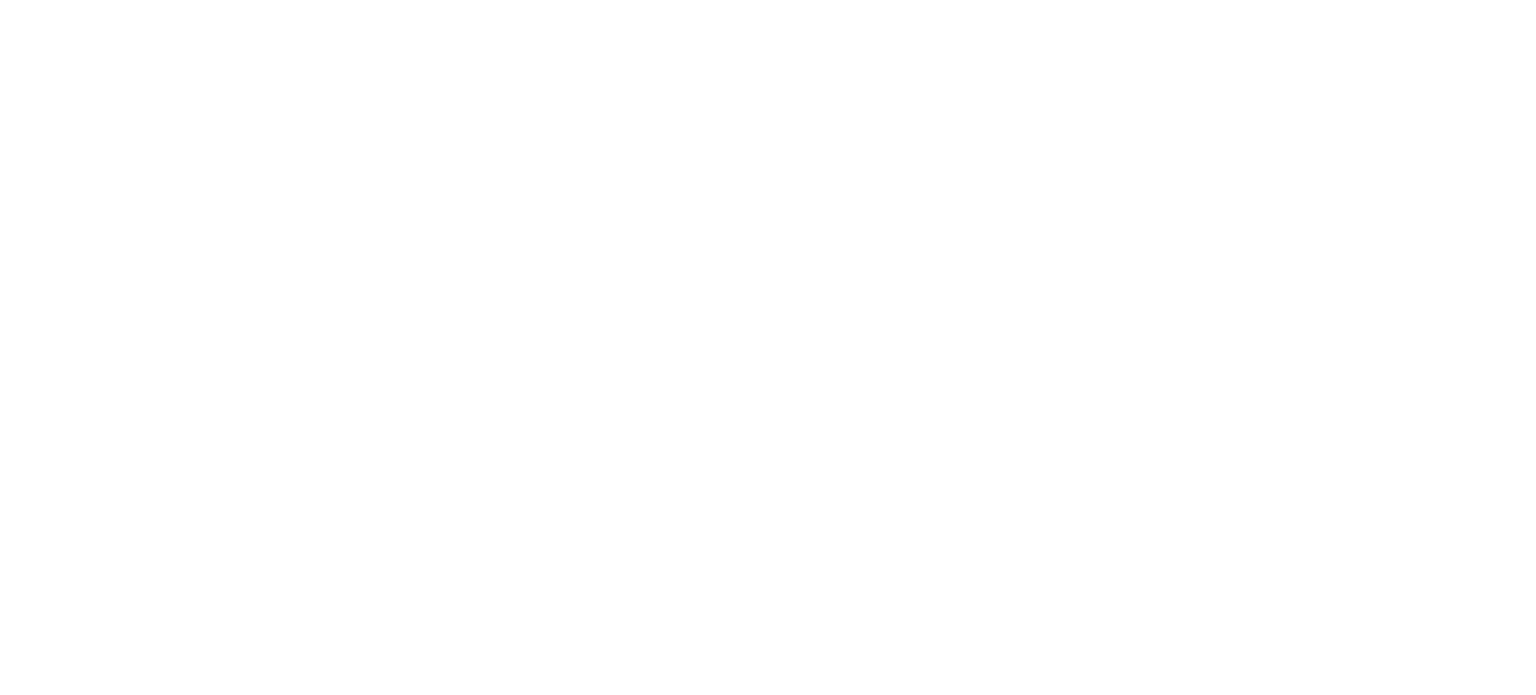 scroll, scrollTop: 0, scrollLeft: 0, axis: both 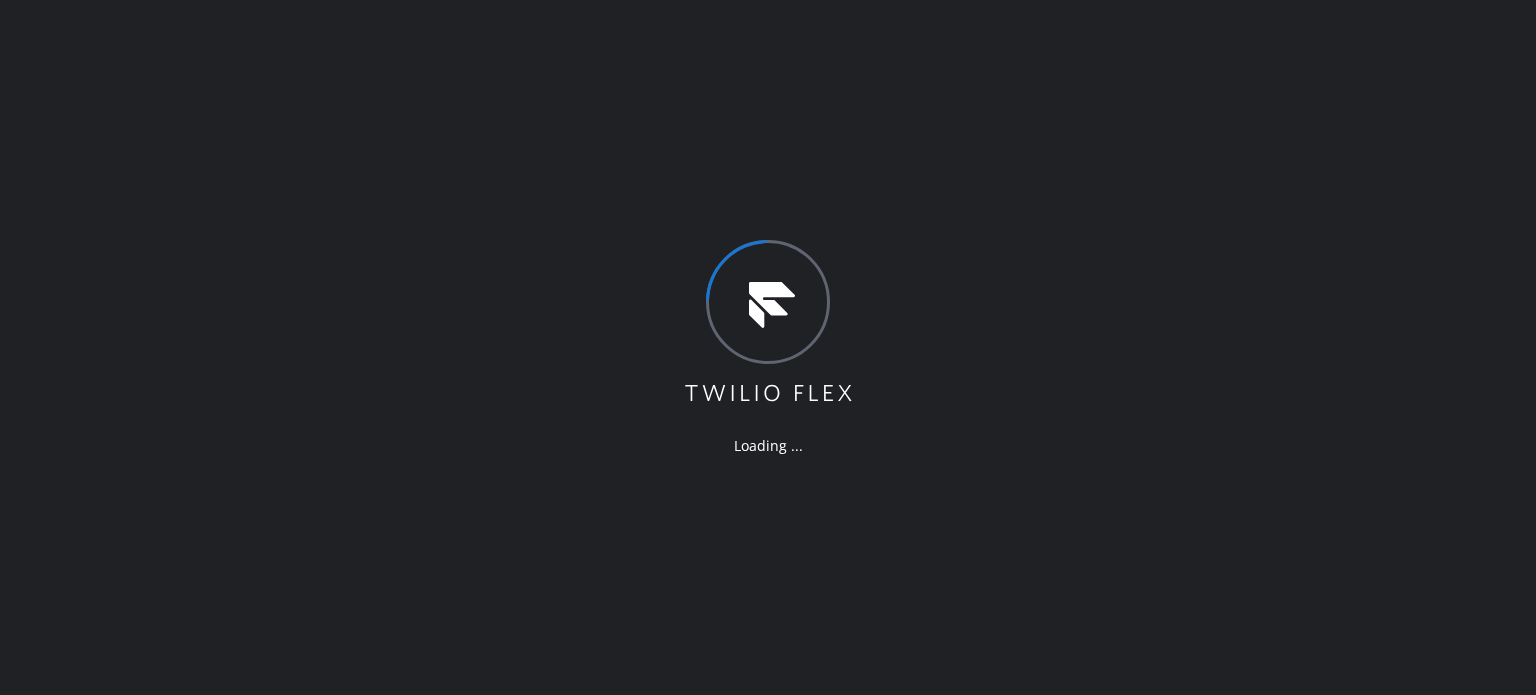 click on "Loading ..." at bounding box center (768, 347) 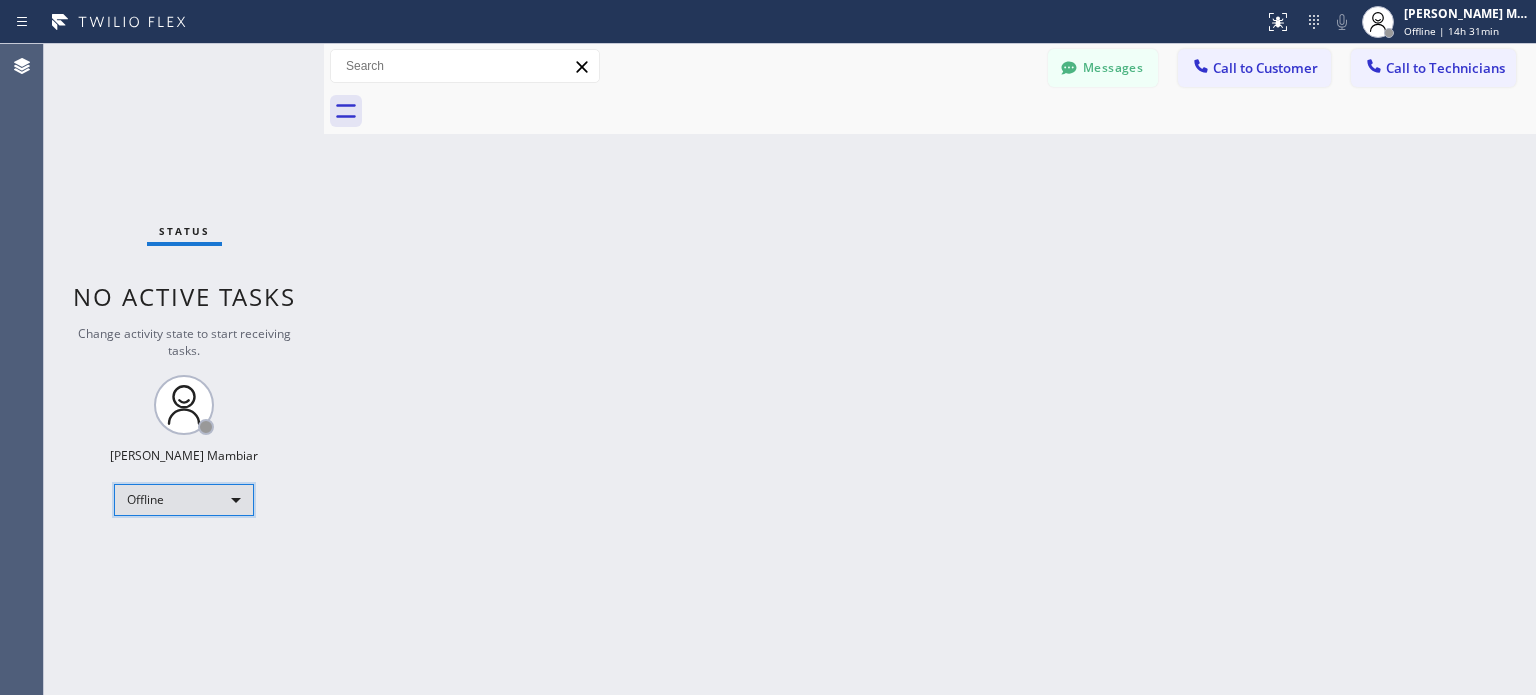 click on "Offline" at bounding box center (184, 500) 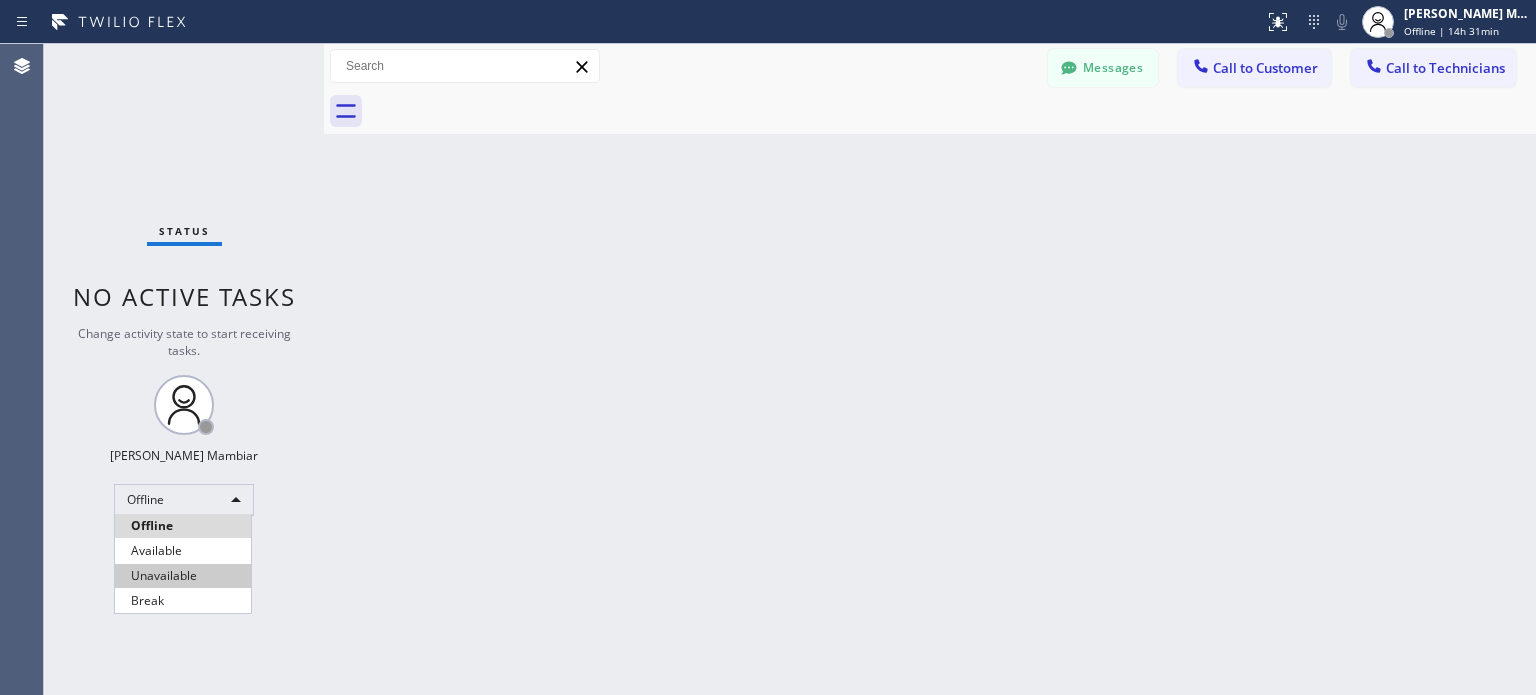 click on "Unavailable" at bounding box center (183, 576) 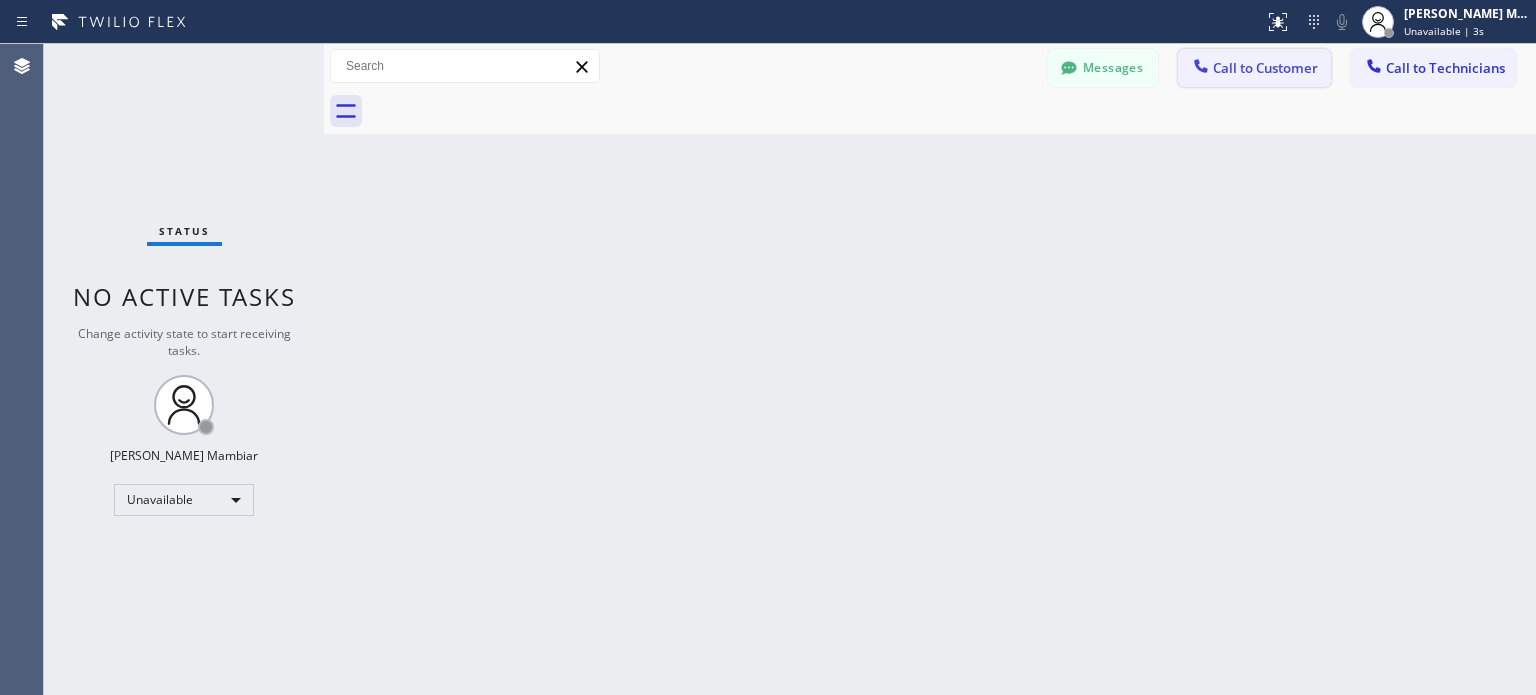 click on "Call to Customer" at bounding box center [1265, 68] 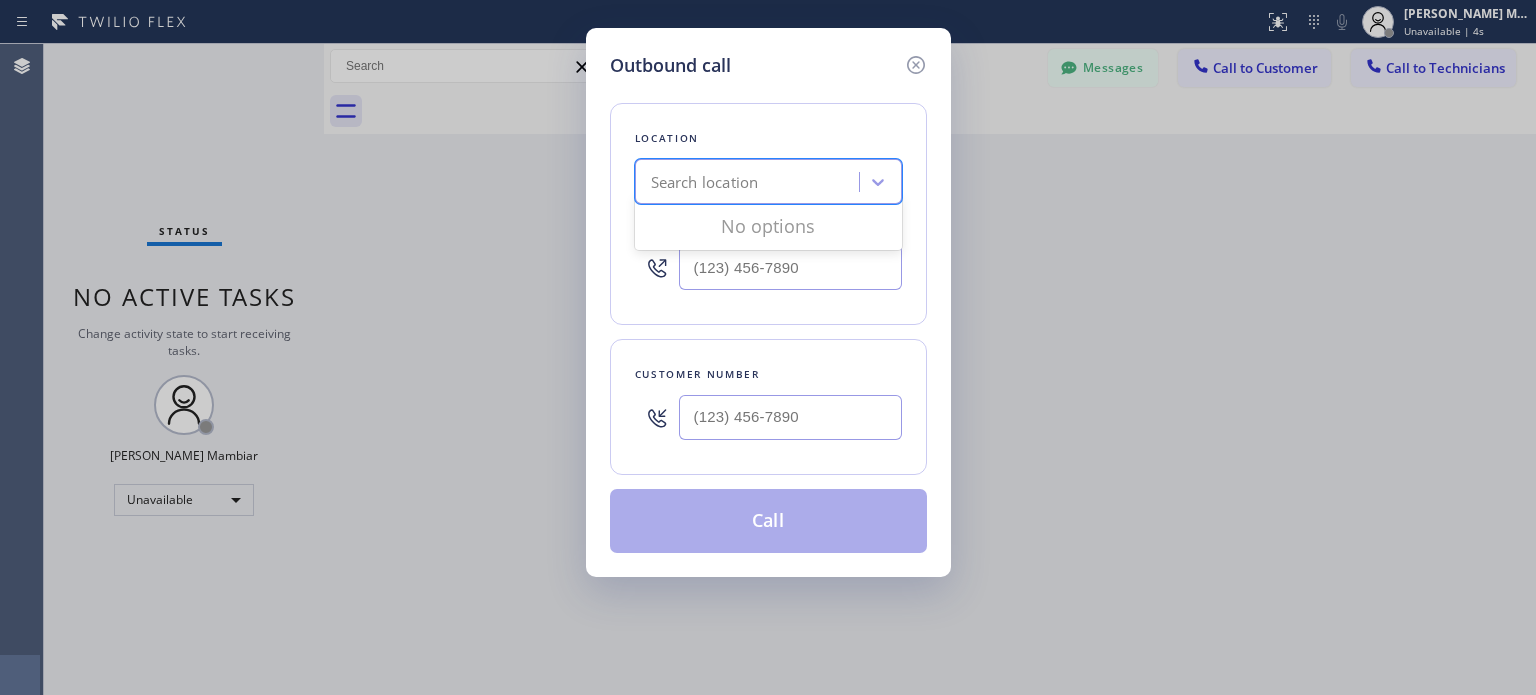 click on "Search location" at bounding box center (705, 182) 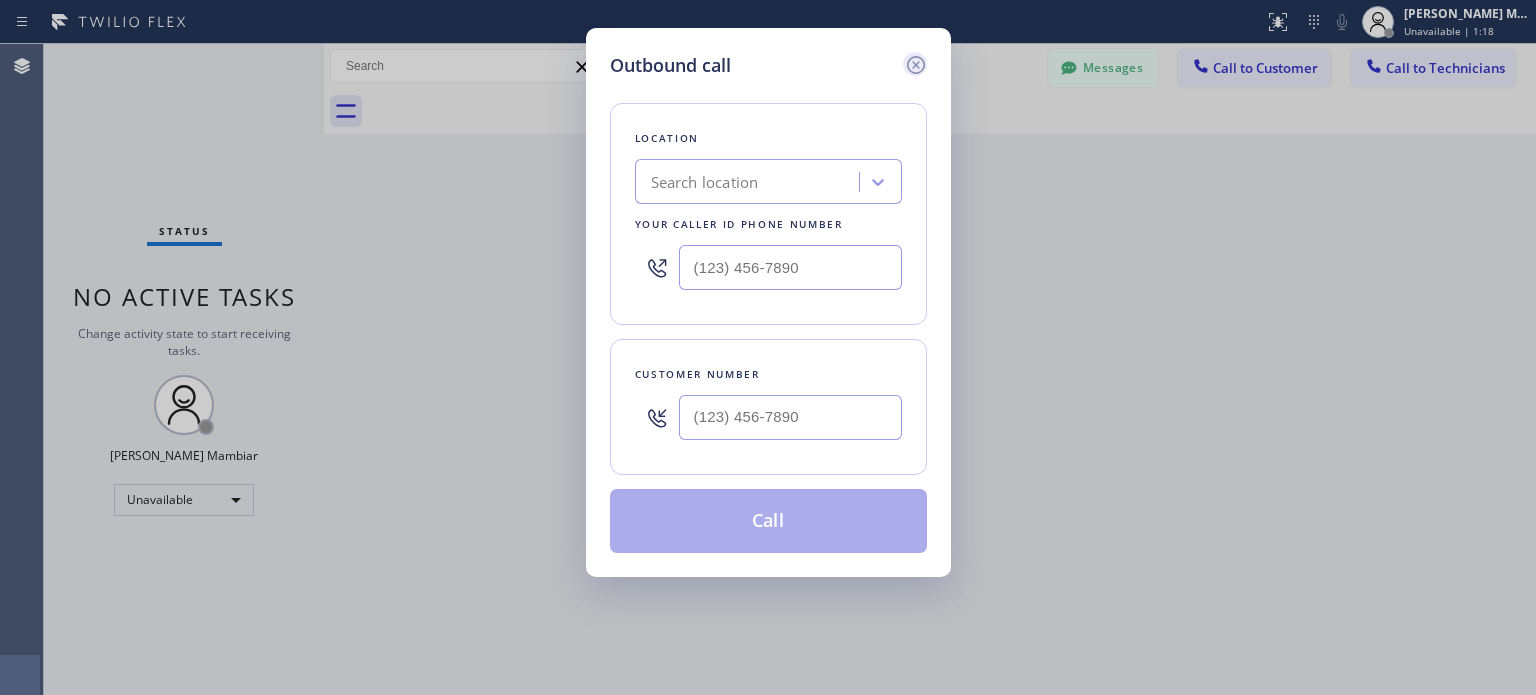 click 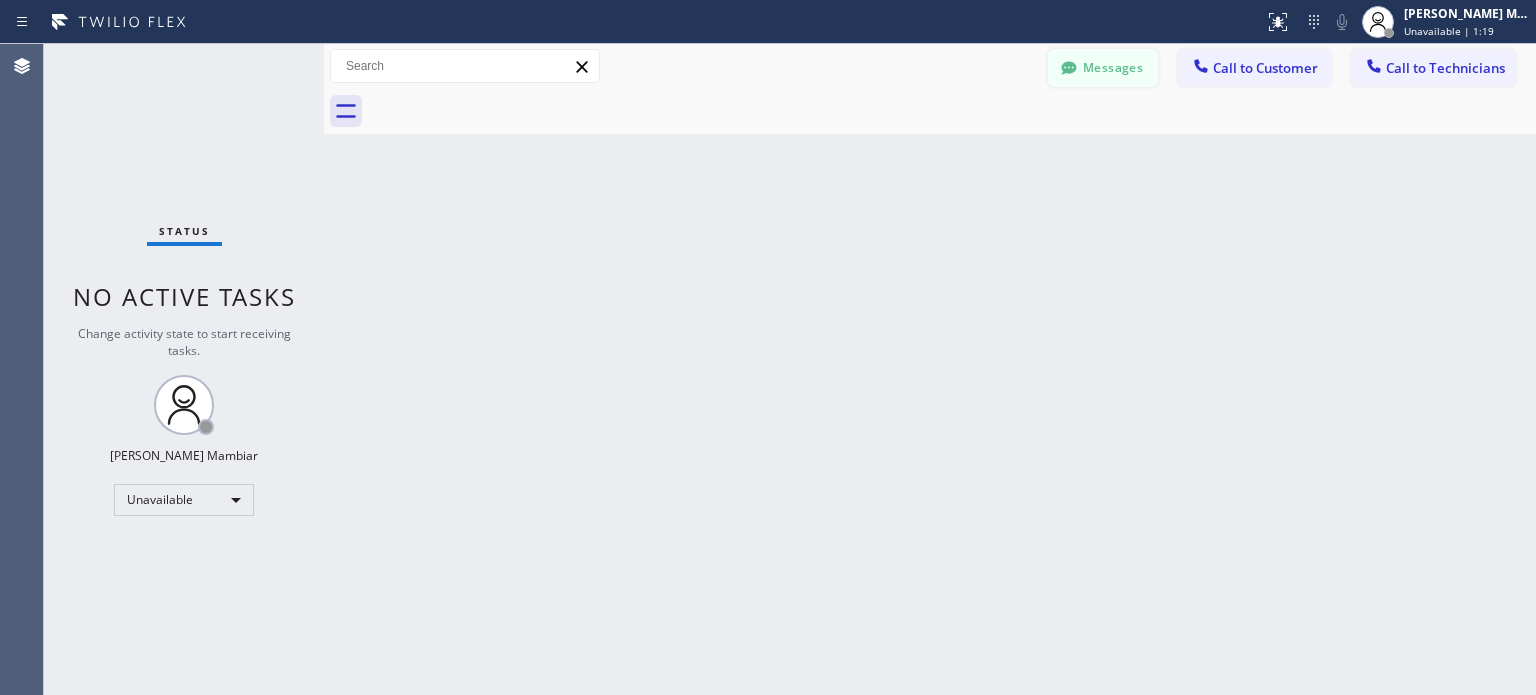 click on "Messages" at bounding box center (1103, 68) 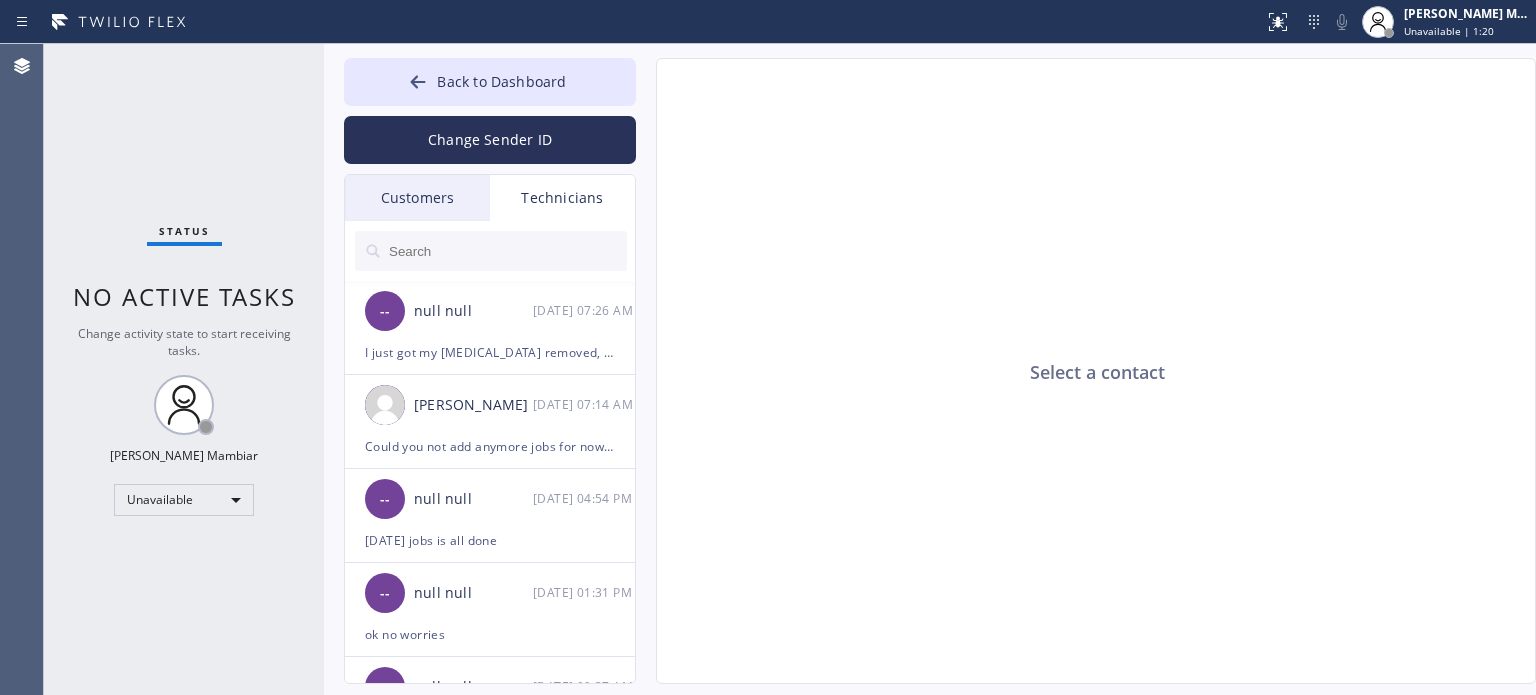 click on "Customers" at bounding box center (417, 198) 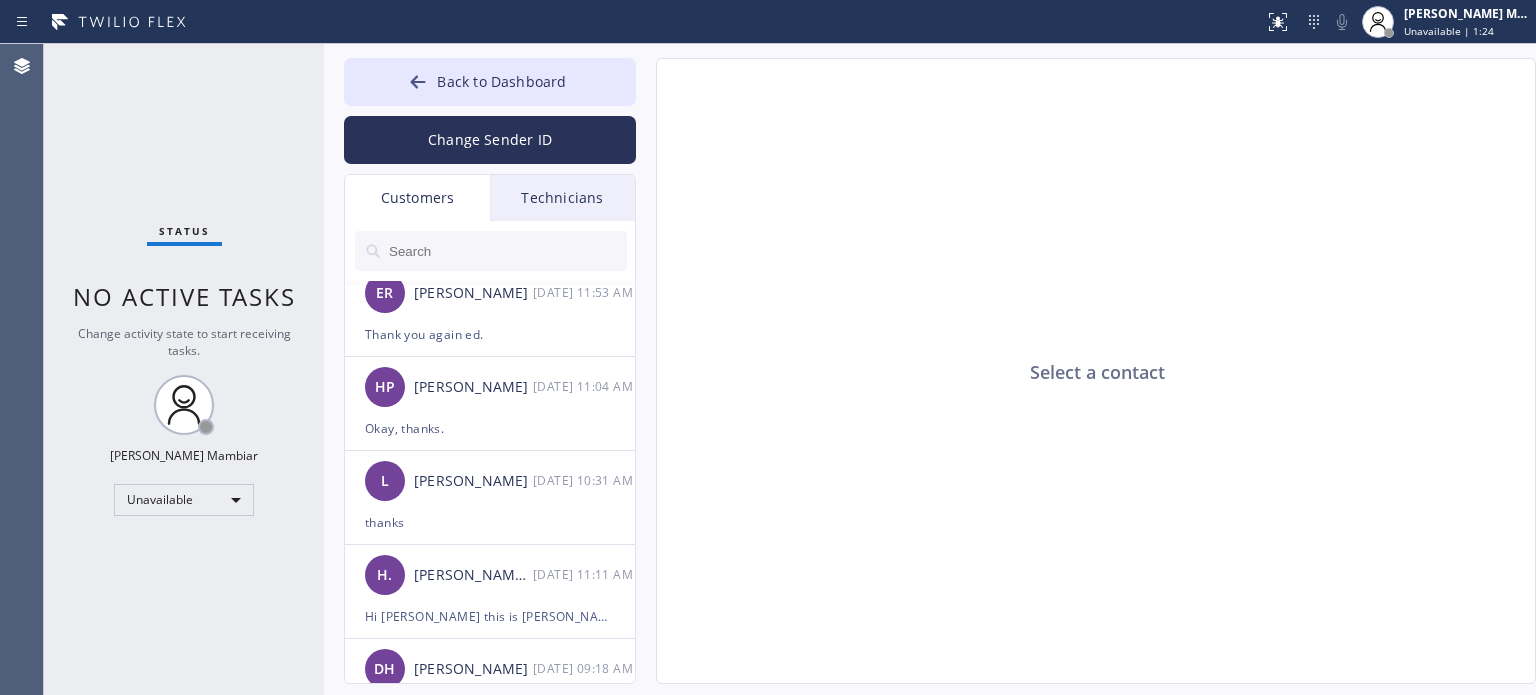 scroll, scrollTop: 0, scrollLeft: 0, axis: both 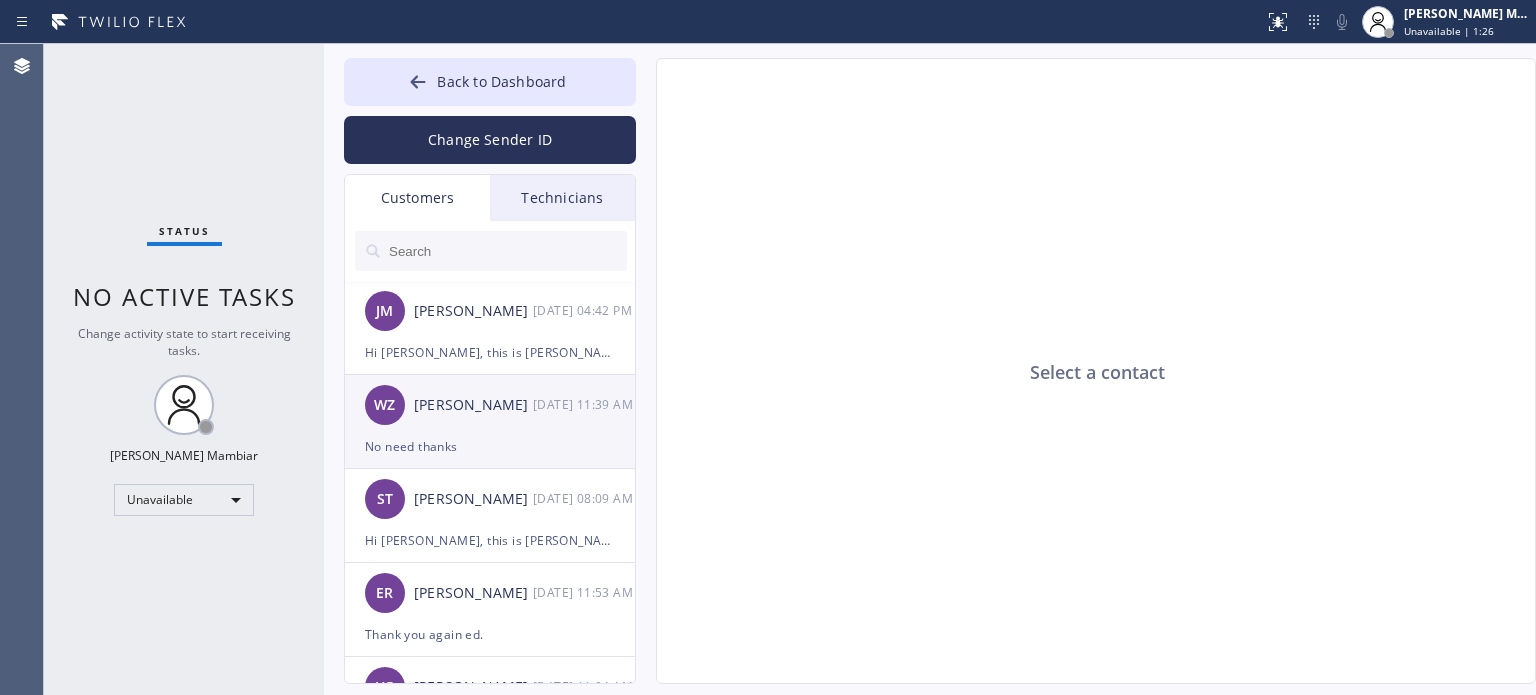click on "[PERSON_NAME] [DATE] 11:39 AM" at bounding box center [491, 405] 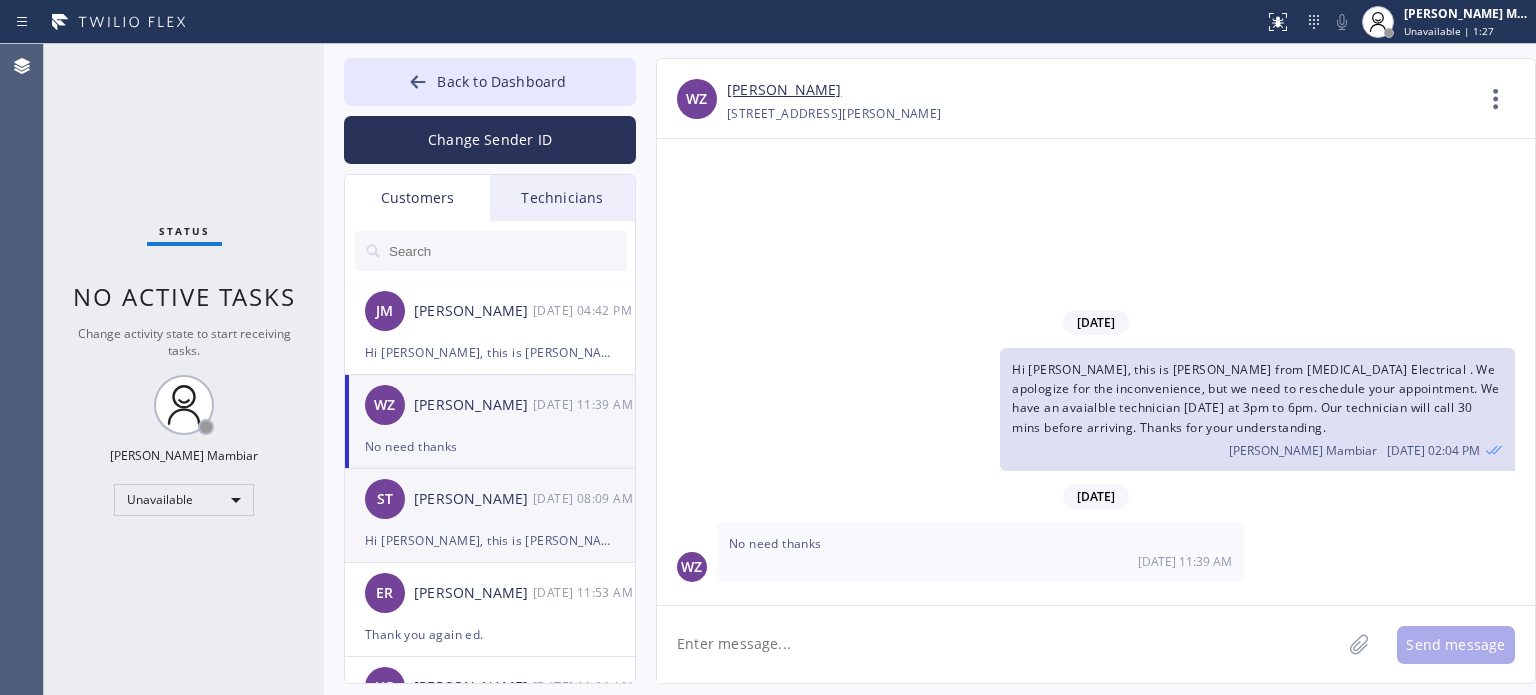 click on "ST [PERSON_NAME]  [DATE] 08:09 AM" at bounding box center [491, 499] 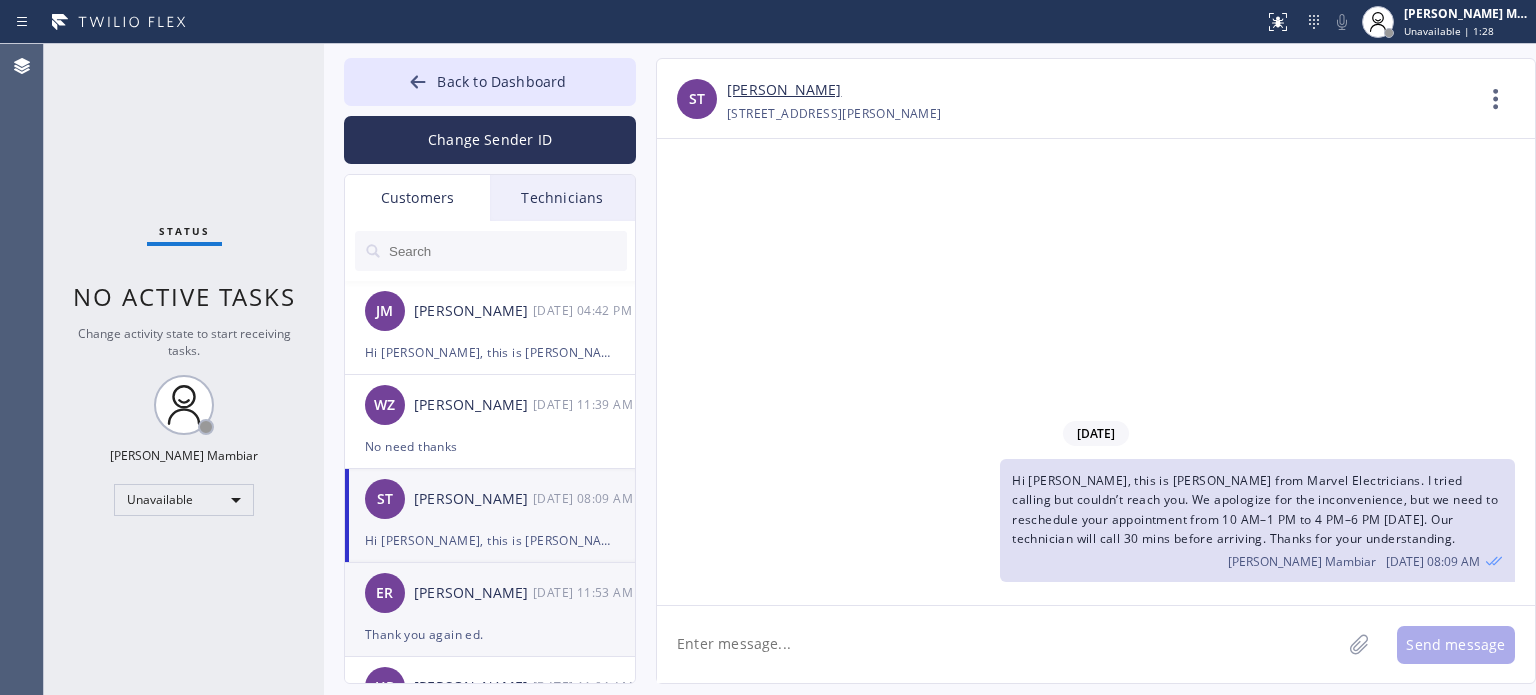 click on "Thank you again ed." at bounding box center (490, 634) 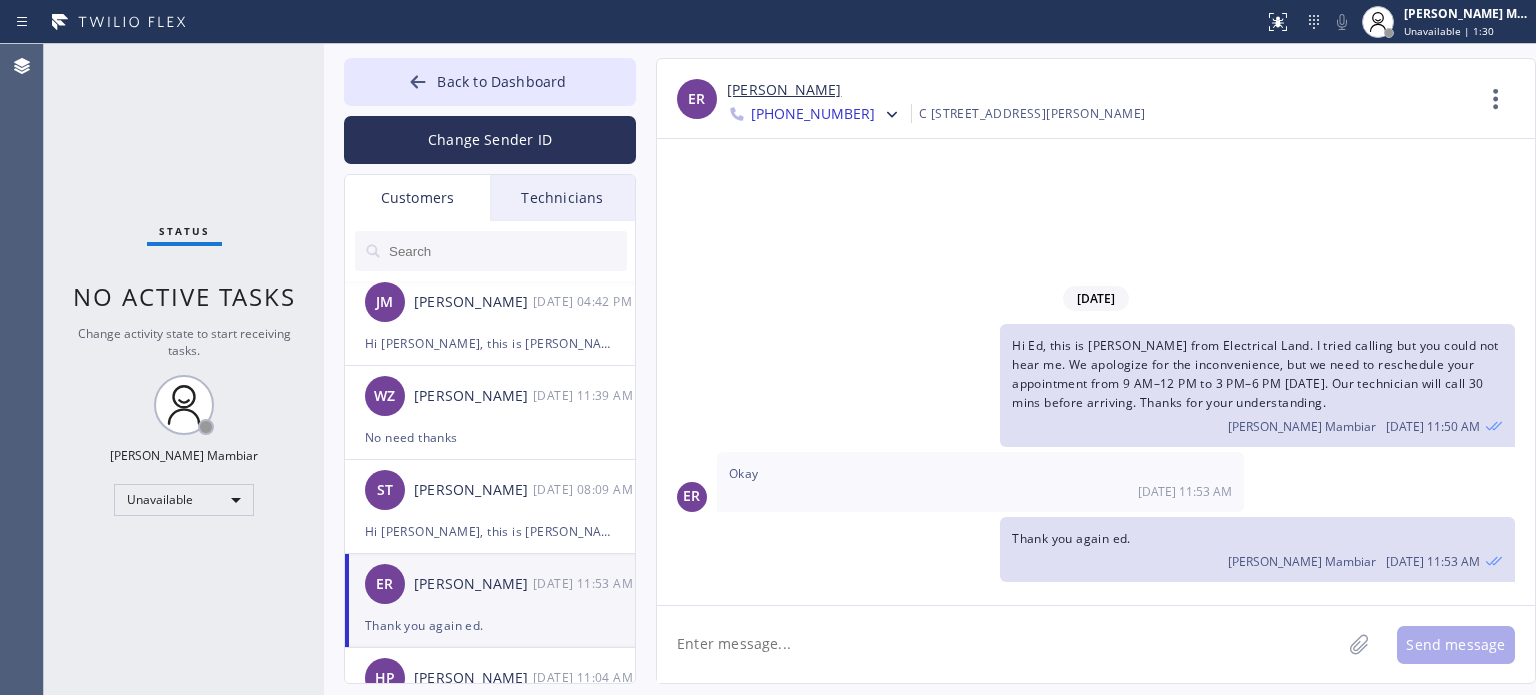 scroll, scrollTop: 0, scrollLeft: 0, axis: both 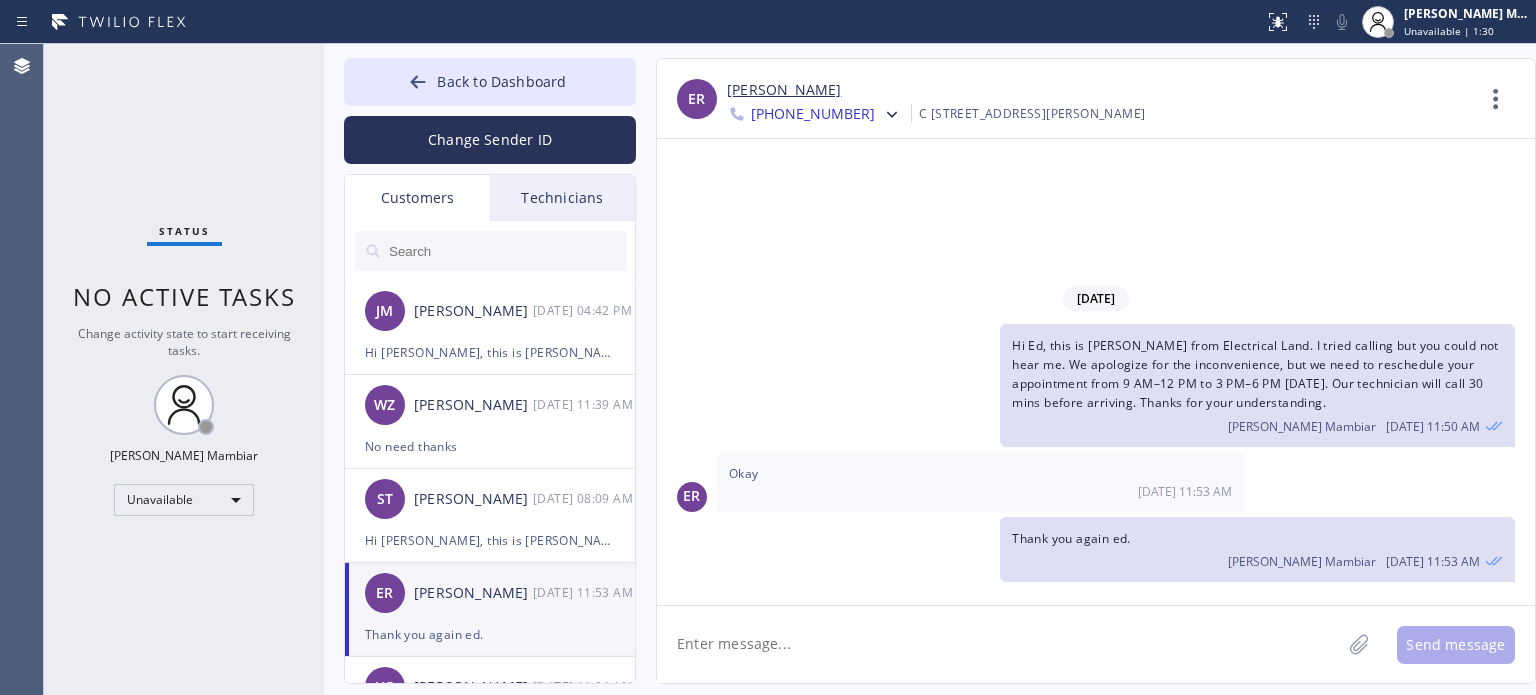 click on "Back to Dashboard Change Sender ID Customers Technicians [PERSON_NAME] [DATE] 04:42 PM Hi [PERSON_NAME], this is [PERSON_NAME] from Electrical Land. I tried calling but couldn’t reach you. We set up an apointment for our tech to check the job that needs to be done. We do apologize for the inconveniece but the last technician you talked  to is no longer with us so we have to send a new techncian to do a new estimate. Our tech will arive around 9am to 12pm [DATE]. Our technician will call 30 mins before arriving. Thanks for your understanding. [PERSON_NAME] [DATE] 11:39 AM No need thanks ST [PERSON_NAME]  [DATE] 08:09 AM Hi [PERSON_NAME], this is [PERSON_NAME] from 	Marvel Electricians. I tried calling but couldn’t reach you. We apologize for the inconvenience, but we need to reschedule your appointment from 10 AM–1 PM to 4 PM–6 PM [DATE]. Our technician will call 30 mins before arriving. Thanks for your understanding. ER [PERSON_NAME] [DATE] 11:53 AM Thank you again ed. HP [PERSON_NAME] [DATE] 11:04 AM Okay, thanks.  L  [PERSON_NAME]" at bounding box center (930, 369) 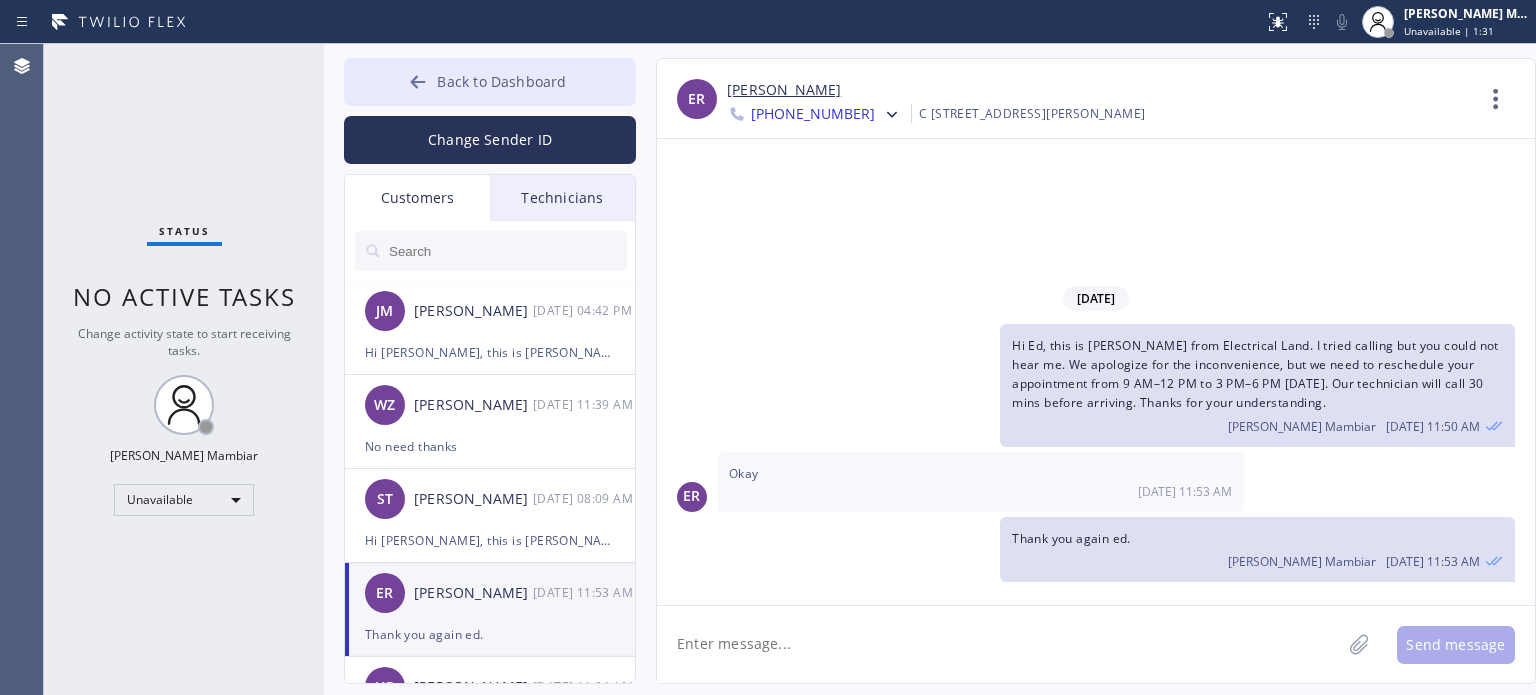 click on "Back to Dashboard" at bounding box center (501, 81) 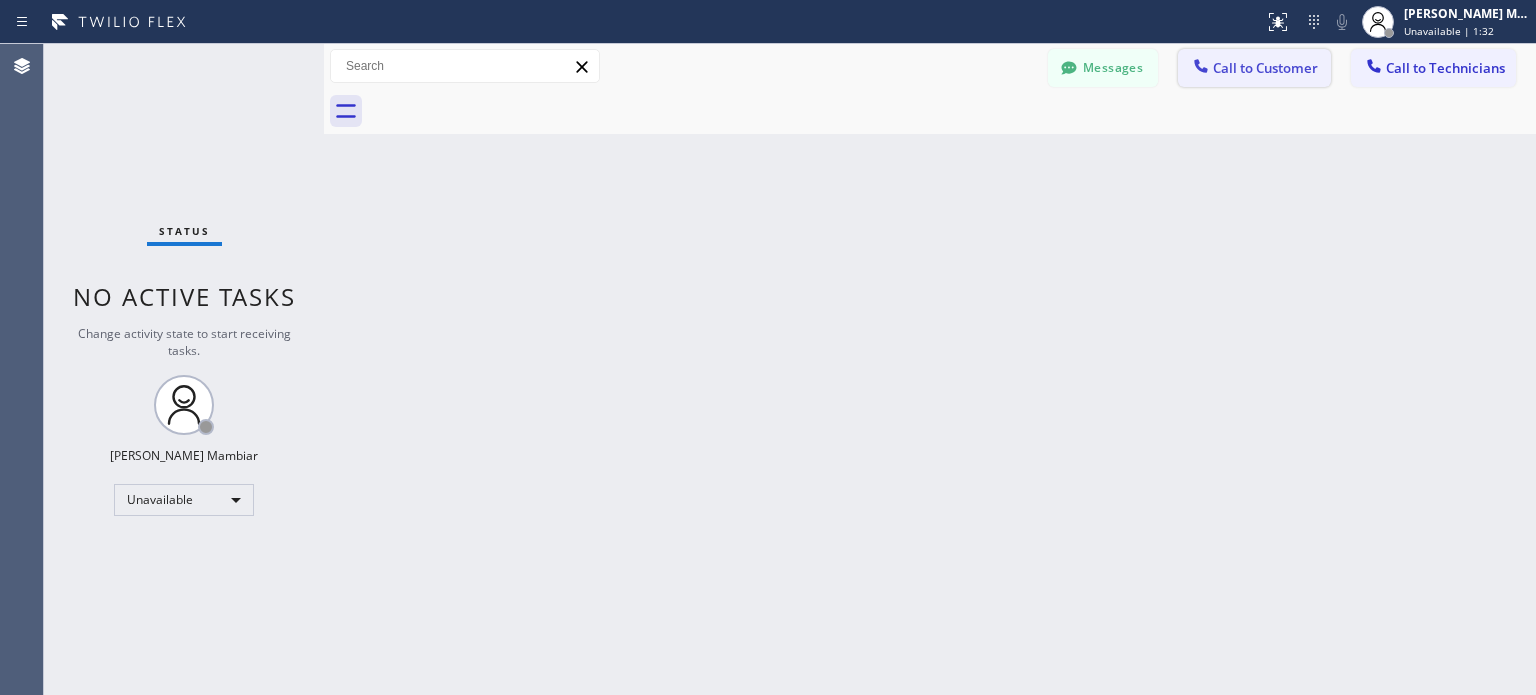 click on "Call to Customer" at bounding box center [1265, 68] 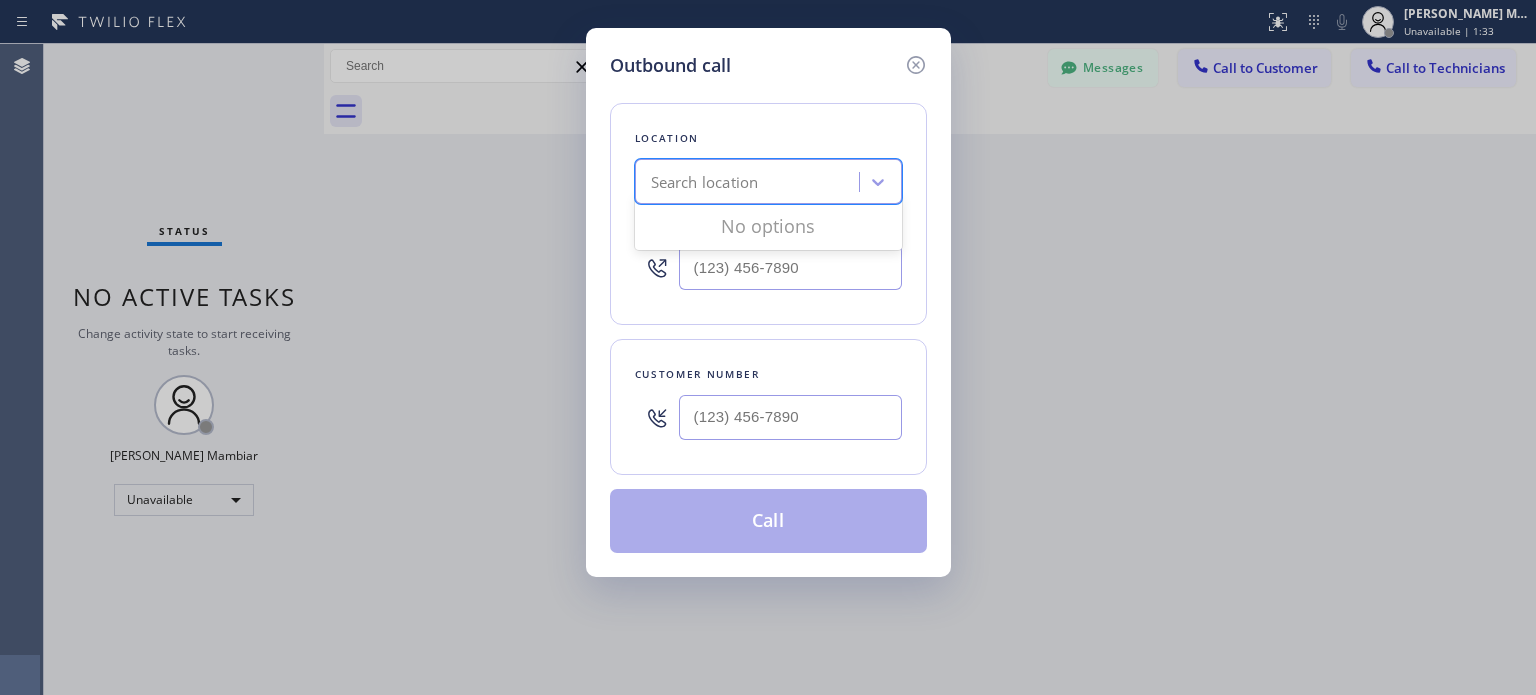 click on "Search location" at bounding box center (705, 182) 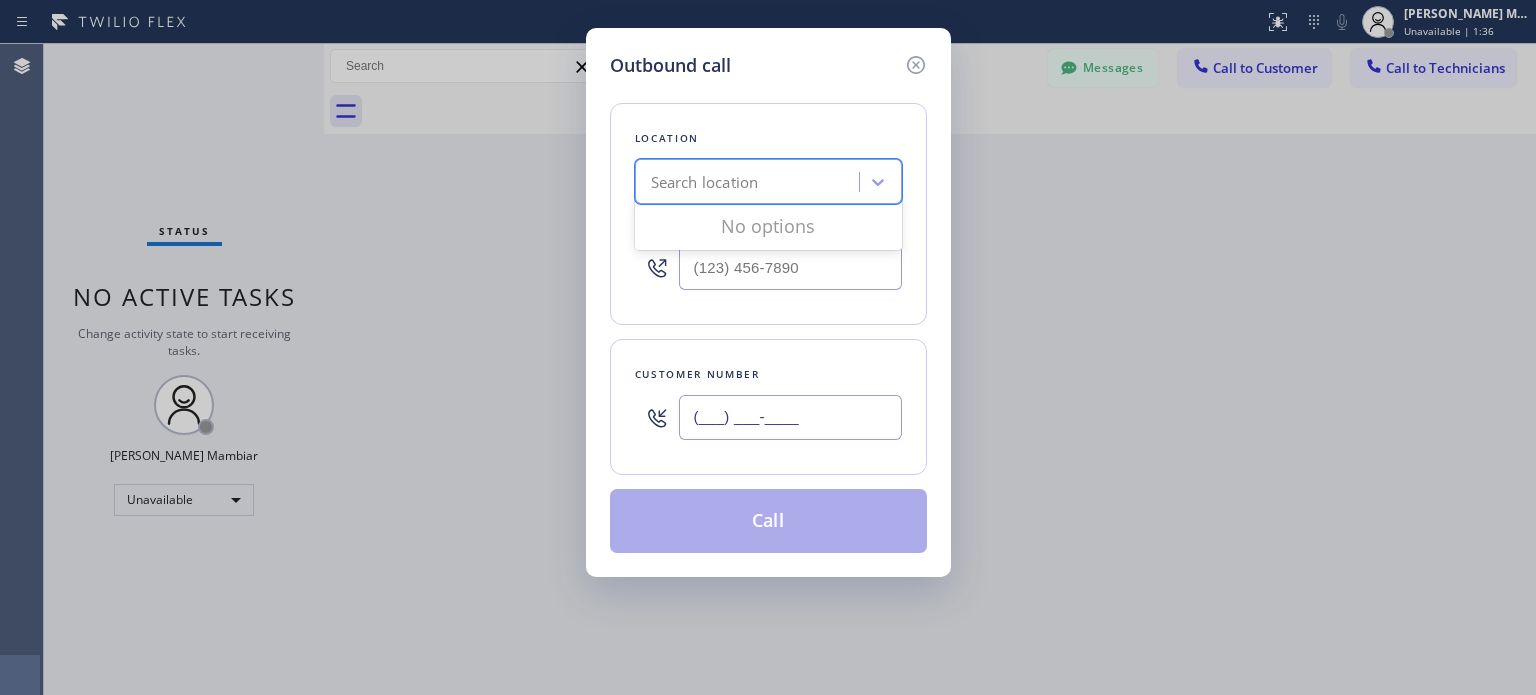 click on "(___) ___-____" at bounding box center [790, 417] 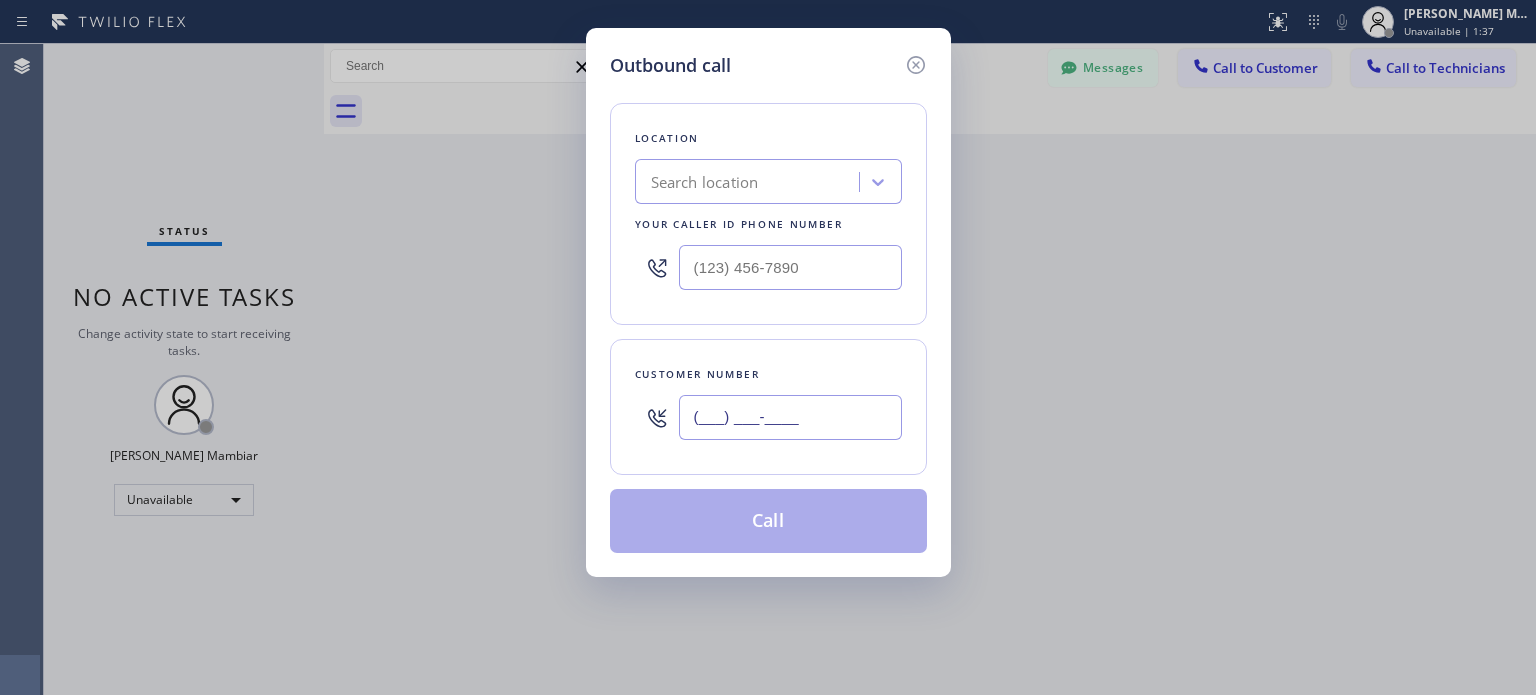 paste on "9) 496-8975" 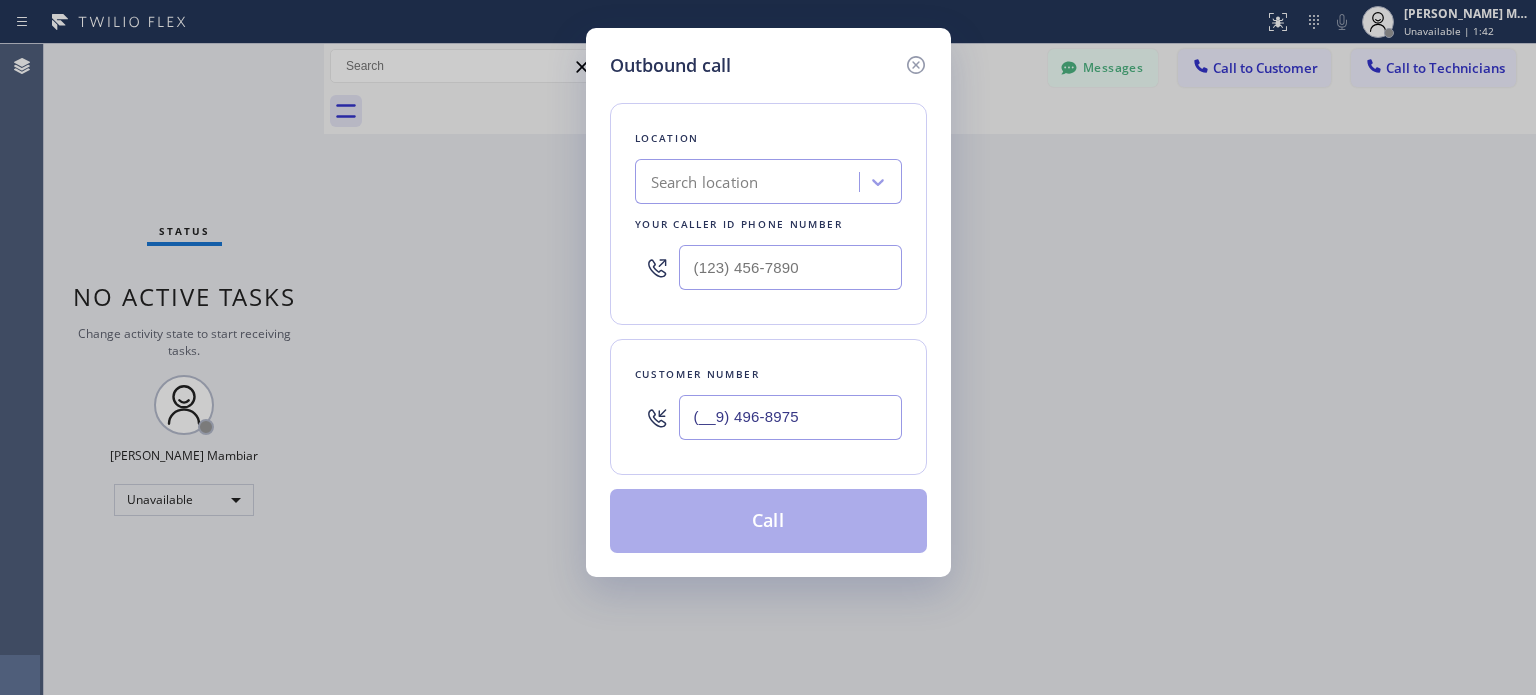 click on "(__9) 496-8975" at bounding box center [790, 417] 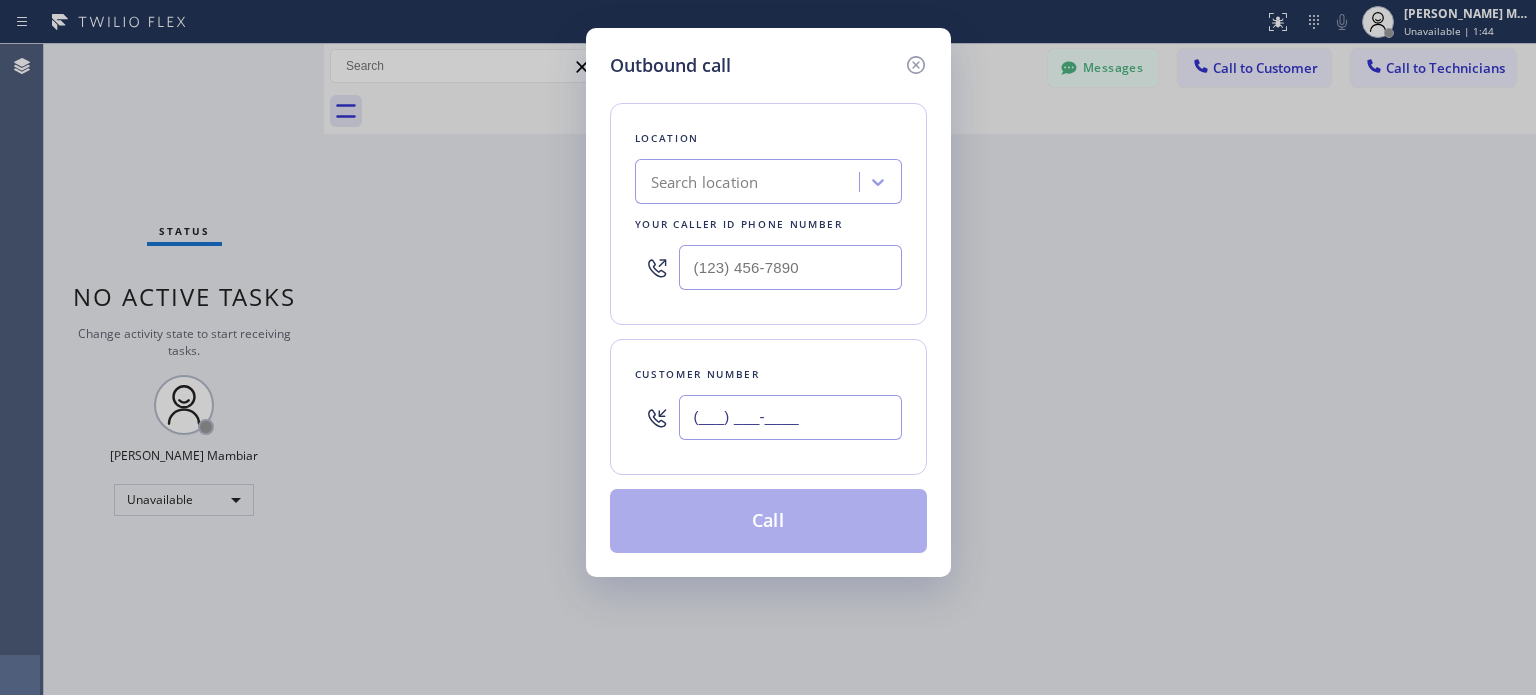click on "(___) ___-____" at bounding box center [790, 417] 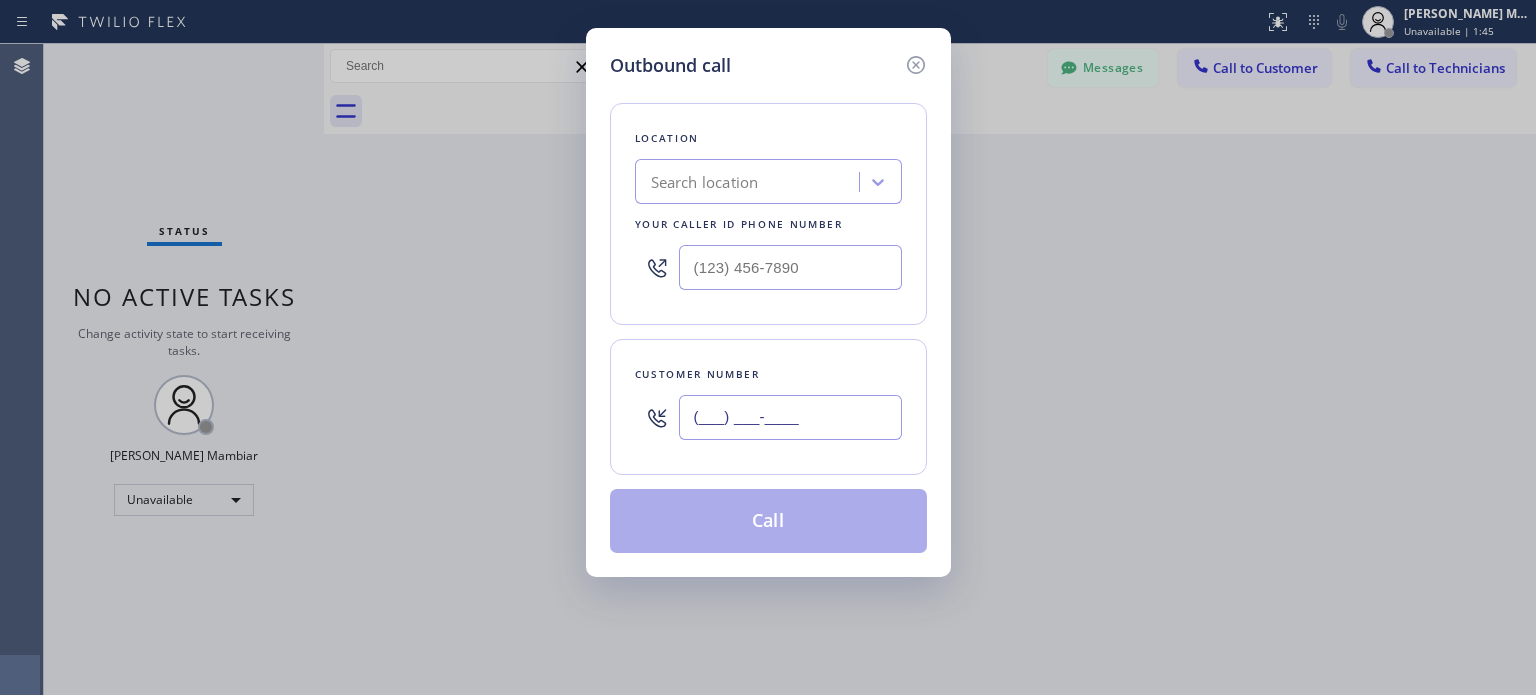 paste on "949) 689-7582" 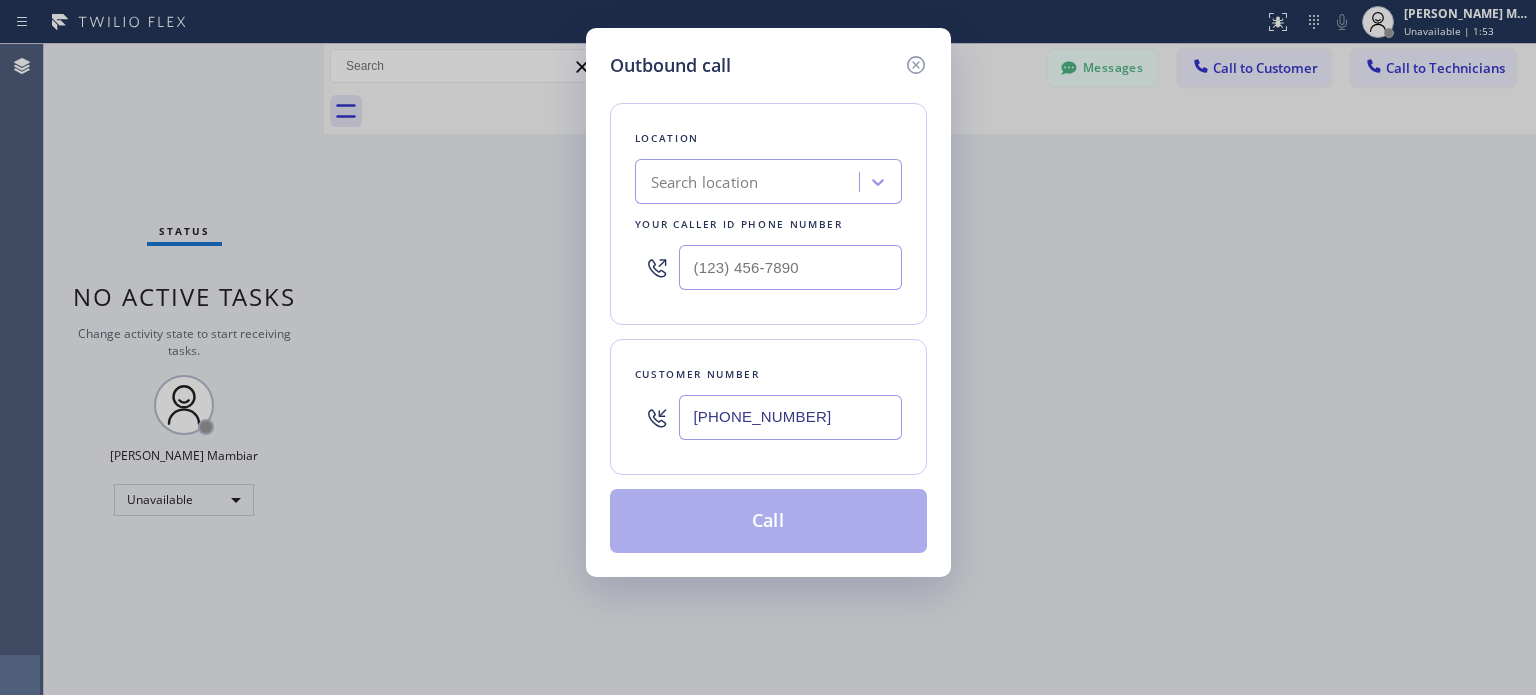 type on "[PHONE_NUMBER]" 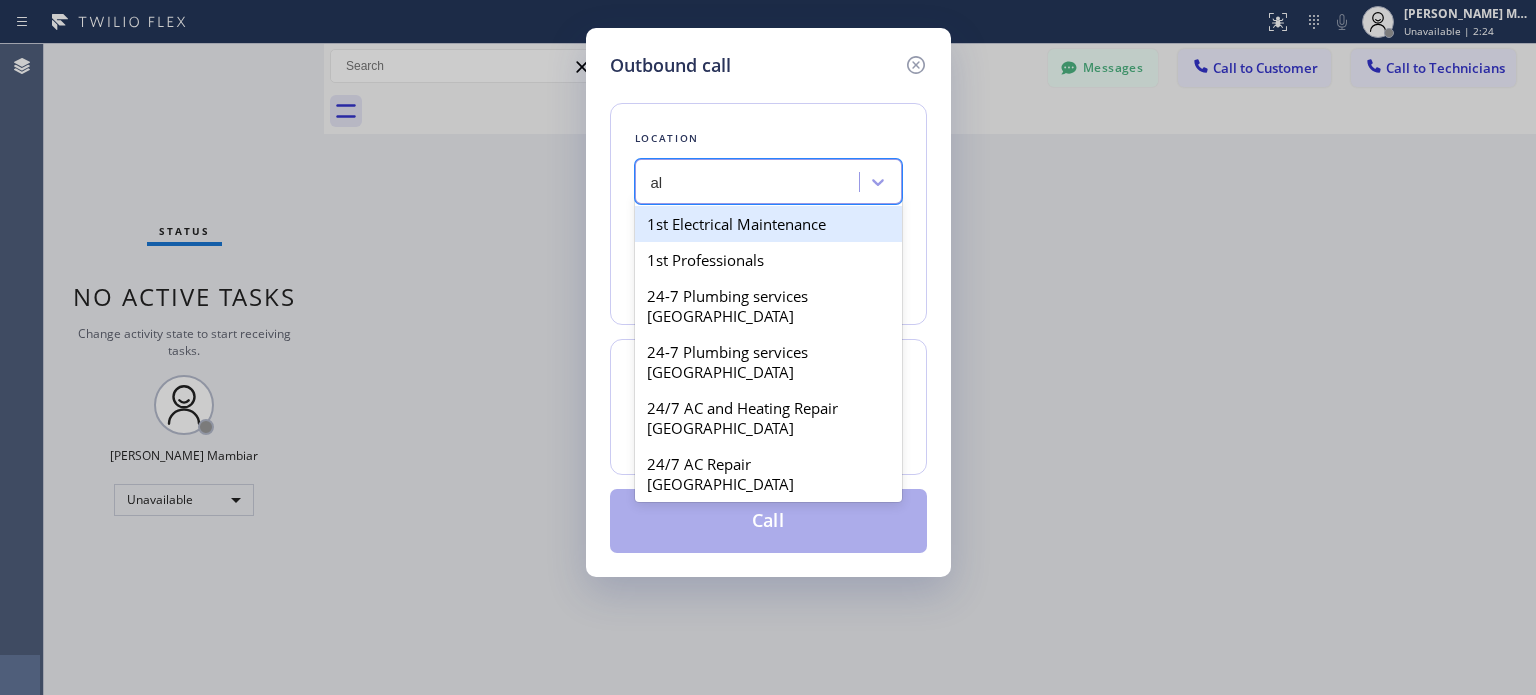type on "a" 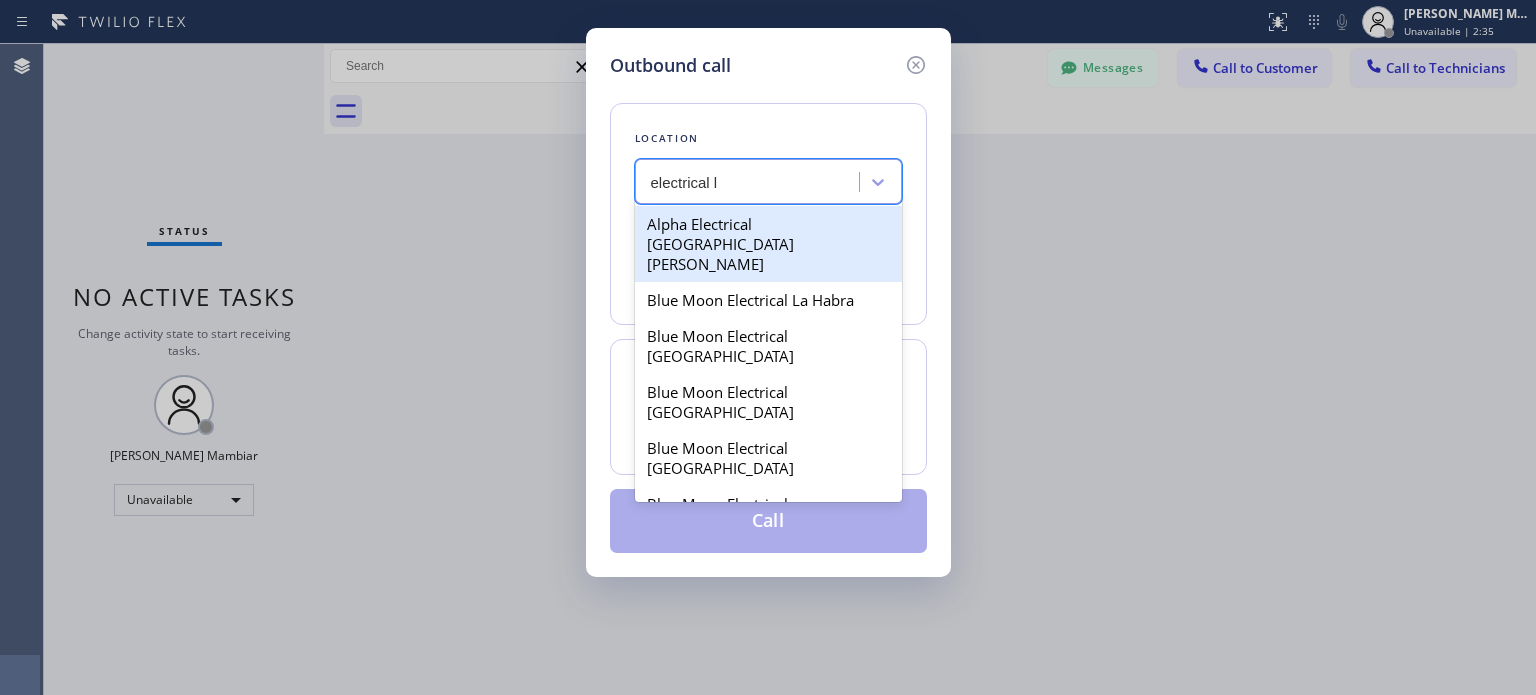 type on "electrical la" 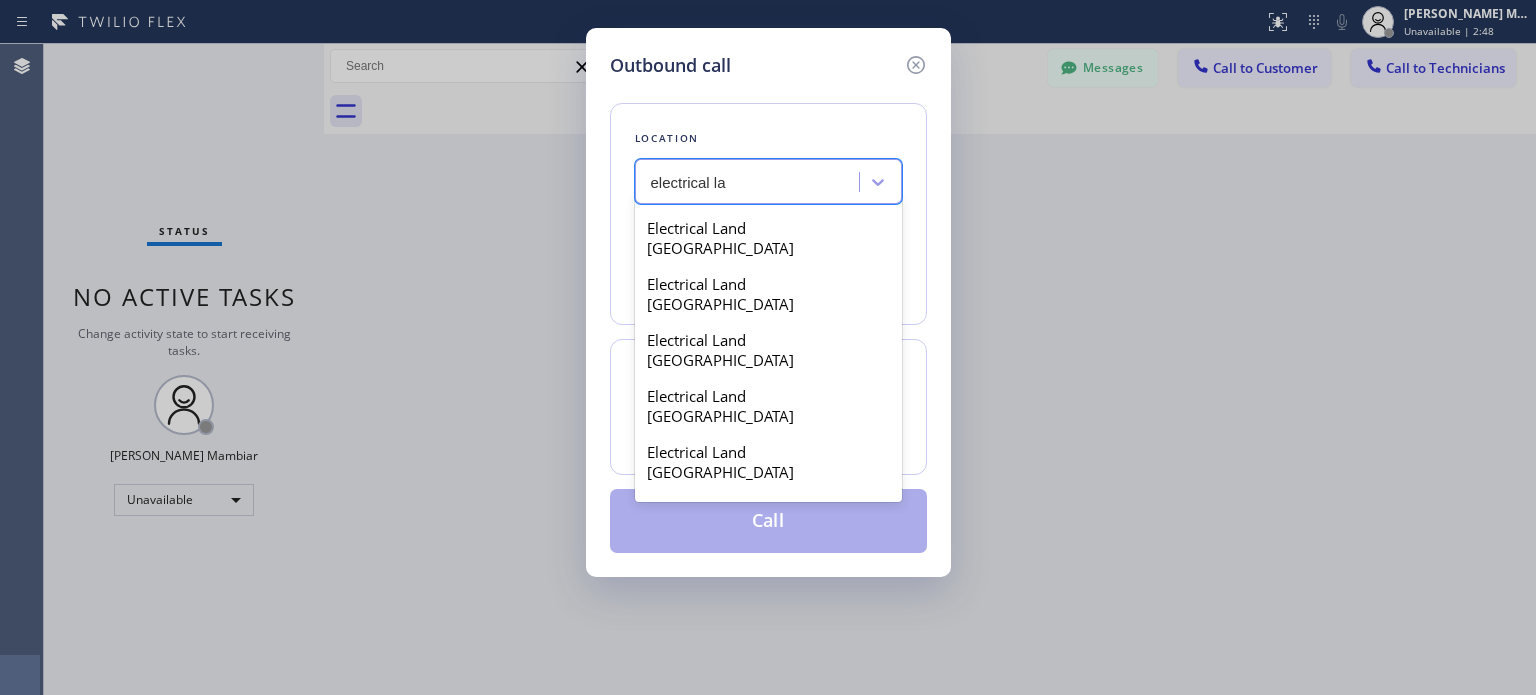 scroll, scrollTop: 1300, scrollLeft: 0, axis: vertical 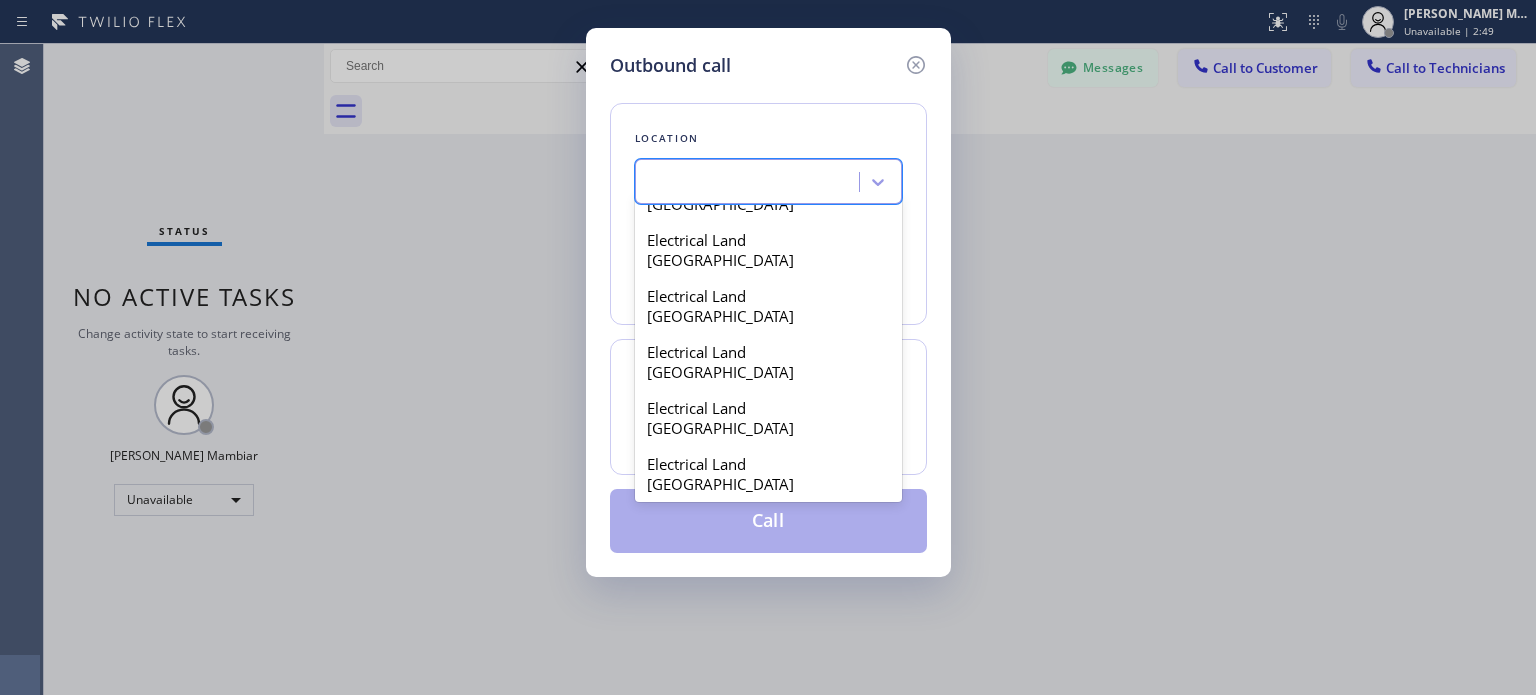 click on "electrical la" at bounding box center (750, 182) 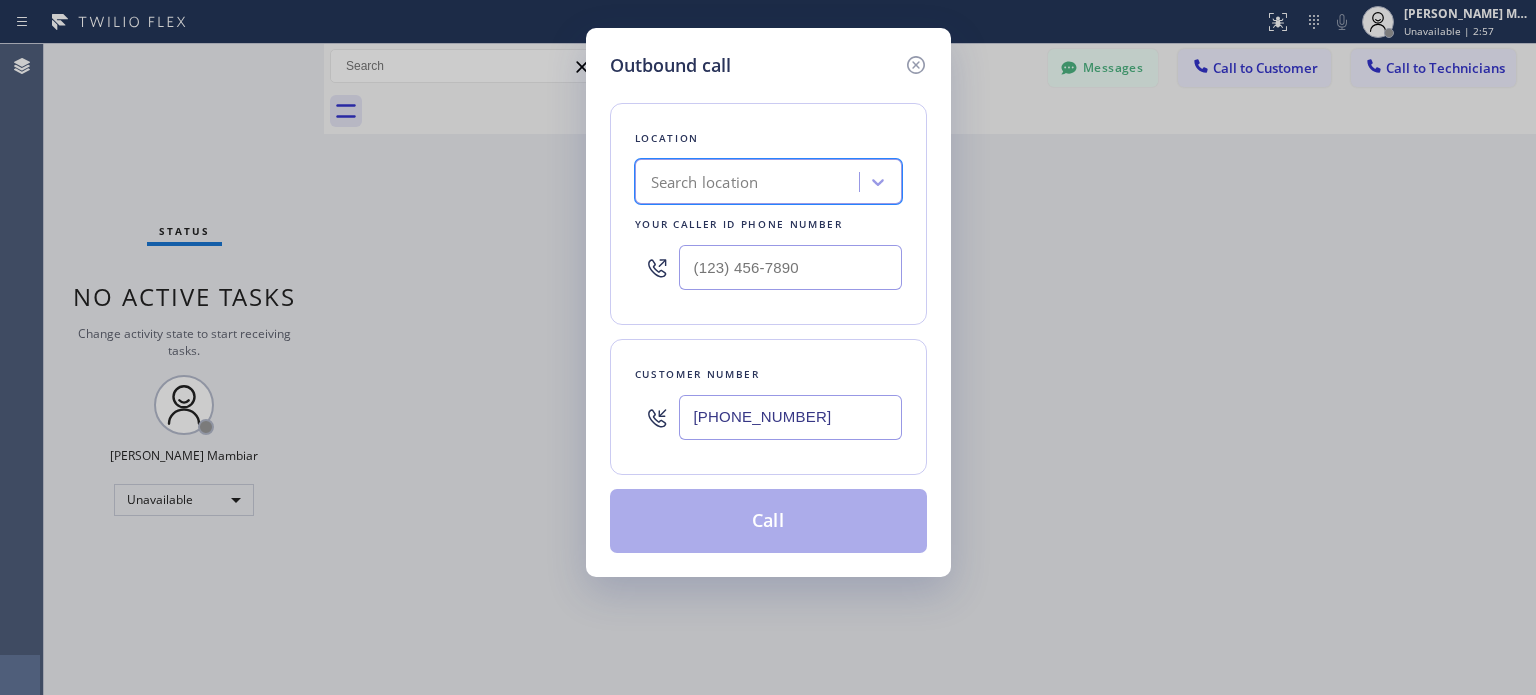 click on "Search location" at bounding box center [705, 182] 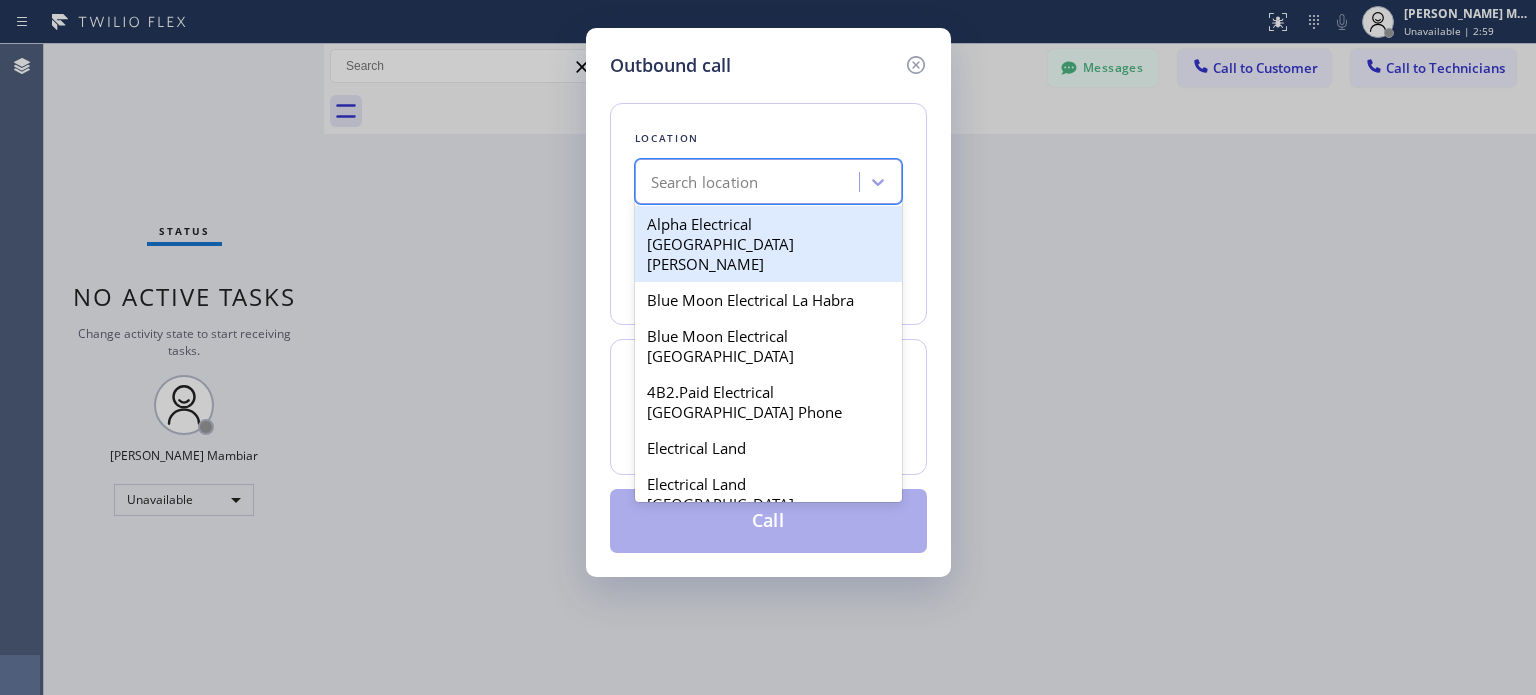 drag, startPoint x: 727, startPoint y: 184, endPoint x: 650, endPoint y: 172, distance: 77.92946 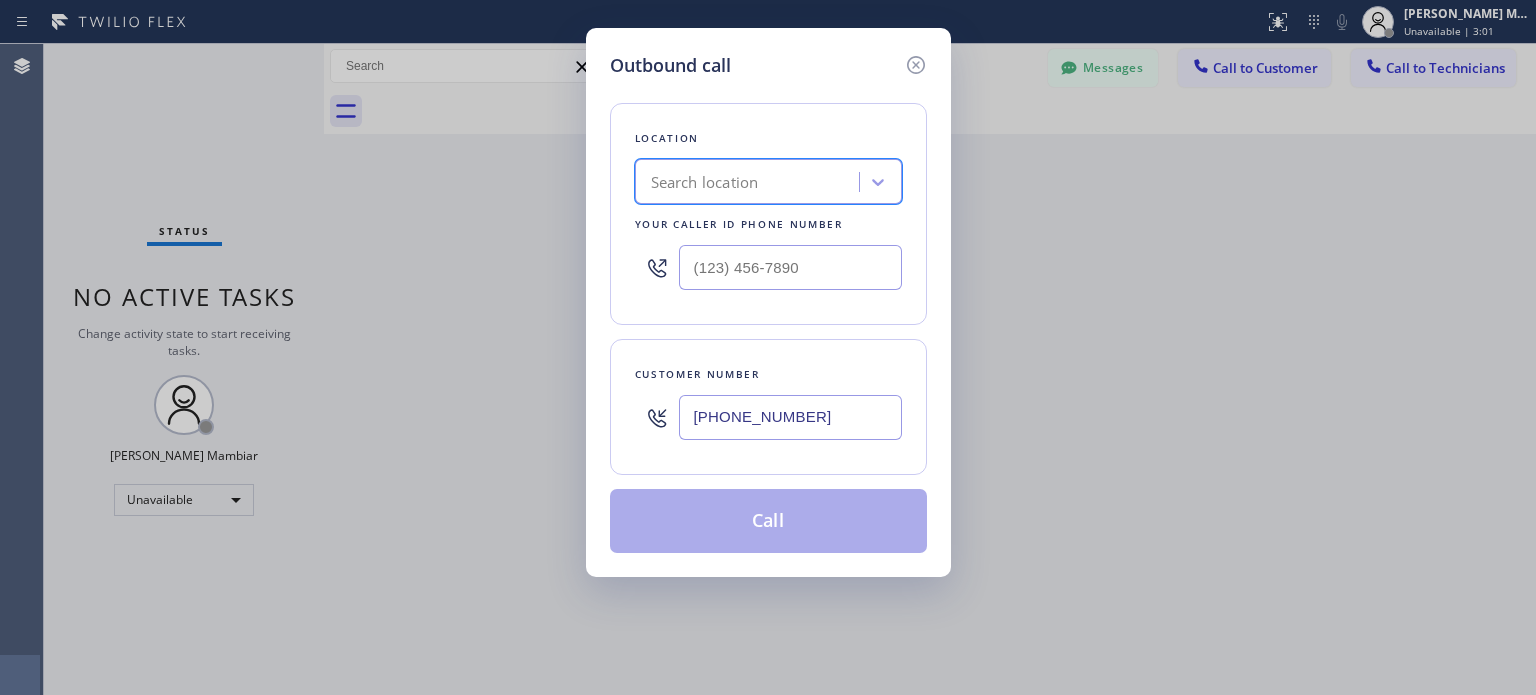 drag, startPoint x: 668, startPoint y: 186, endPoint x: 651, endPoint y: 175, distance: 20.248457 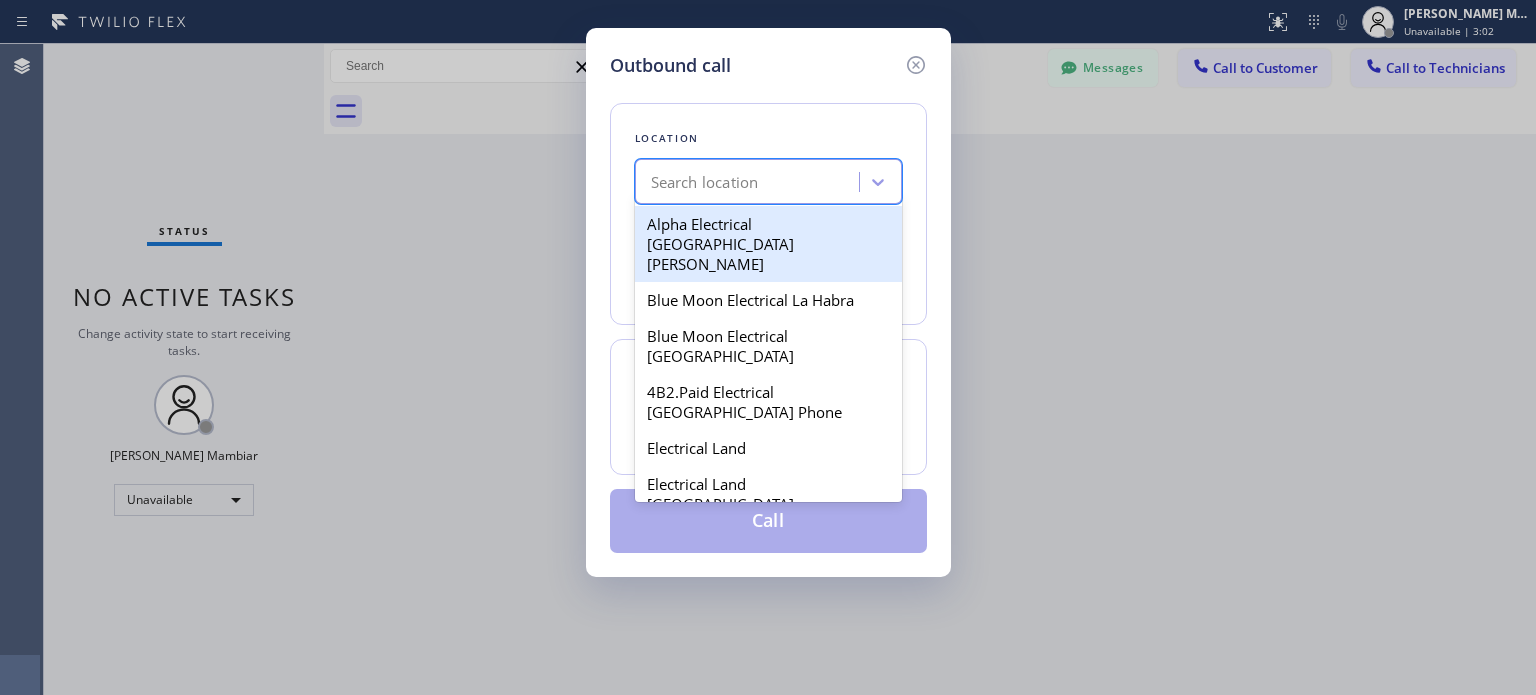 click on "Search location" at bounding box center [705, 182] 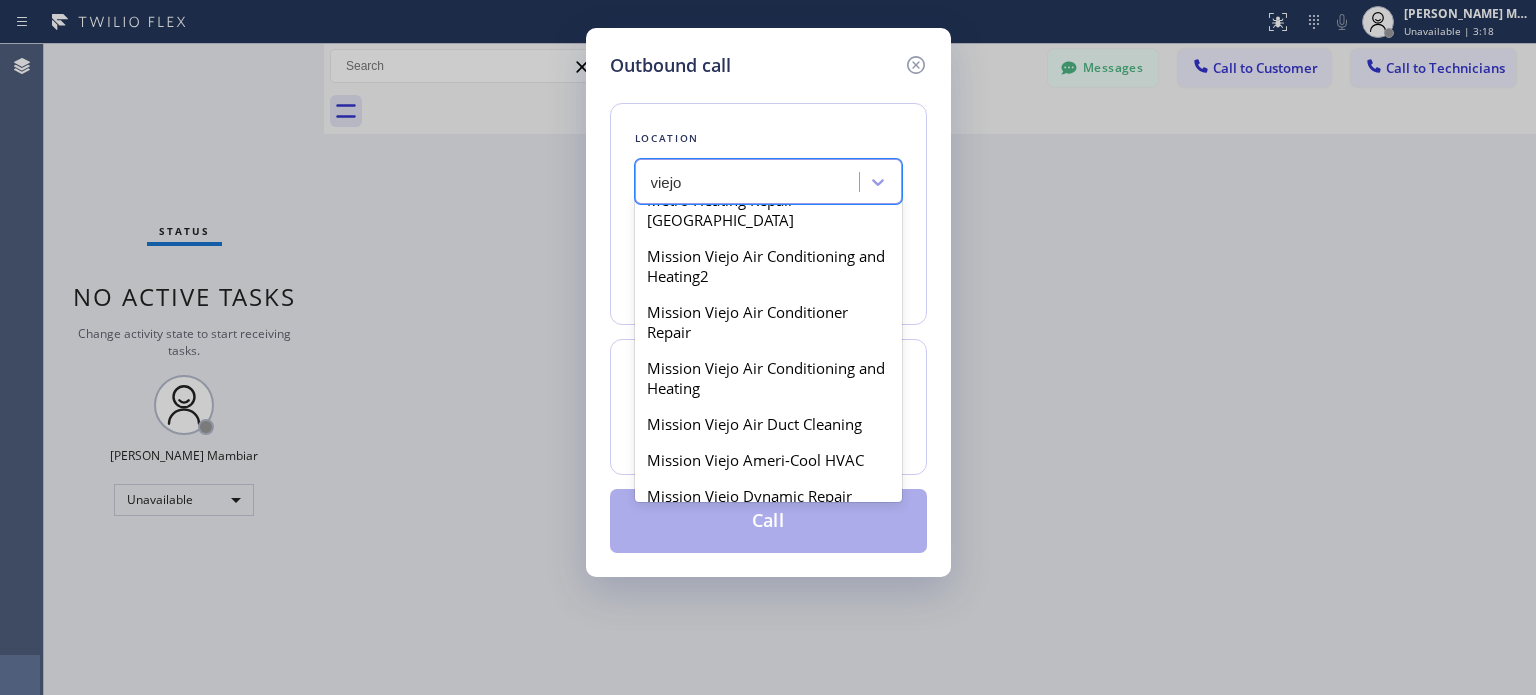 scroll, scrollTop: 3200, scrollLeft: 0, axis: vertical 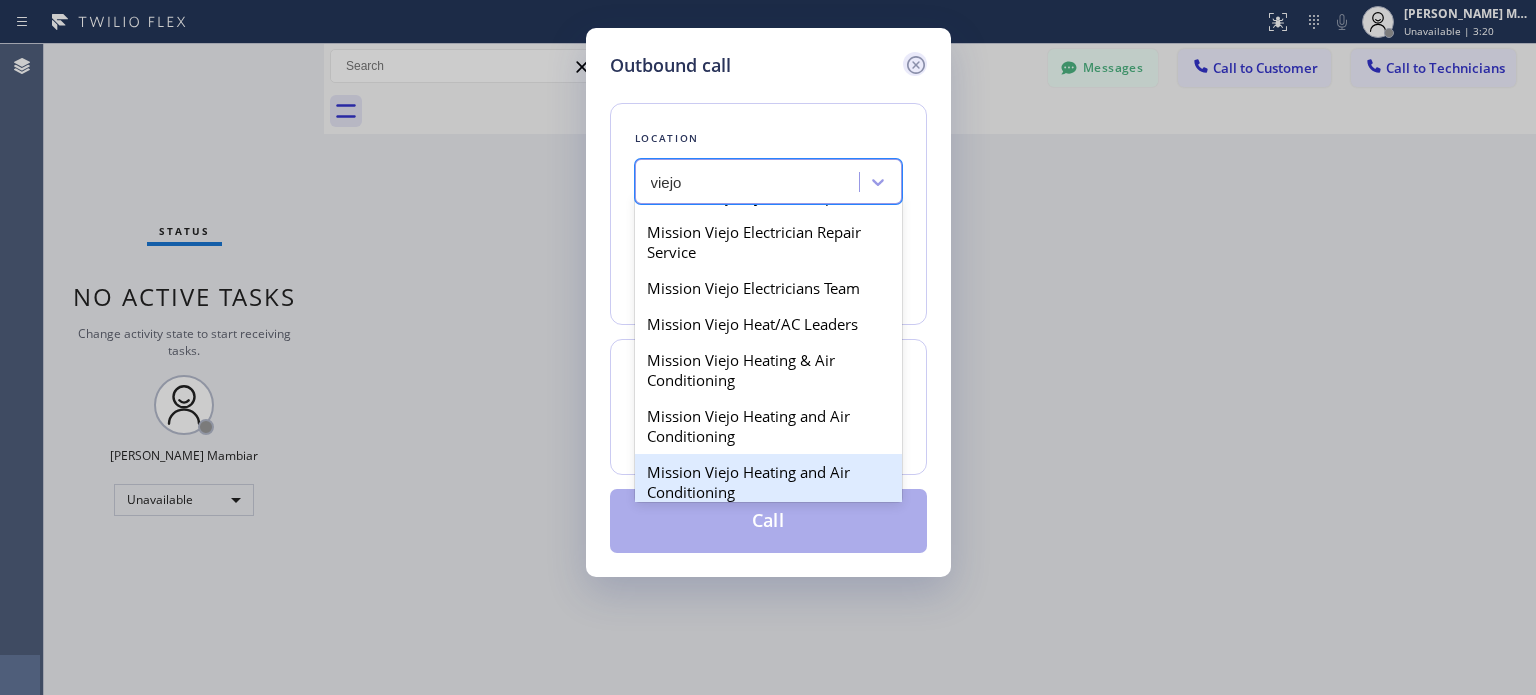 type on "viejo" 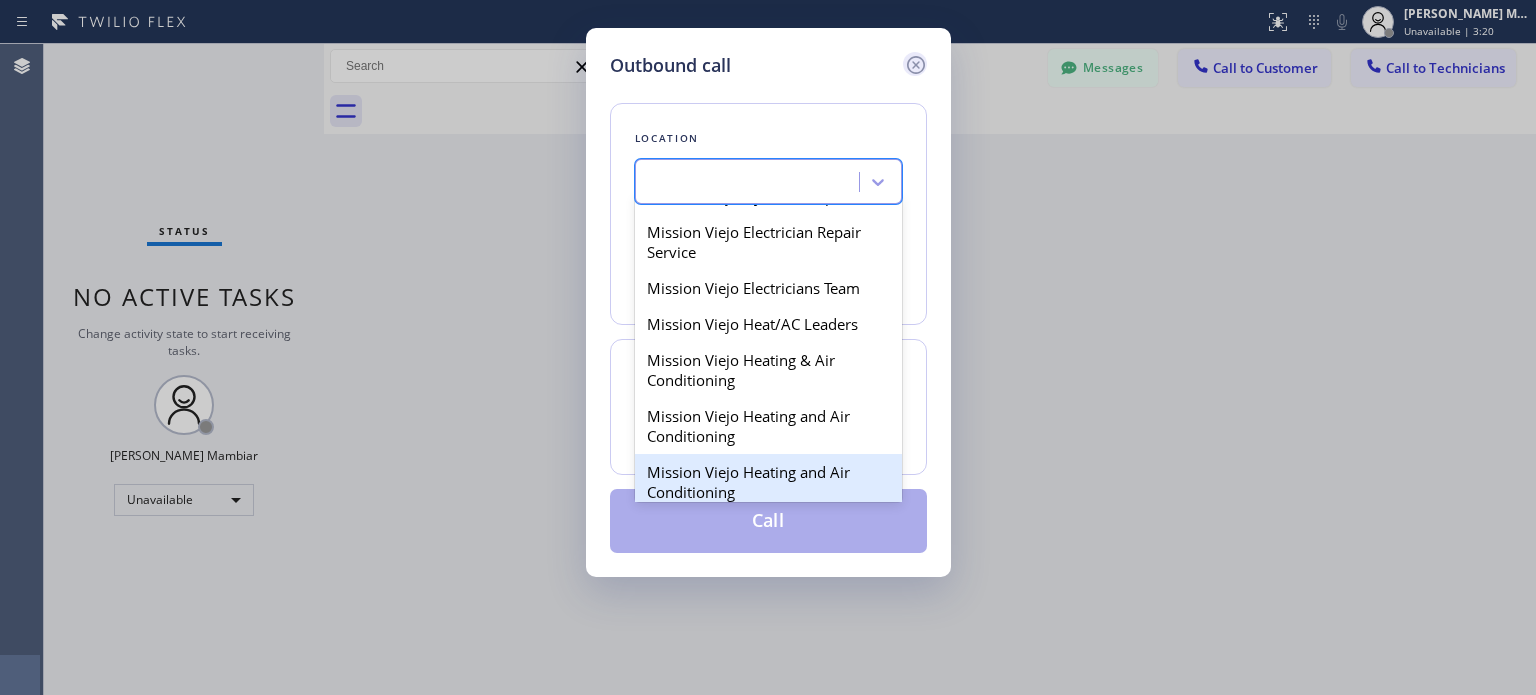 click 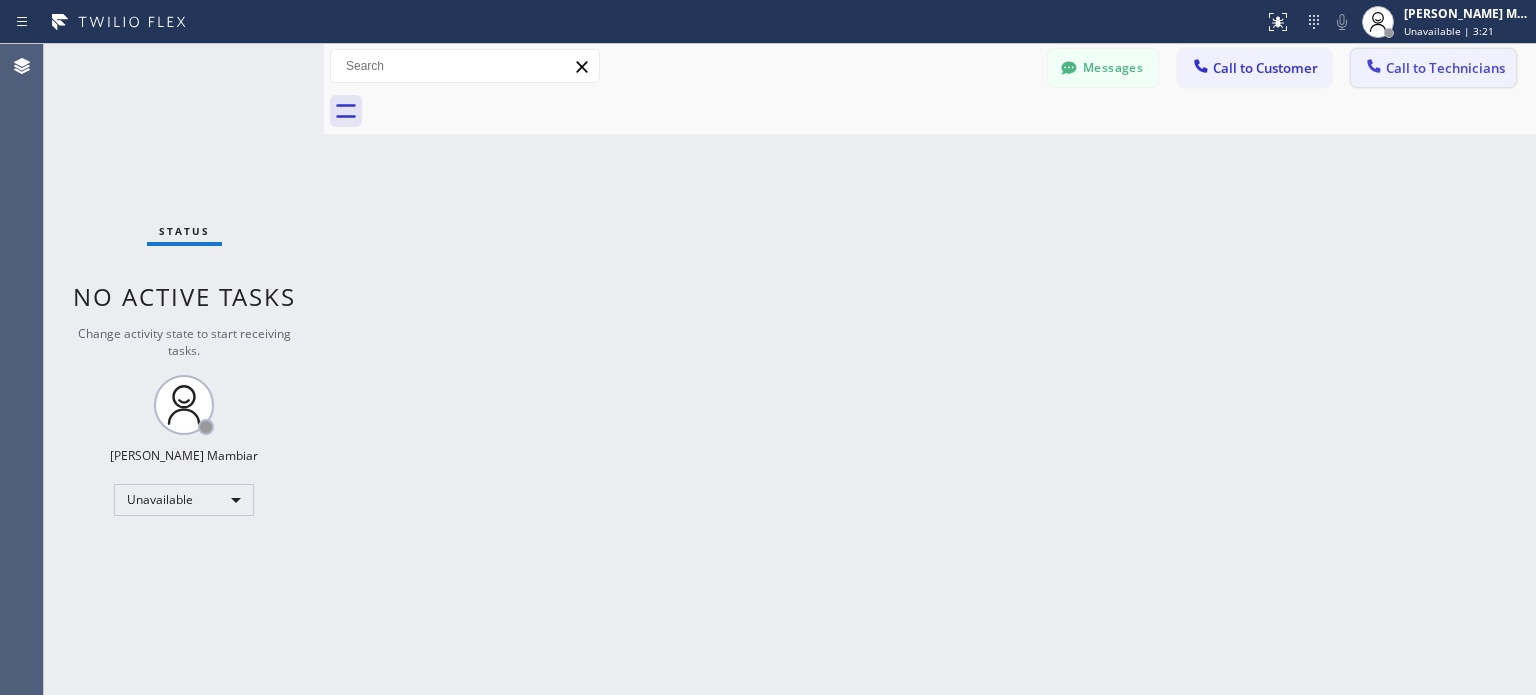 click on "Call to Technicians" at bounding box center (1445, 68) 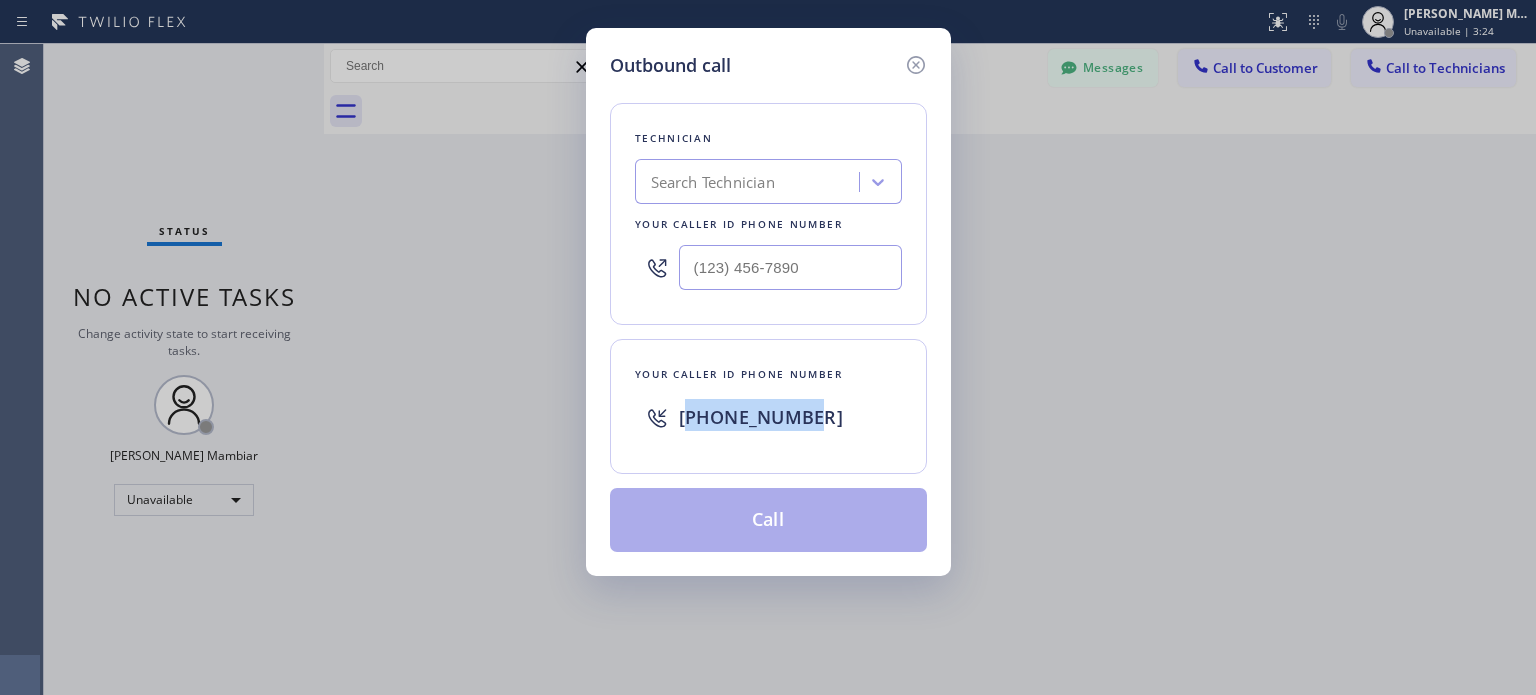 drag, startPoint x: 800, startPoint y: 416, endPoint x: 690, endPoint y: 415, distance: 110.00455 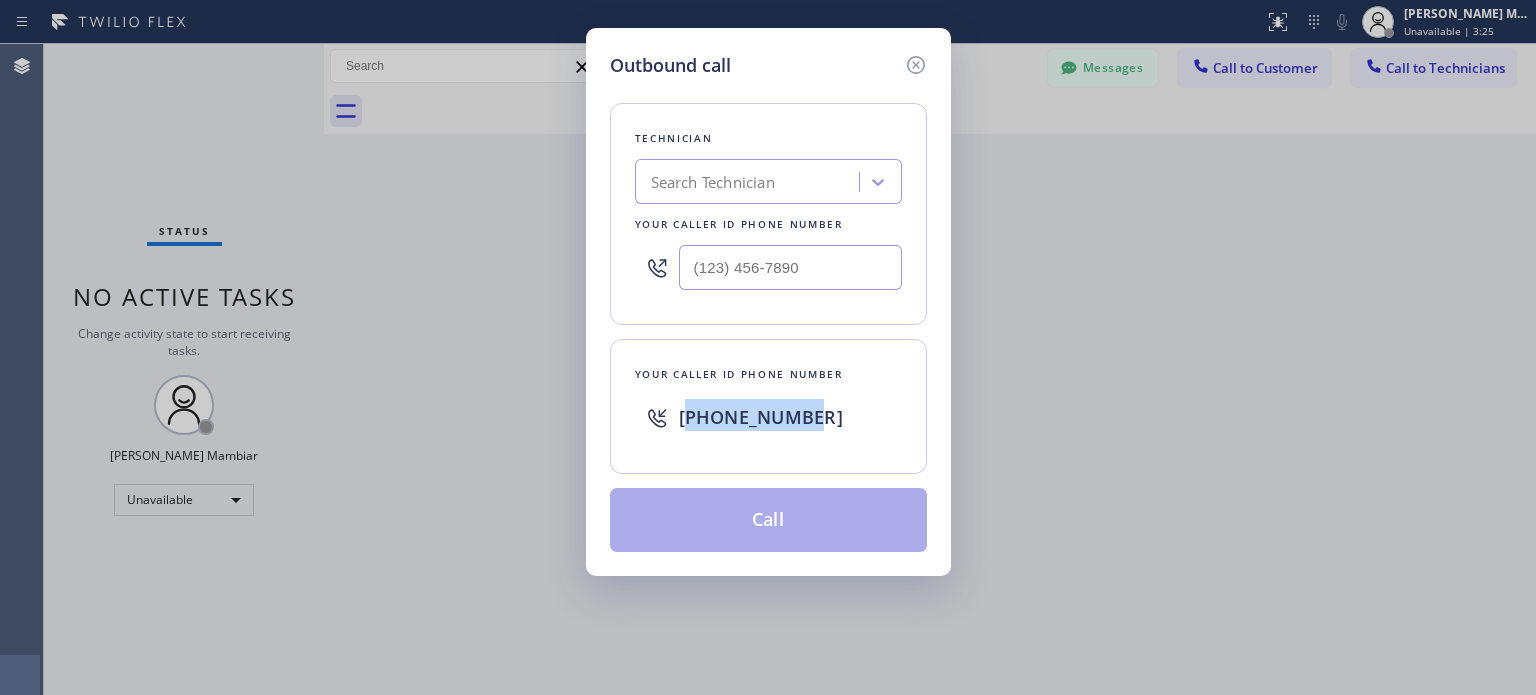 copy on "12138551802" 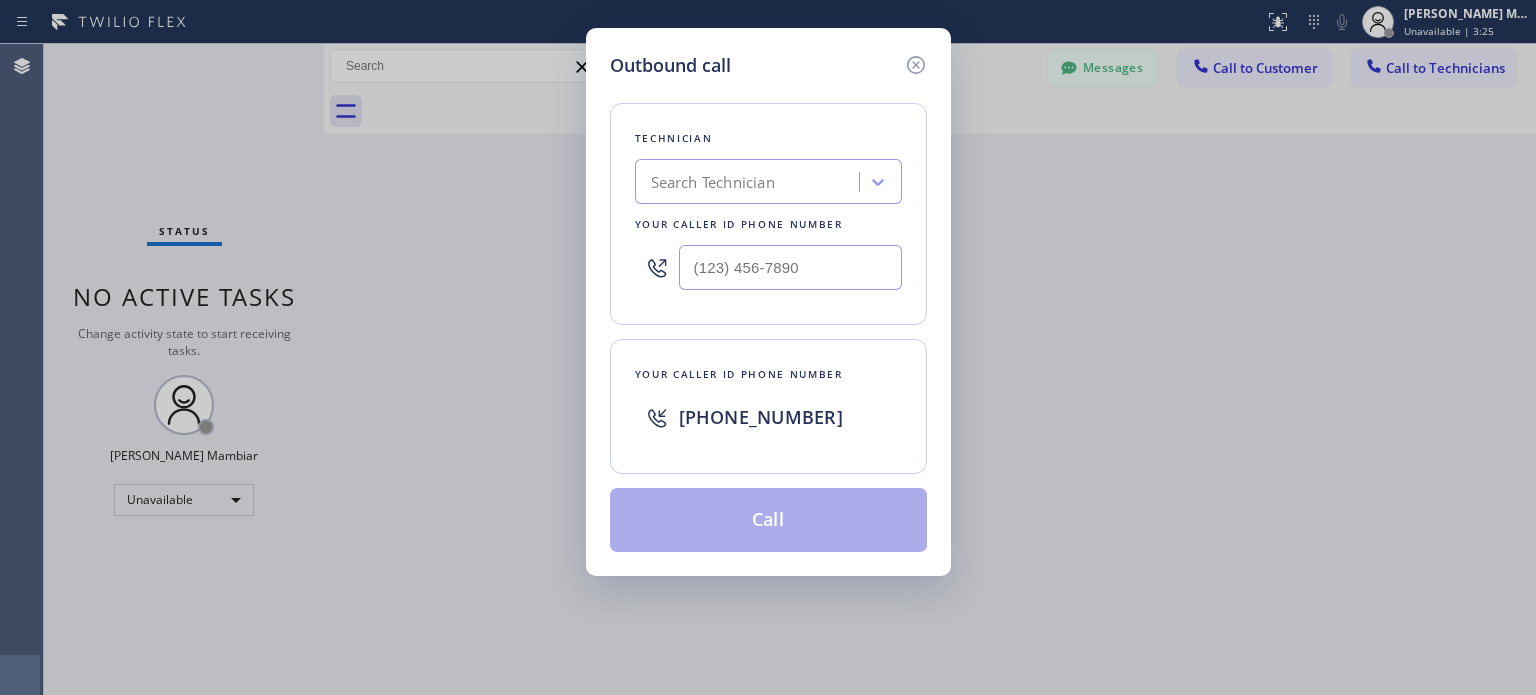 click on "Outbound call Technician Search Technician Your caller id phone number Your caller id phone number [PHONE_NUMBER] Call" at bounding box center [768, 347] 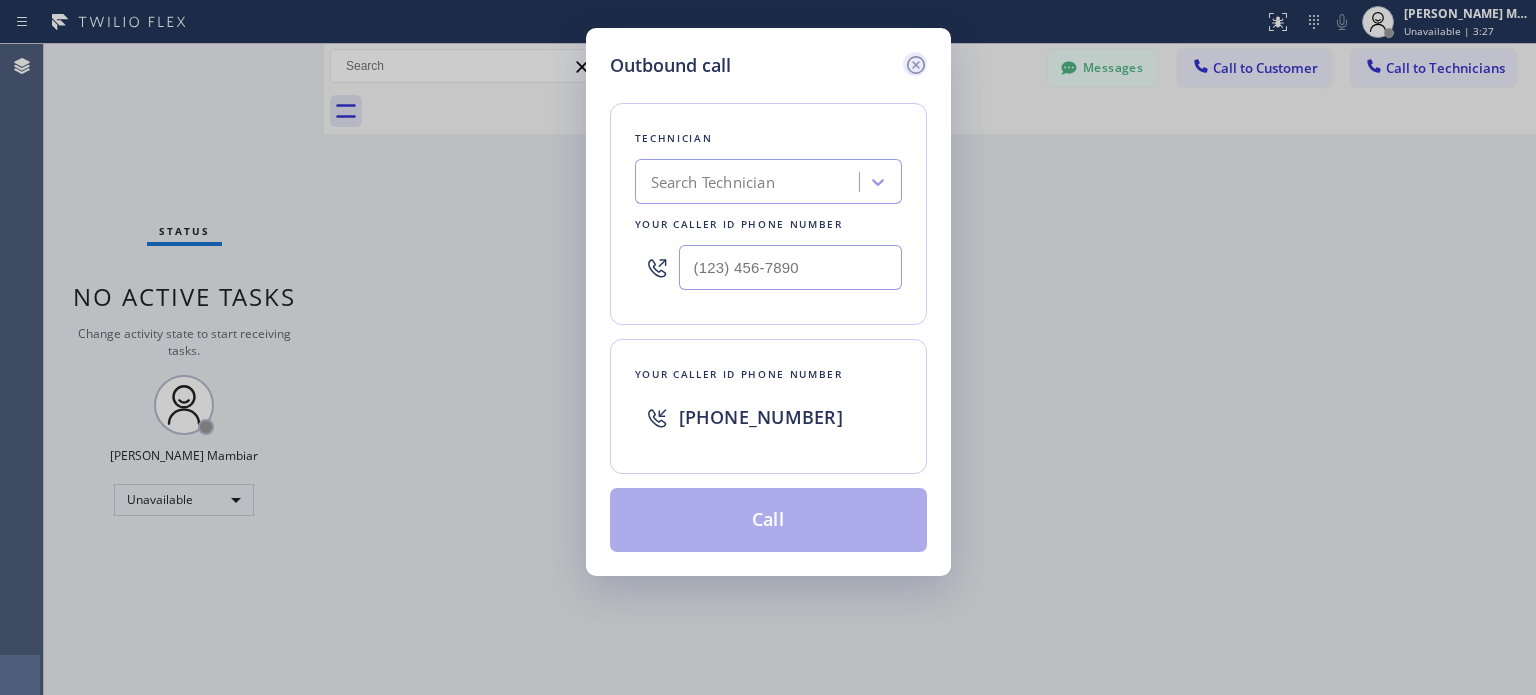 click 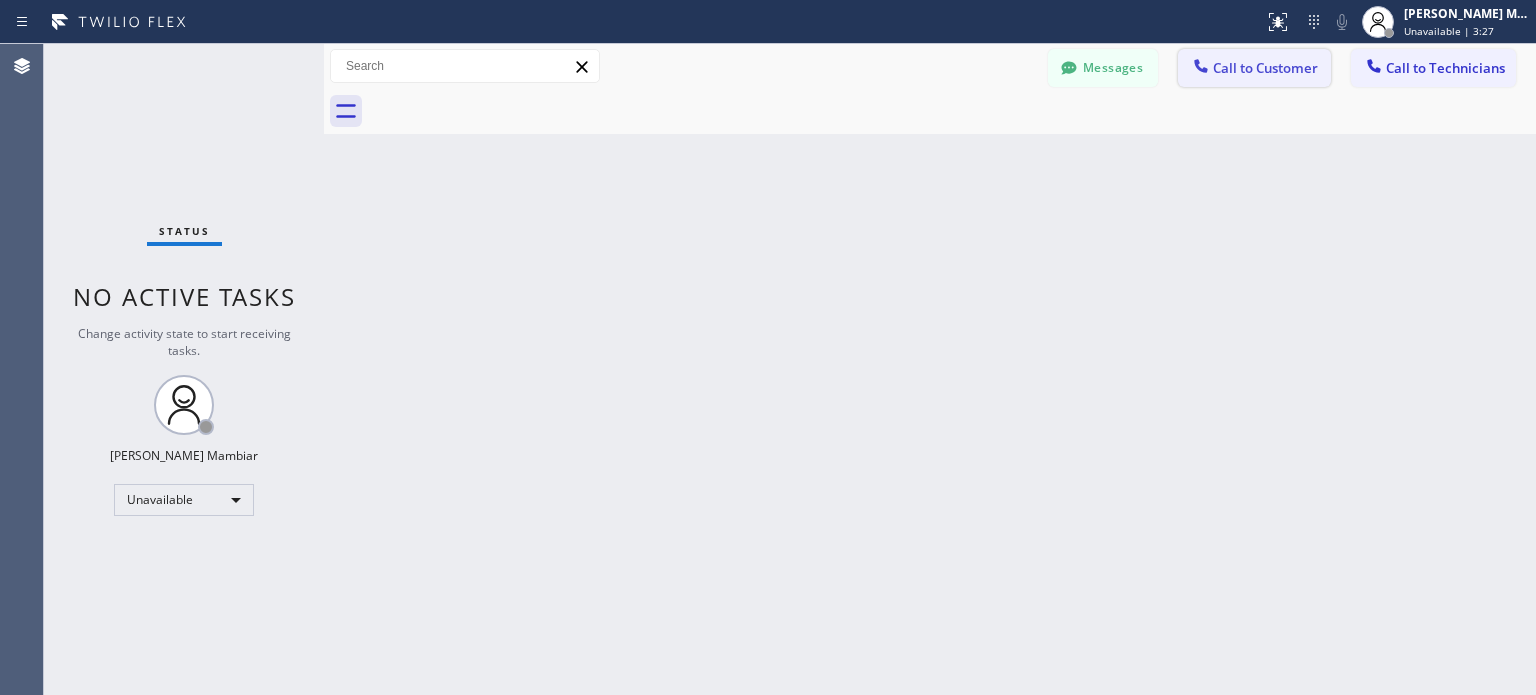 click 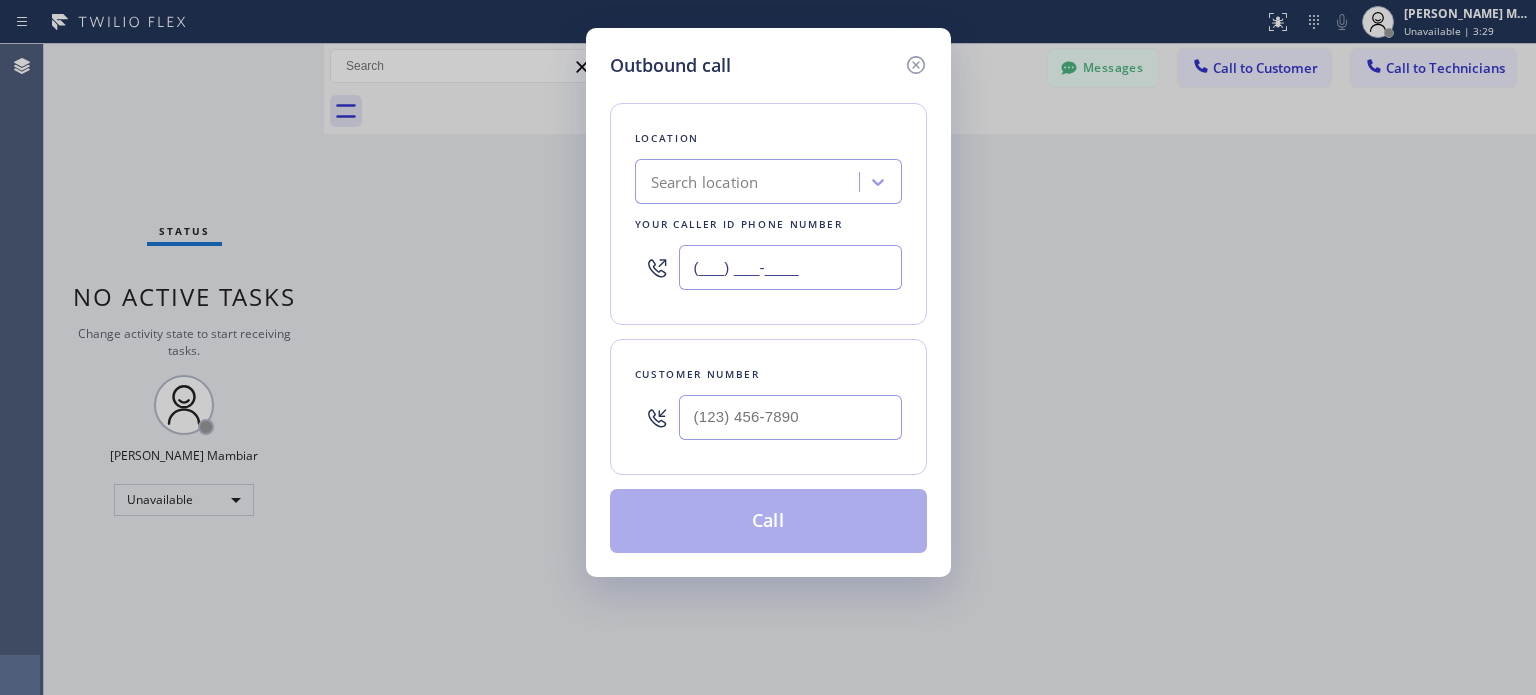 click on "(___) ___-____" at bounding box center [790, 267] 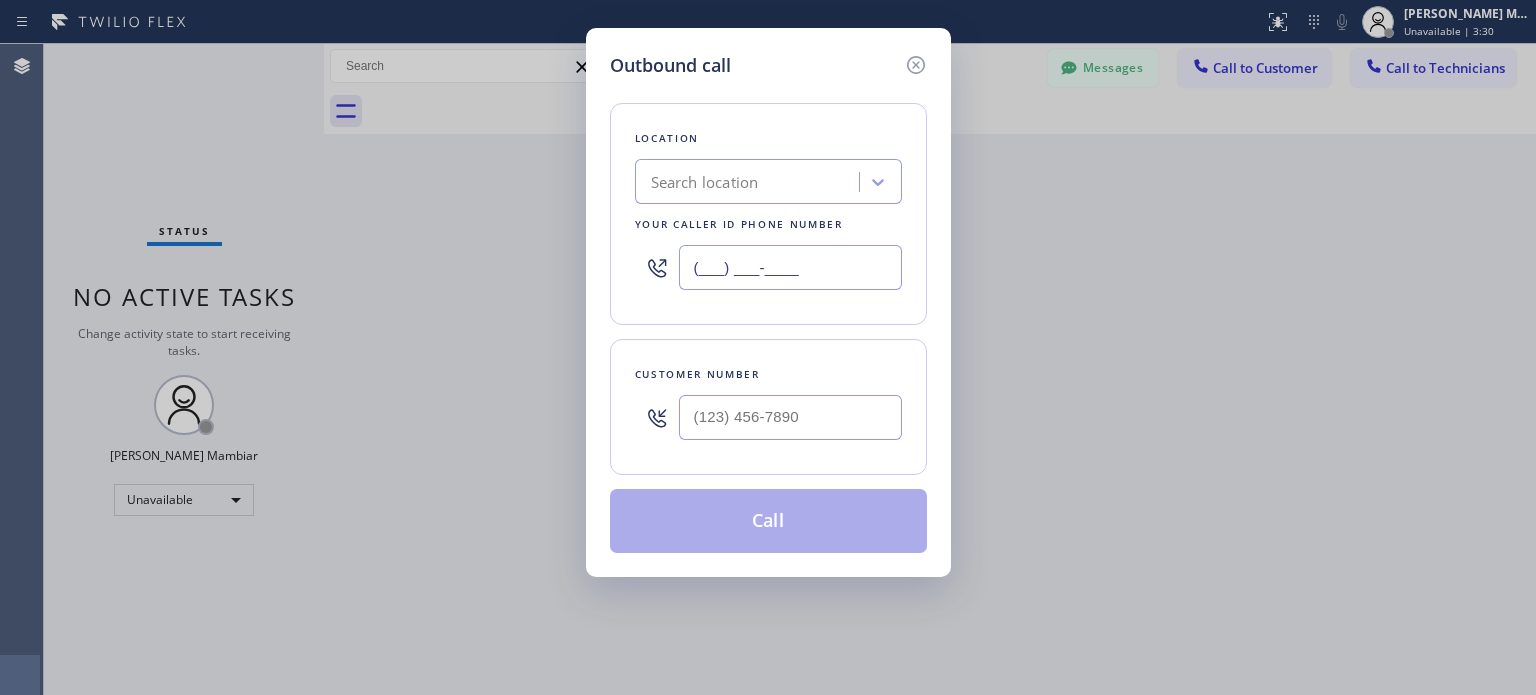 paste on "1) 213-8551" 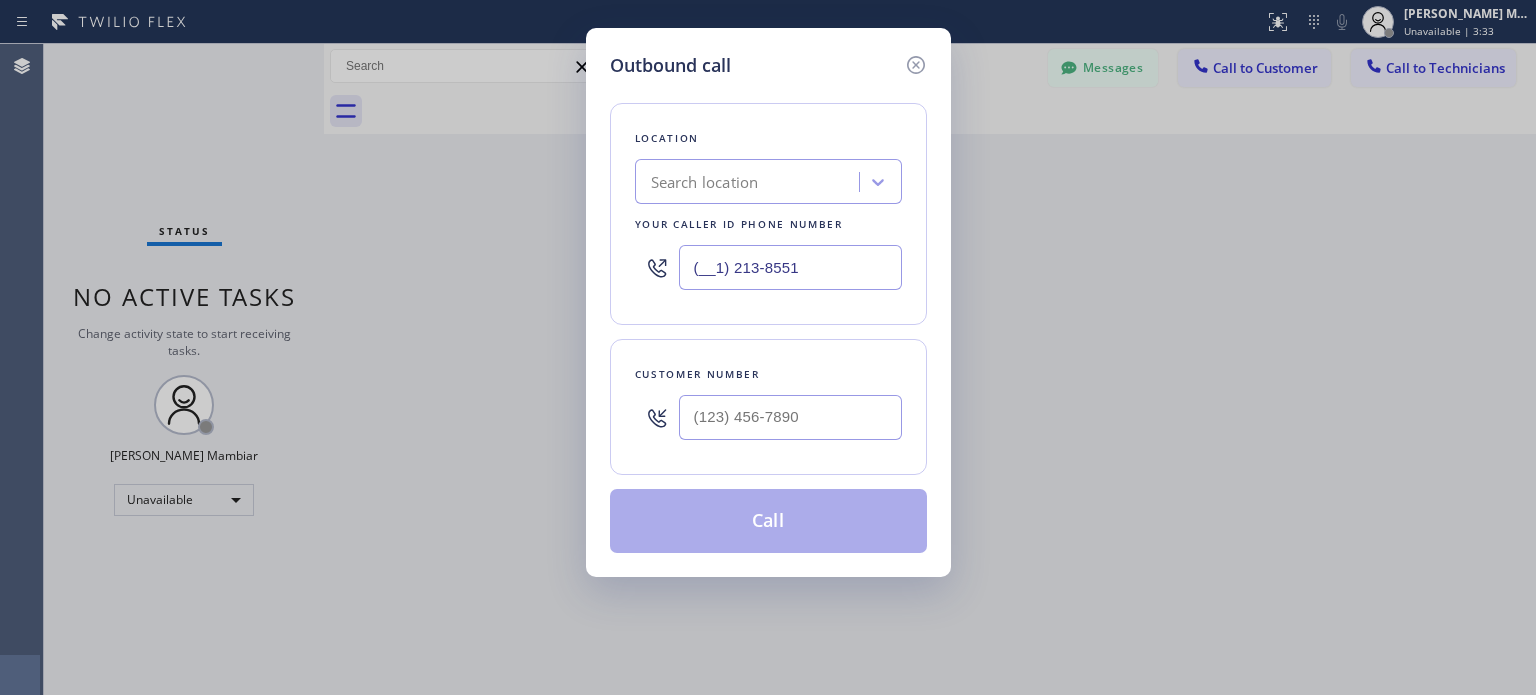 drag, startPoint x: 836, startPoint y: 266, endPoint x: 437, endPoint y: 255, distance: 399.1516 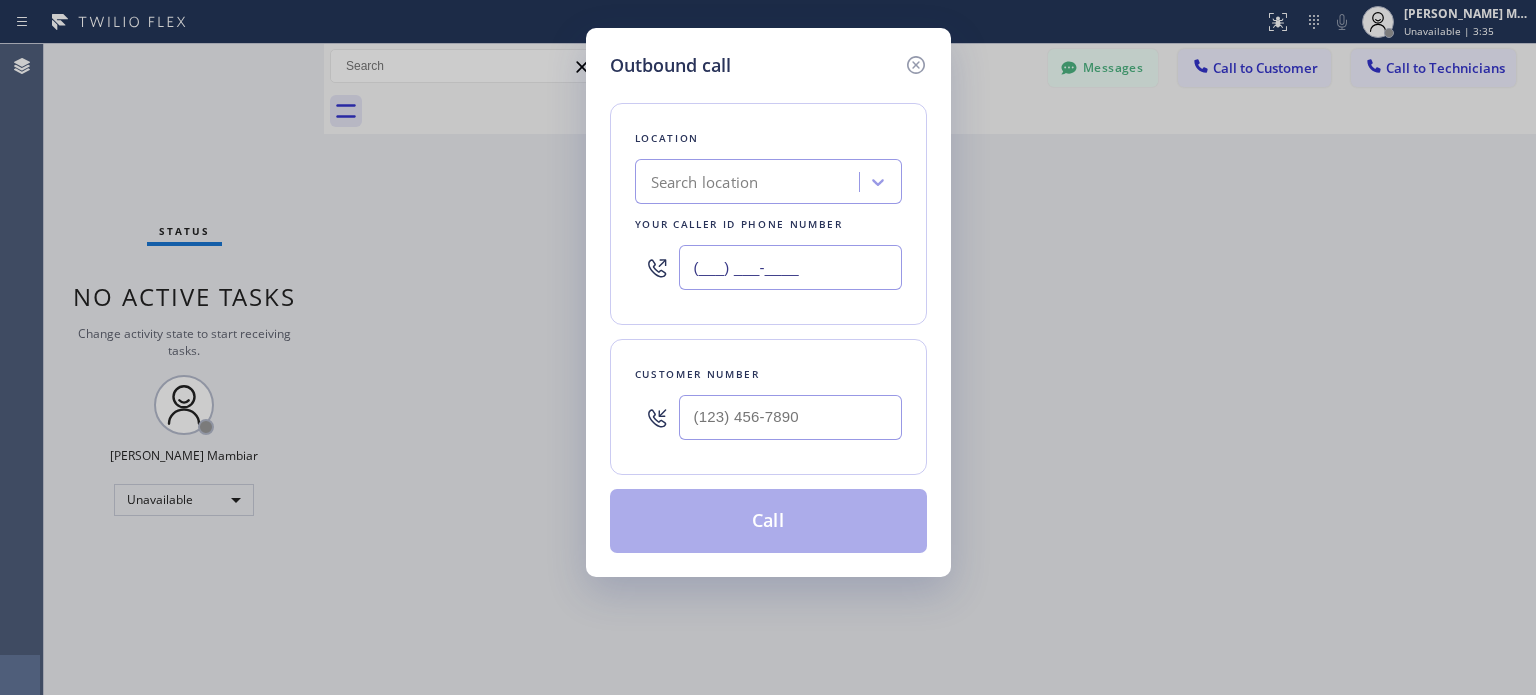 click on "(___) ___-____" at bounding box center [790, 267] 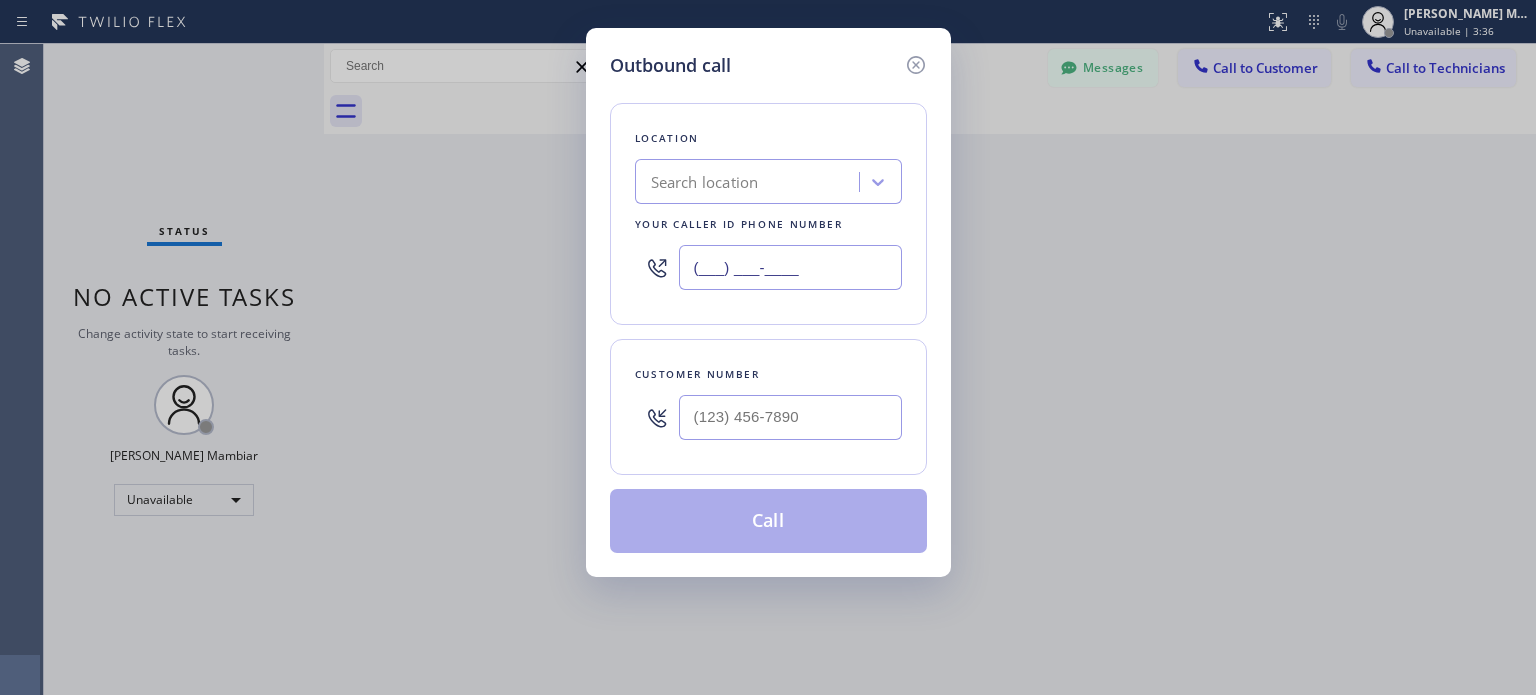 paste on "121) 385-5180" 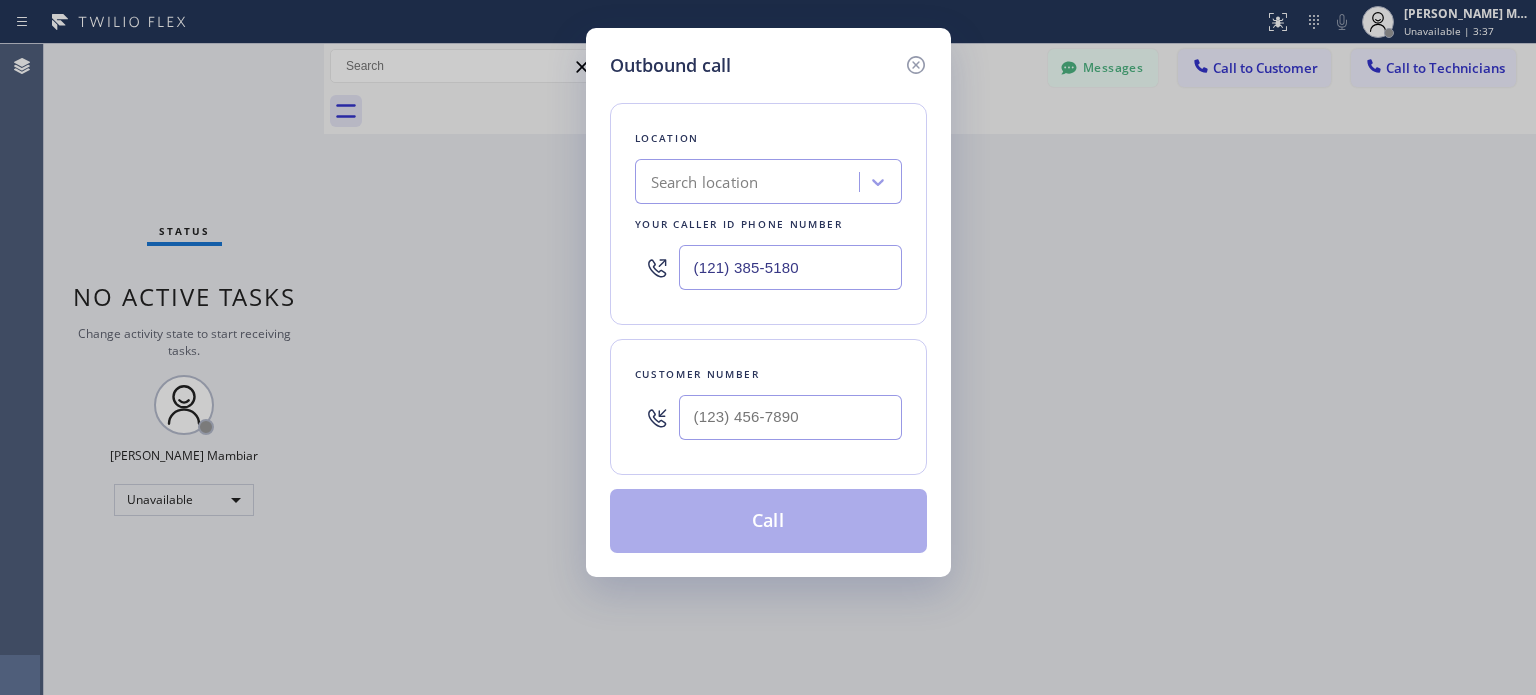 type on "(121) 385-5180" 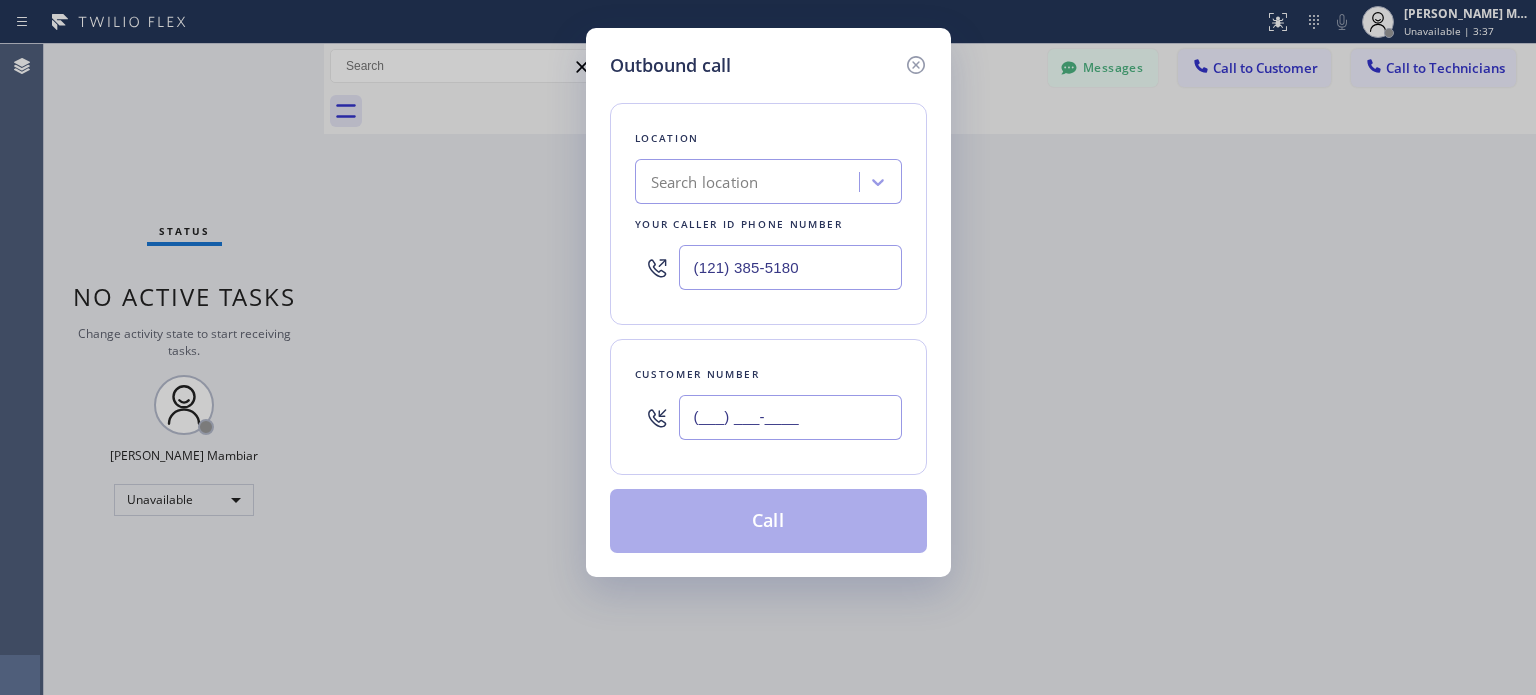 click on "(___) ___-____" at bounding box center (790, 417) 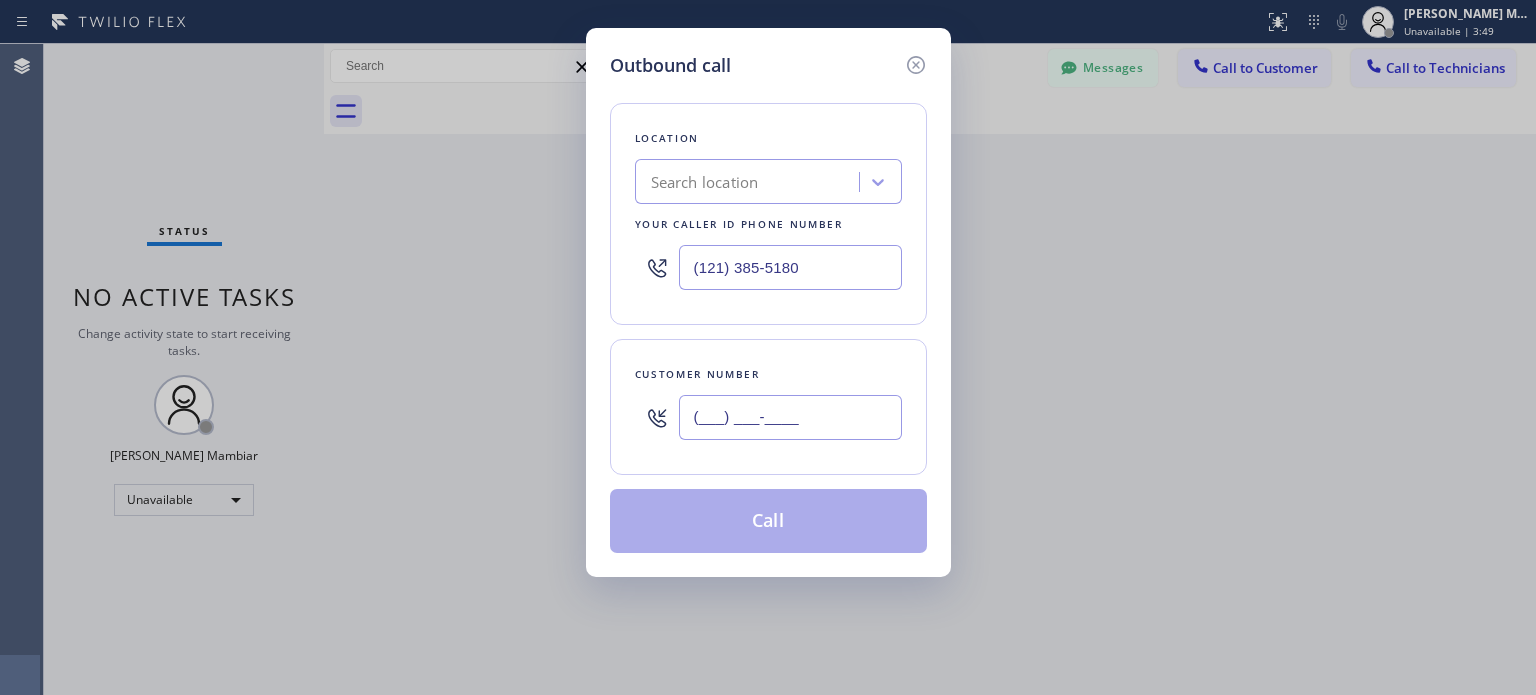 click on "(___) ___-____" at bounding box center [790, 417] 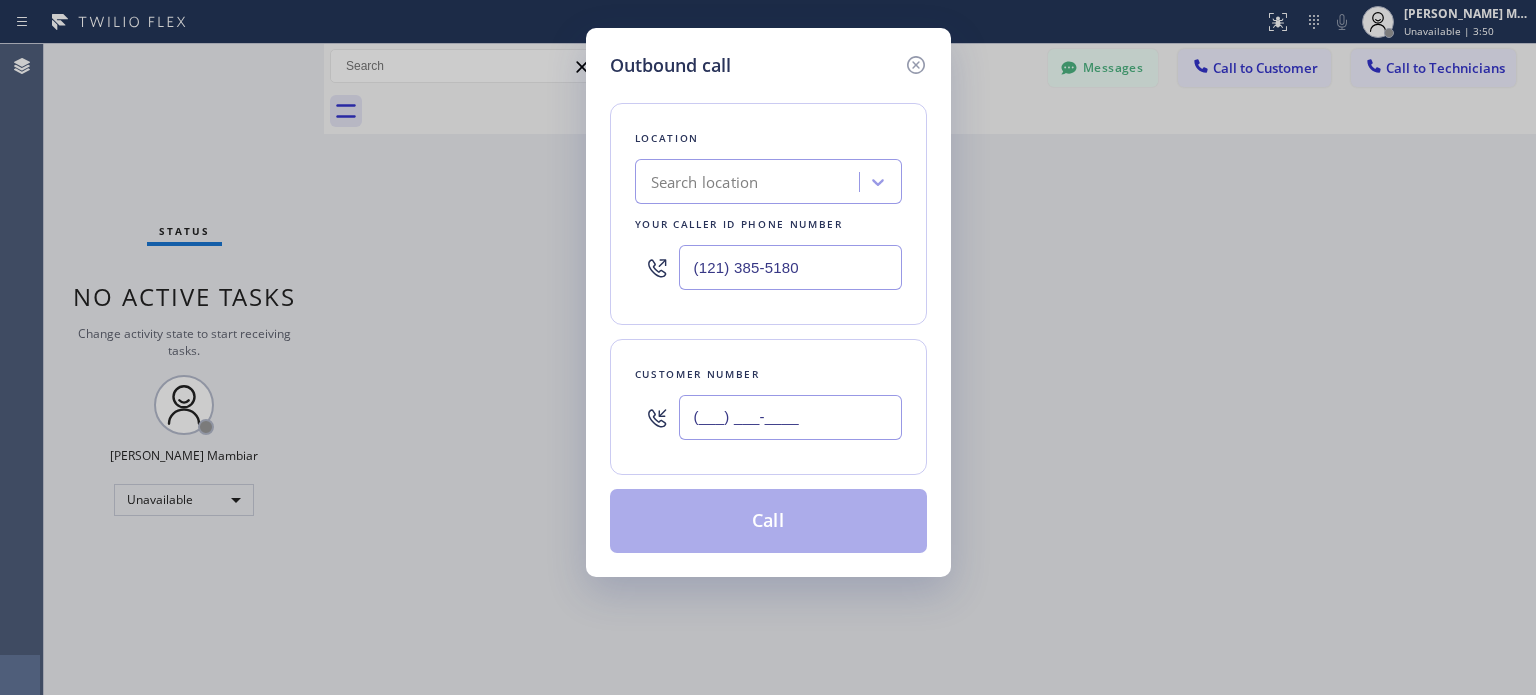 paste on "949) 689-7582" 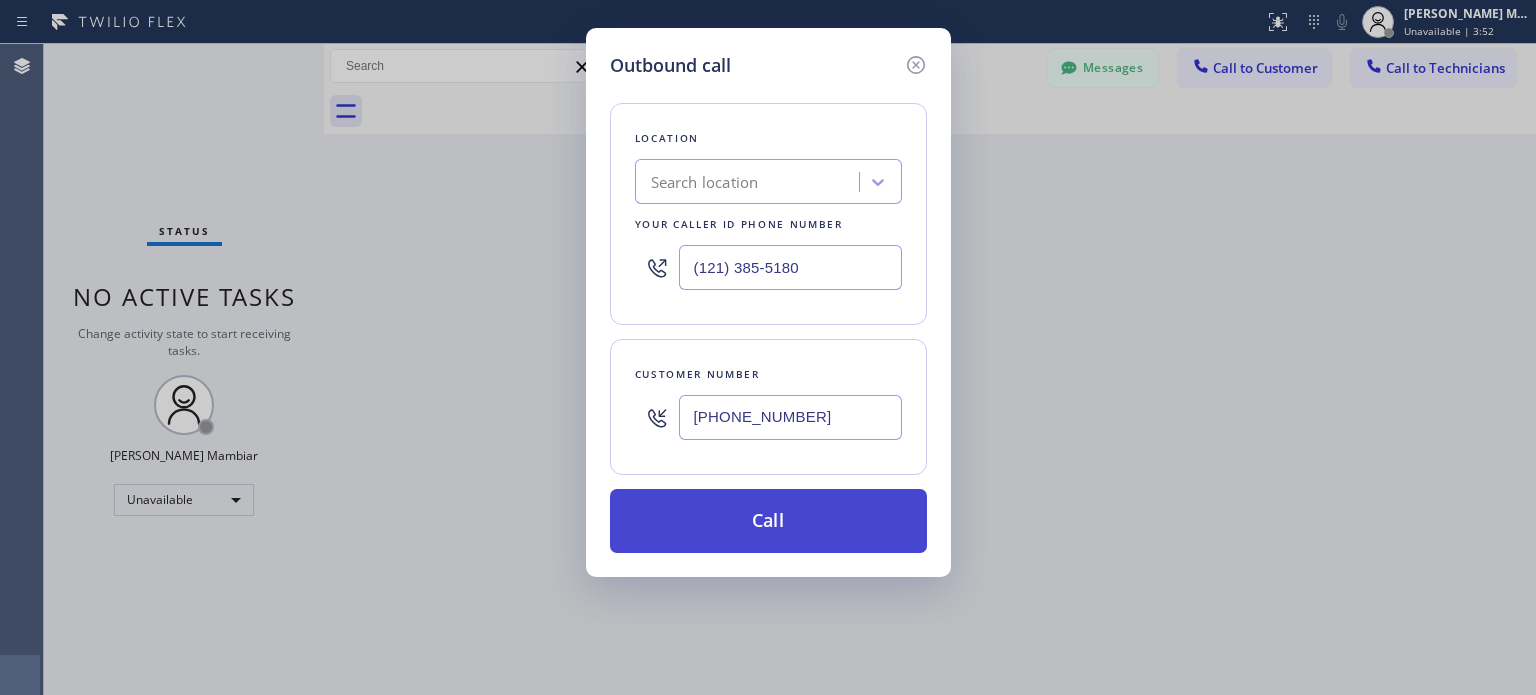 type on "[PHONE_NUMBER]" 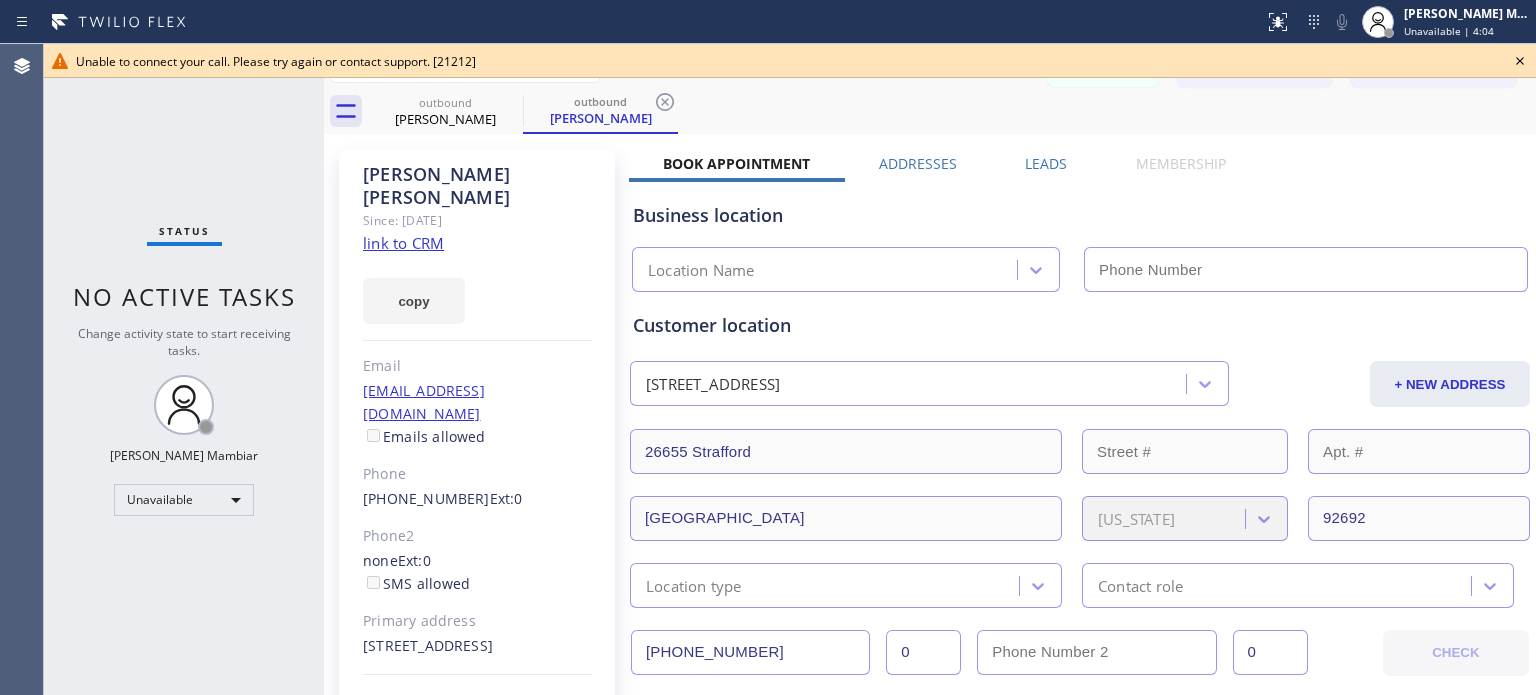click 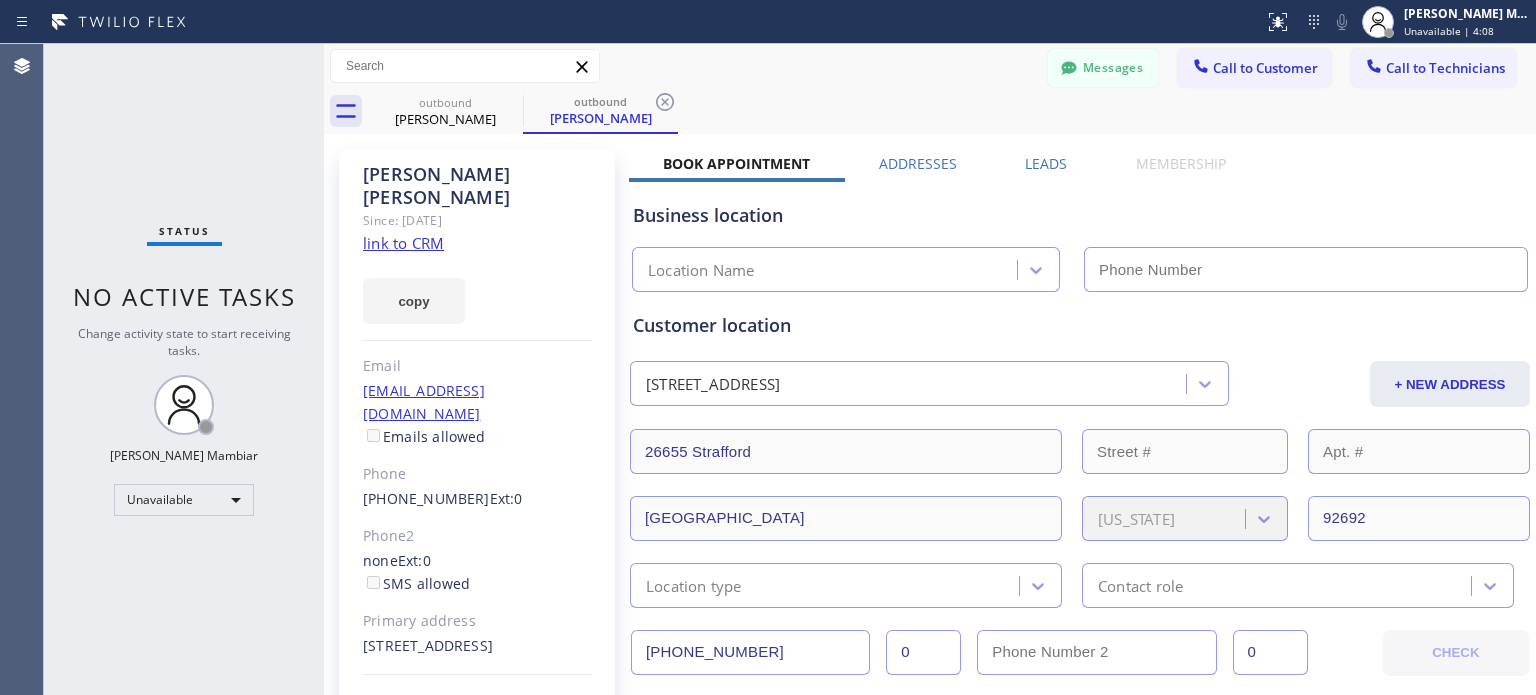 click 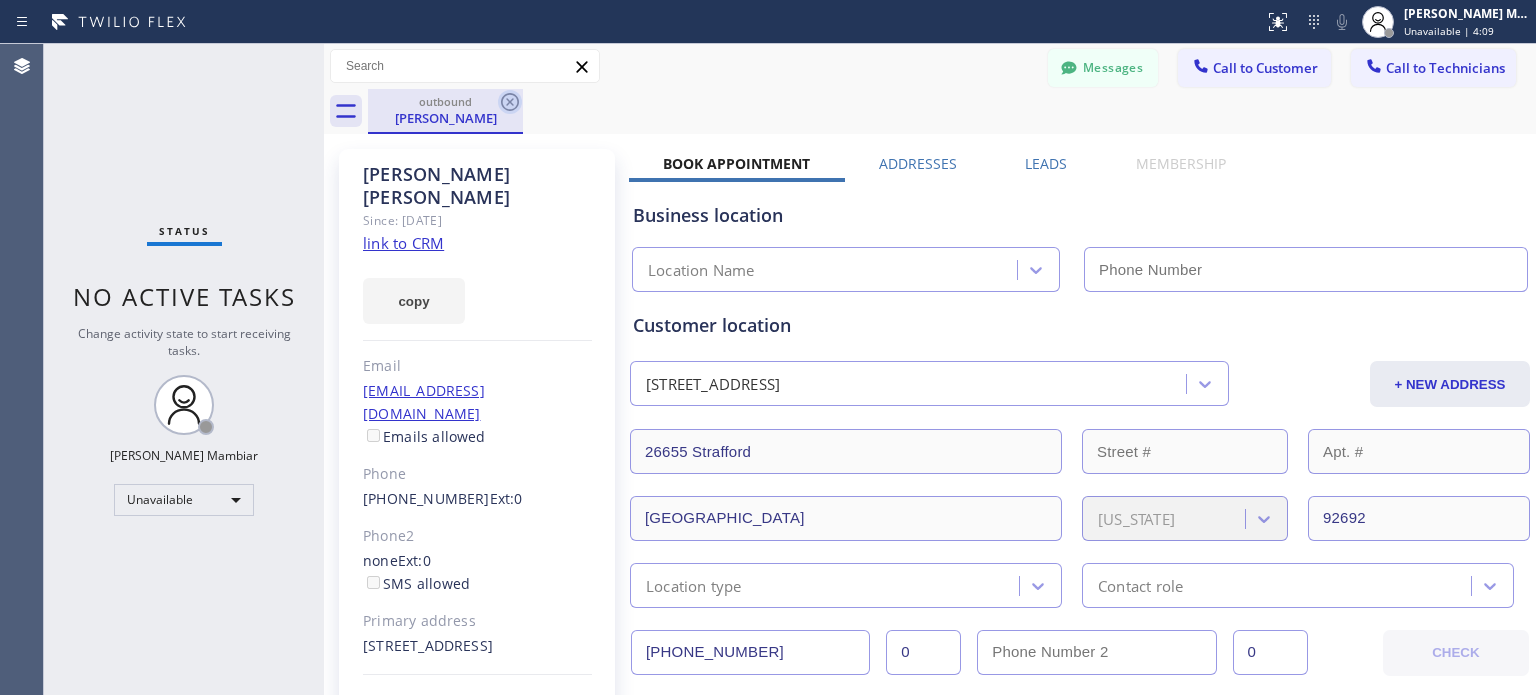 click 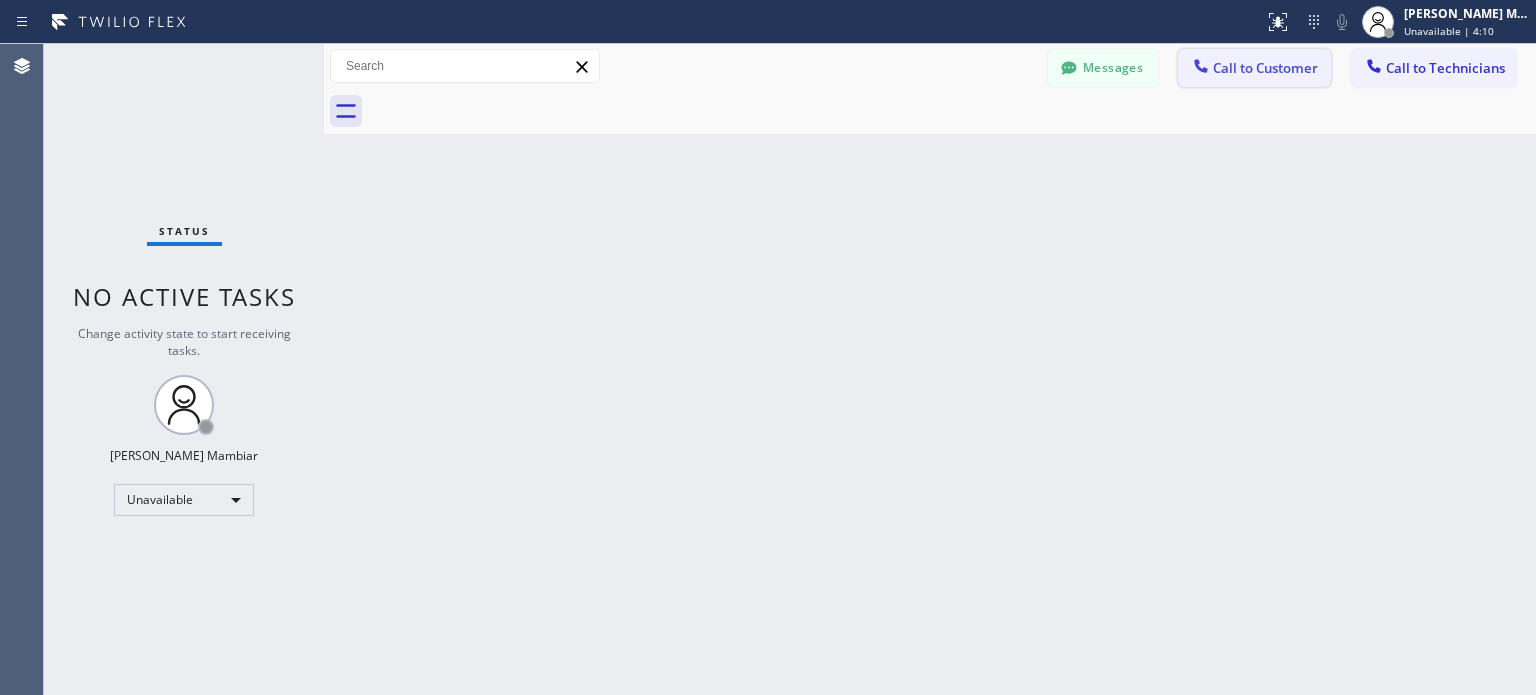 click on "Call to Customer" at bounding box center (1254, 68) 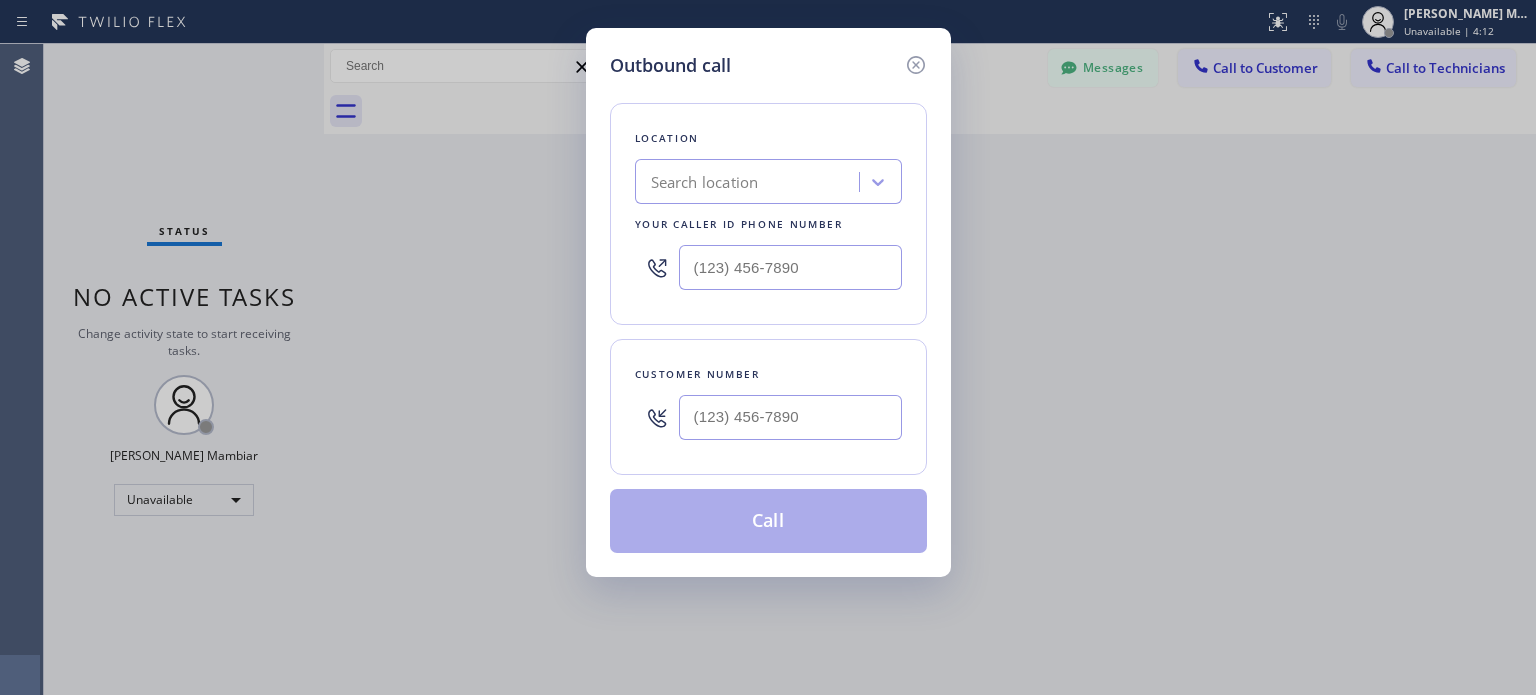 type on "(___) ___-____" 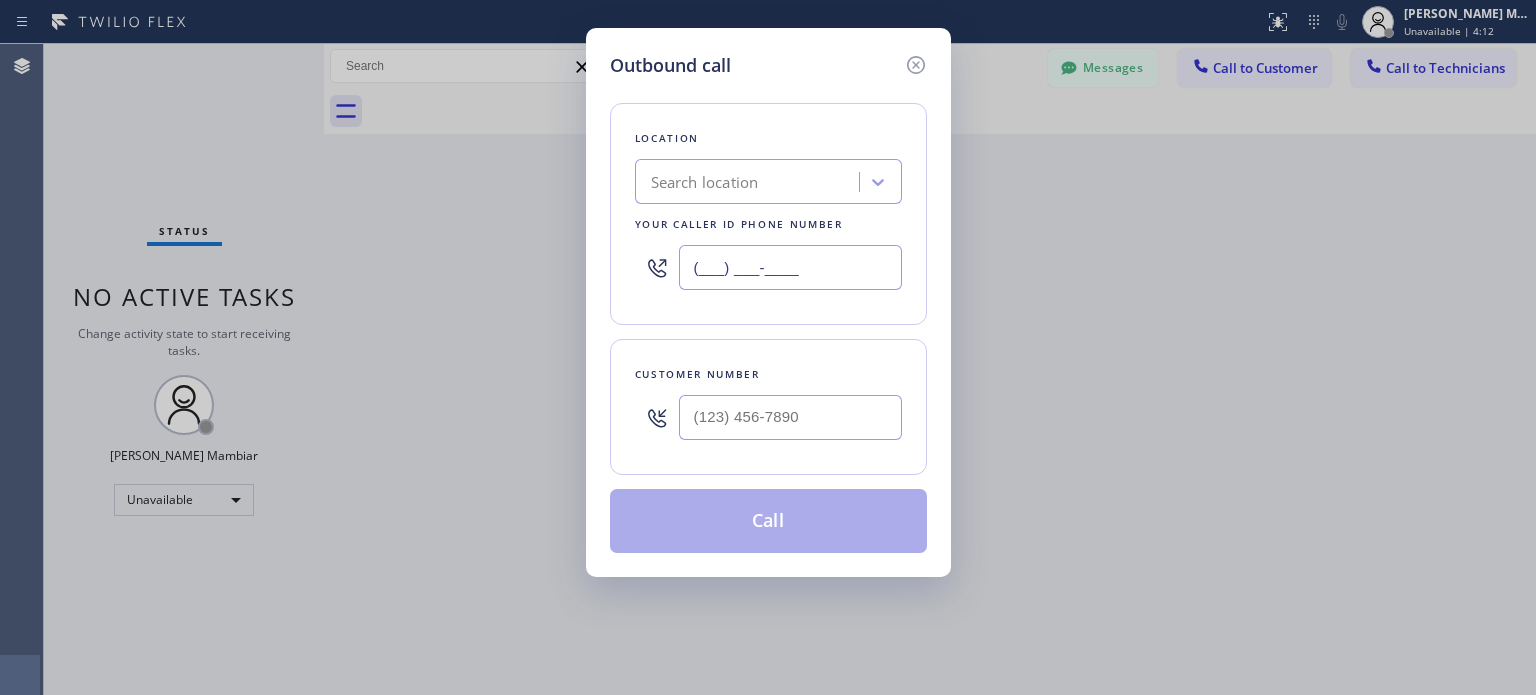 click on "(___) ___-____" at bounding box center [790, 267] 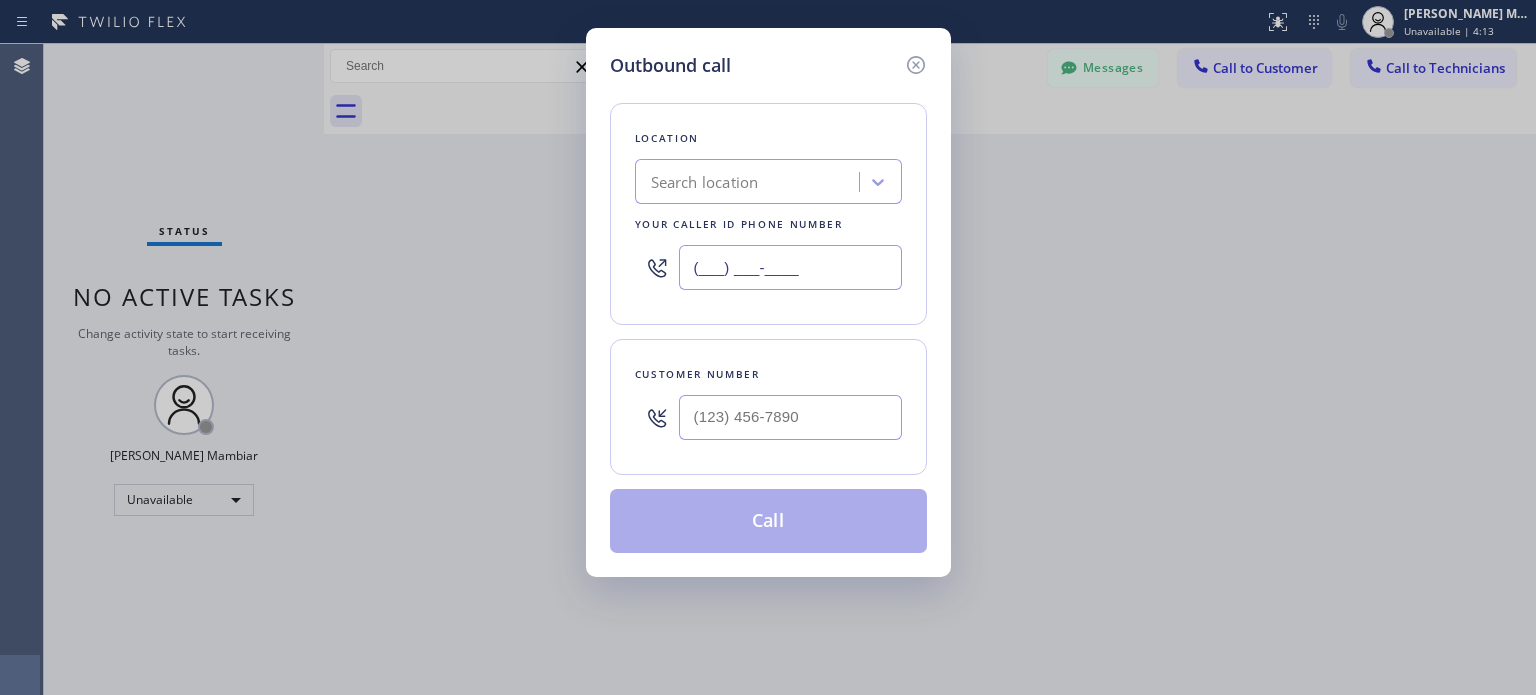 type 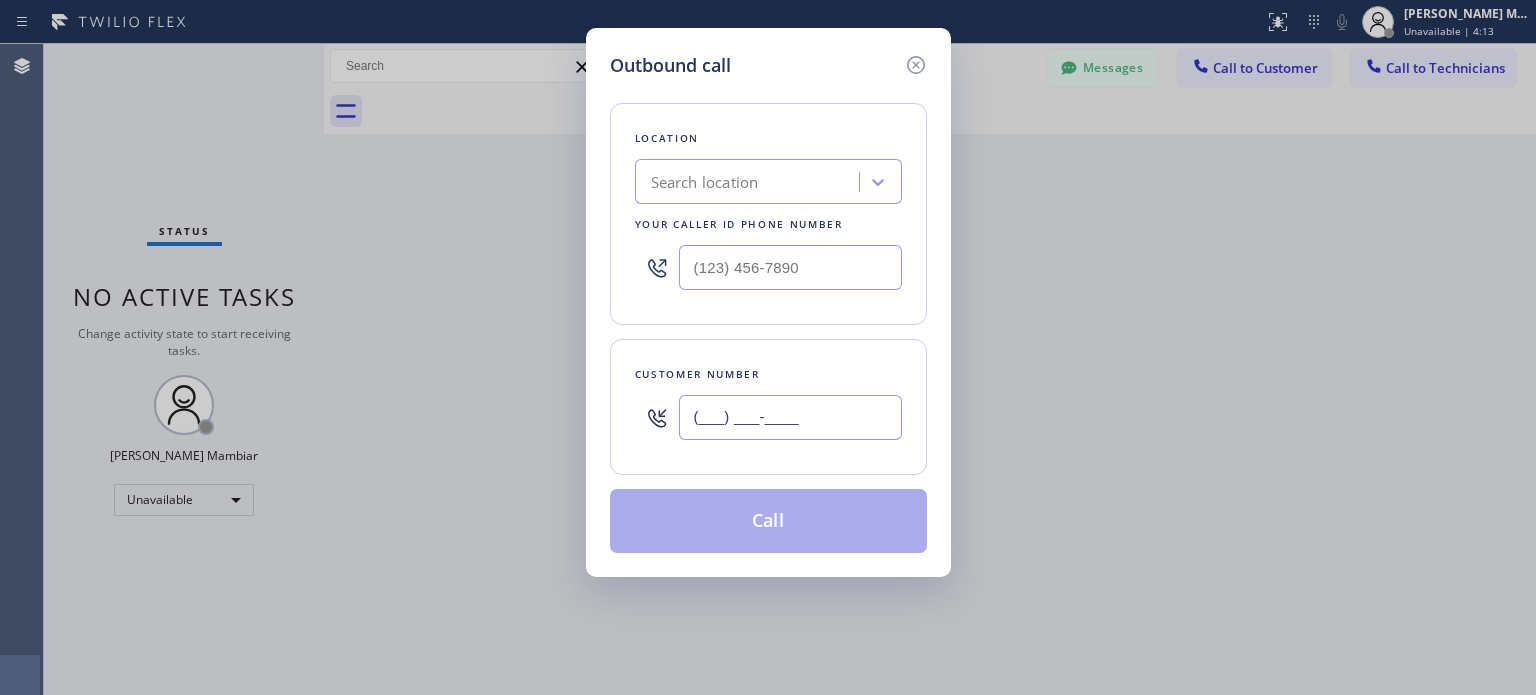 click on "(___) ___-____" at bounding box center [790, 417] 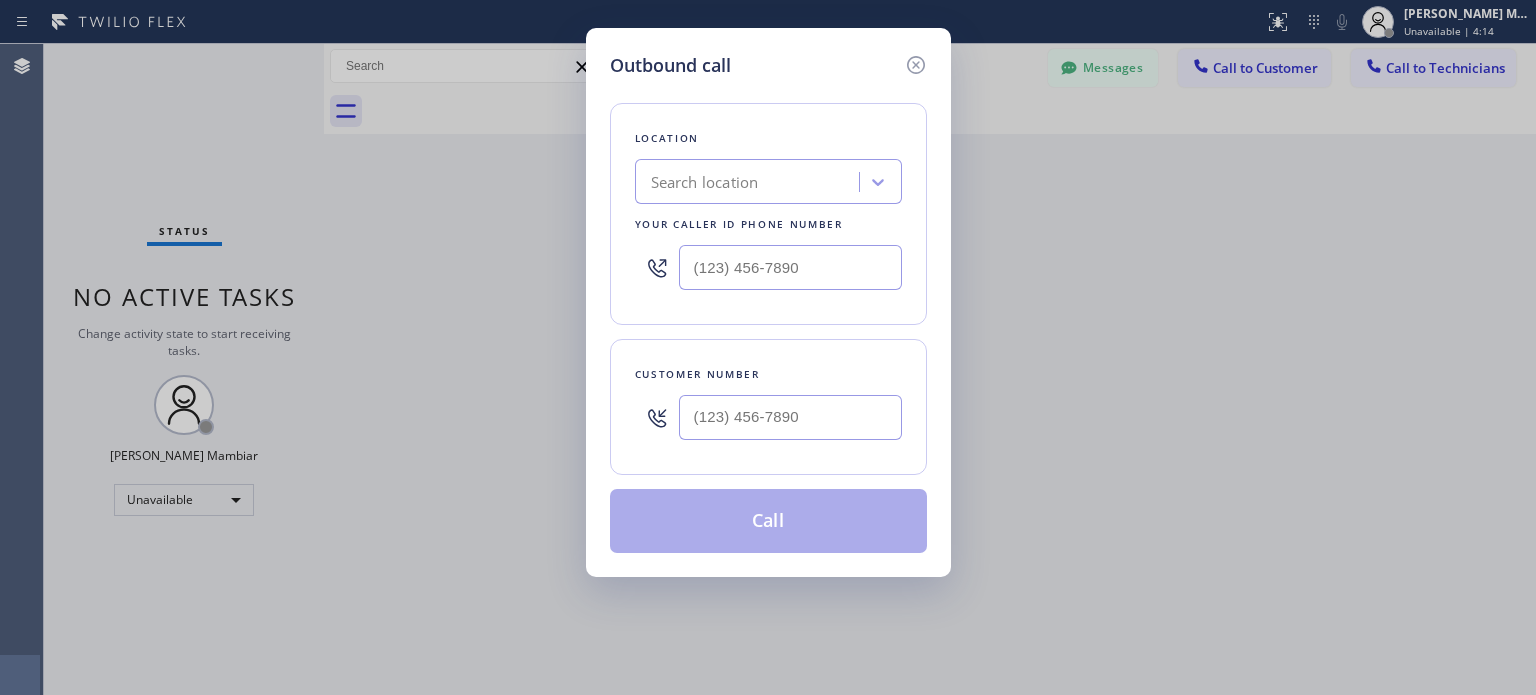 drag, startPoint x: 701, startPoint y: 409, endPoint x: 1018, endPoint y: 199, distance: 380.2486 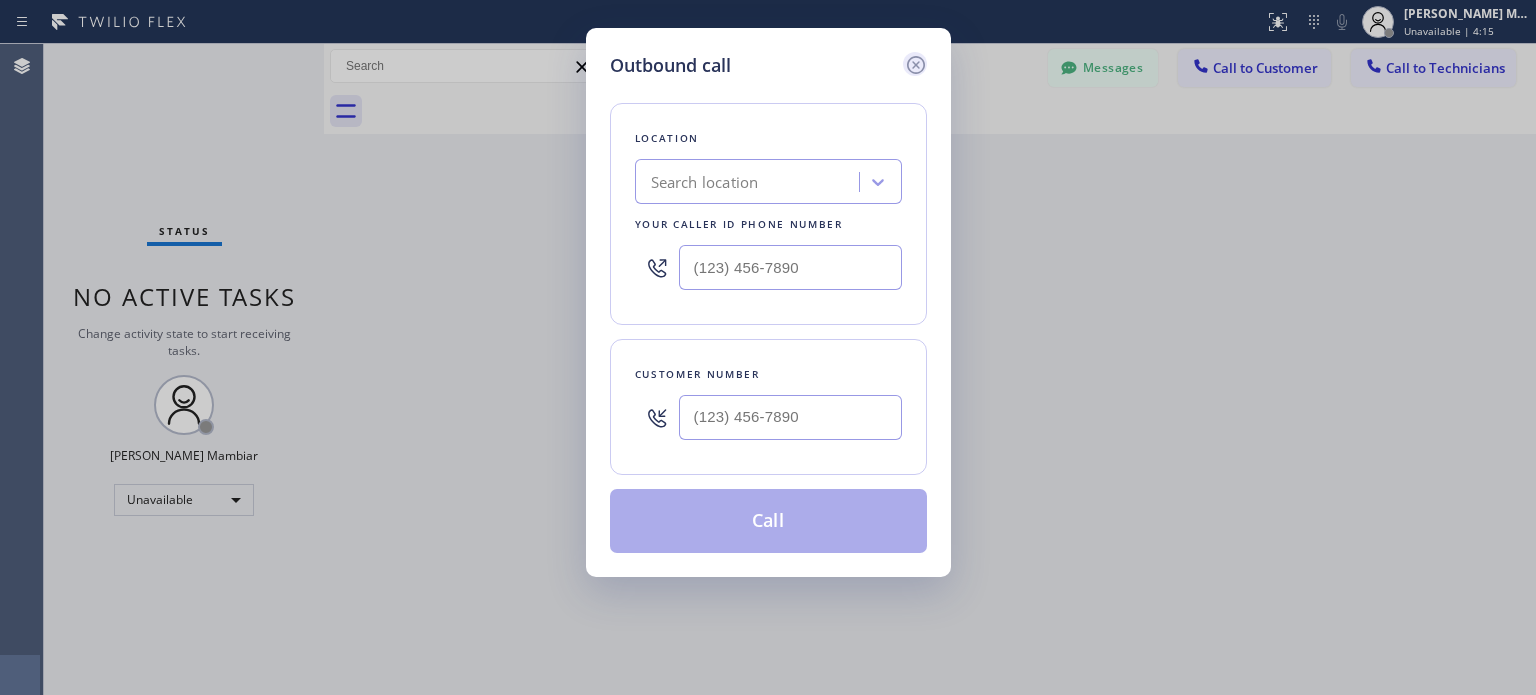 click 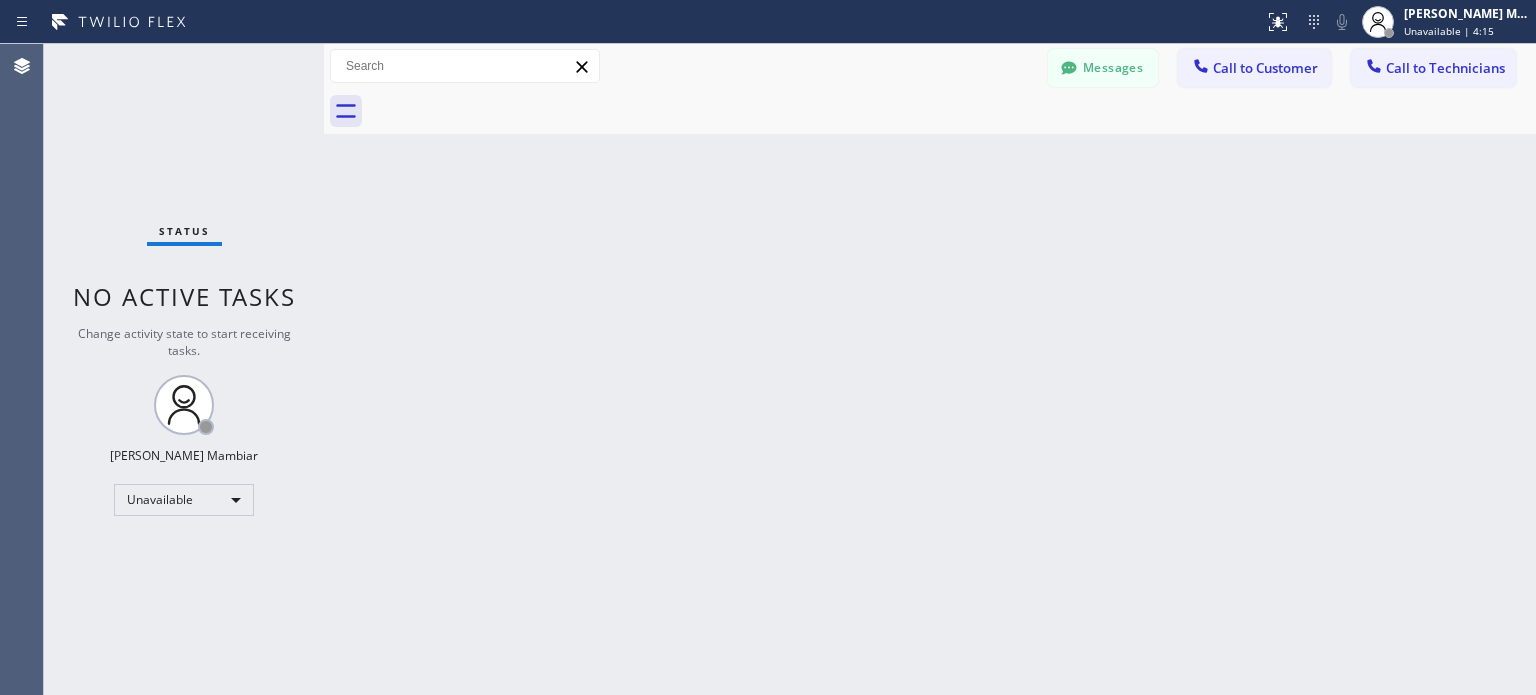 drag, startPoint x: 1427, startPoint y: 74, endPoint x: 1389, endPoint y: 147, distance: 82.29824 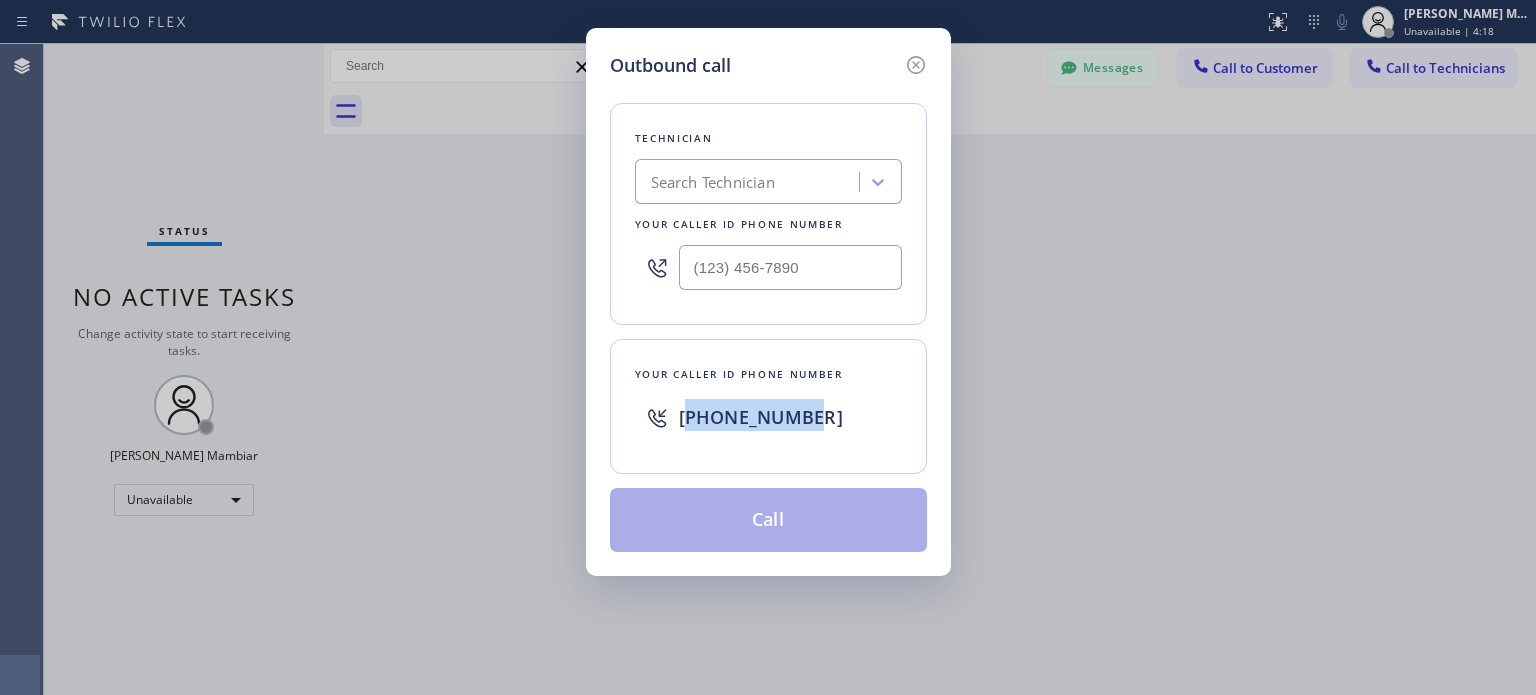 drag, startPoint x: 802, startPoint y: 417, endPoint x: 692, endPoint y: 400, distance: 111.305885 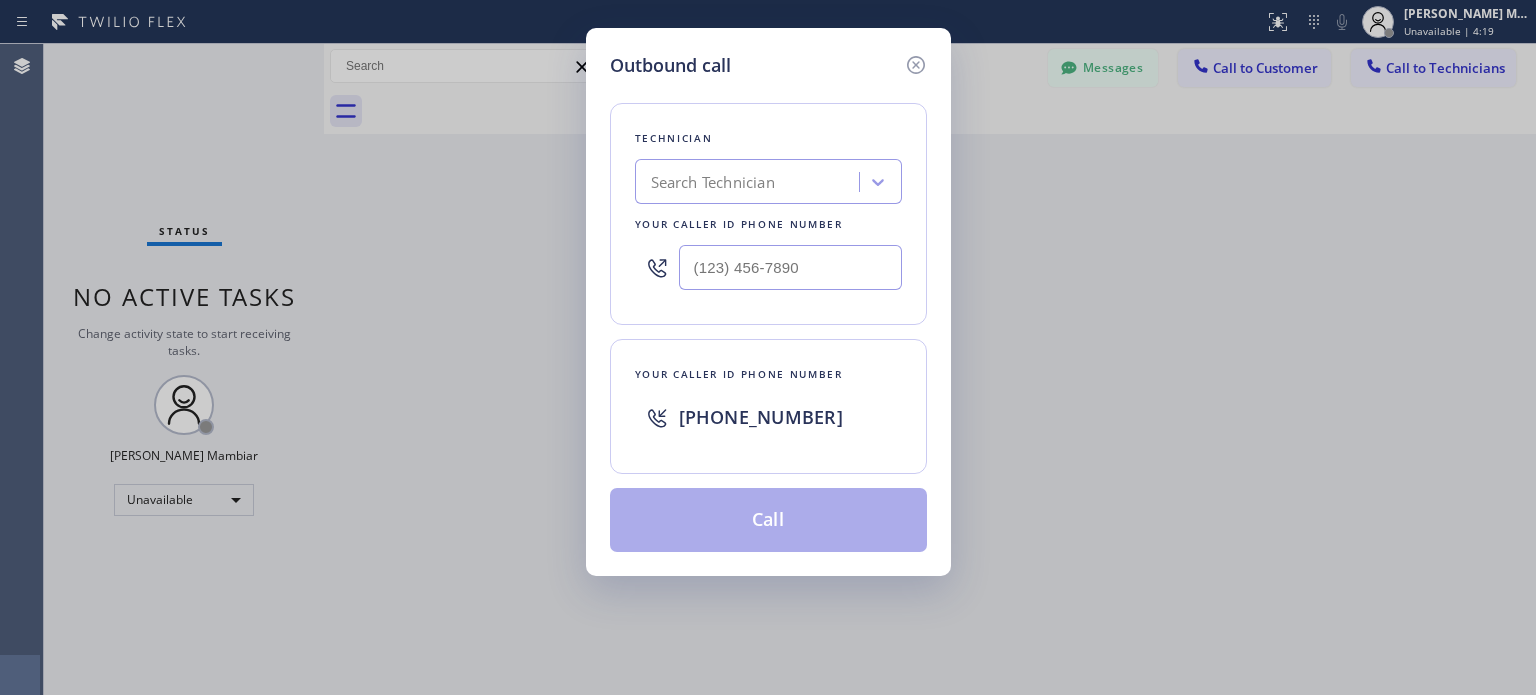 click on "Outbound call Technician Search Technician Your caller id phone number Your caller id phone number [PHONE_NUMBER] Call" at bounding box center (768, 347) 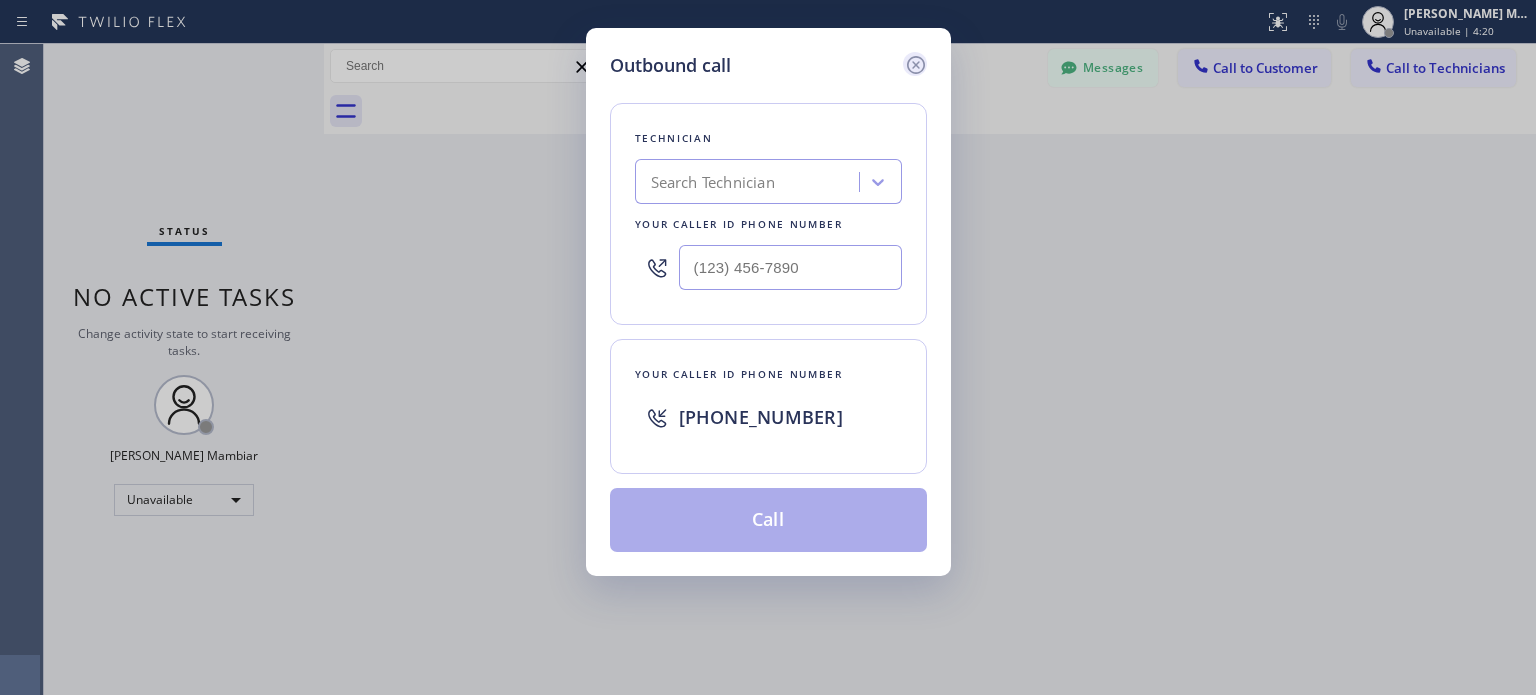 click 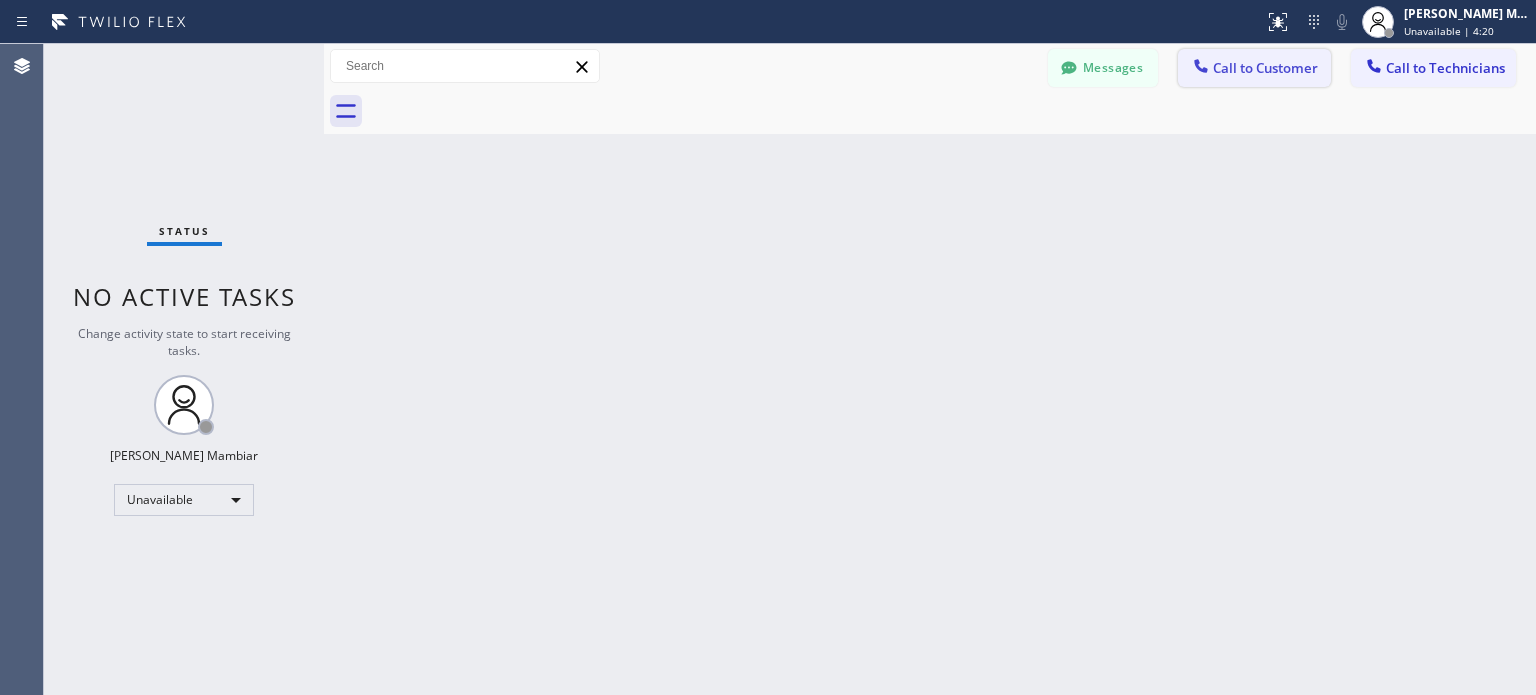 click on "Call to Customer" at bounding box center (1254, 68) 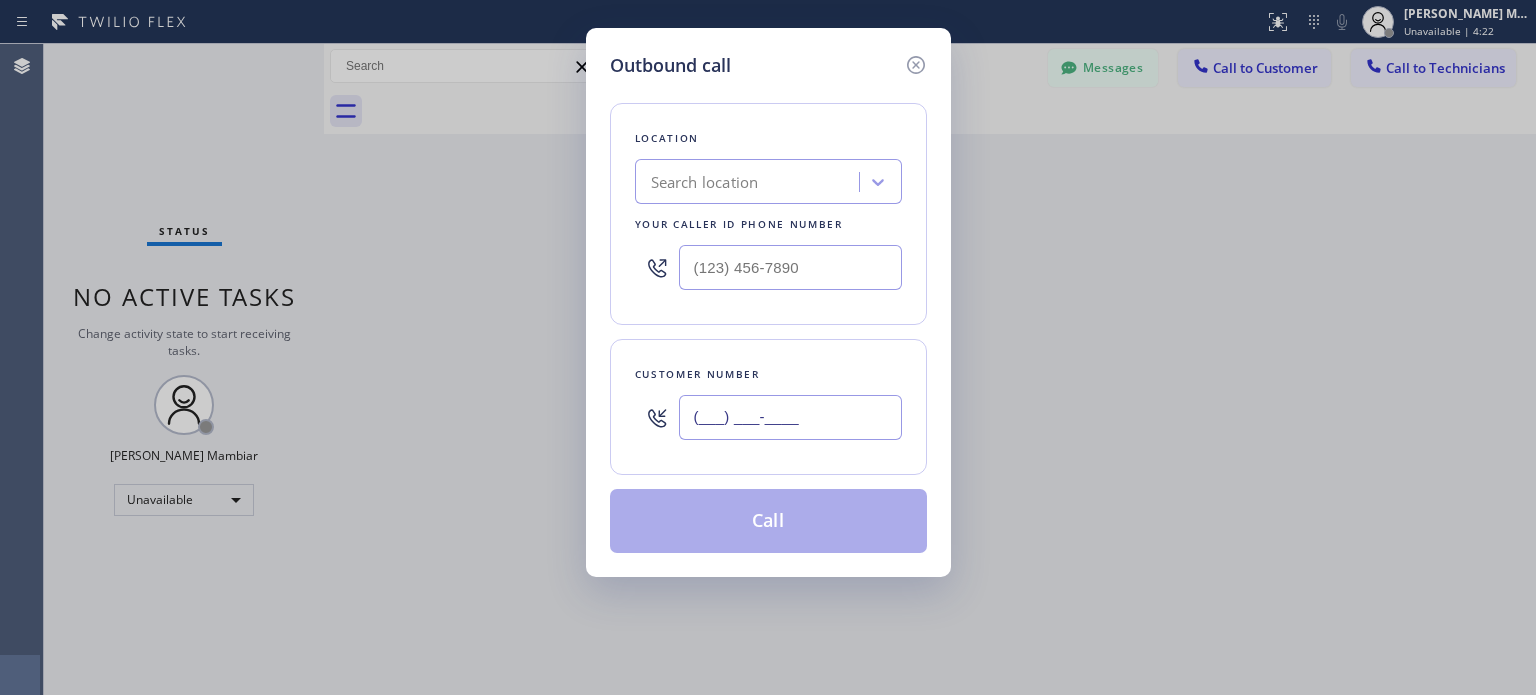 click on "(___) ___-____" at bounding box center (790, 417) 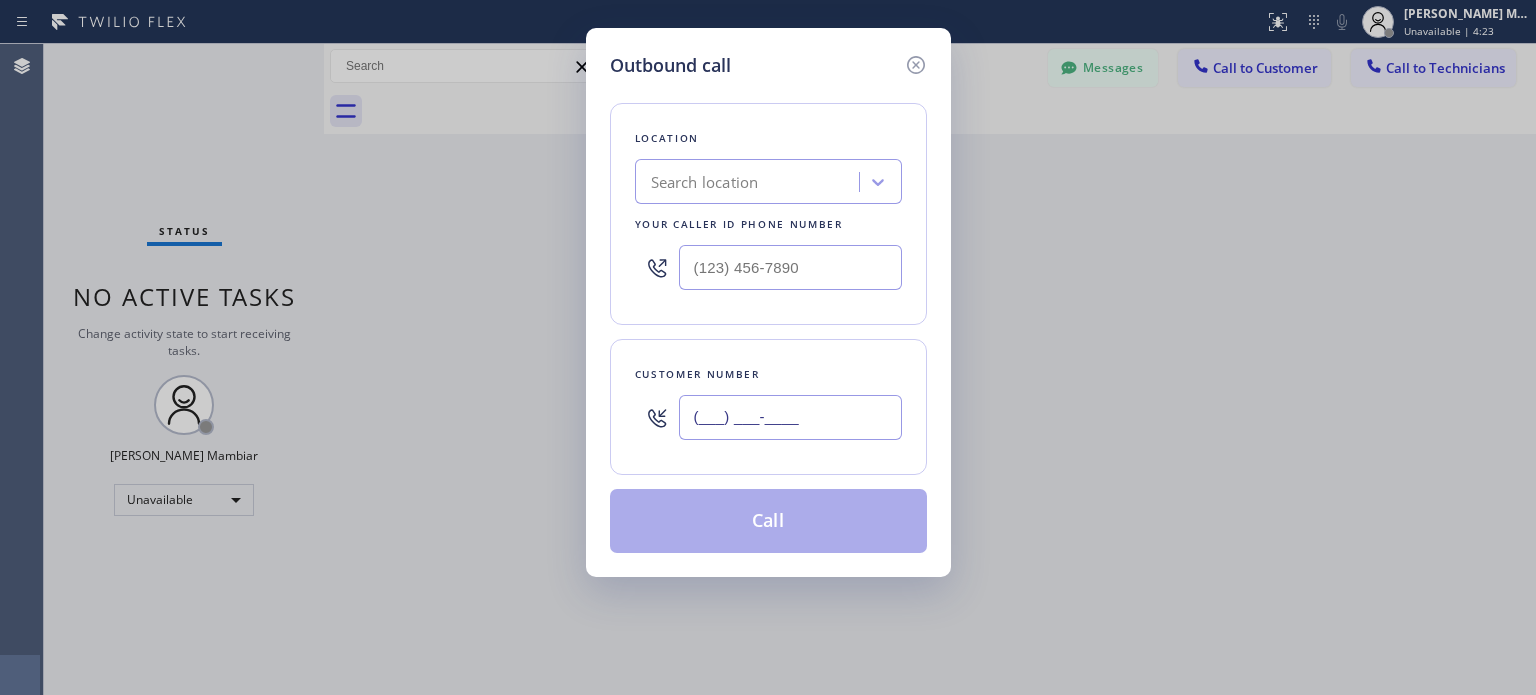 paste on "121) 385-5180" 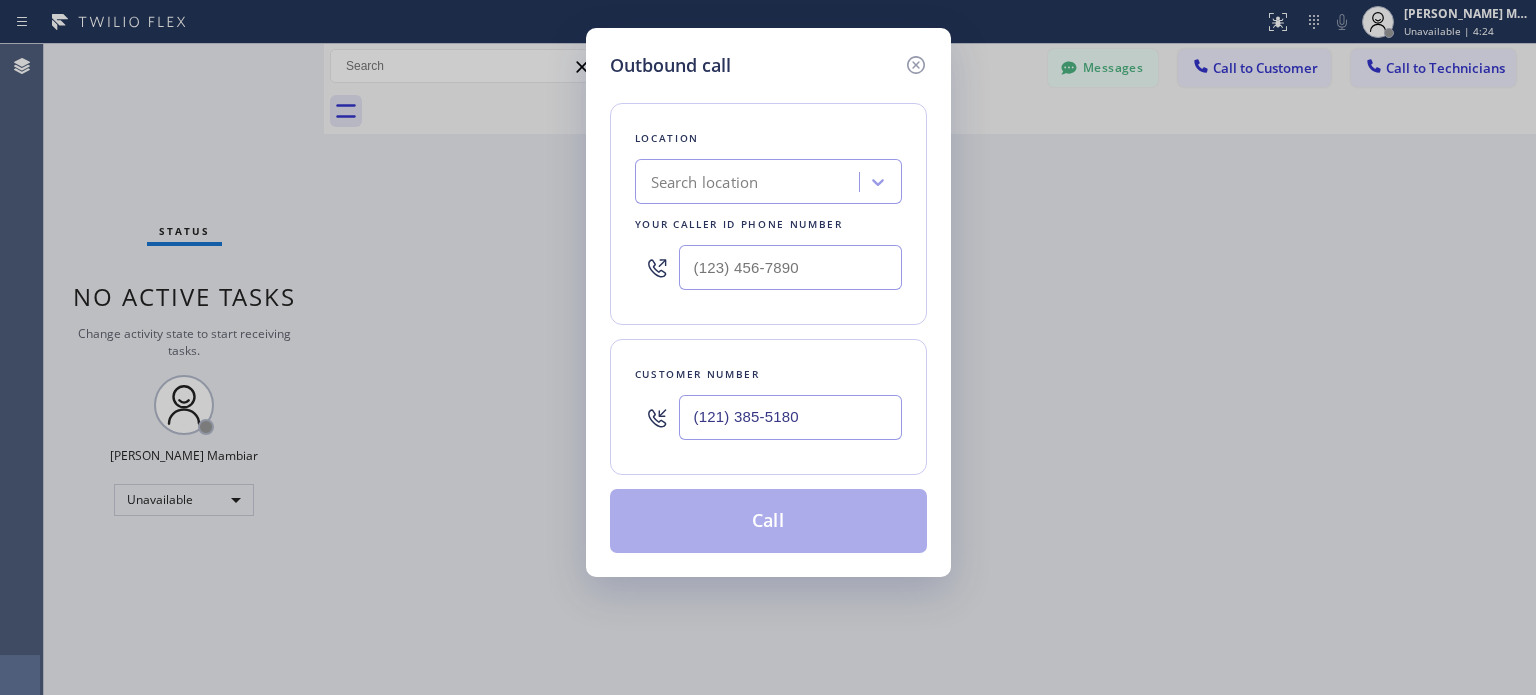 type on "(121) 385-5180" 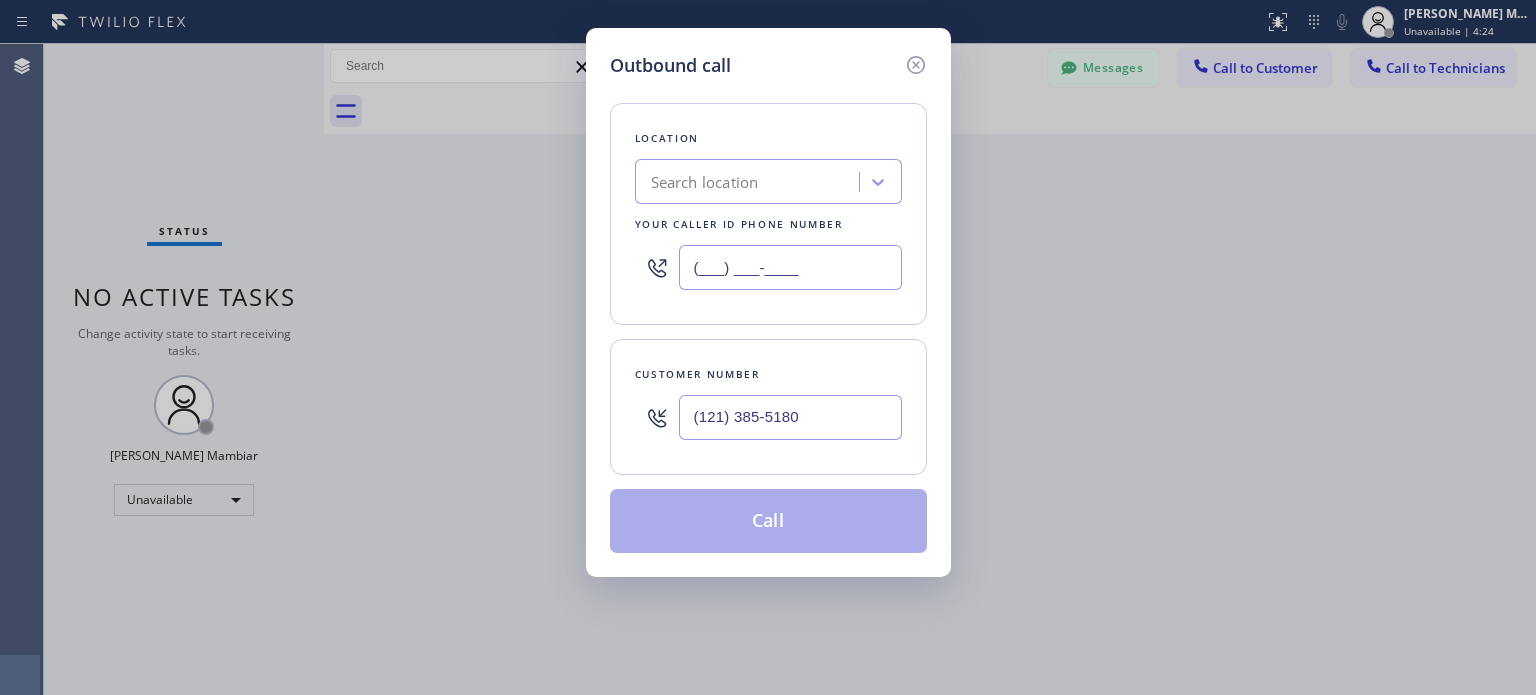 click on "(___) ___-____" at bounding box center (790, 267) 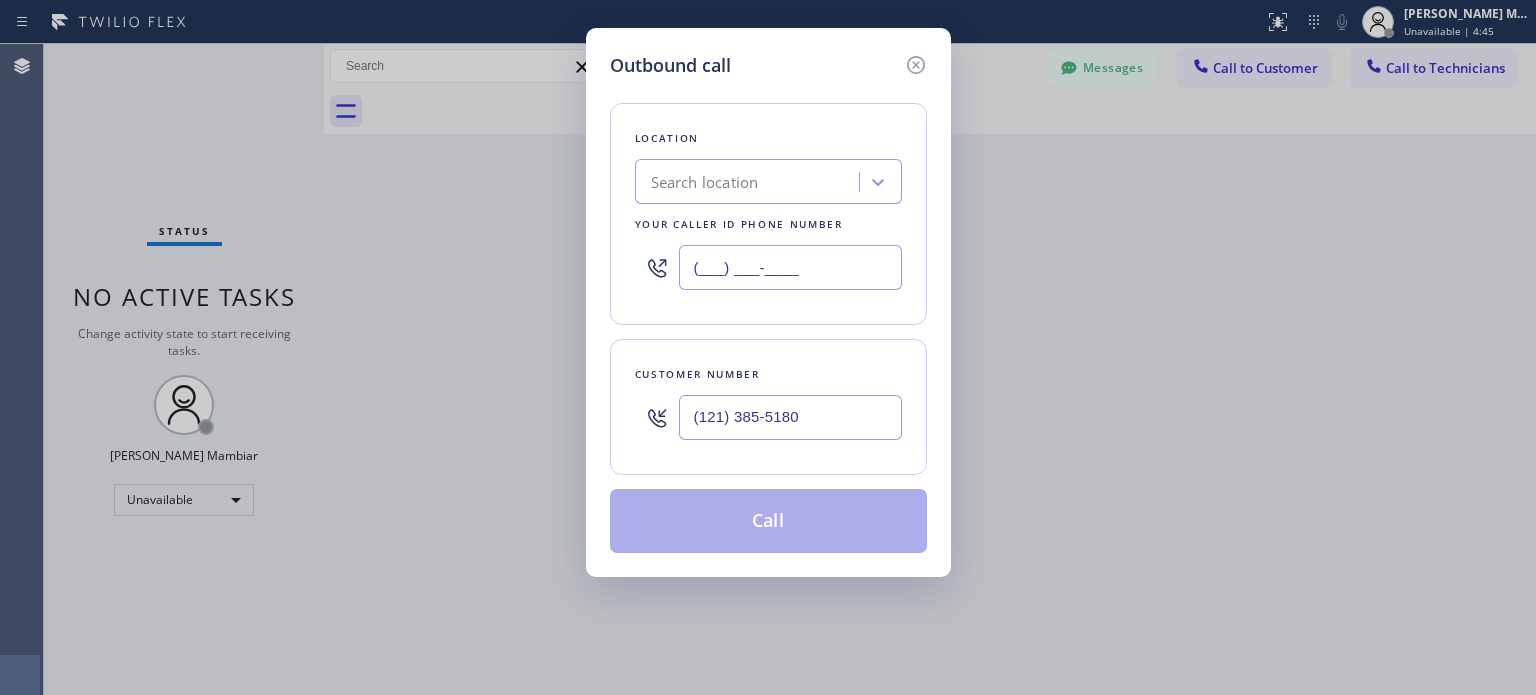 click on "(___) ___-____" at bounding box center [790, 267] 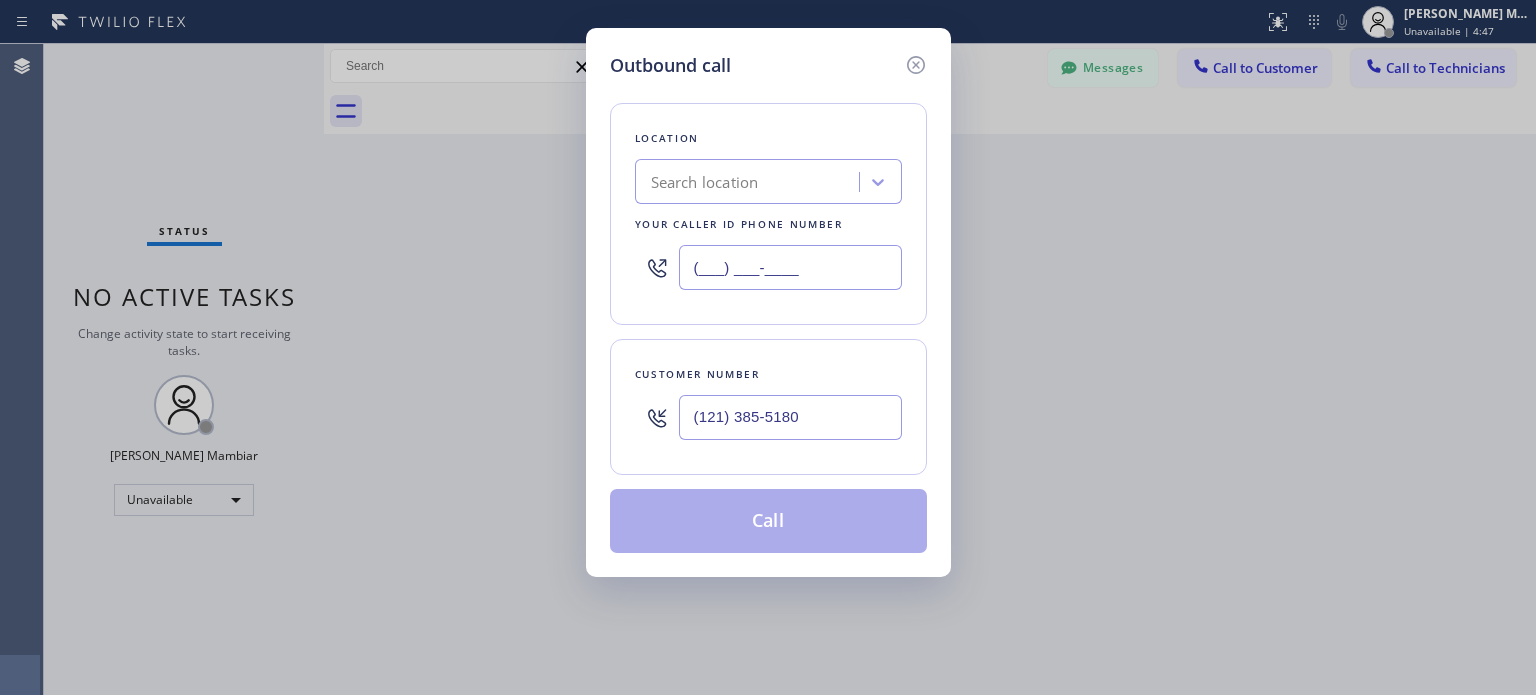 paste on "121) 385-5180" 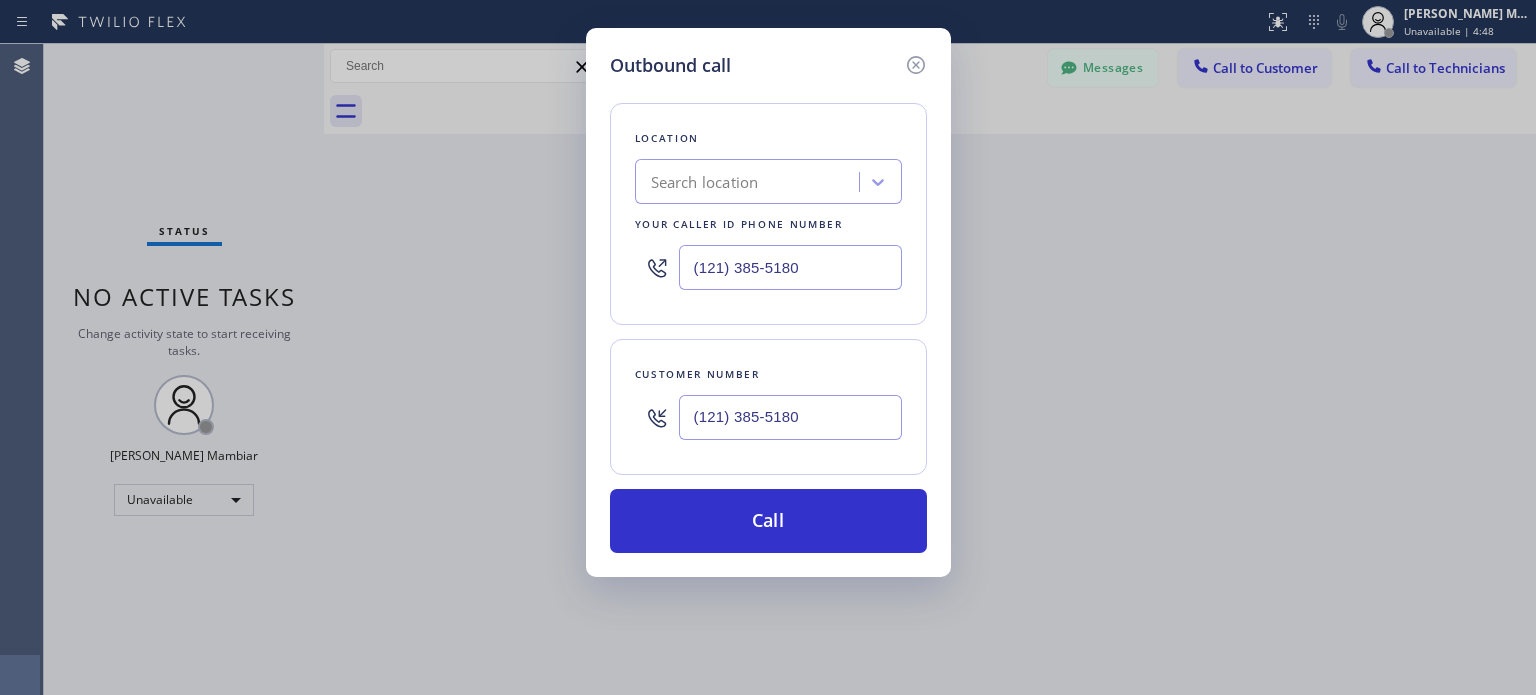 type on "(121) 385-5180" 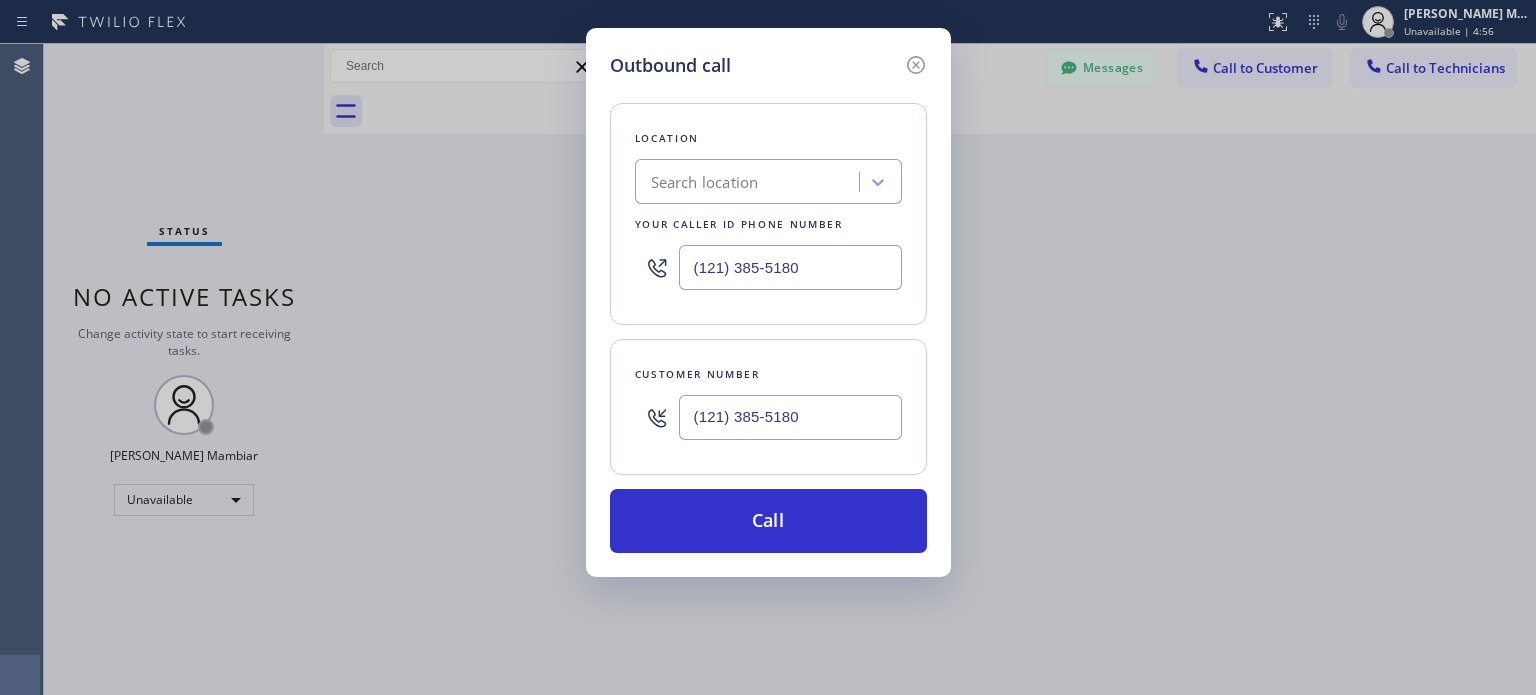 click on "(121) 385-5180" at bounding box center (790, 417) 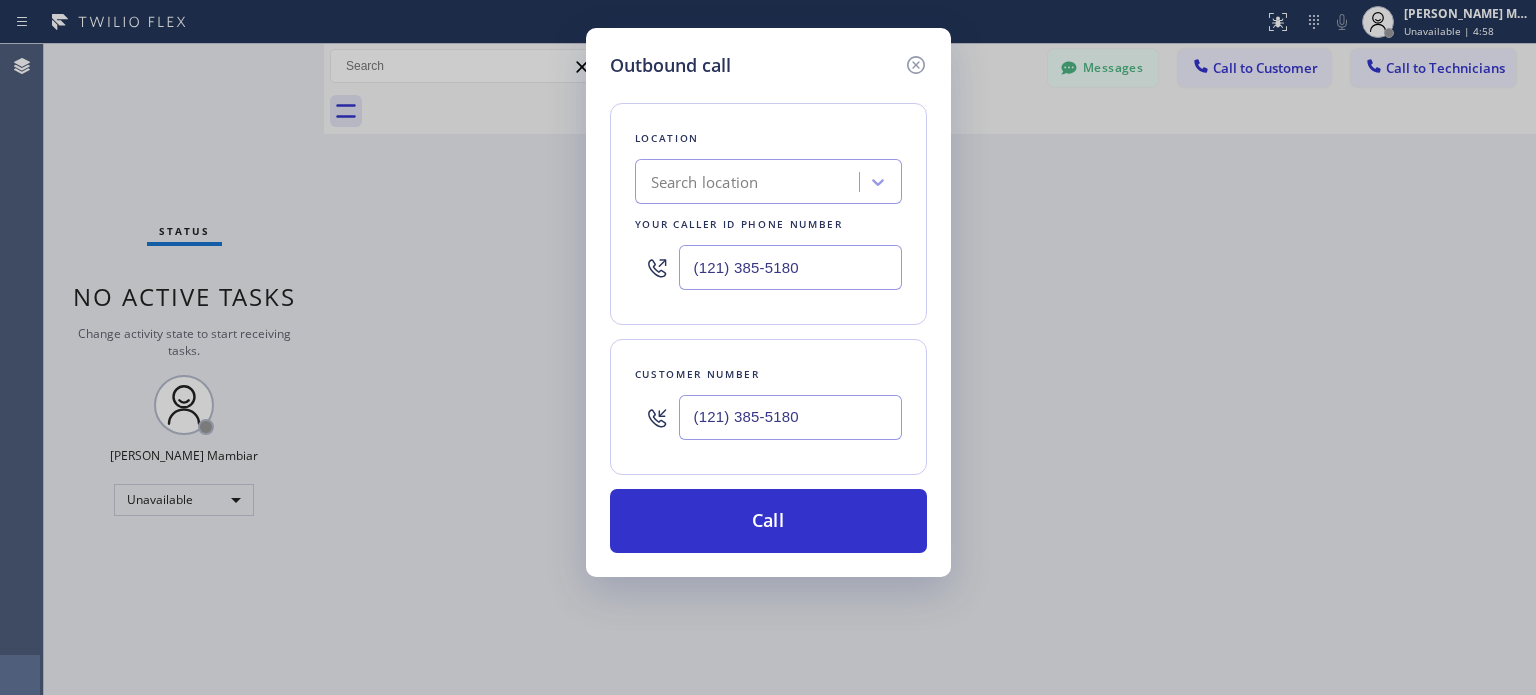 paste on "949) 689-7582" 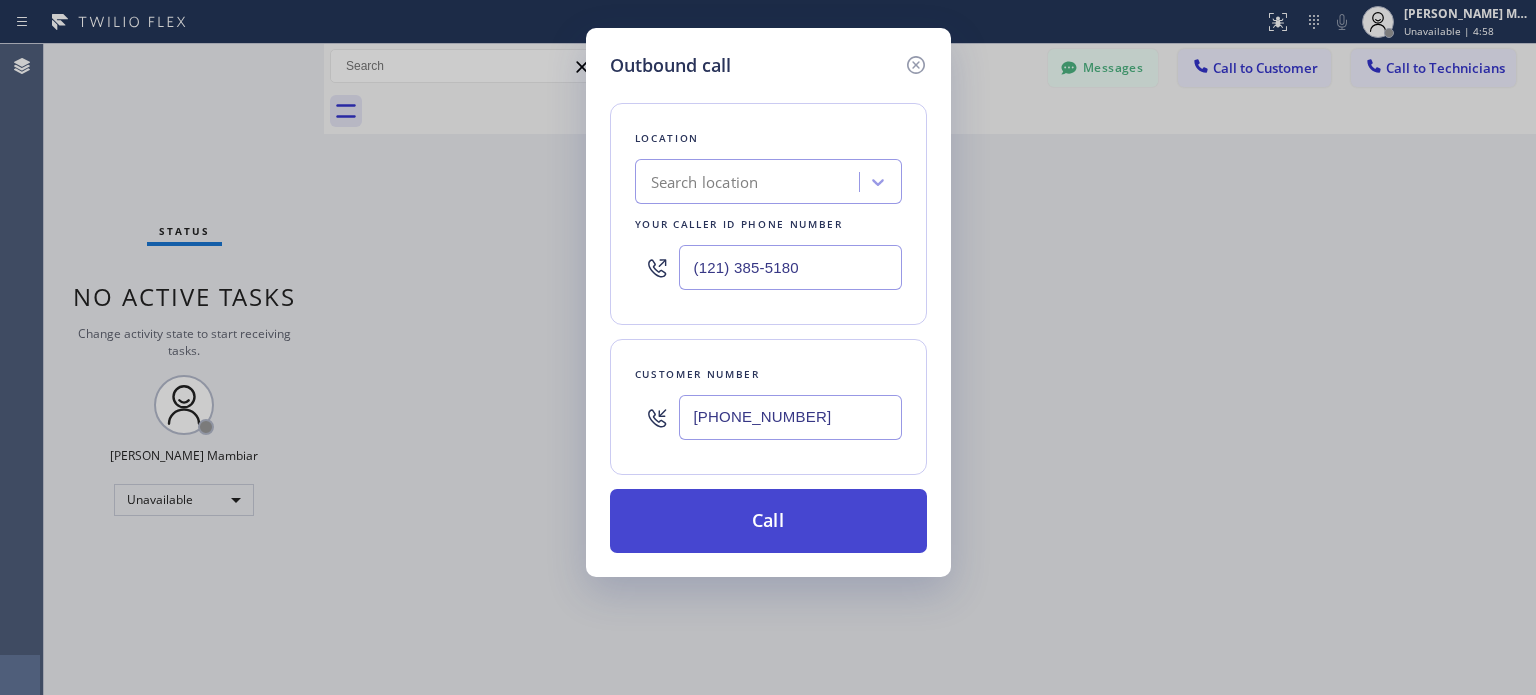 type on "[PHONE_NUMBER]" 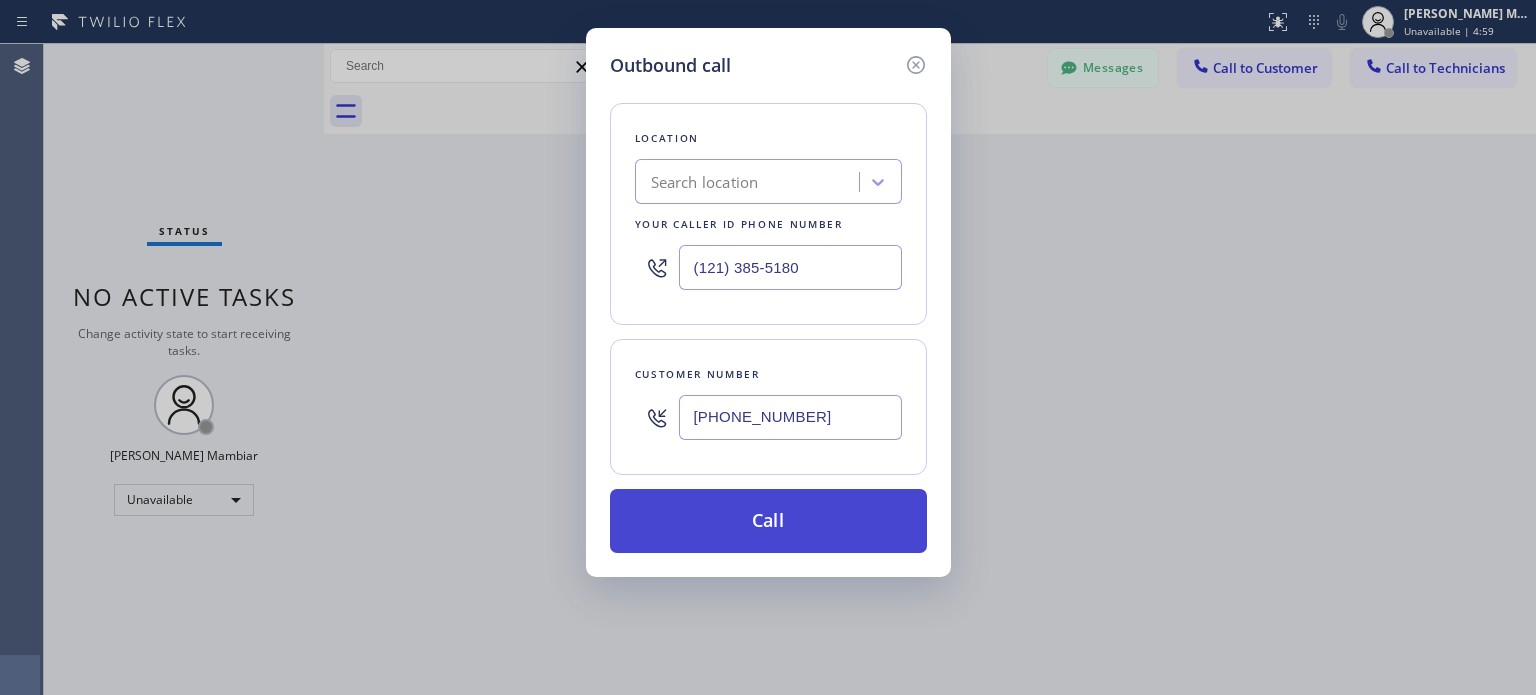 click on "Call" at bounding box center [768, 521] 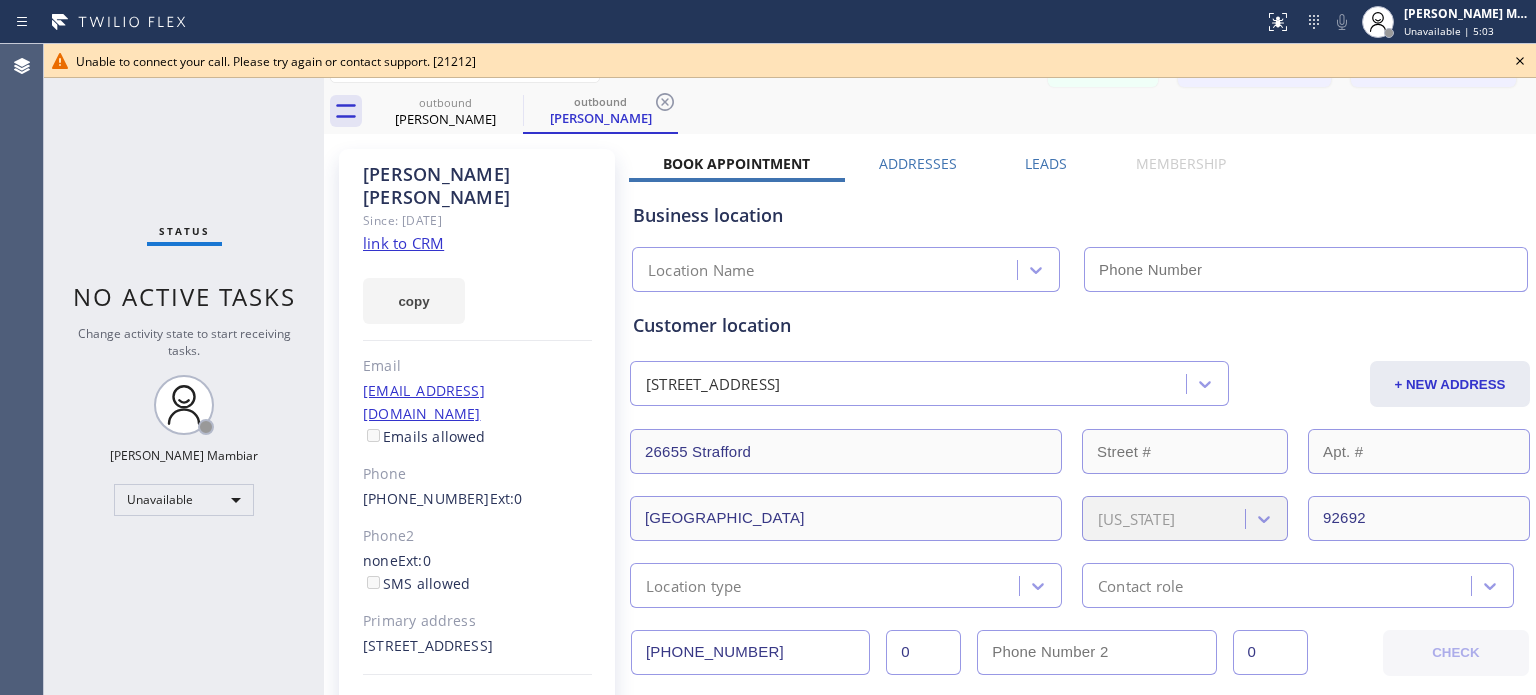 click 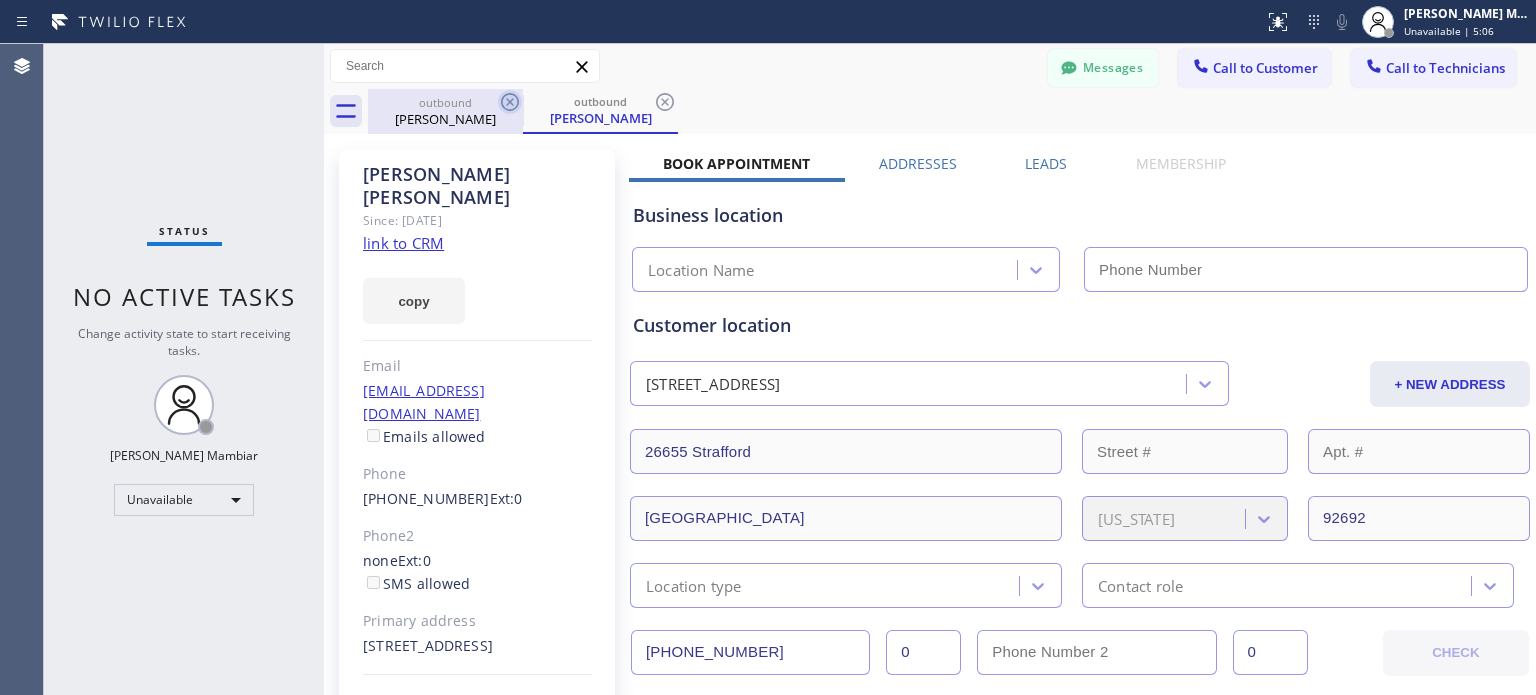click 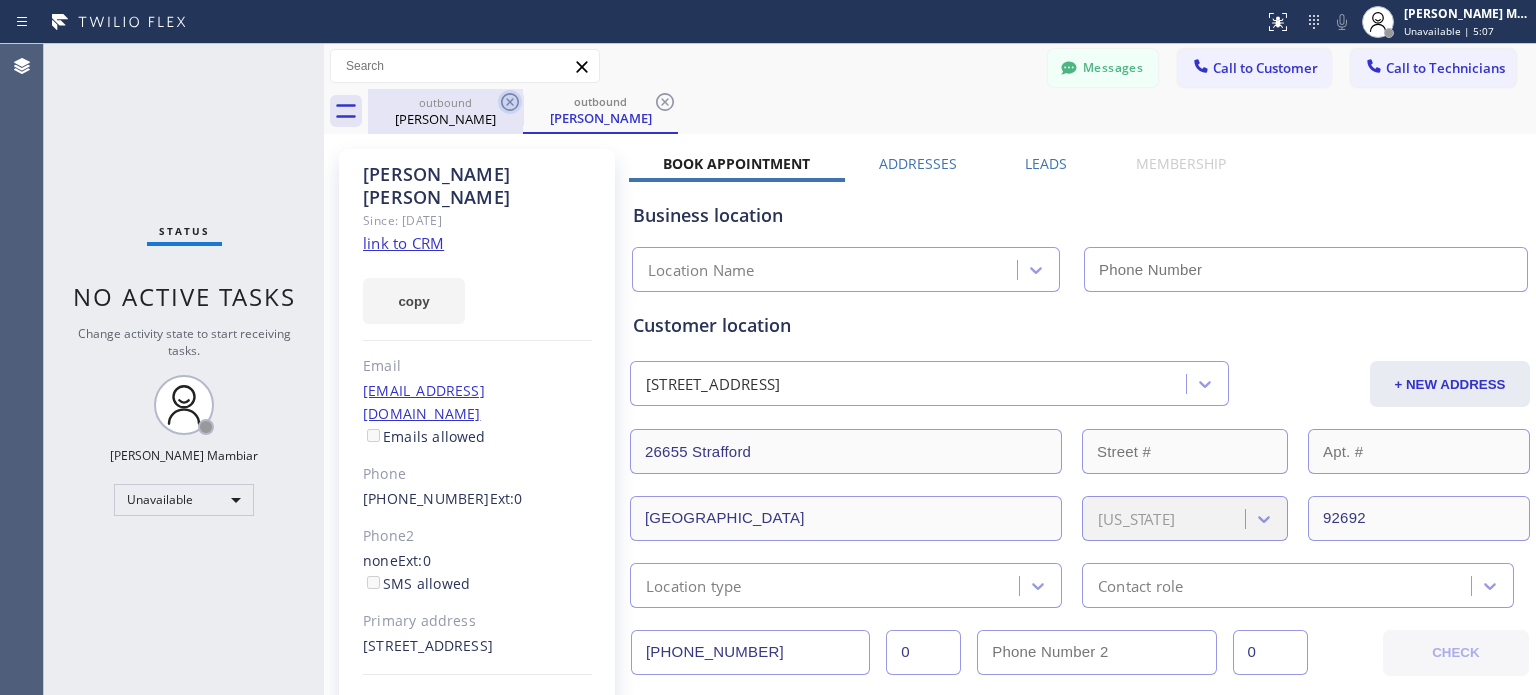 click 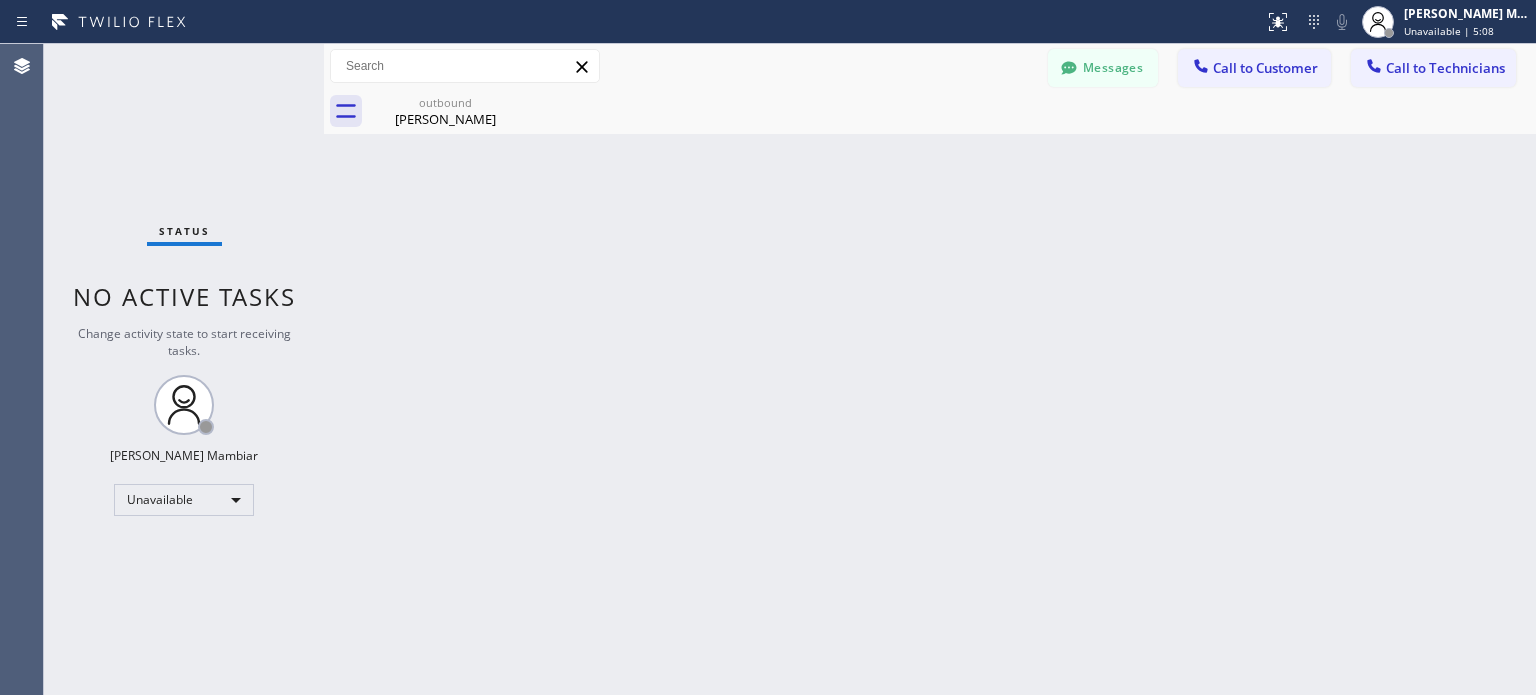 click 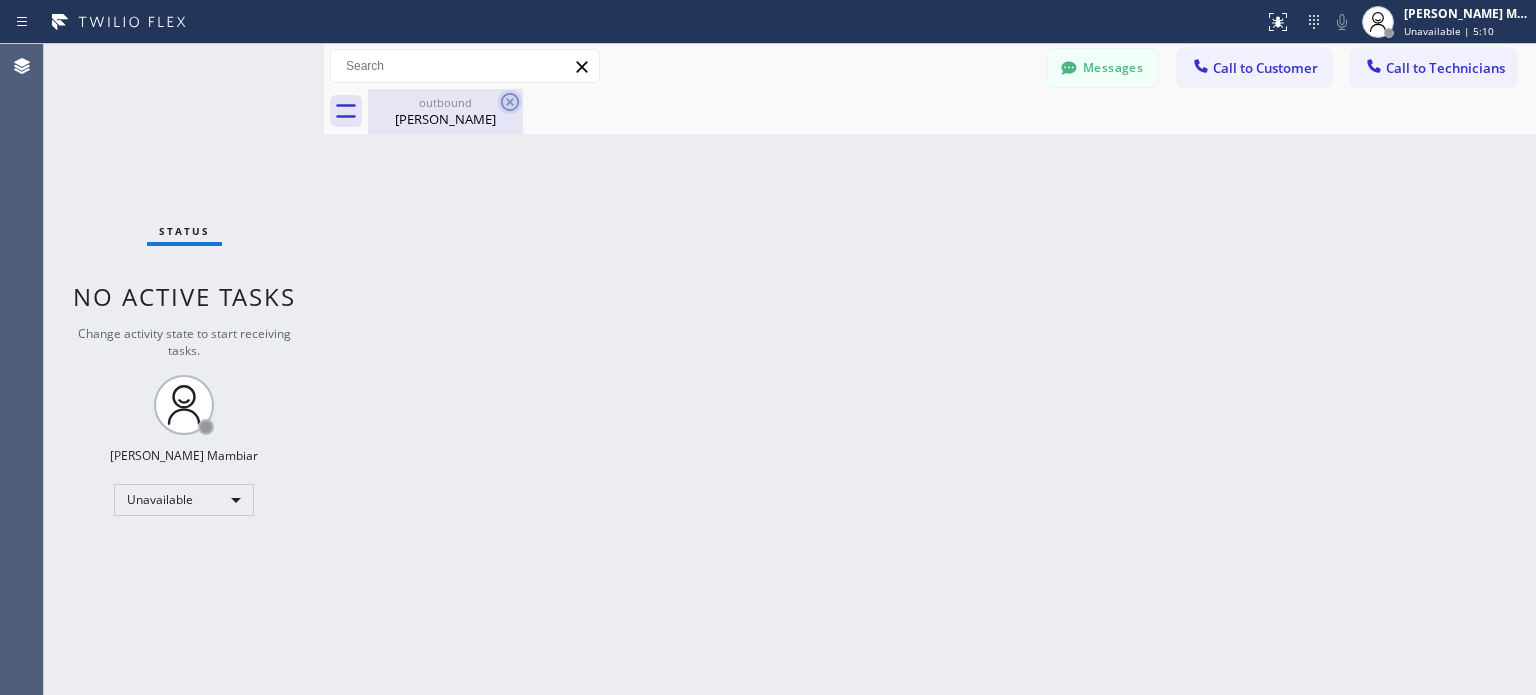 click 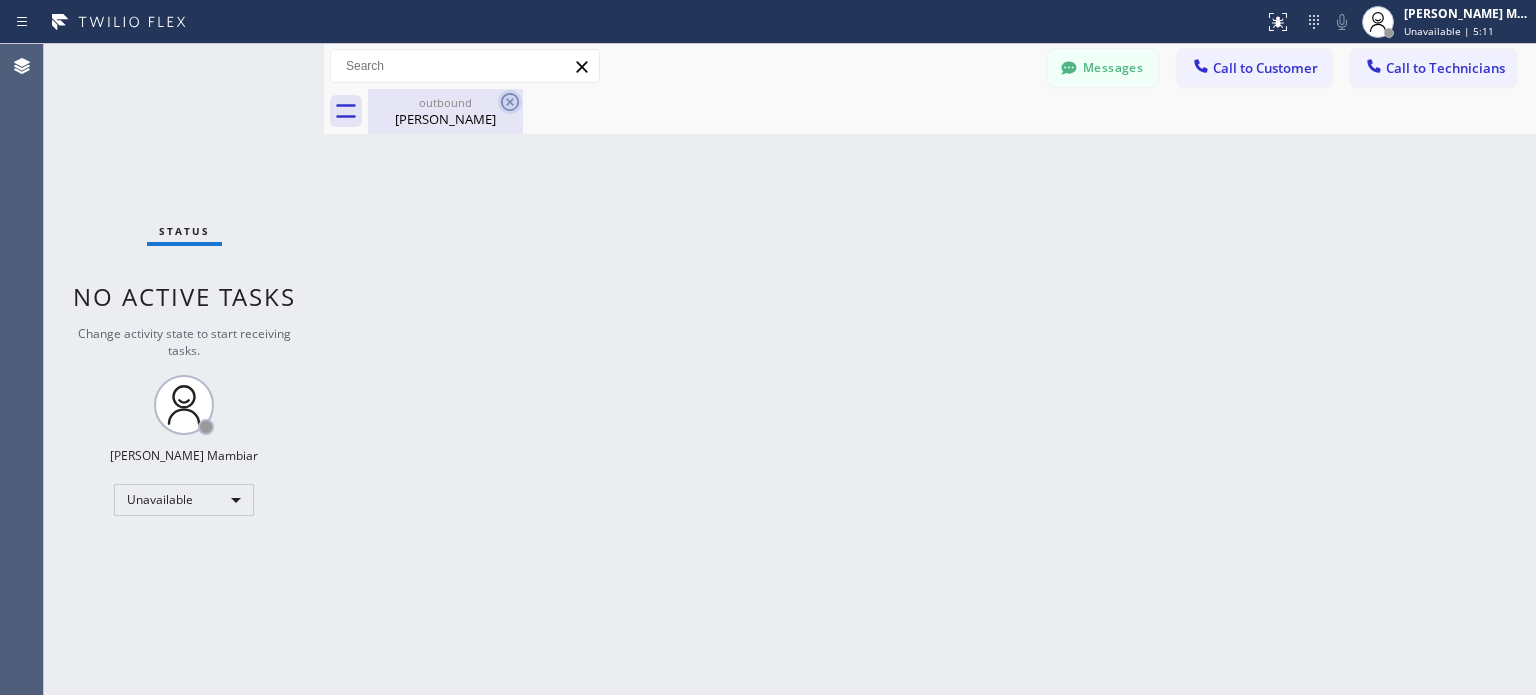 click 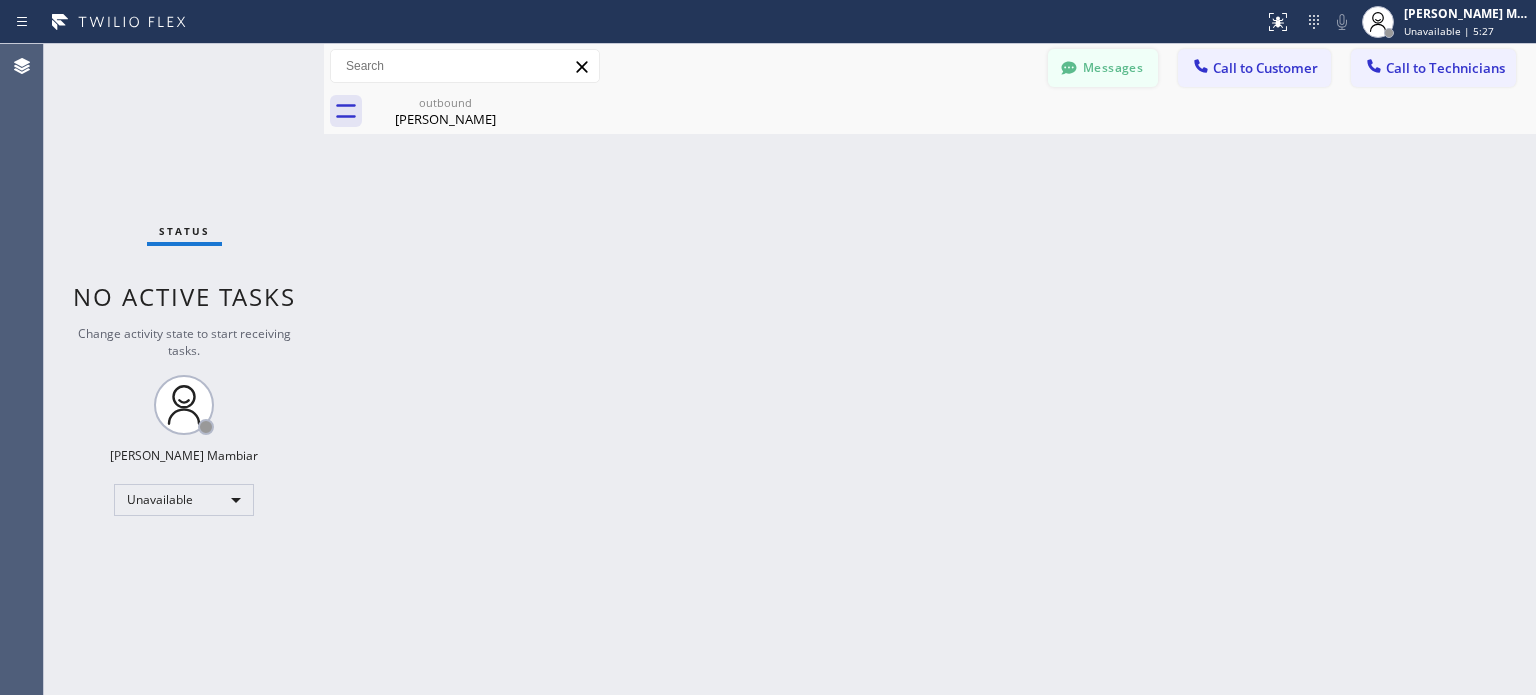 click on "Messages" at bounding box center [1103, 68] 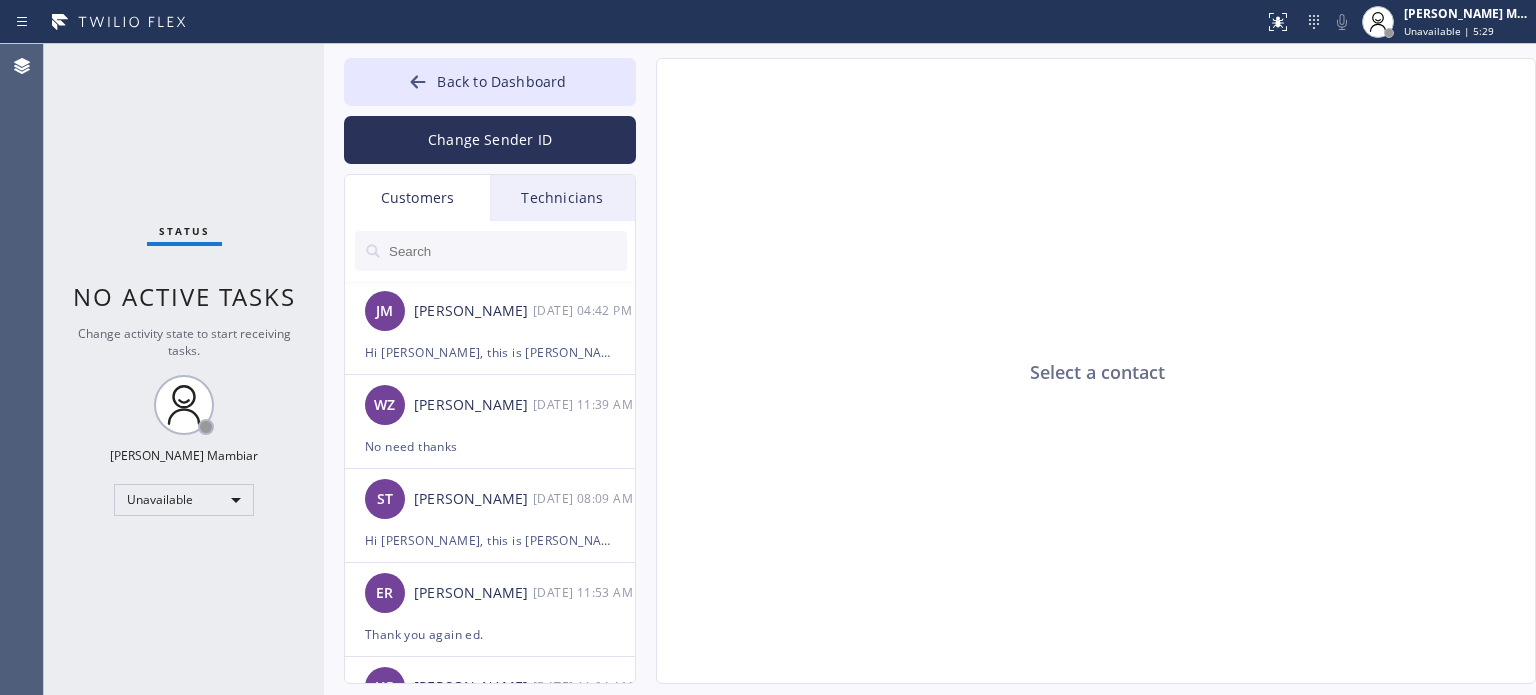 click at bounding box center (507, 251) 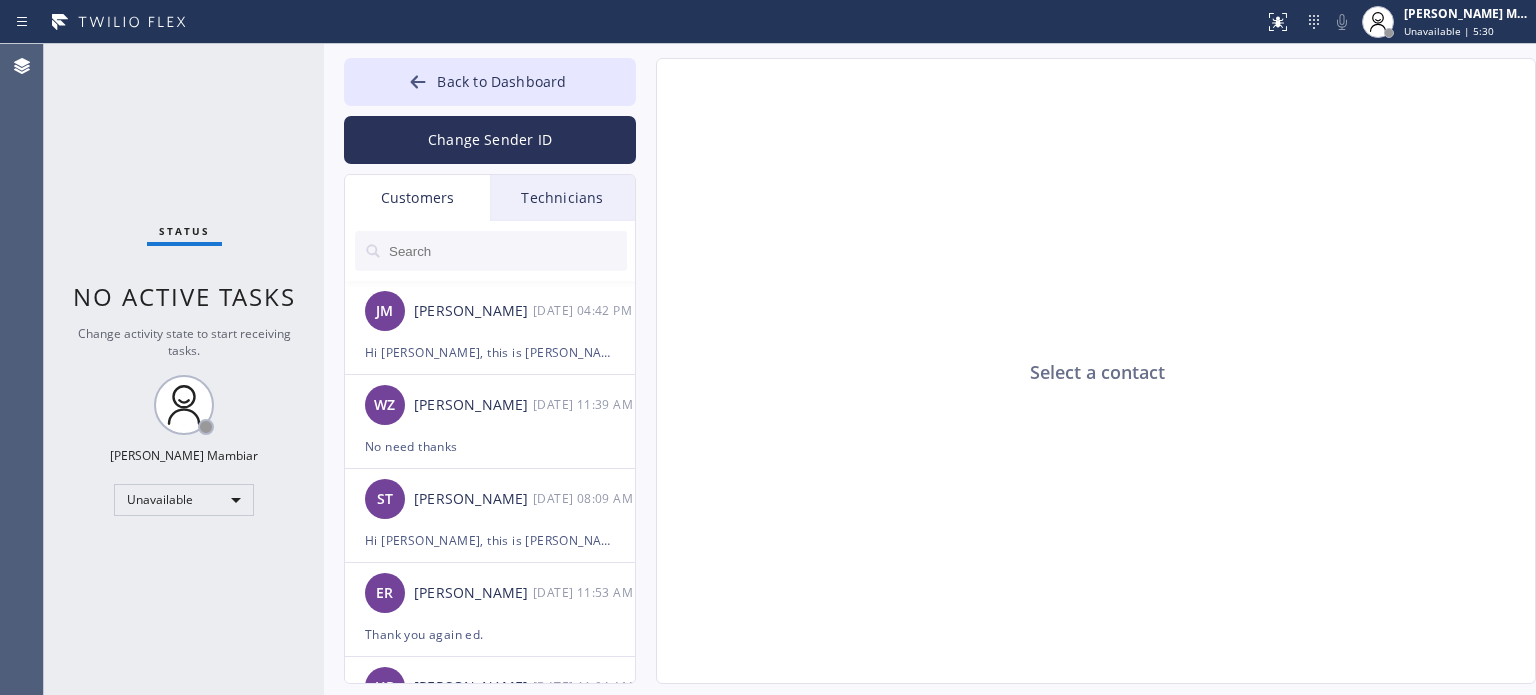 paste on "949) 689-7582" 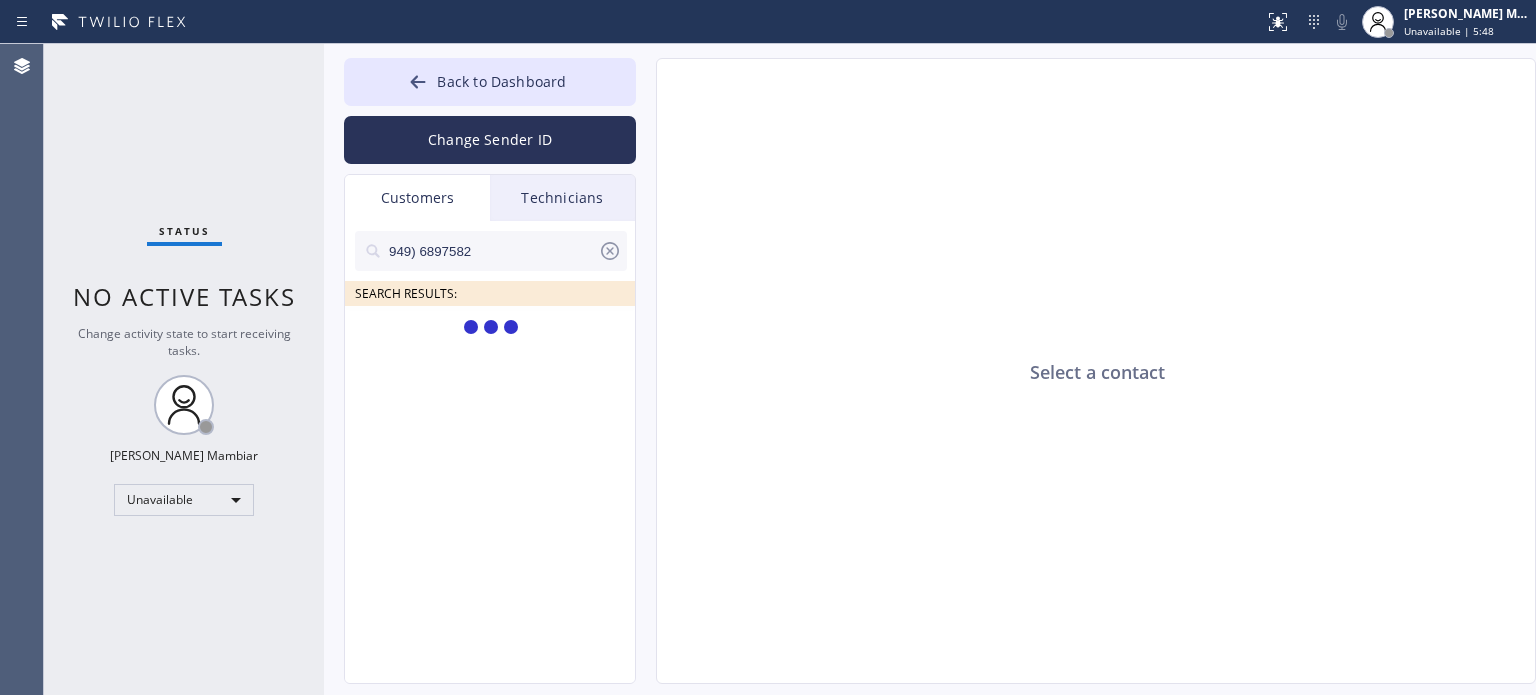 type on "949)6897582" 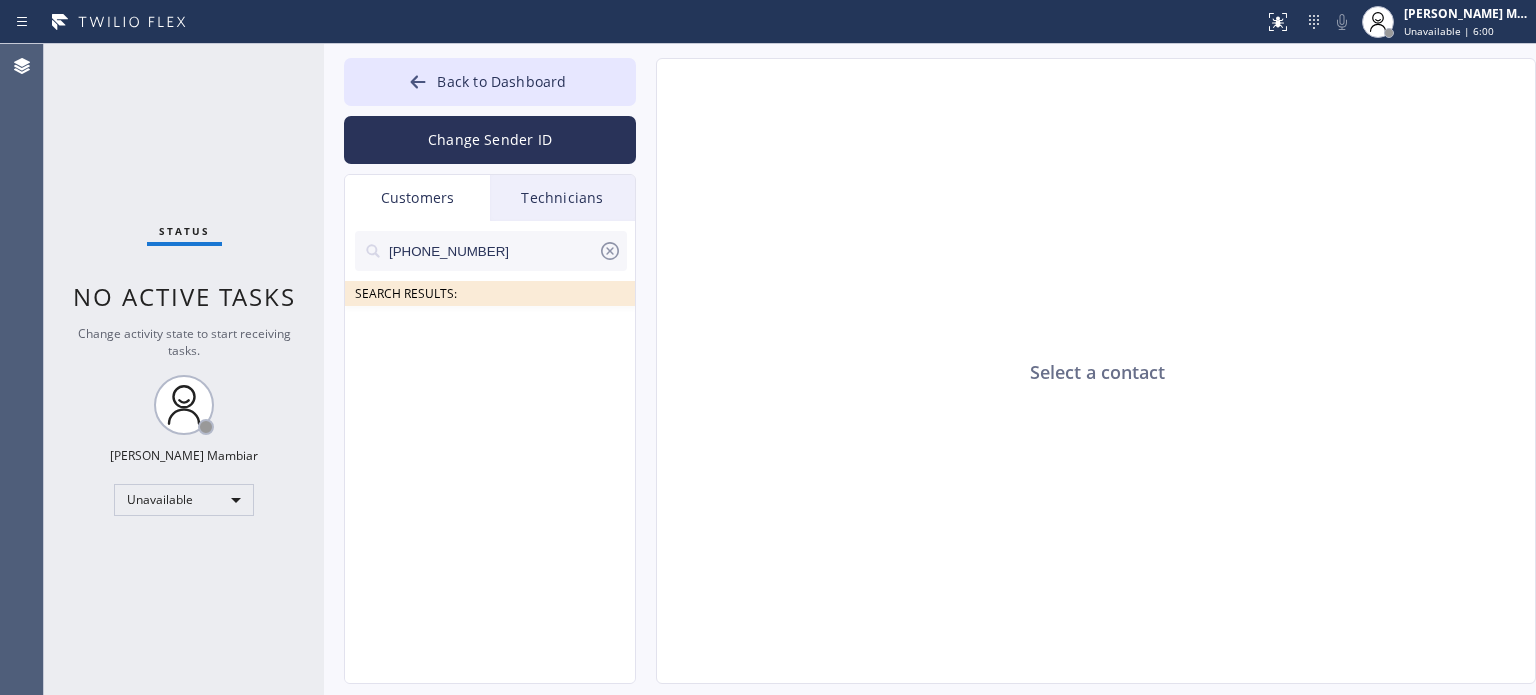 click on "[PHONE_NUMBER]" at bounding box center [492, 251] 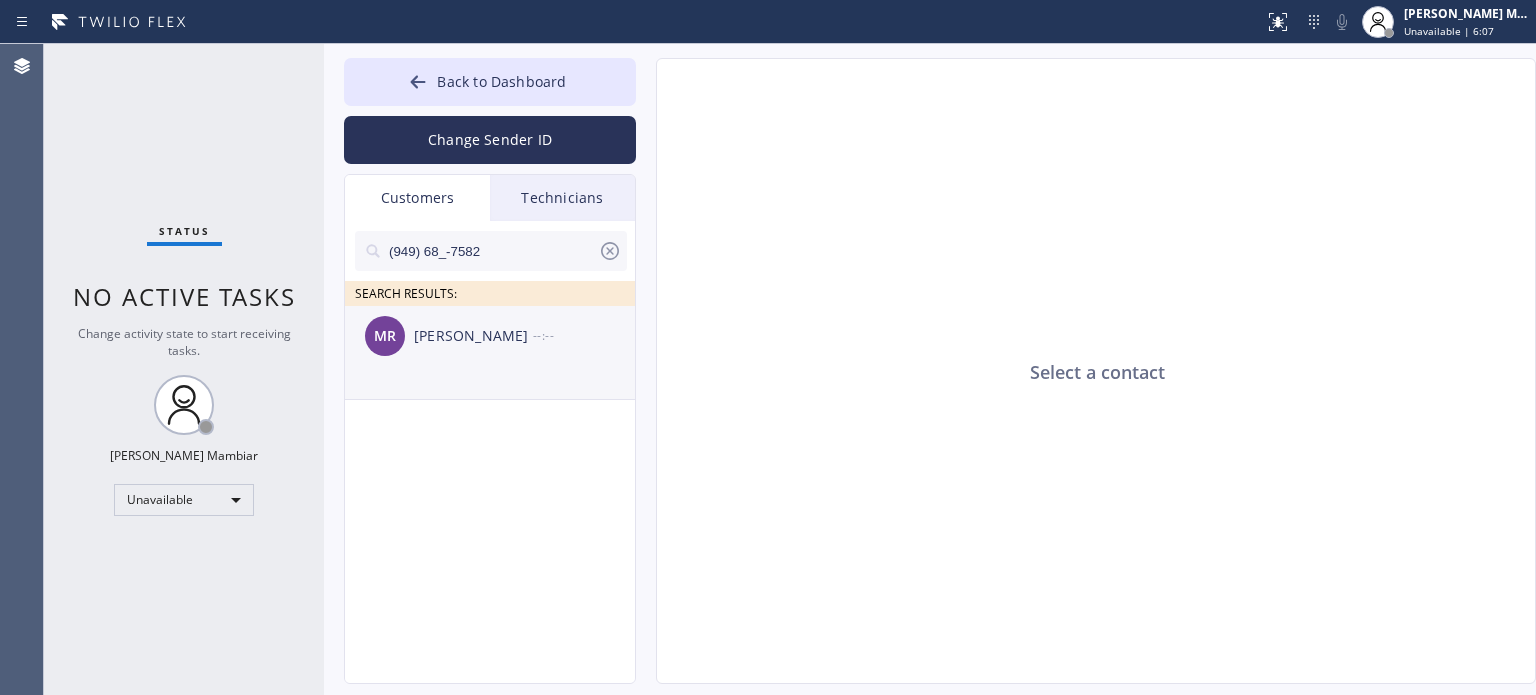 click on "[PERSON_NAME] --:--" at bounding box center (491, 336) 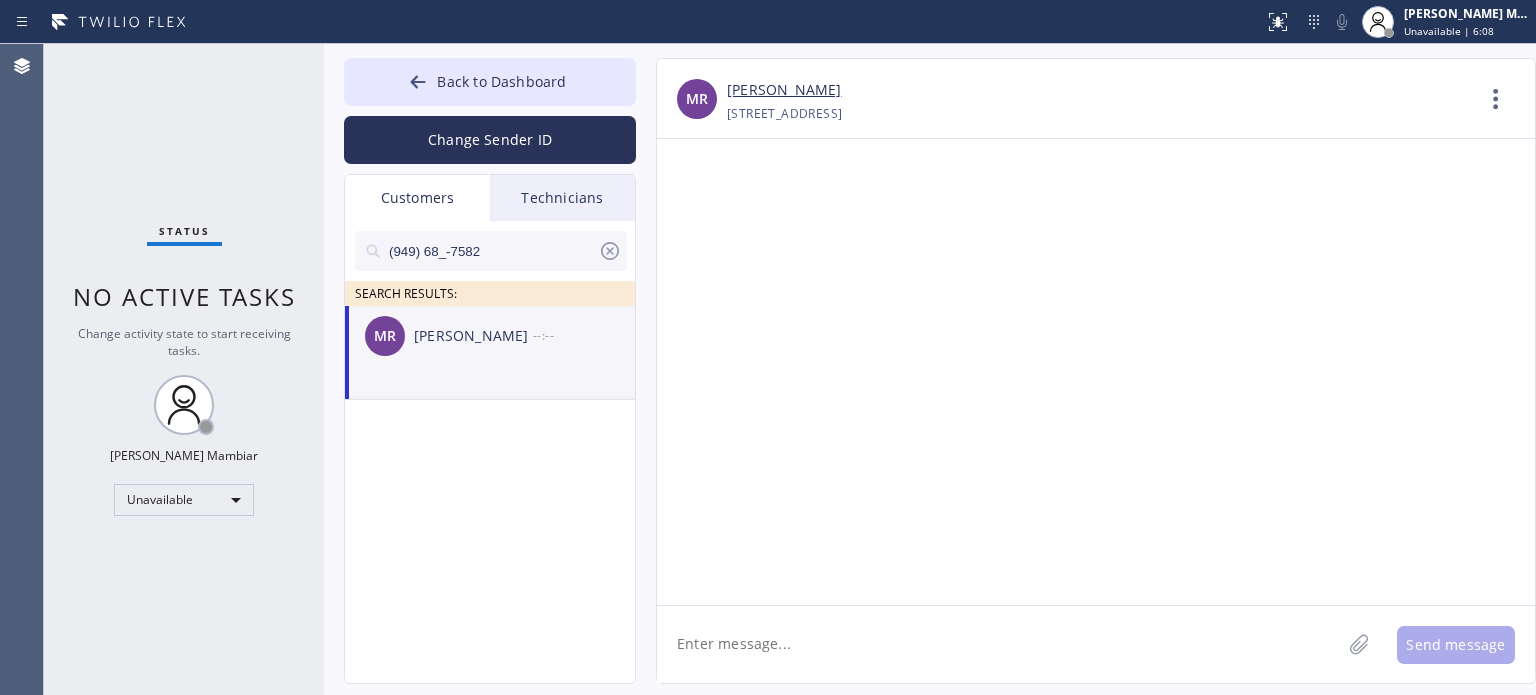 click 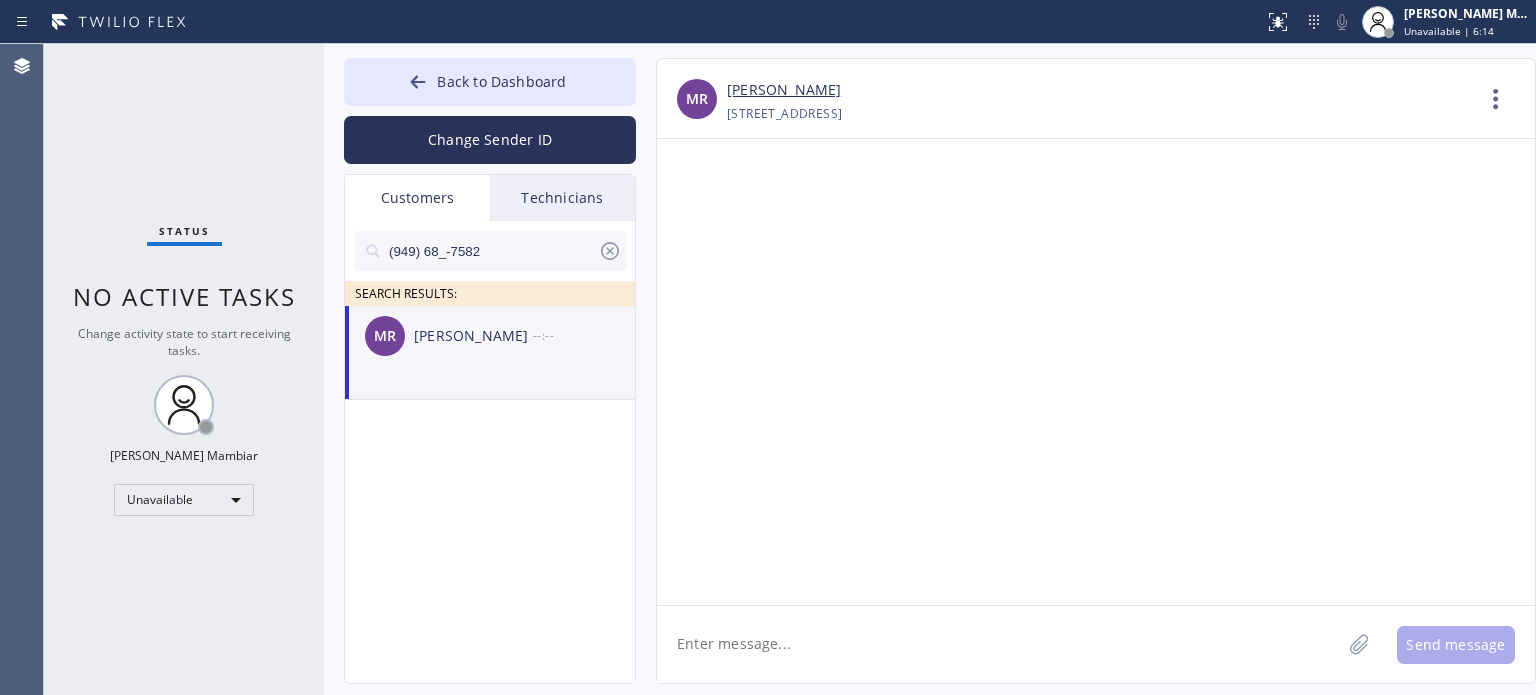 click 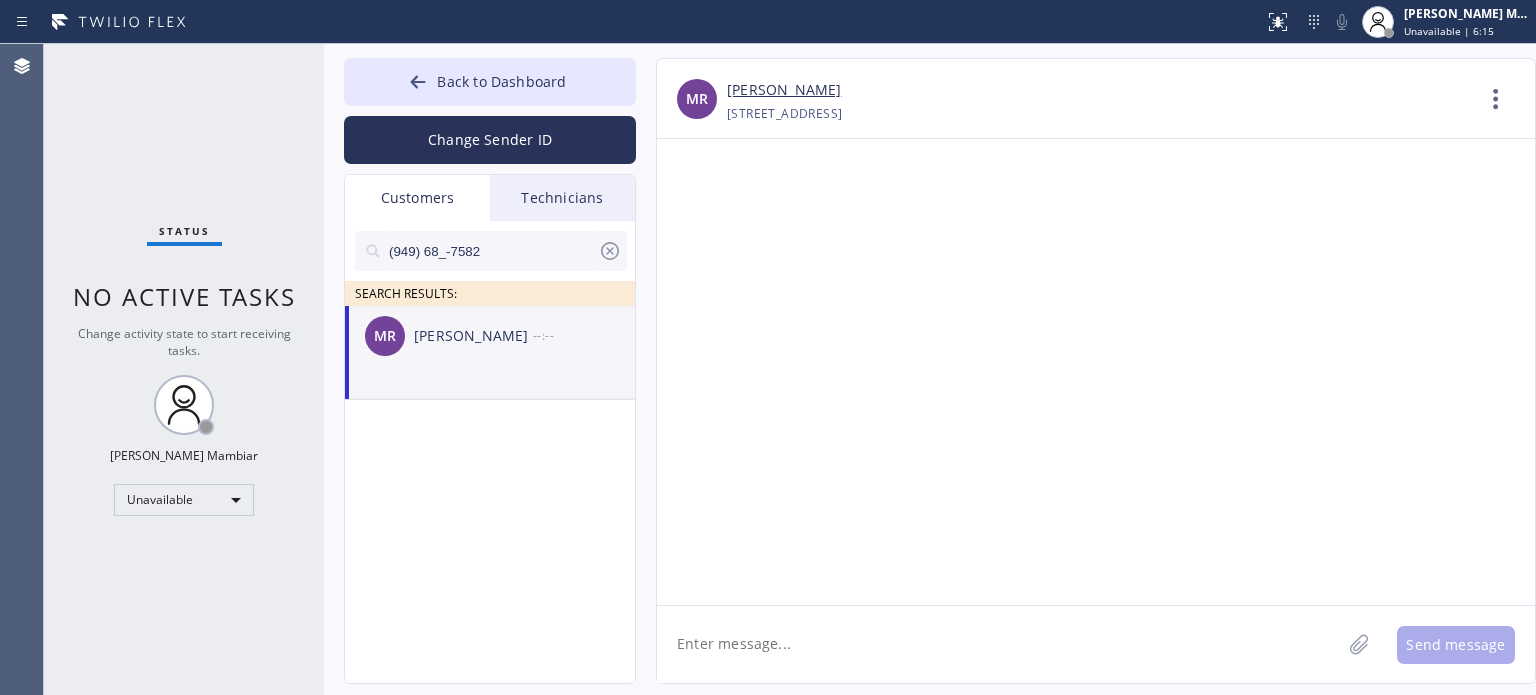 paste on "Hi [PERSON_NAME], this is [PERSON_NAME] from Electrical Land. I tried calling but couldn’t reach you. We apologize for the inconvenience, but we need to reschedule your appointment from 9 AM–12 PM to 2 PM–5 PM [DATE]. Our technician will call 30 mins before arriving. Thanks for your understanding." 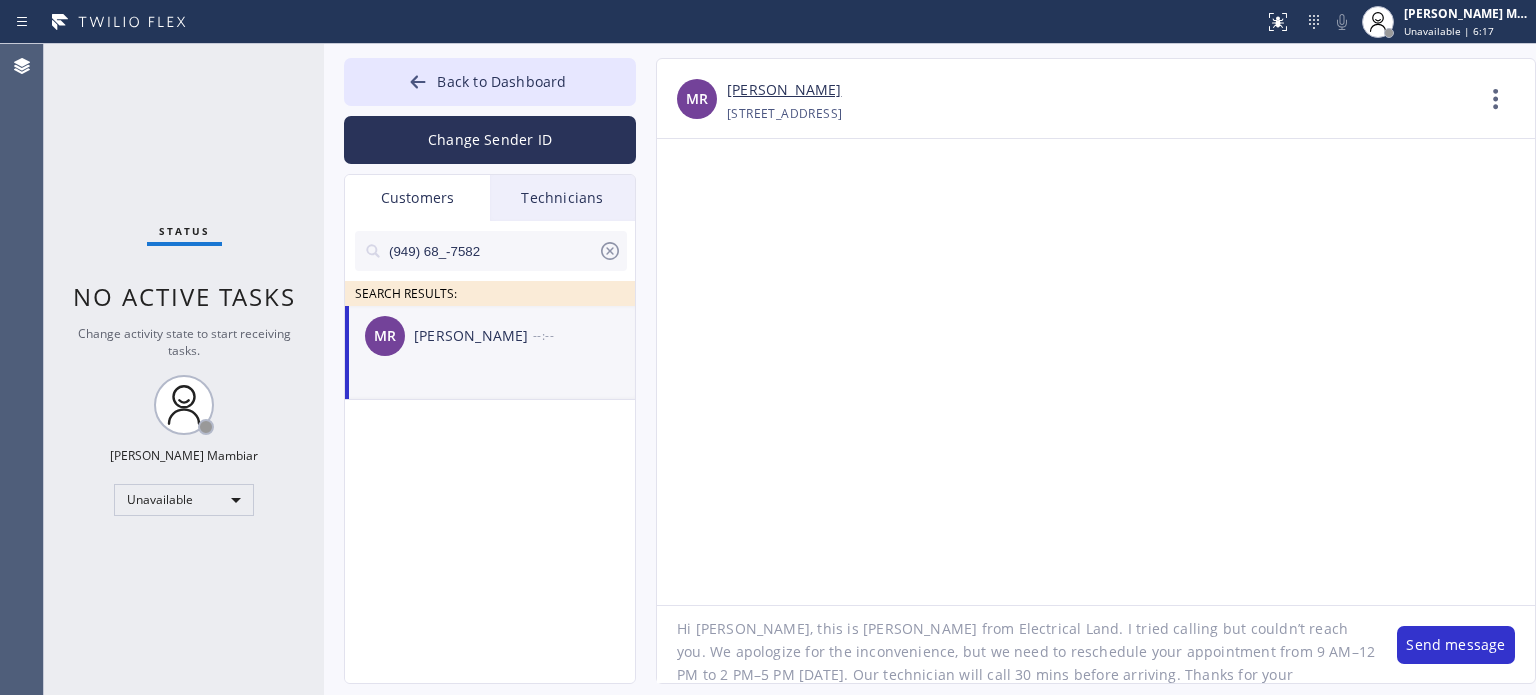 scroll, scrollTop: 18, scrollLeft: 0, axis: vertical 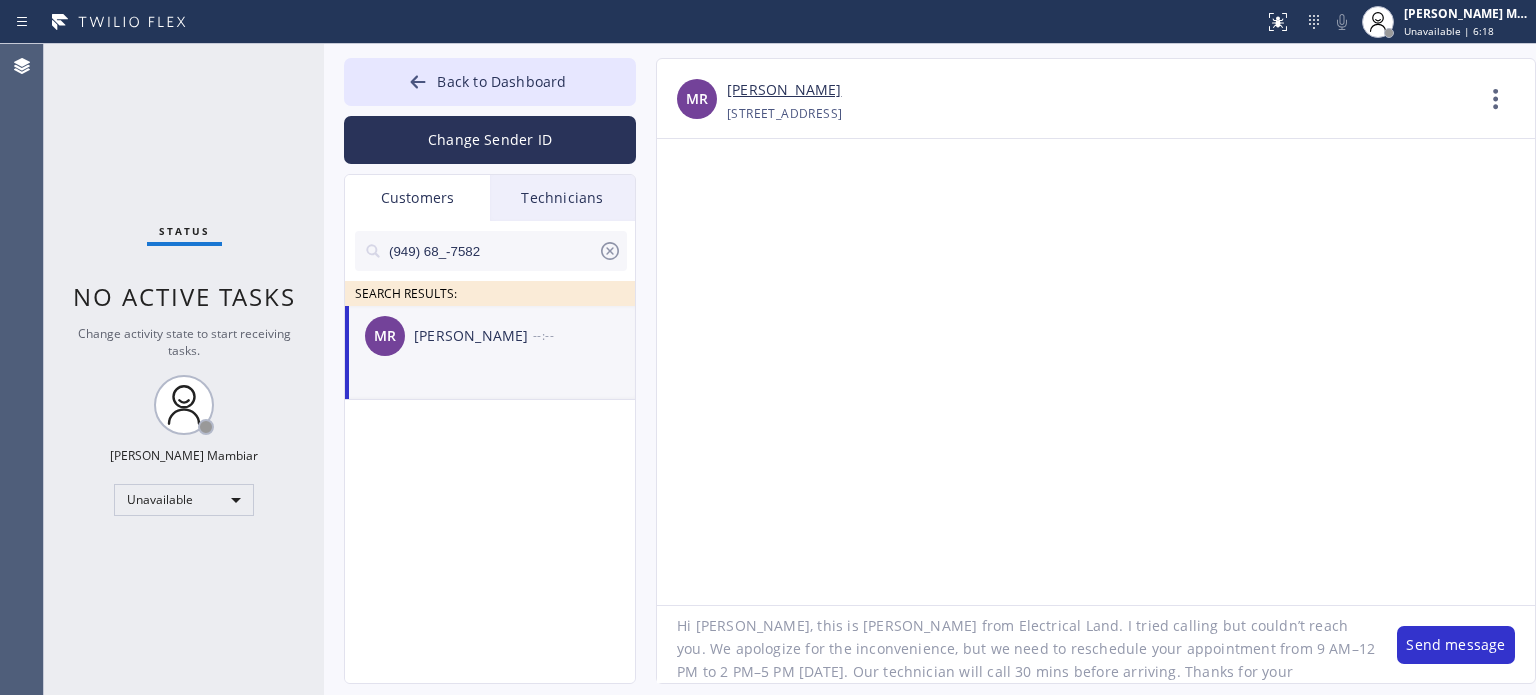 click on "Hi [PERSON_NAME], this is [PERSON_NAME] from Electrical Land. I tried calling but couldn’t reach you. We apologize for the inconvenience, but we need to reschedule your appointment from 9 AM–12 PM to 2 PM–5 PM [DATE]. Our technician will call 30 mins before arriving. Thanks for your understanding." 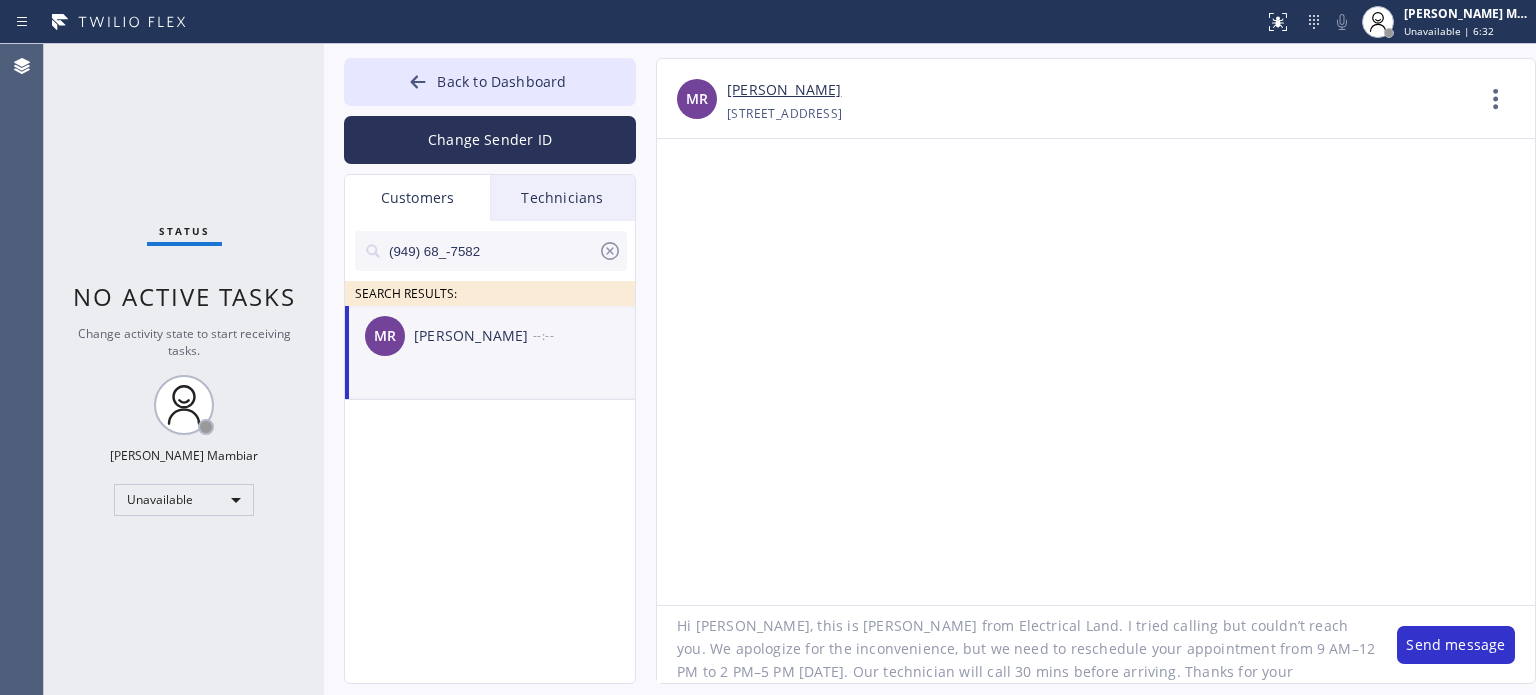 drag, startPoint x: 1009, startPoint y: 626, endPoint x: 975, endPoint y: 628, distance: 34.058773 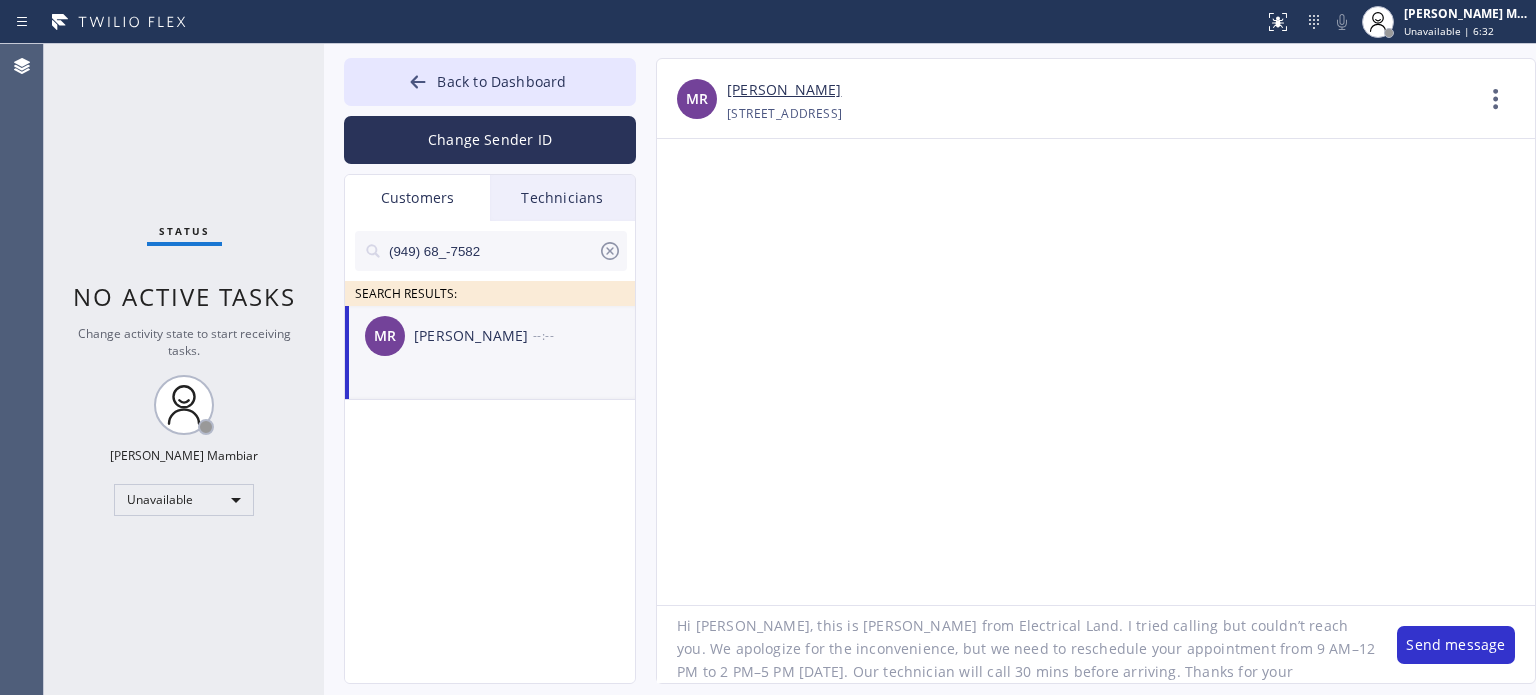 click on "Hi [PERSON_NAME], this is [PERSON_NAME] from Electrical Land. I tried calling but couldn’t reach you. We apologize for the inconvenience, but we need to reschedule your appointment from 9 AM–12 PM to 2 PM–5 PM [DATE]. Our technician will call 30 mins before arriving. Thanks for your understanding." 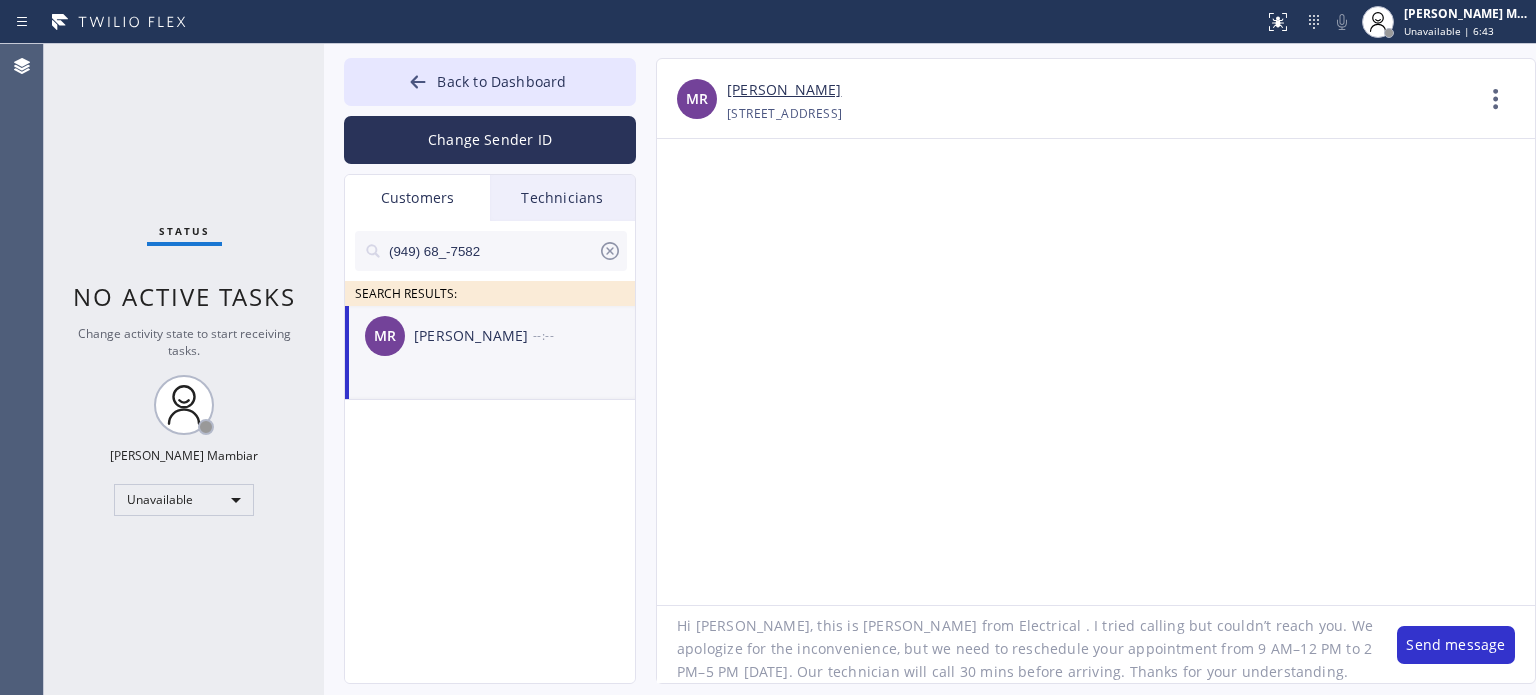 click on "Hi [PERSON_NAME], this is [PERSON_NAME] from Electrical . I tried calling but couldn’t reach you. We apologize for the inconvenience, but we need to reschedule your appointment from 9 AM–12 PM to 2 PM–5 PM [DATE]. Our technician will call 30 mins before arriving. Thanks for your understanding." 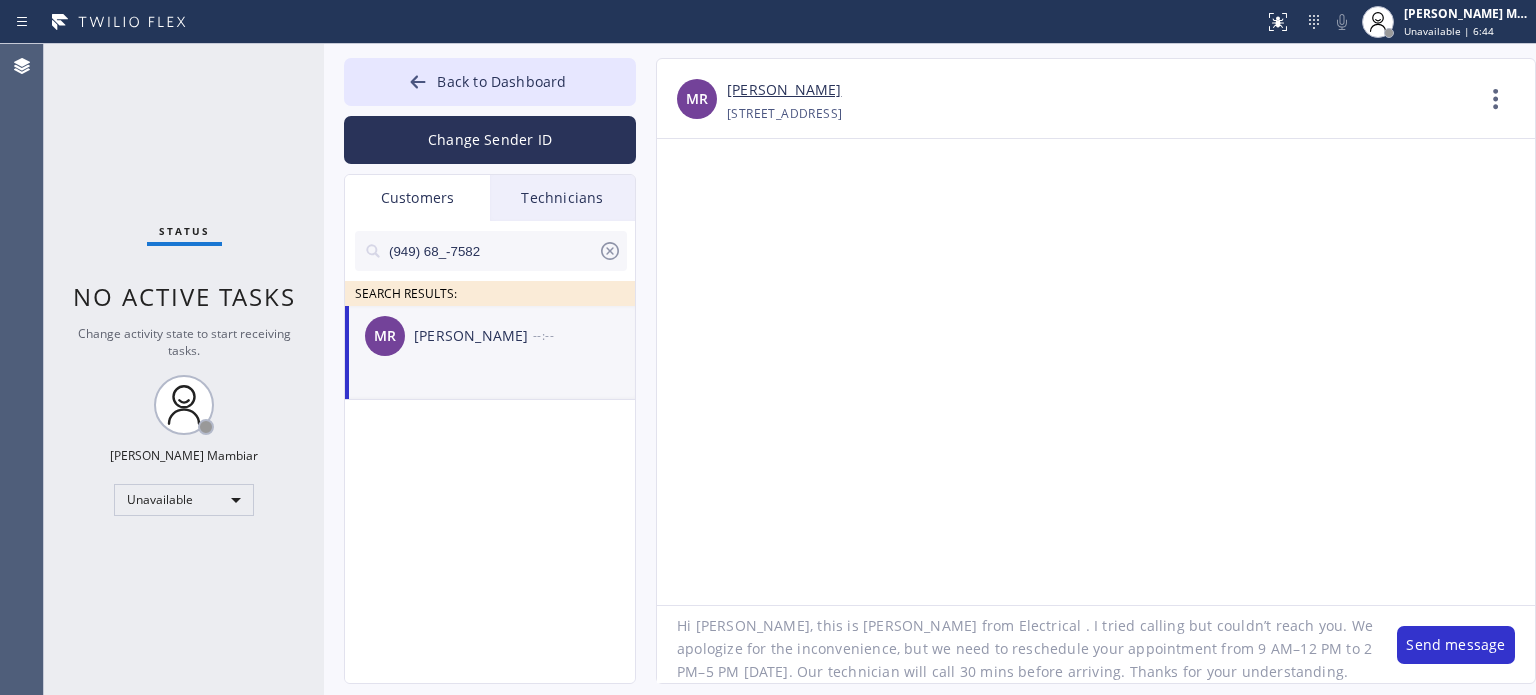 drag, startPoint x: 976, startPoint y: 627, endPoint x: 933, endPoint y: 625, distance: 43.046486 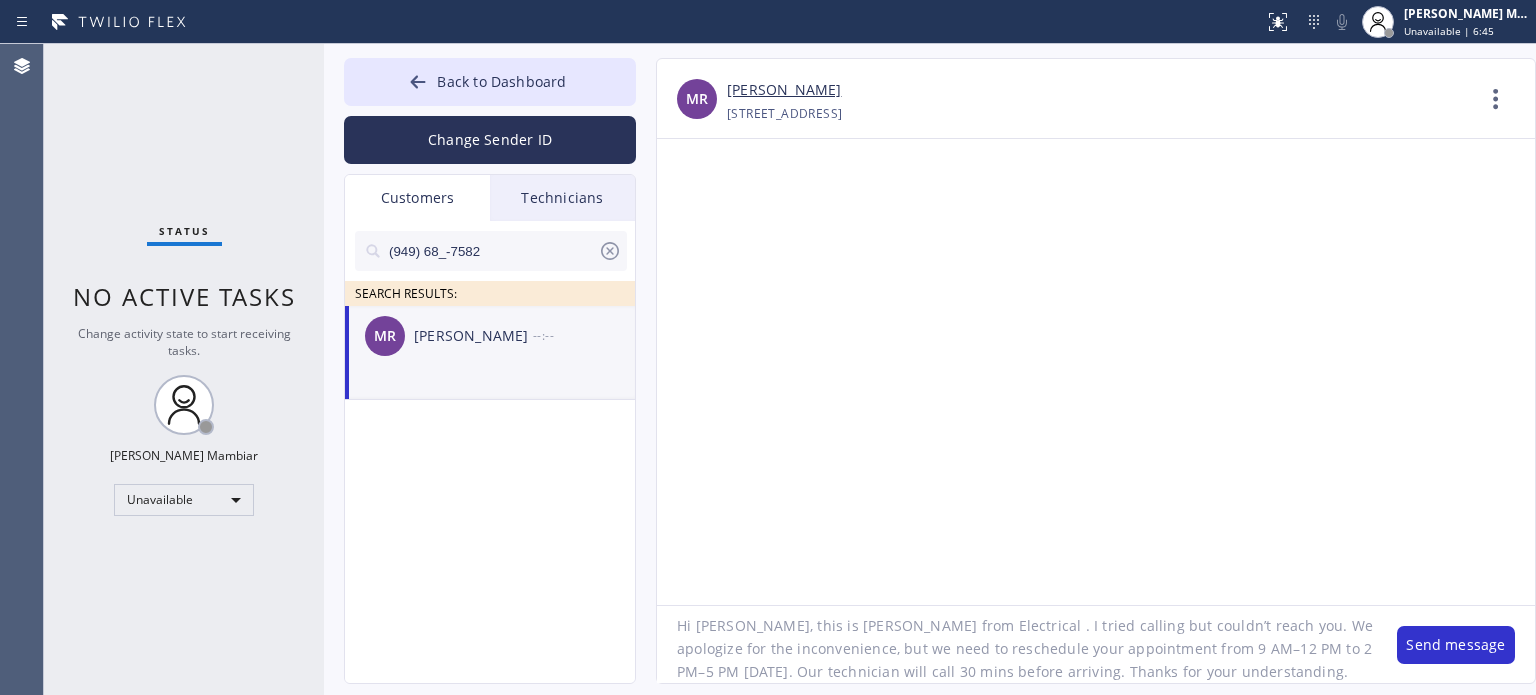 click on "Hi [PERSON_NAME], this is [PERSON_NAME] from Electrical . I tried calling but couldn’t reach you. We apologize for the inconvenience, but we need to reschedule your appointment from 9 AM–12 PM to 2 PM–5 PM [DATE]. Our technician will call 30 mins before arriving. Thanks for your understanding." 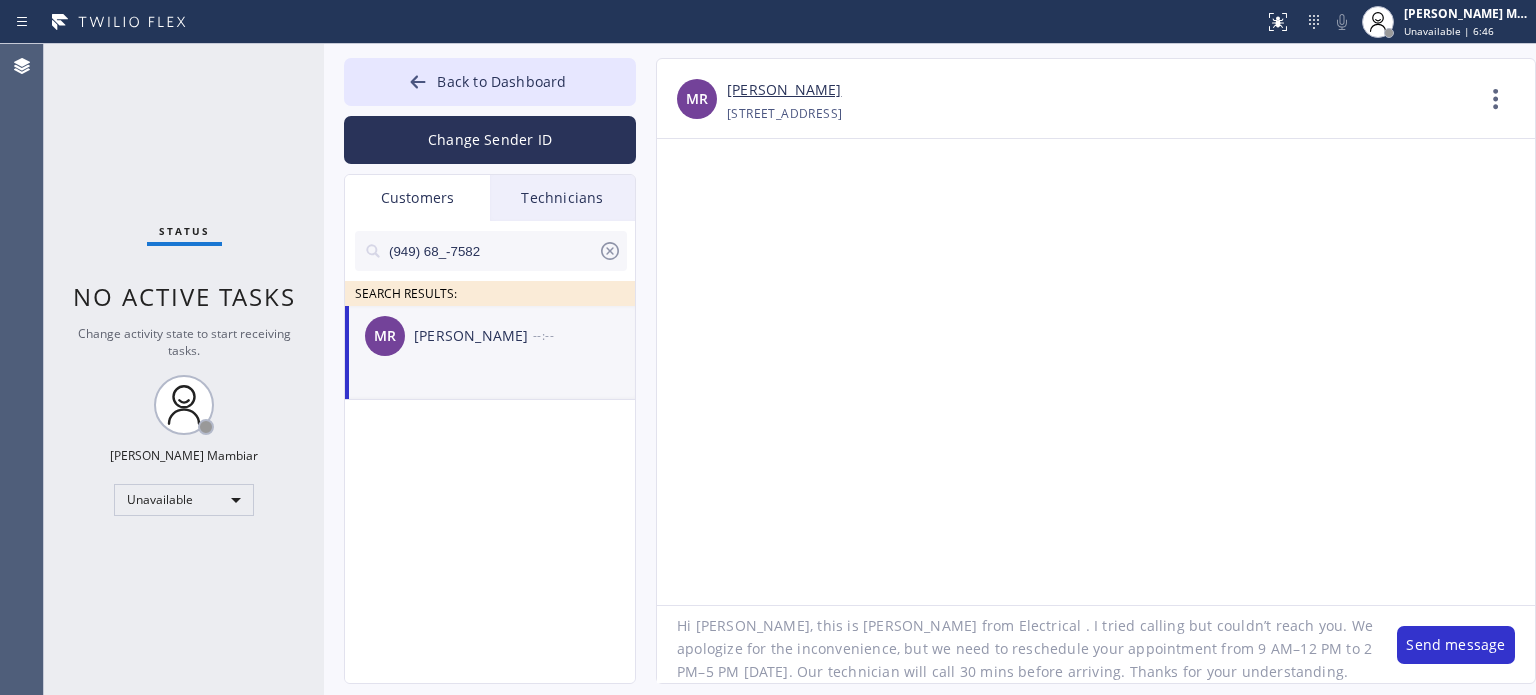 click on "Hi [PERSON_NAME], this is [PERSON_NAME] from Electrical . I tried calling but couldn’t reach you. We apologize for the inconvenience, but we need to reschedule your appointment from 9 AM–12 PM to 2 PM–5 PM [DATE]. Our technician will call 30 mins before arriving. Thanks for your understanding." 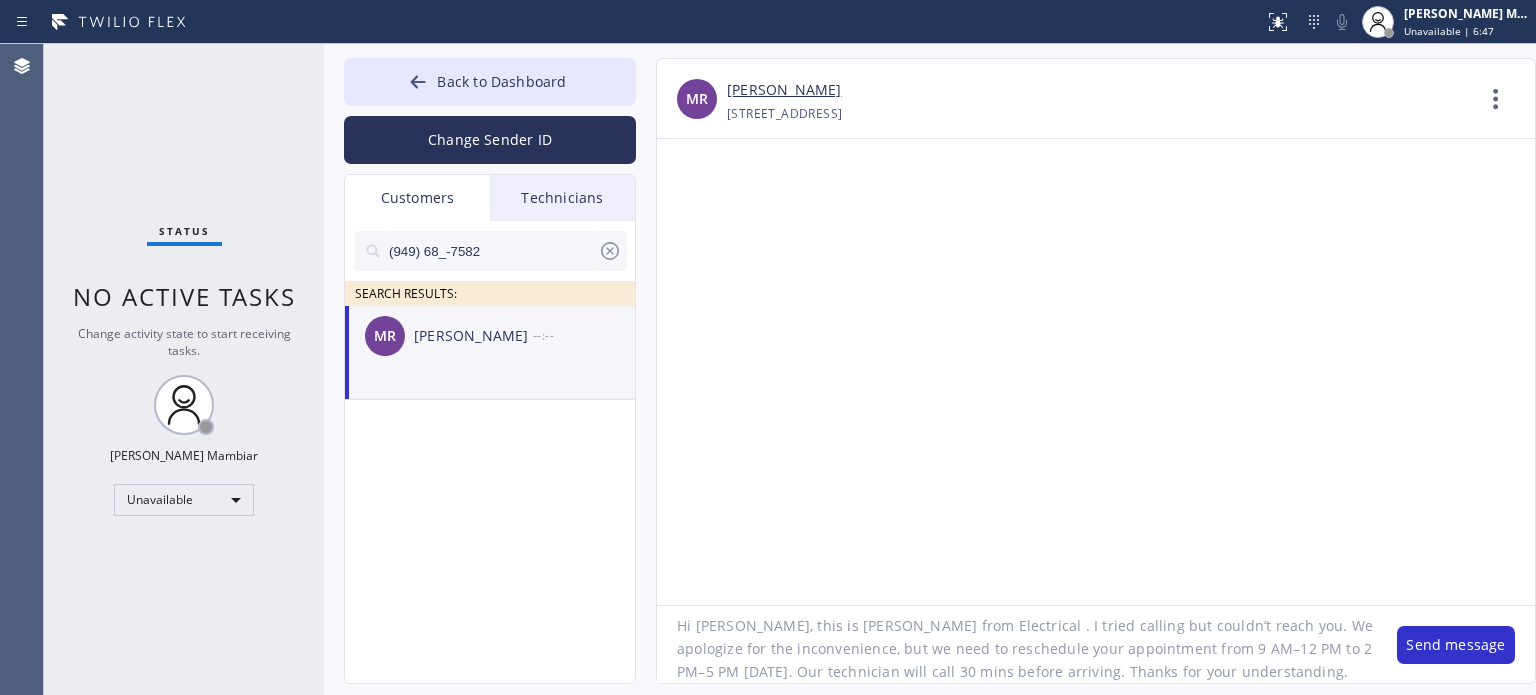 drag, startPoint x: 975, startPoint y: 626, endPoint x: 930, endPoint y: 625, distance: 45.01111 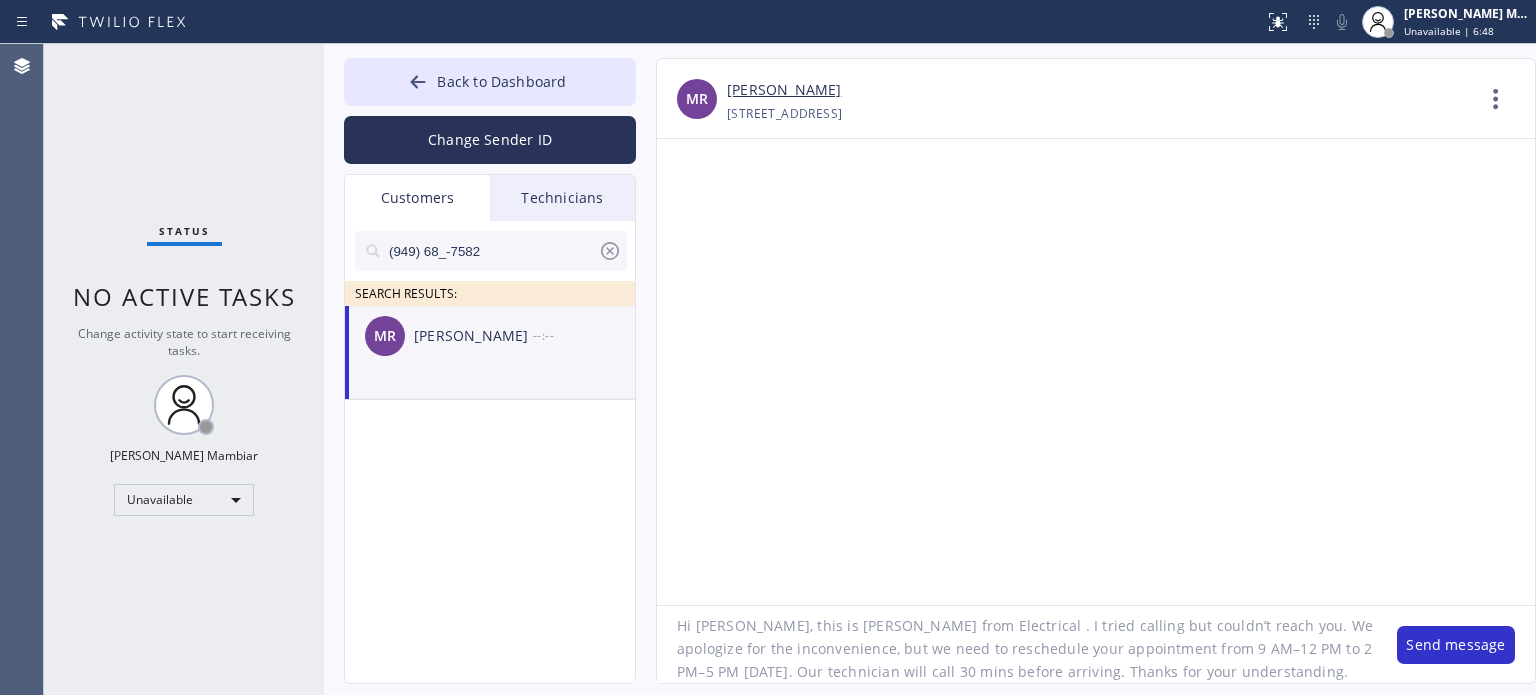 click on "Hi [PERSON_NAME], this is [PERSON_NAME] from Electrical . I tried calling but couldn’t reach you. We apologize for the inconvenience, but we need to reschedule your appointment from 9 AM–12 PM to 2 PM–5 PM [DATE]. Our technician will call 30 mins before arriving. Thanks for your understanding." 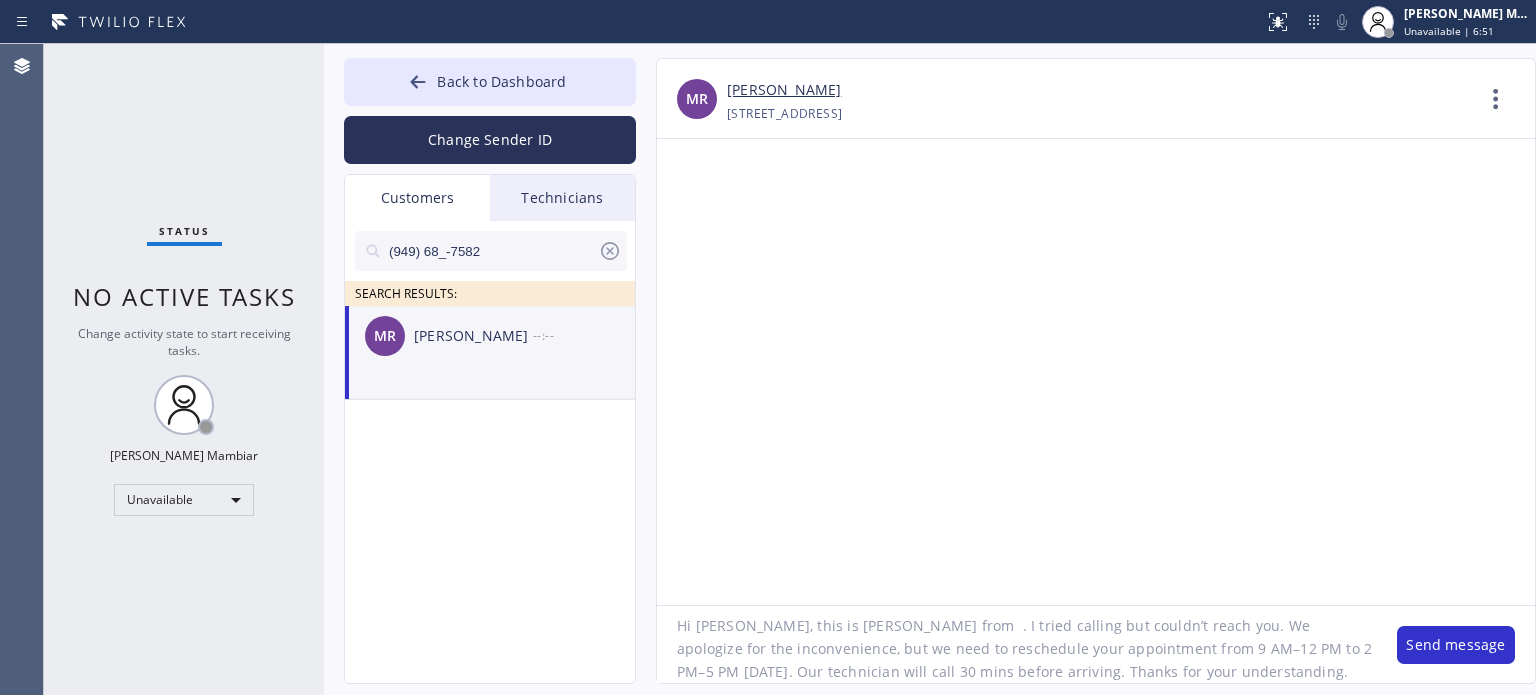 click on "Hi [PERSON_NAME], this is [PERSON_NAME] from  . I tried calling but couldn’t reach you. We apologize for the inconvenience, but we need to reschedule your appointment from 9 AM–12 PM to 2 PM–5 PM [DATE]. Our technician will call 30 mins before arriving. Thanks for your understanding." 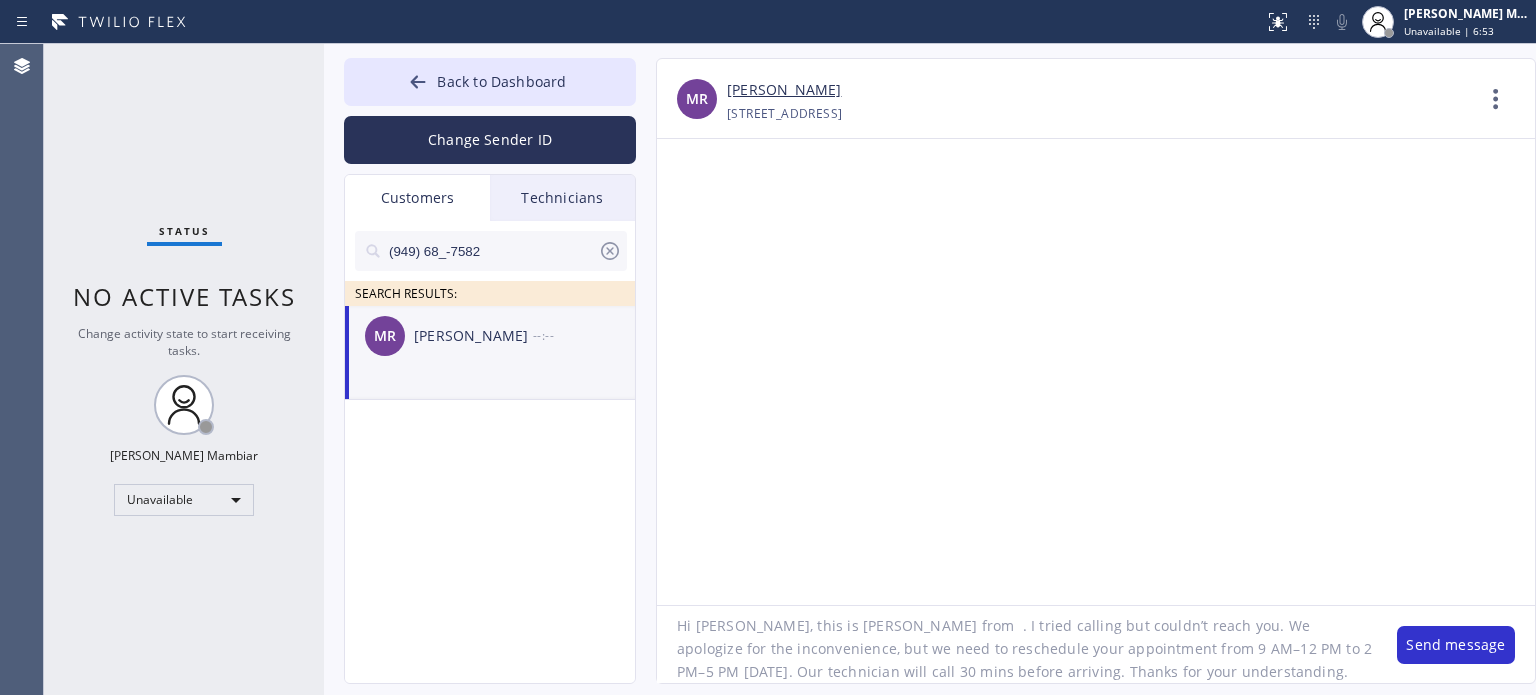 click on "Hi [PERSON_NAME], this is [PERSON_NAME] from  . I tried calling but couldn’t reach you. We apologize for the inconvenience, but we need to reschedule your appointment from 9 AM–12 PM to 2 PM–5 PM [DATE]. Our technician will call 30 mins before arriving. Thanks for your understanding." 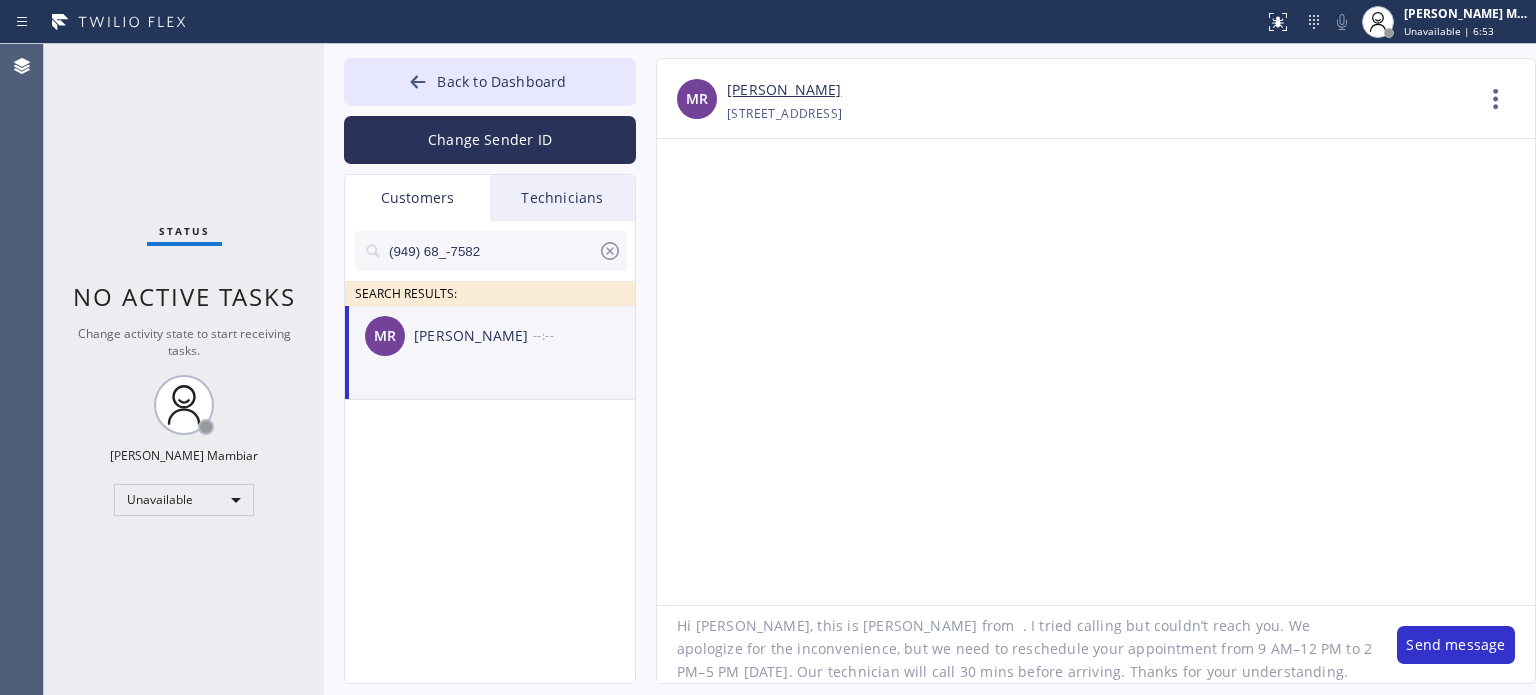 click on "Hi [PERSON_NAME], this is [PERSON_NAME] from  . I tried calling but couldn’t reach you. We apologize for the inconvenience, but we need to reschedule your appointment from 9 AM–12 PM to 2 PM–5 PM [DATE]. Our technician will call 30 mins before arriving. Thanks for your understanding." 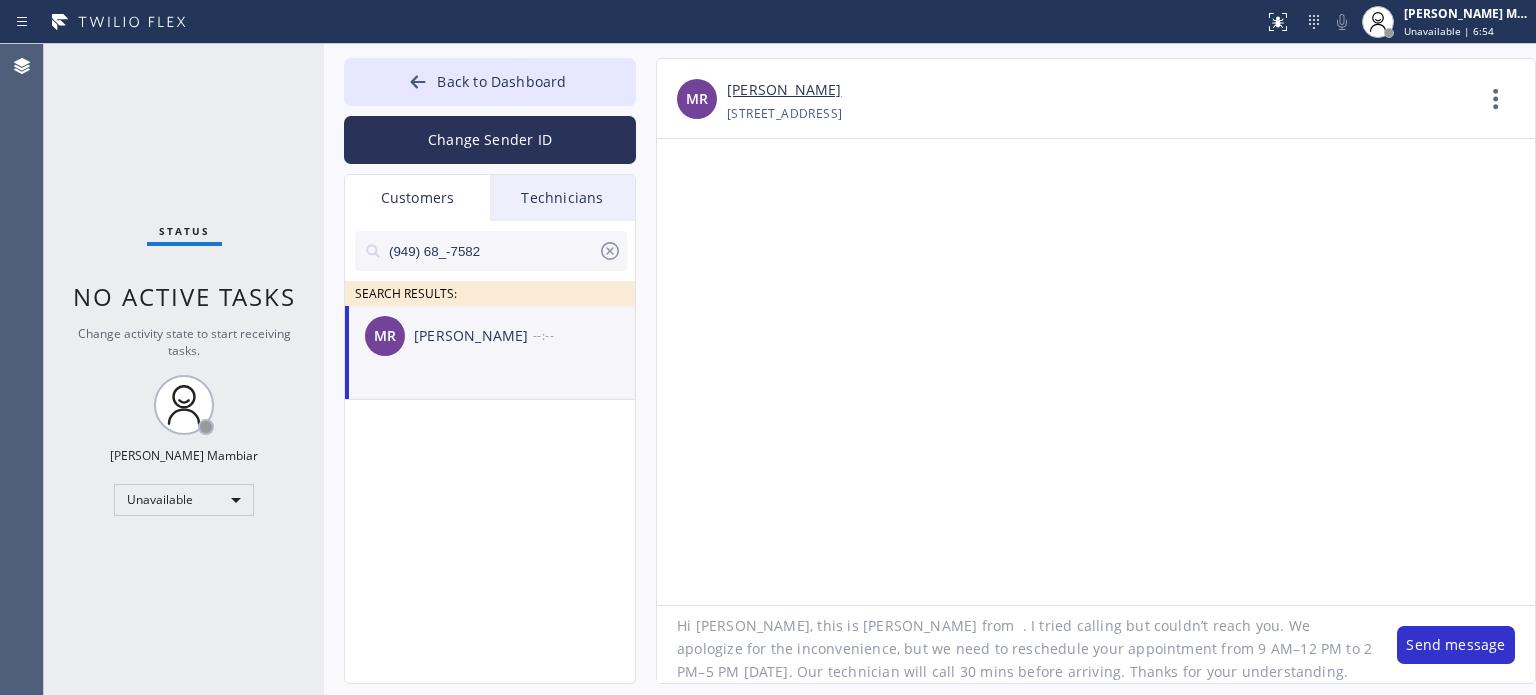 click on "Hi [PERSON_NAME], this is [PERSON_NAME] from  . I tried calling but couldn’t reach you. We apologize for the inconvenience, but we need to reschedule your appointment from 9 AM–12 PM to 2 PM–5 PM [DATE]. Our technician will call 30 mins before arriving. Thanks for your understanding." 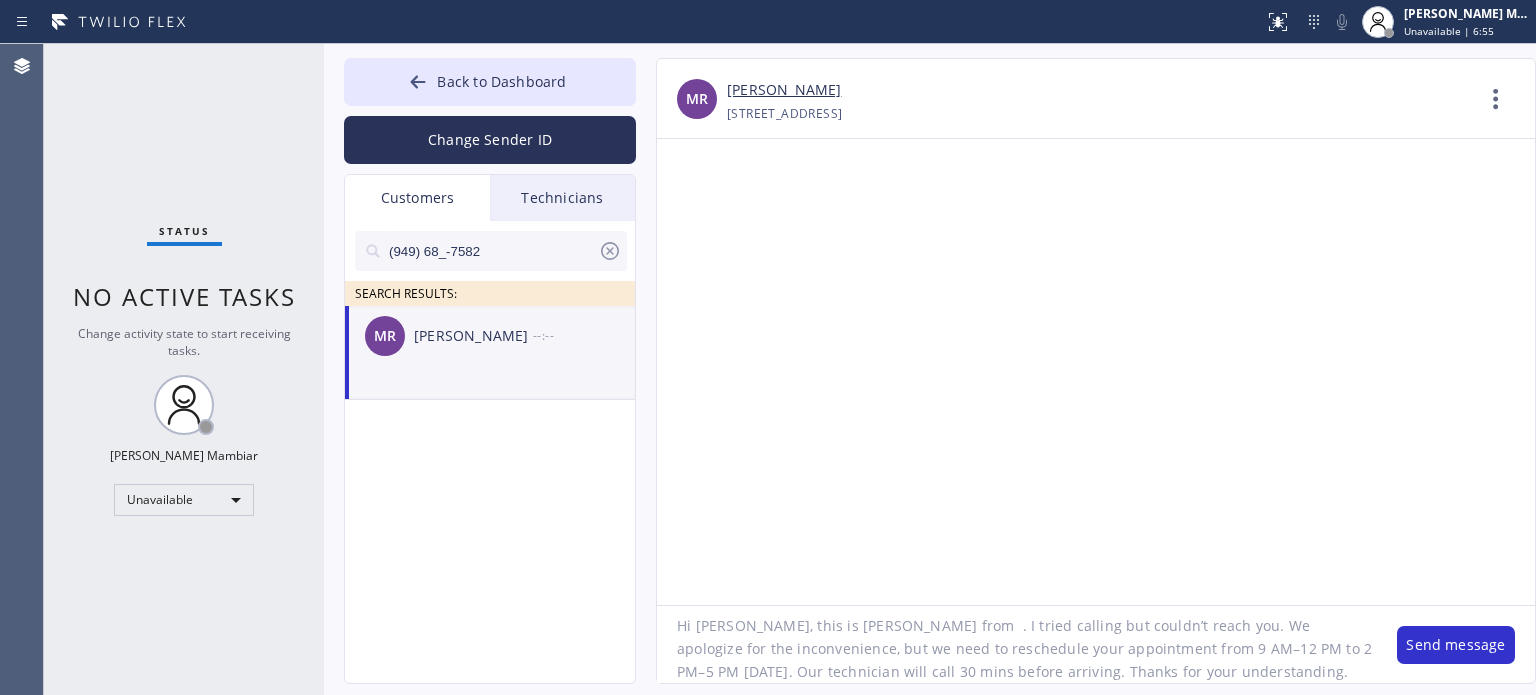 click on "Hi [PERSON_NAME], this is [PERSON_NAME] from  . I tried calling but couldn’t reach you. We apologize for the inconvenience, but we need to reschedule your appointment from 9 AM–12 PM to 2 PM–5 PM [DATE]. Our technician will call 30 mins before arriving. Thanks for your understanding." 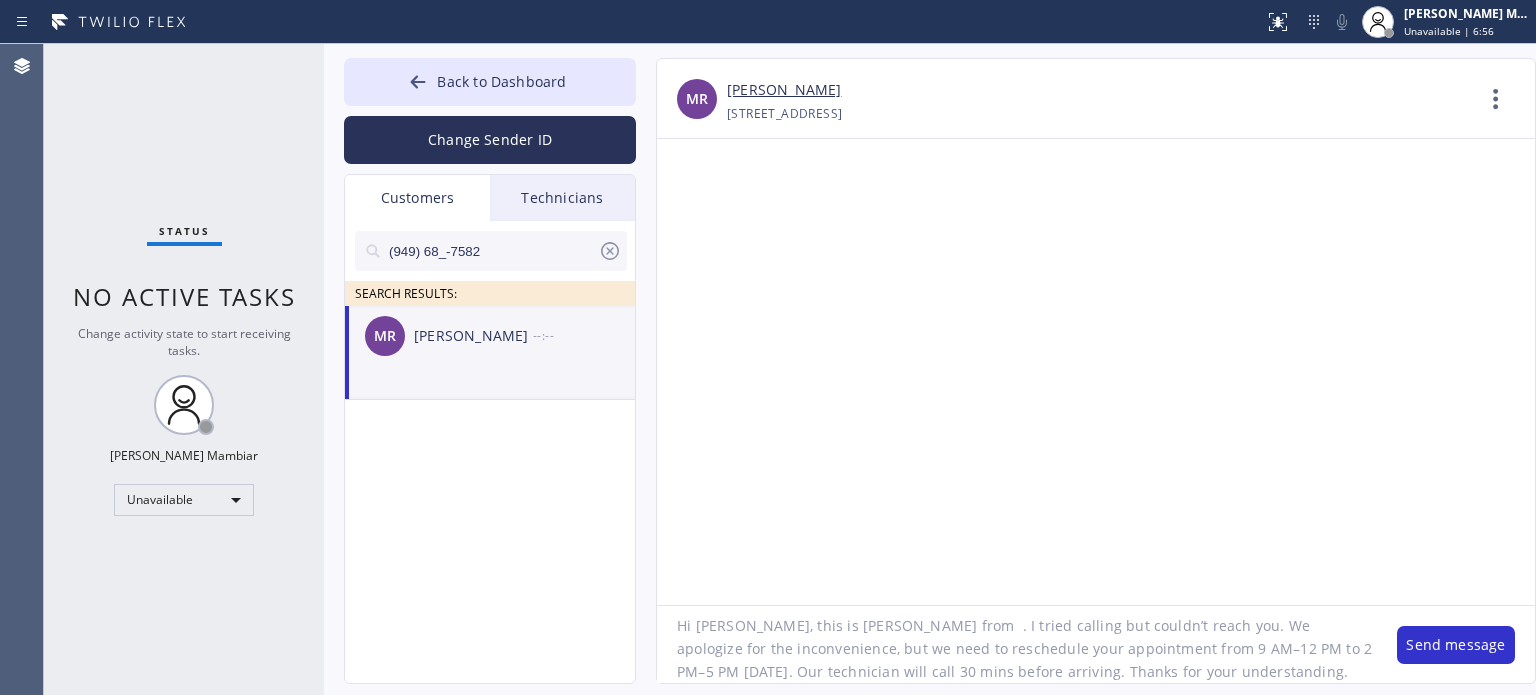 click on "Hi [PERSON_NAME], this is [PERSON_NAME] from  . I tried calling but couldn’t reach you. We apologize for the inconvenience, but we need to reschedule your appointment from 9 AM–12 PM to 2 PM–5 PM [DATE]. Our technician will call 30 mins before arriving. Thanks for your understanding." 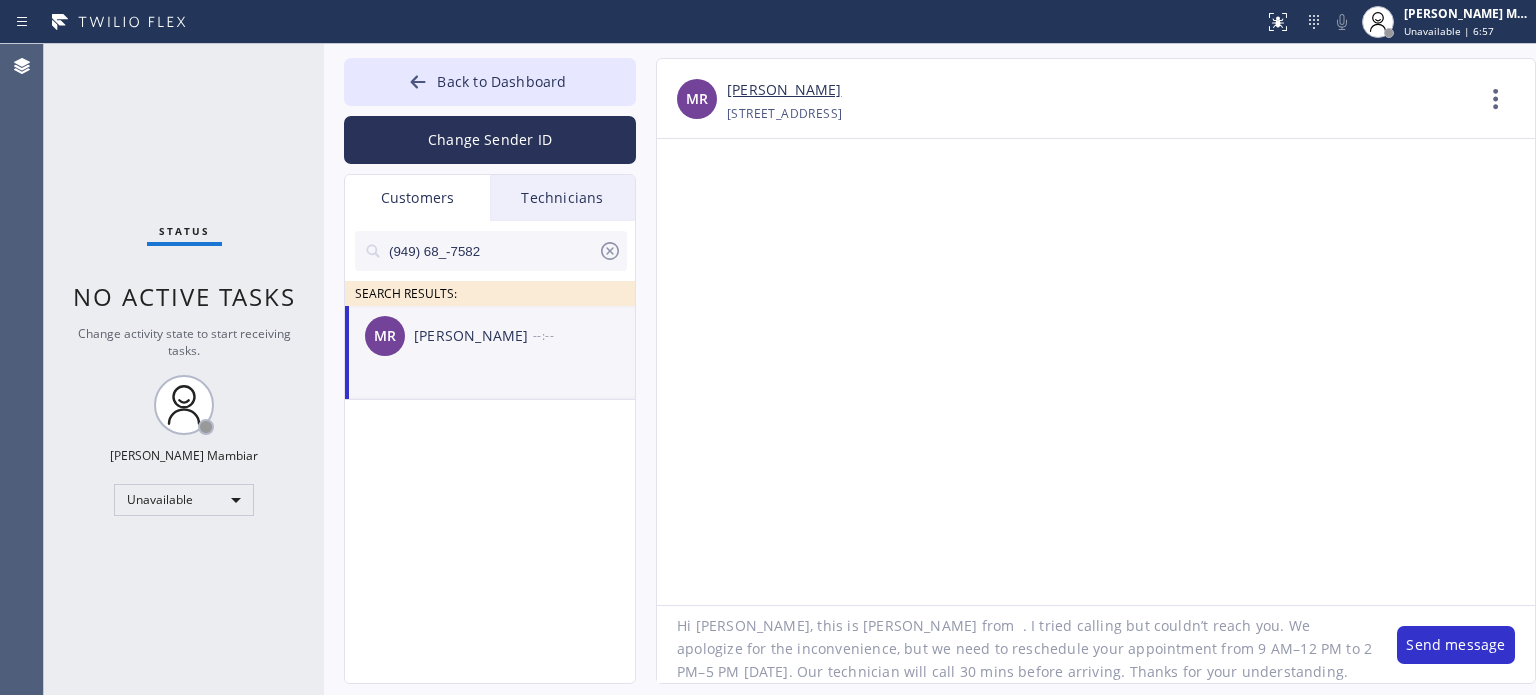 paste on "Electricians Service Team" 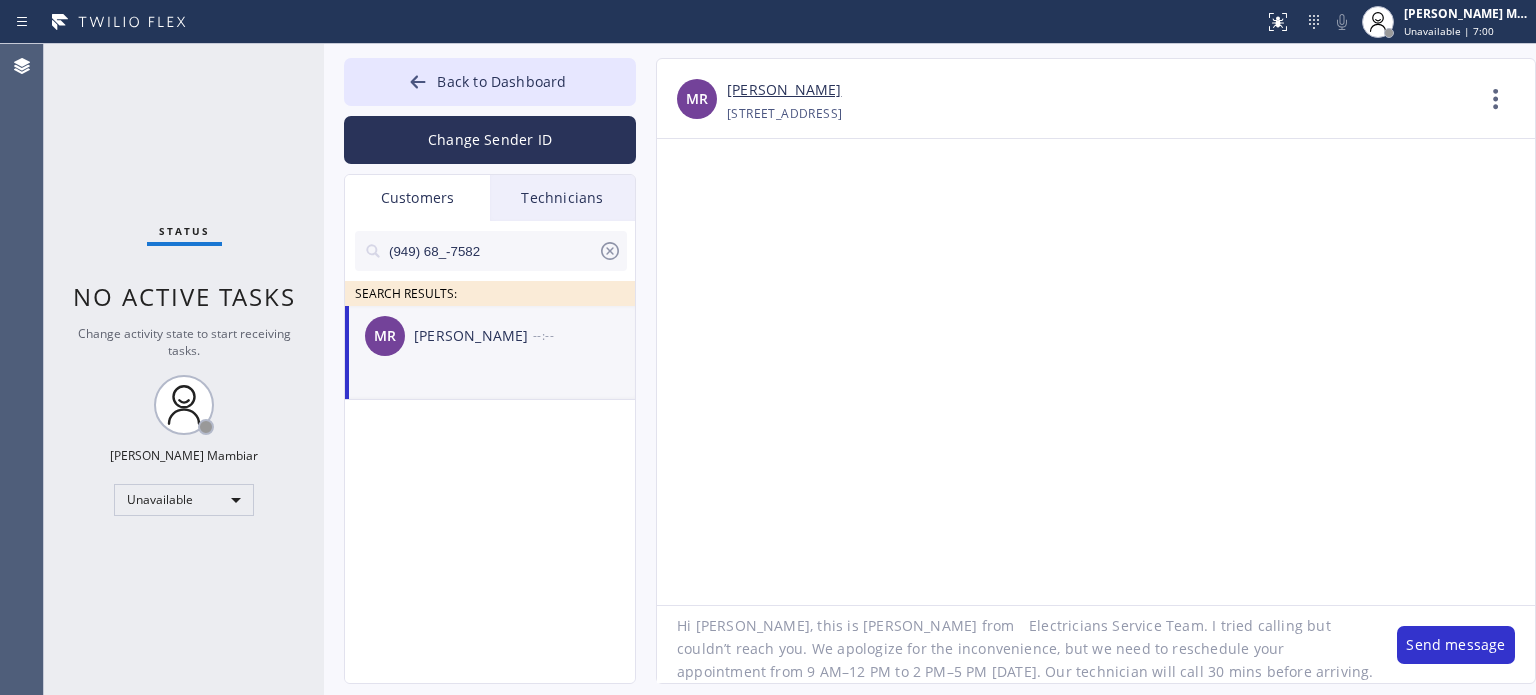 click on "Hi [PERSON_NAME], this is [PERSON_NAME] from  	Electricians Service Team. I tried calling but couldn’t reach you. We apologize for the inconvenience, but we need to reschedule your appointment from 9 AM–12 PM to 2 PM–5 PM [DATE]. Our technician will call 30 mins before arriving. Thanks for your understanding." 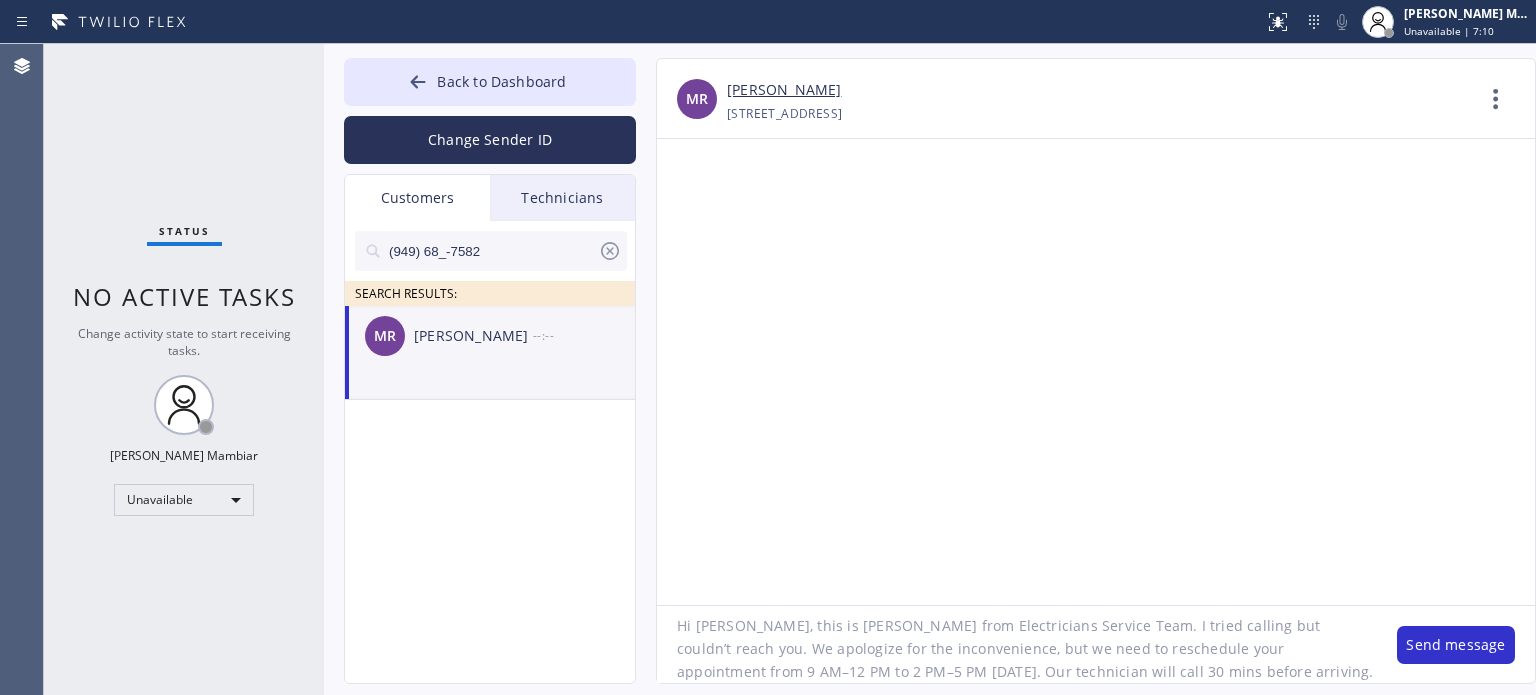 click on "Hi [PERSON_NAME], this is [PERSON_NAME] from Electricians Service Team. I tried calling but couldn’t reach you. We apologize for the inconvenience, but we need to reschedule your appointment from 9 AM–12 PM to 2 PM–5 PM [DATE]. Our technician will call 30 mins before arriving. Thanks for your understanding." 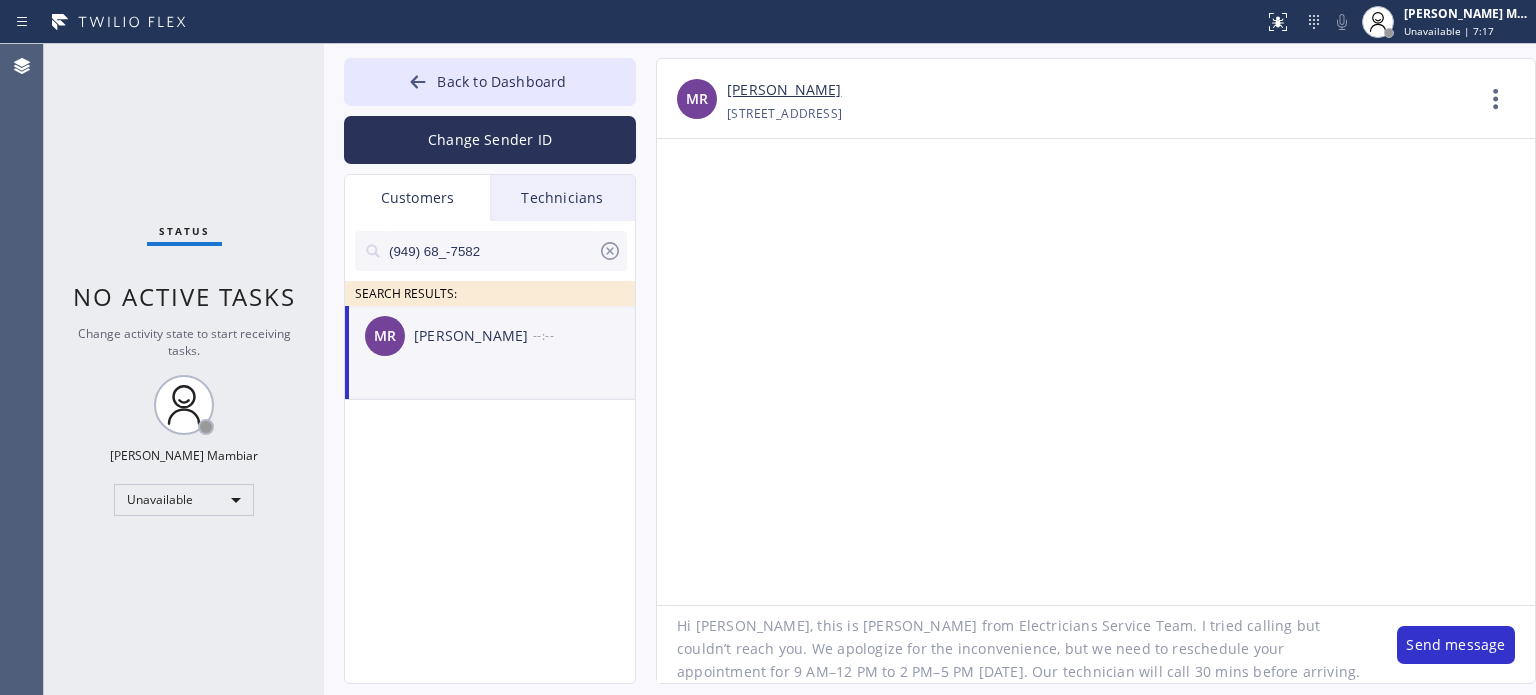 click on "Hi [PERSON_NAME], this is [PERSON_NAME] from Electricians Service Team. I tried calling but couldn’t reach you. We apologize for the inconvenience, but we need to reschedule your appointment for 9 AM–12 PM to 2 PM–5 PM [DATE]. Our technician will call 30 mins before arriving. Thanks for your understanding." 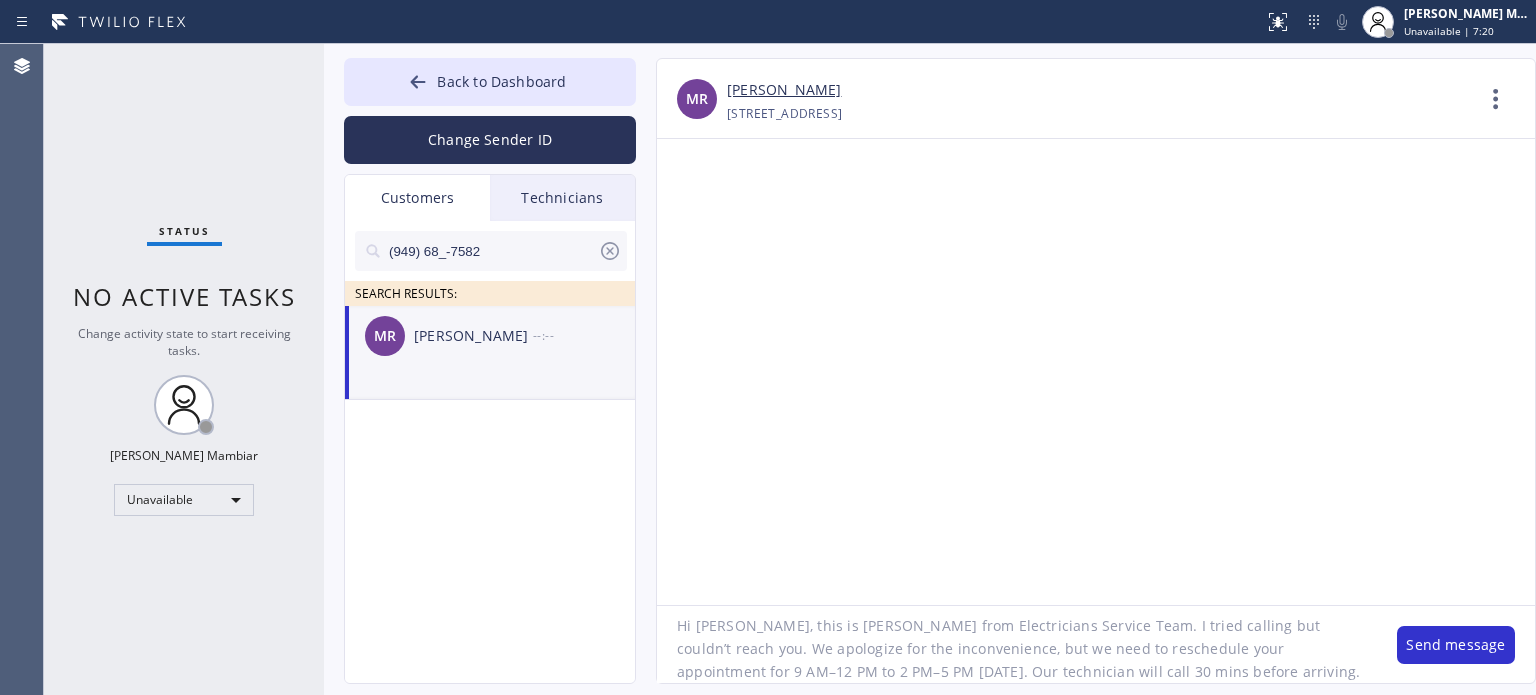 drag, startPoint x: 1227, startPoint y: 643, endPoint x: 740, endPoint y: 668, distance: 487.64127 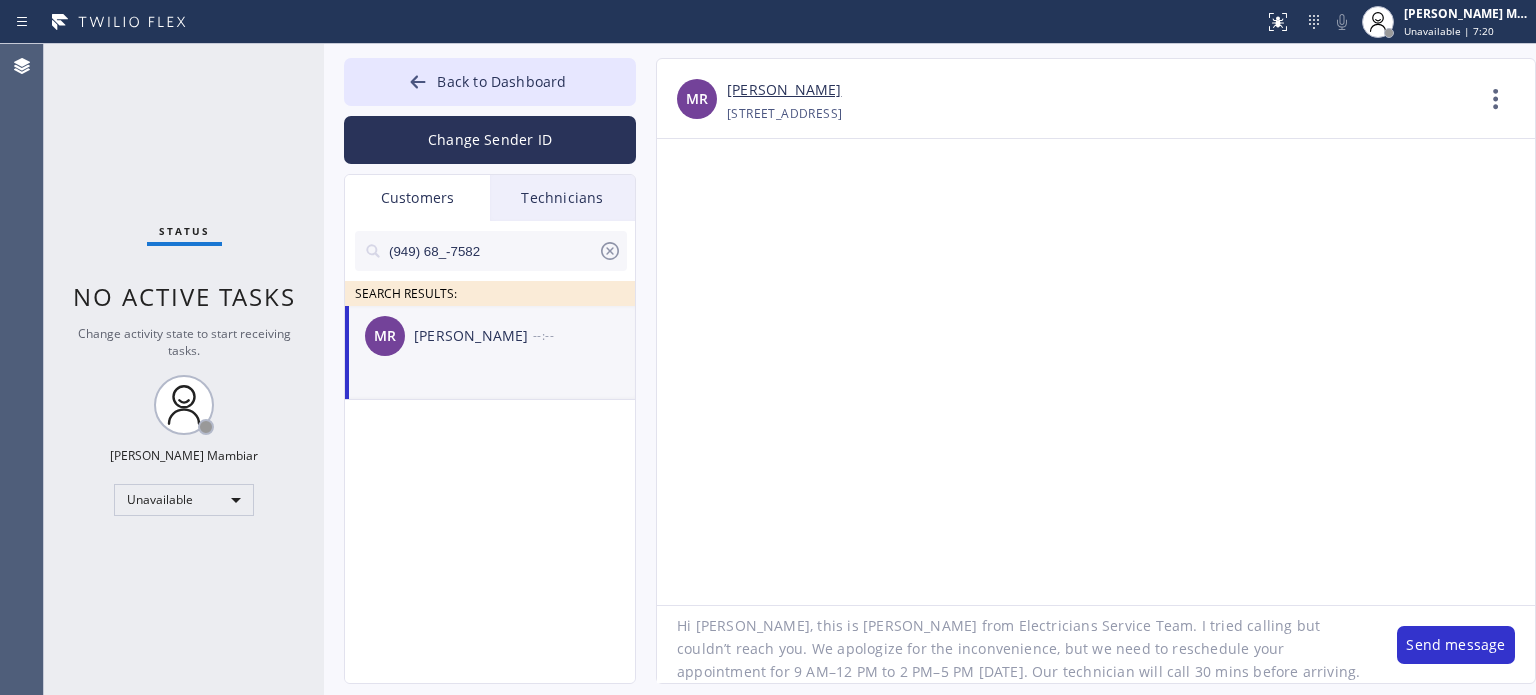 click on "Hi [PERSON_NAME], this is [PERSON_NAME] from Electricians Service Team. I tried calling but couldn’t reach you. We apologize for the inconvenience, but we need to reschedule your appointment for 9 AM–12 PM to 2 PM–5 PM [DATE]. Our technician will call 30 mins before arriving. Thanks for your understanding." 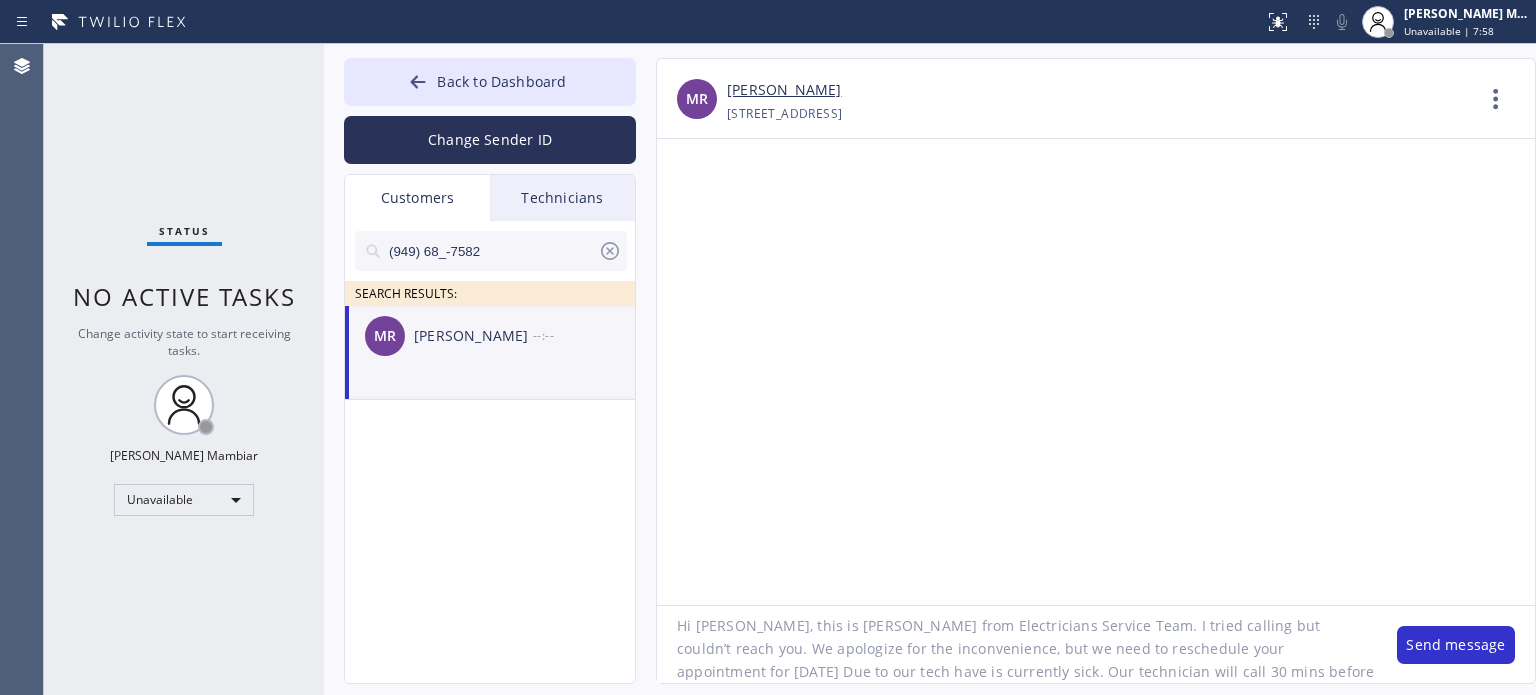 click on "Hi [PERSON_NAME], this is [PERSON_NAME] from Electricians Service Team. I tried calling but couldn’t reach you. We apologize for the inconvenience, but we need to reschedule your appointment for [DATE] Due to our tech have is currently sick. Our technician will call 30 mins before arriving. Thanks for your understanding." 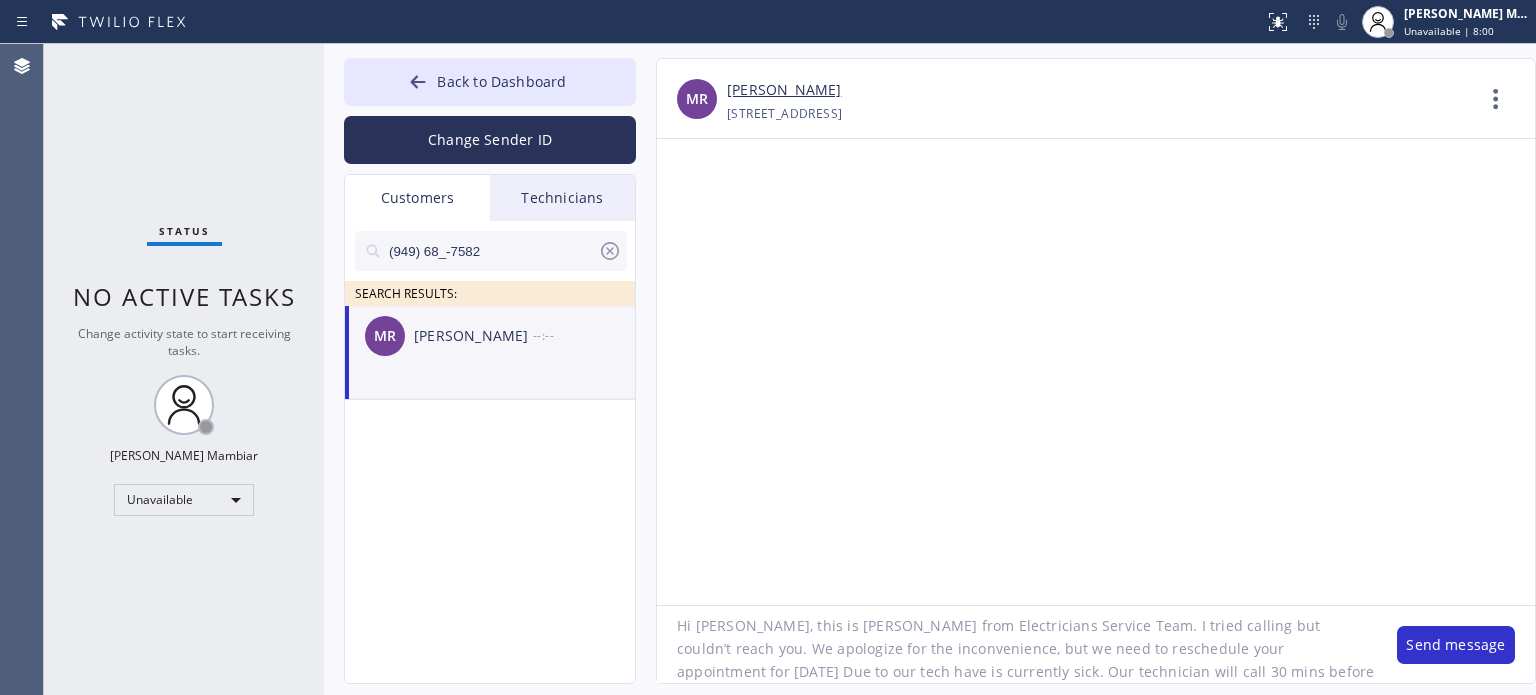click on "Hi [PERSON_NAME], this is [PERSON_NAME] from Electricians Service Team. I tried calling but couldn’t reach you. We apologize for the inconvenience, but we need to reschedule your appointment for [DATE] Due to our tech have is currently sick. Our technician will call 30 mins before arriving. Thanks for your understanding." 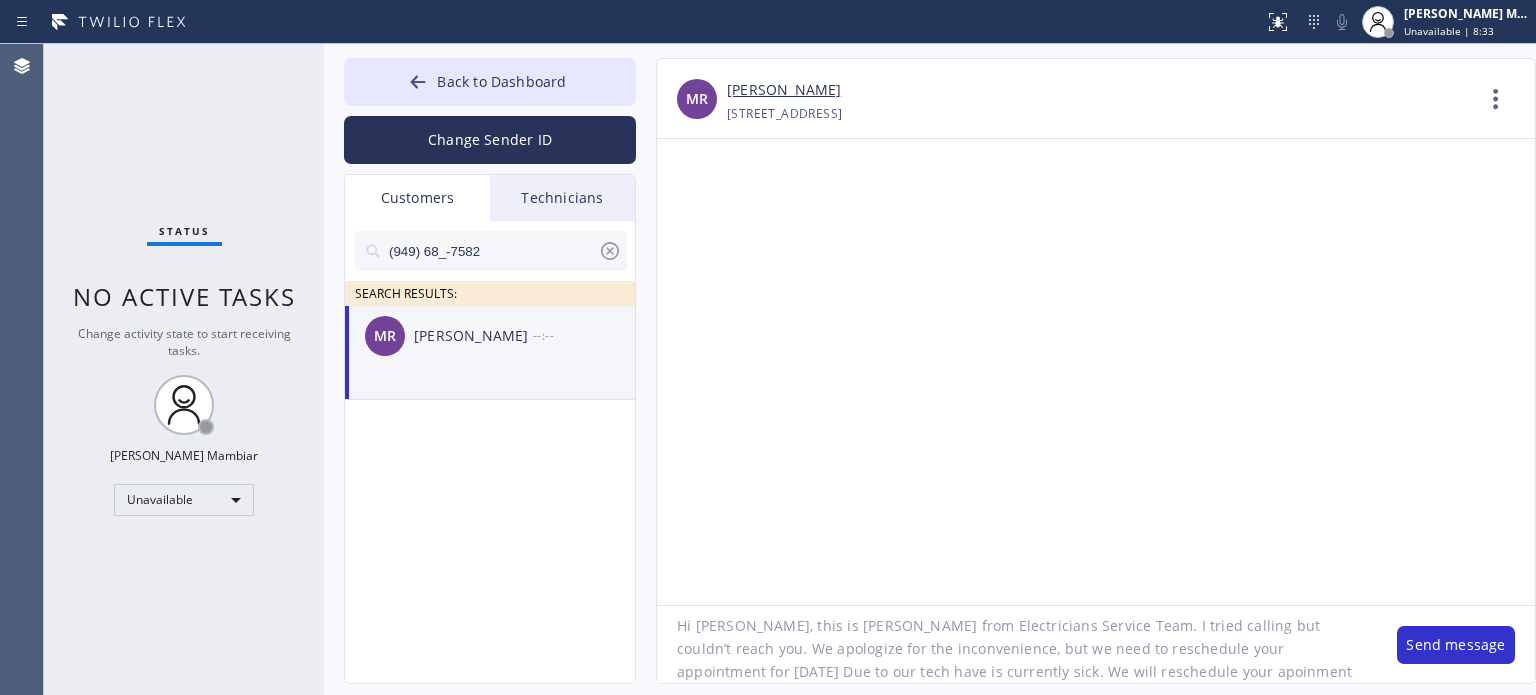 click on "Hi [PERSON_NAME], this is [PERSON_NAME] from Electricians Service Team. I tried calling but couldn’t reach you. We apologize for the inconvenience, but we need to reschedule your appointment for [DATE] Due to our tech have is currently sick. We will reschedule your apoinment [DATE] 3pm-6 Our technician will call 30 mins before arriving. Thanks for your understanding." 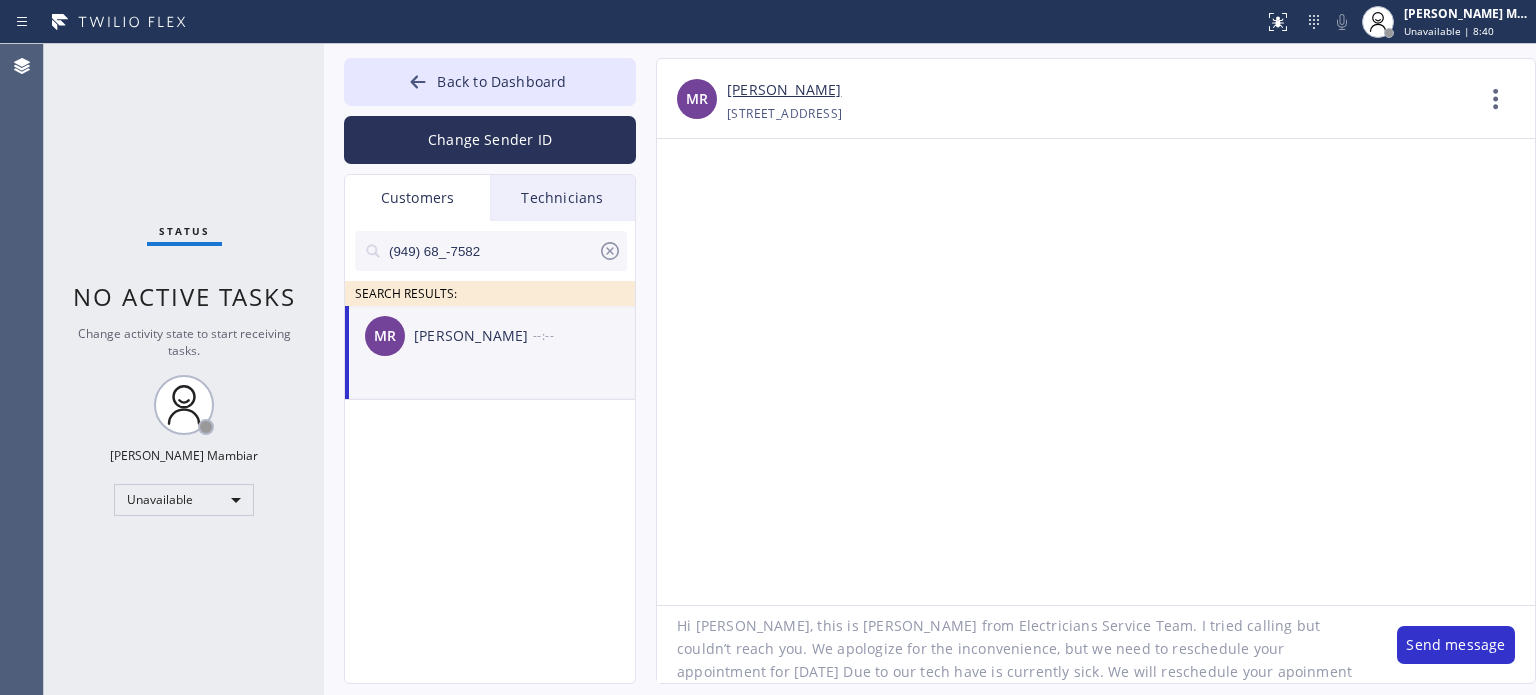 scroll, scrollTop: 41, scrollLeft: 0, axis: vertical 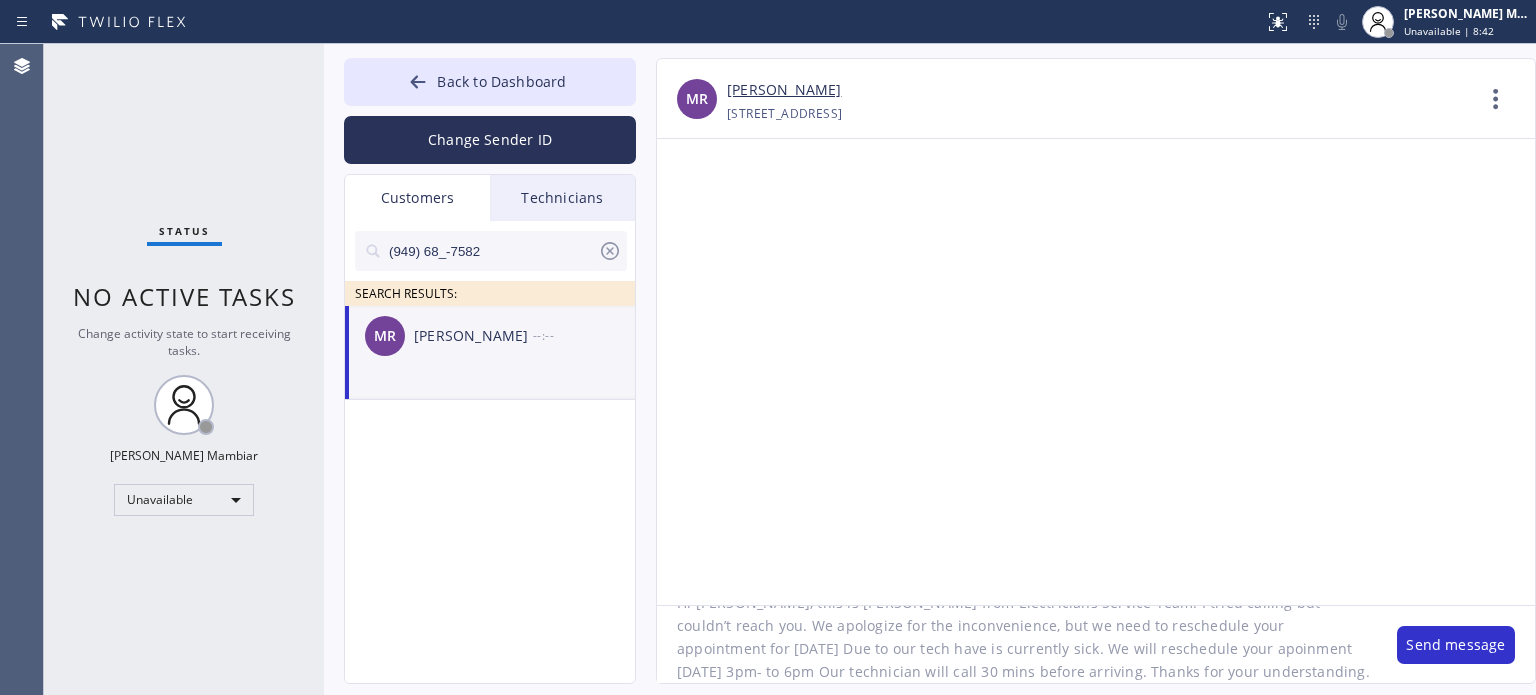click on "Hi [PERSON_NAME], this is [PERSON_NAME] from Electricians Service Team. I tried calling but couldn’t reach you. We apologize for the inconvenience, but we need to reschedule your appointment for [DATE] Due to our tech have is currently sick. We will reschedule your apoinment [DATE] 3pm- to 6pm Our technician will call 30 mins before arriving. Thanks for your understanding." 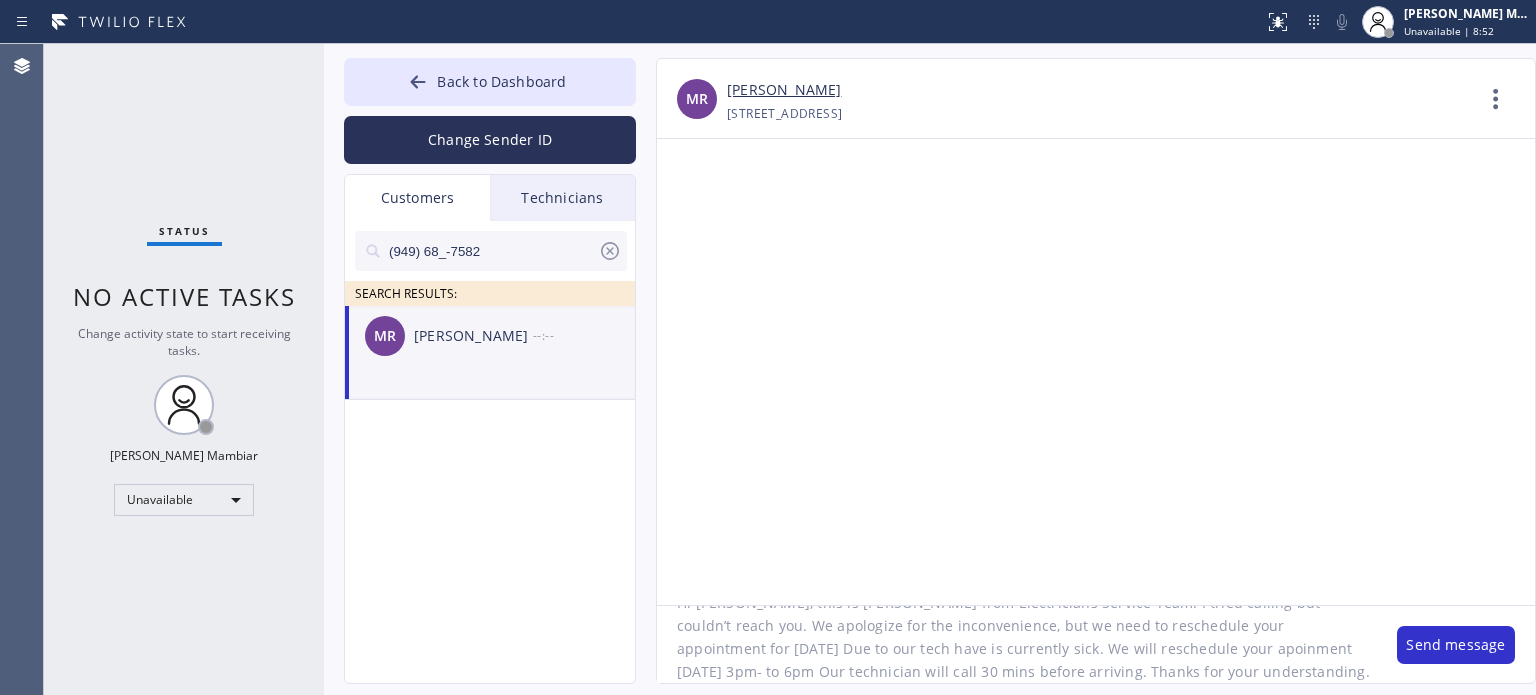 type on "Hi [PERSON_NAME], this is [PERSON_NAME] from Electricians Service Team. I tried calling but couldn’t reach you. We apologize for the inconvenience, but we need to reschedule your appointment for [DATE] Due to our tech have is currently sick. We will reschedule your apoinment [DATE] 3pm- to 6pm Our technician will call 30 mins before arriving. Thanks for your understanding." 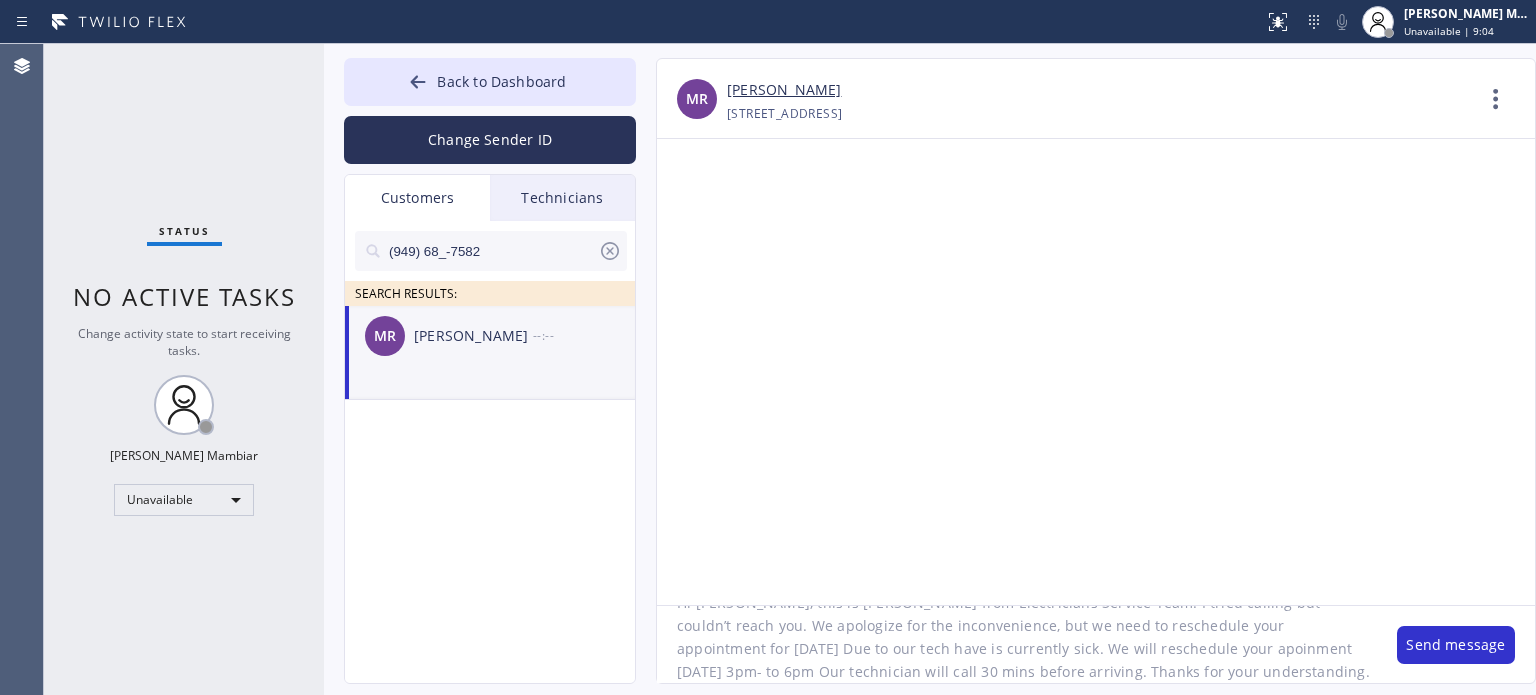 drag, startPoint x: 1440, startPoint y: 636, endPoint x: 1342, endPoint y: 691, distance: 112.37882 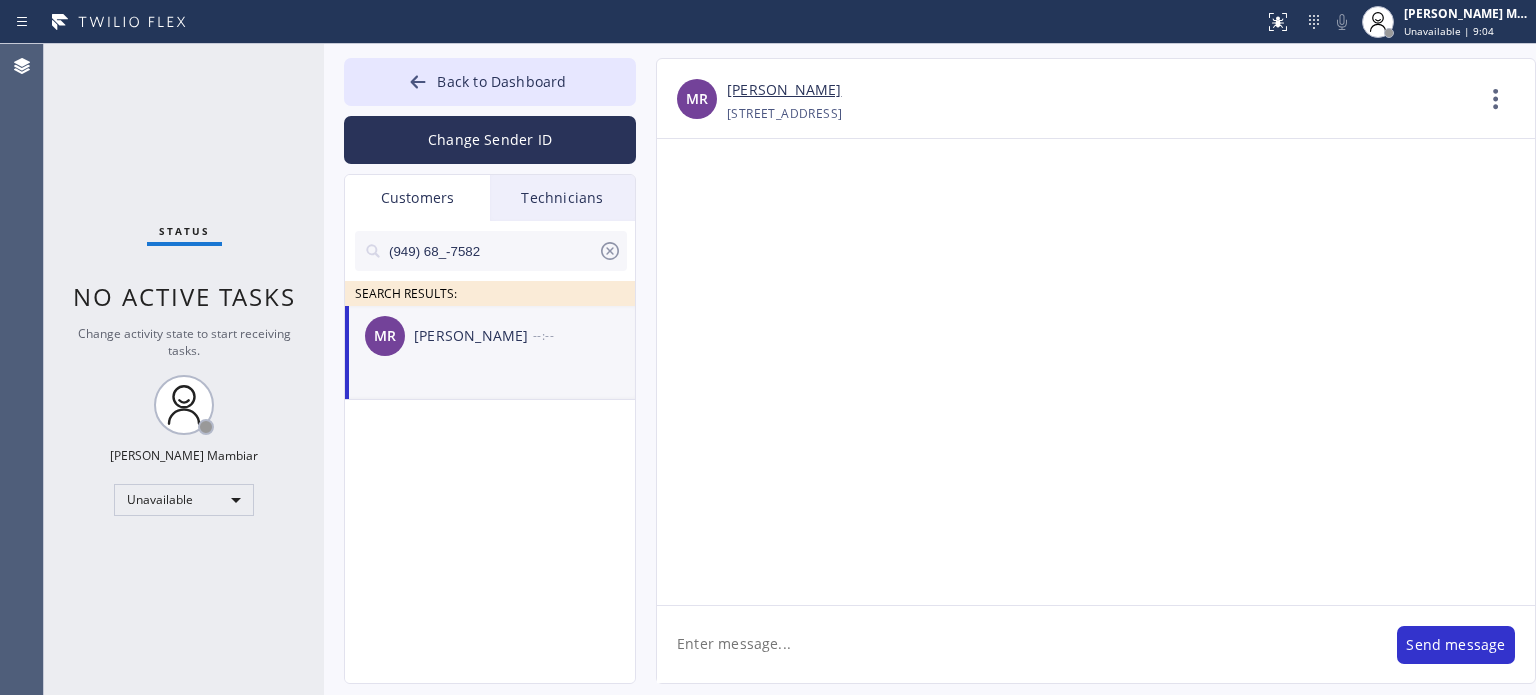 scroll, scrollTop: 0, scrollLeft: 0, axis: both 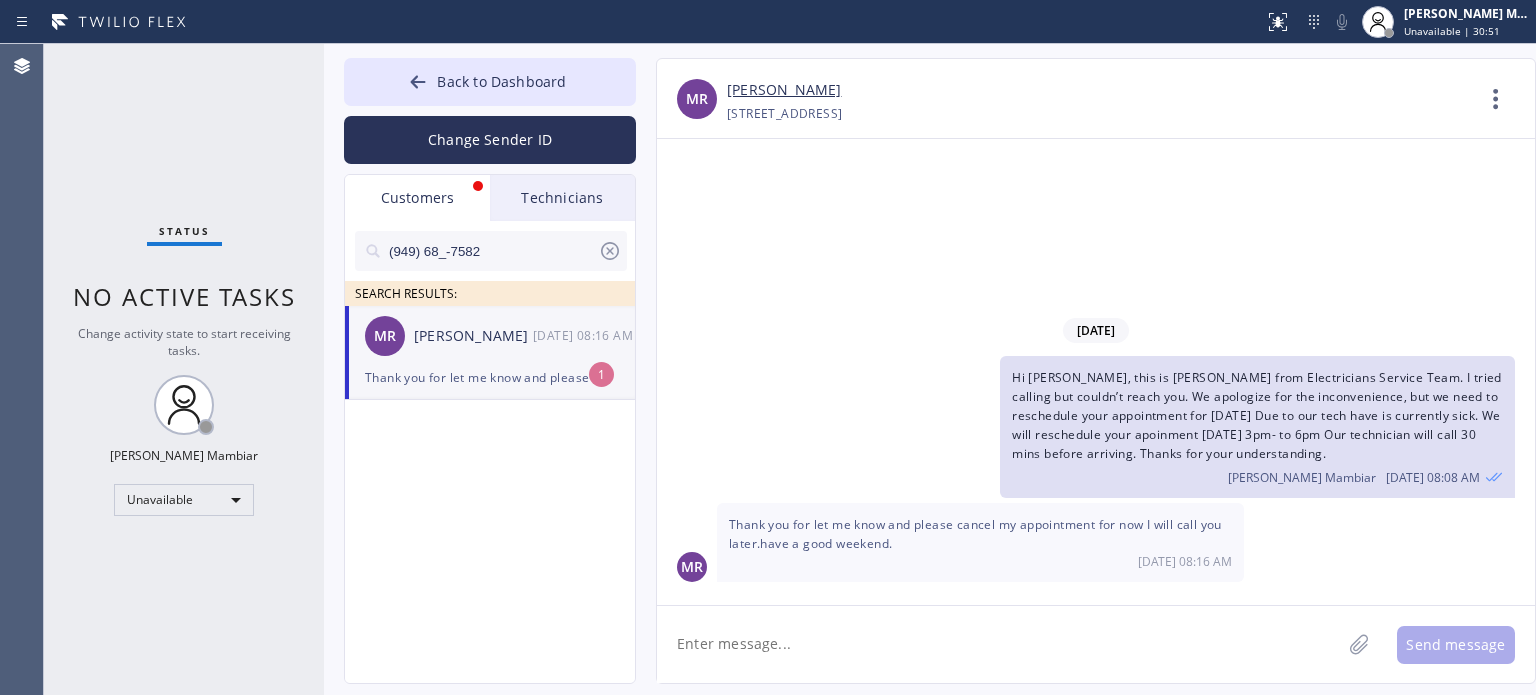 click on "Thank you for let me know and please cancel my appointment for now I will call you later.have a good weekend." at bounding box center (490, 377) 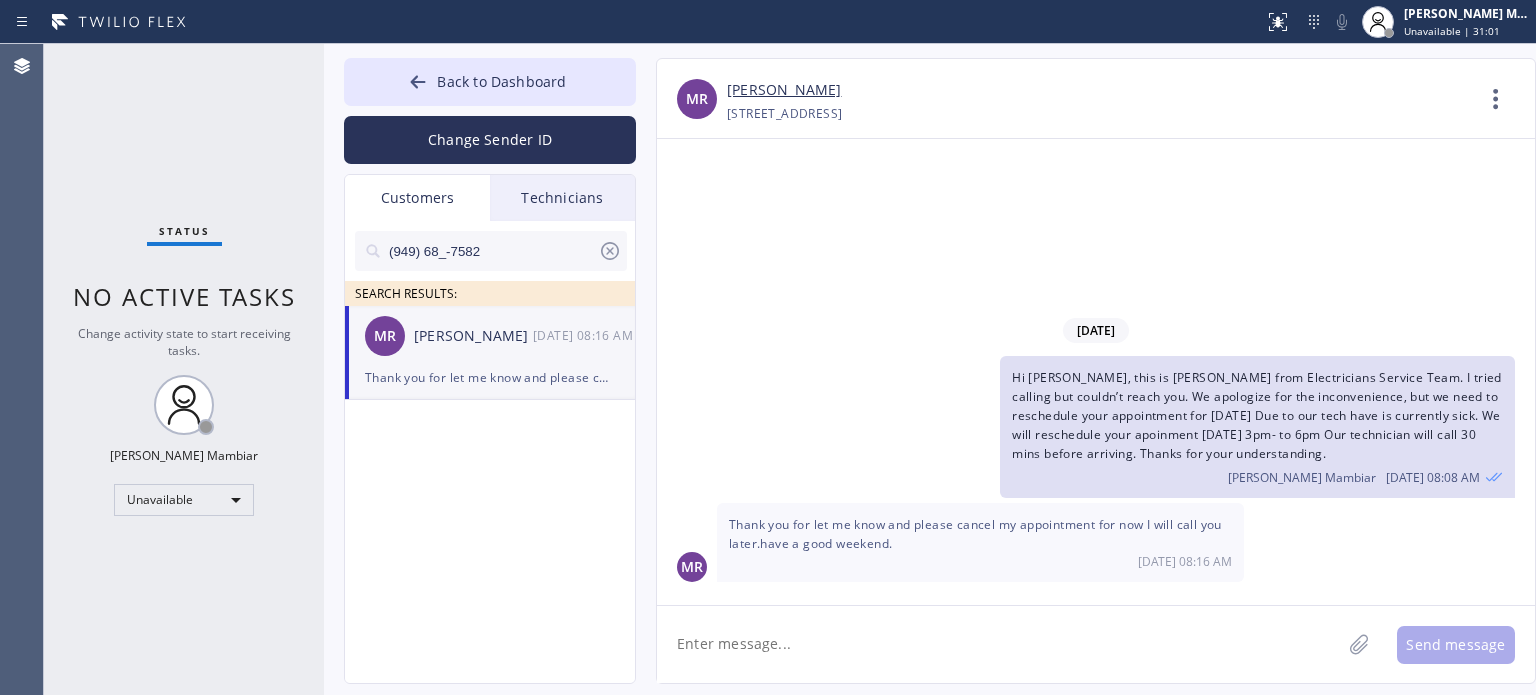 click 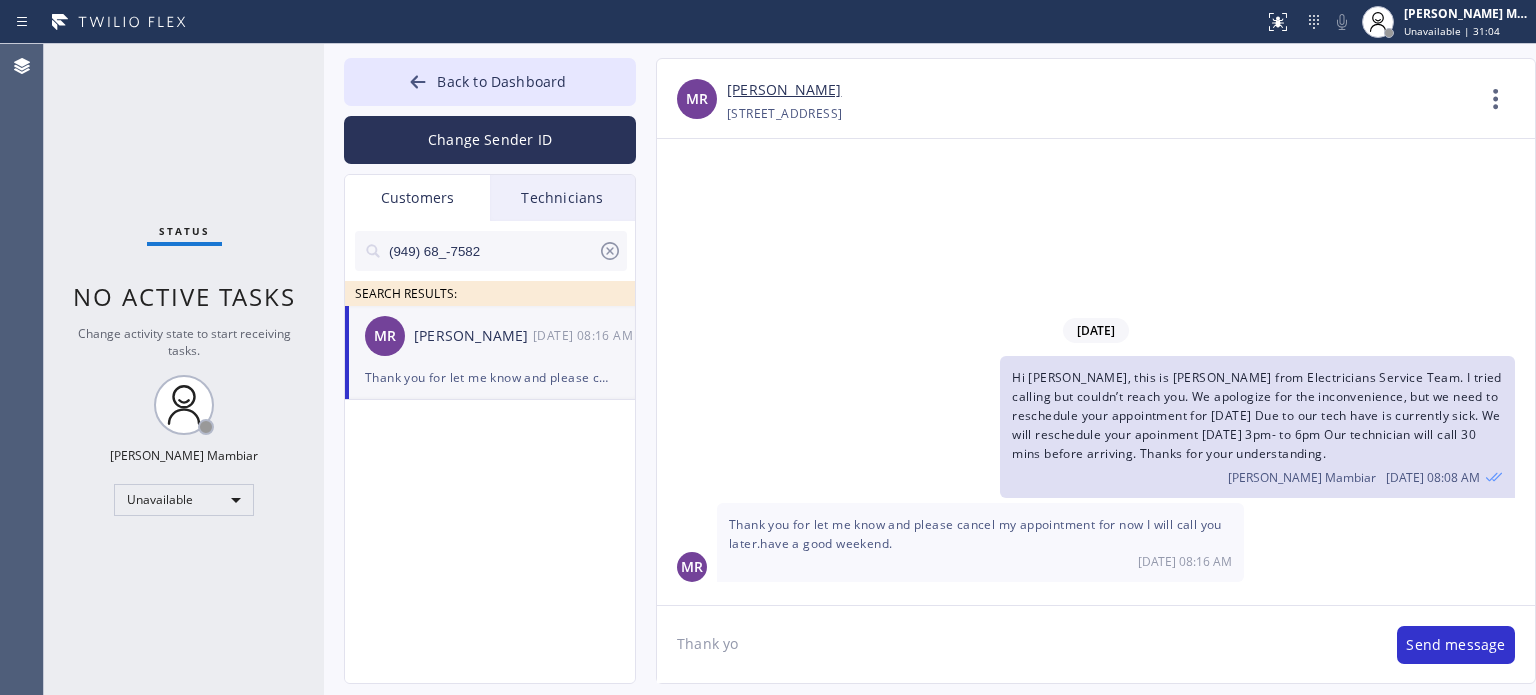 type on "Thank you" 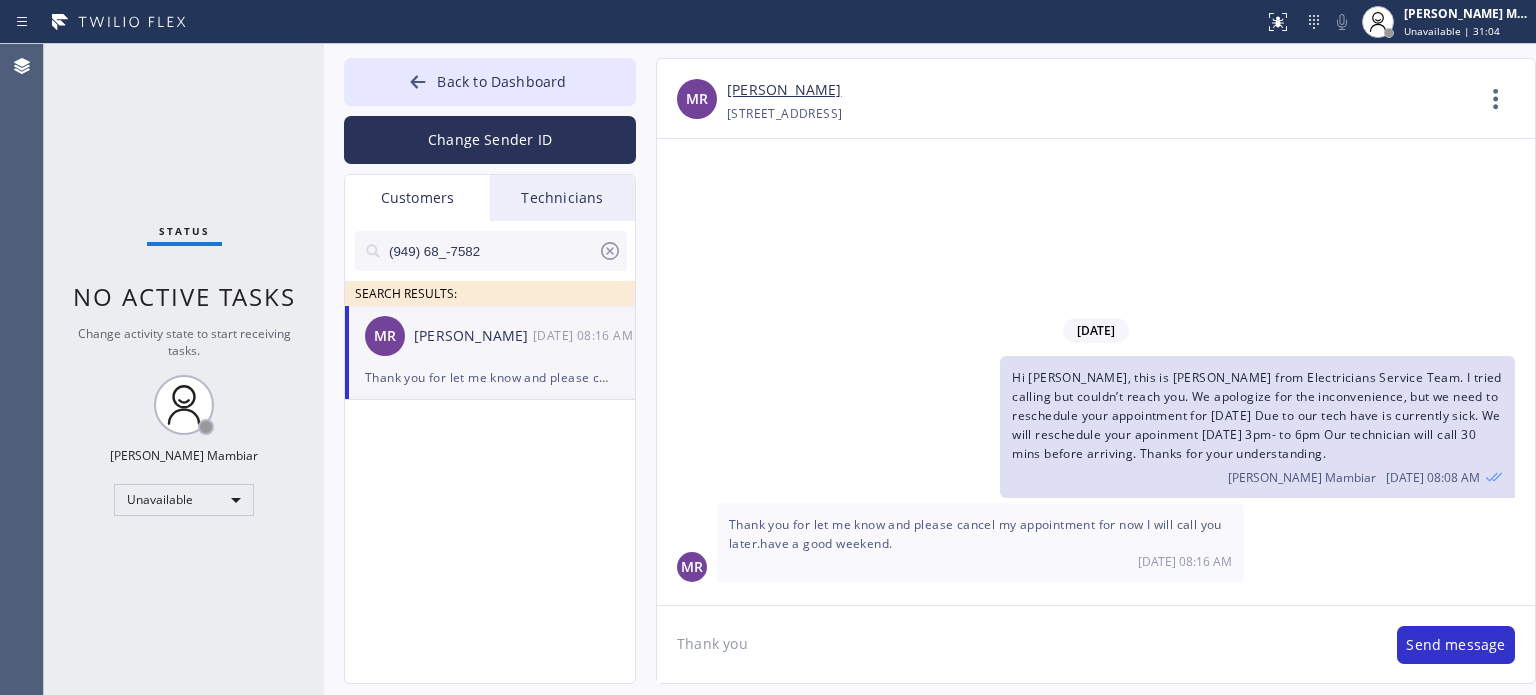 type 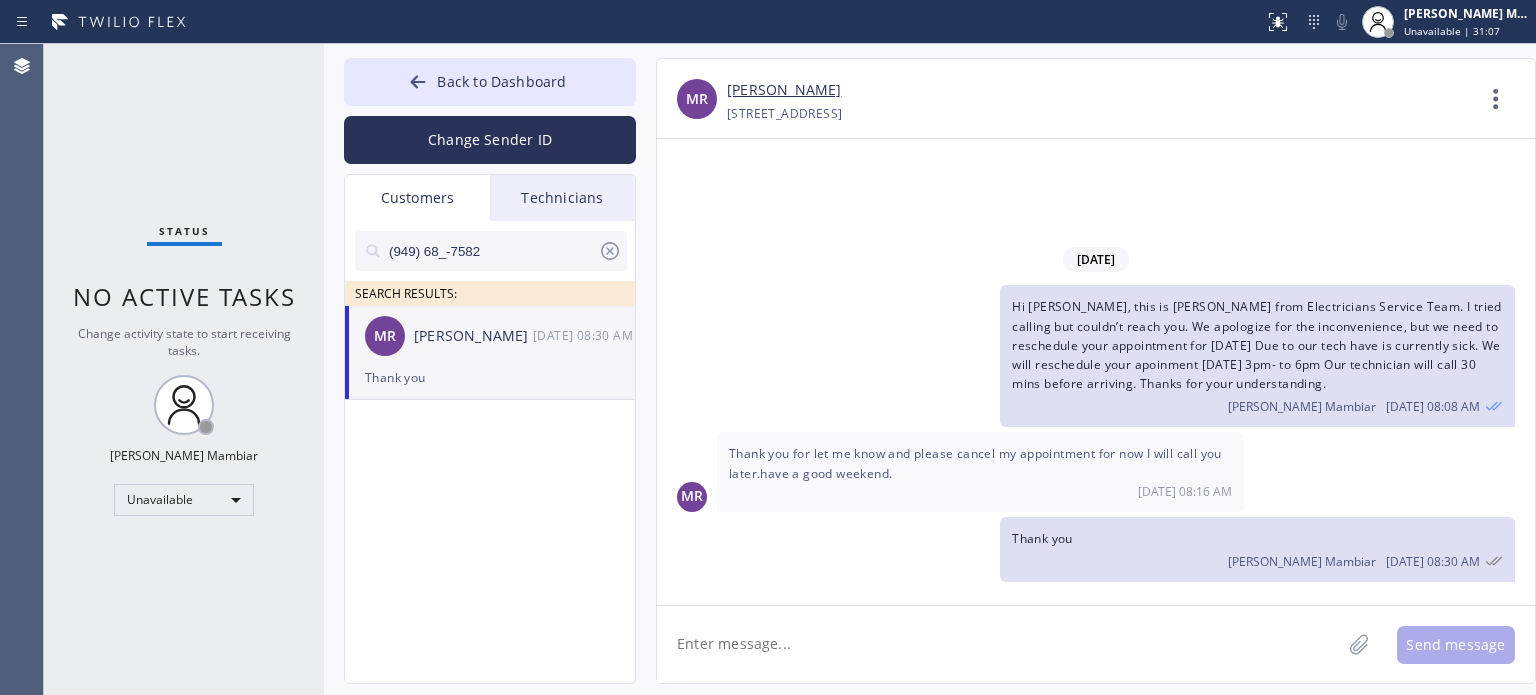 click 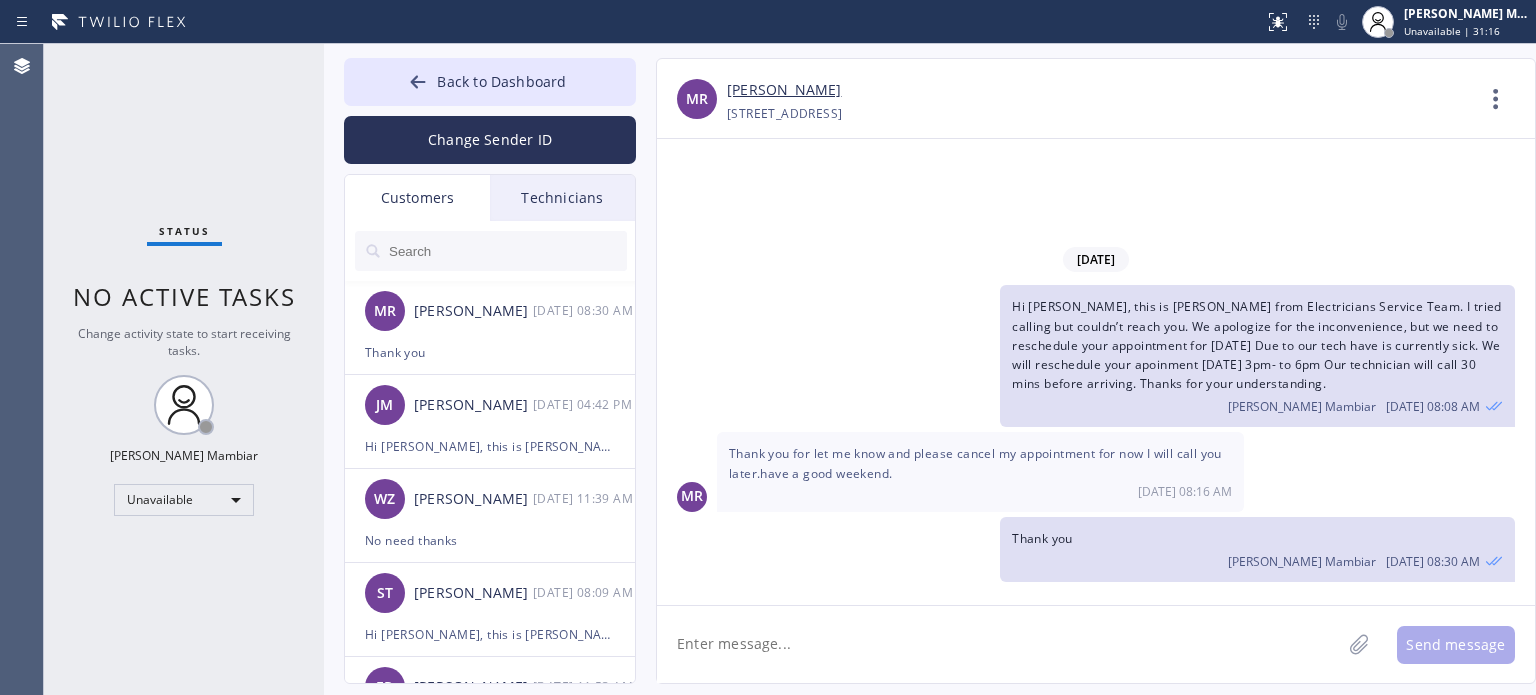 click on "Technicians" at bounding box center [562, 198] 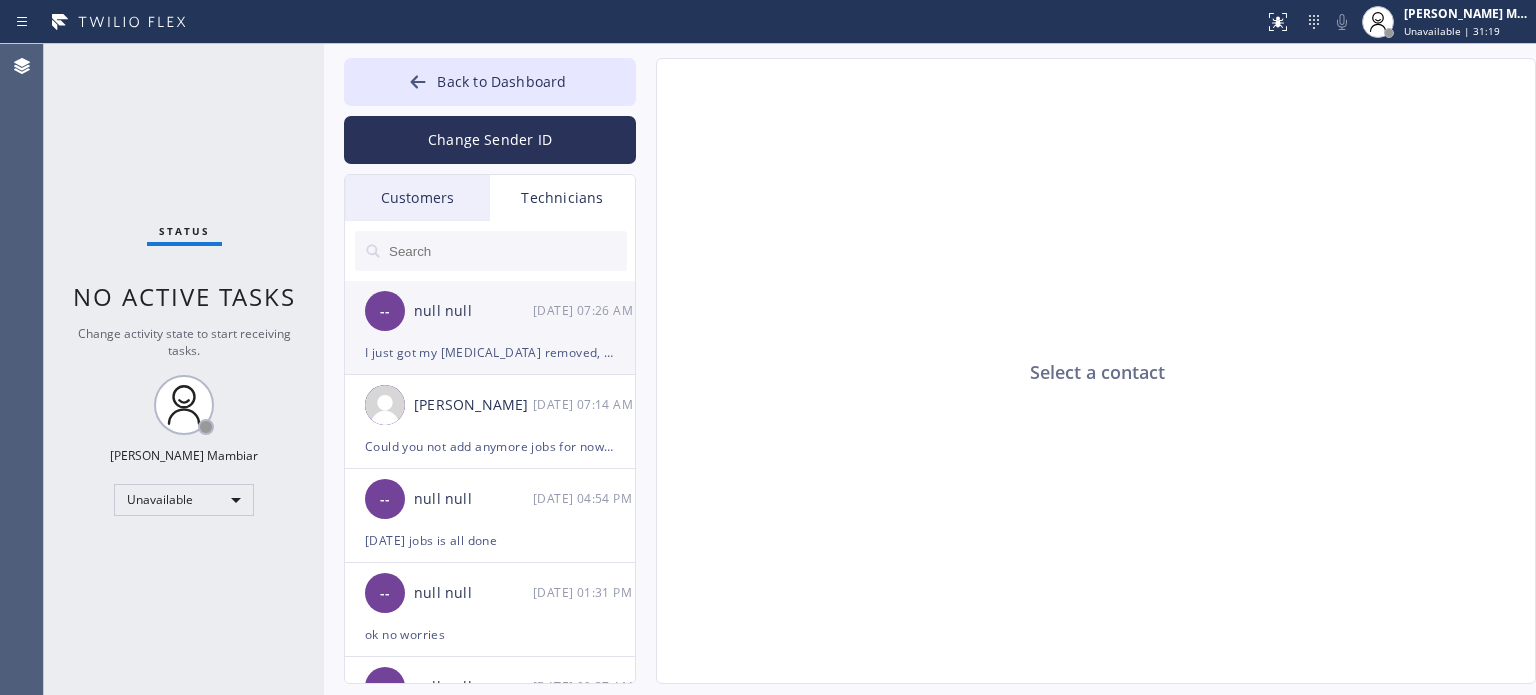 click on "I just got my [MEDICAL_DATA] removed, and I am out of work until next week
I'm sorry" at bounding box center (490, 352) 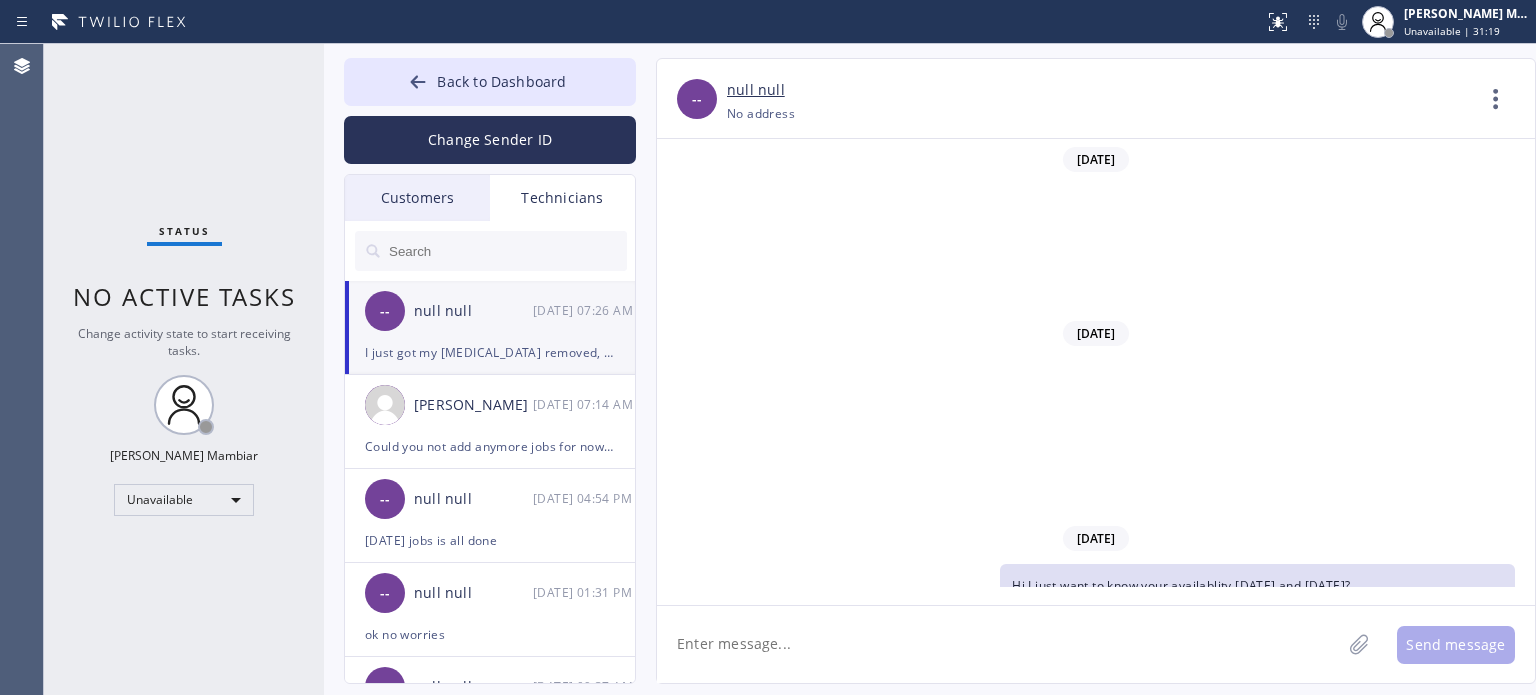 scroll, scrollTop: 416, scrollLeft: 0, axis: vertical 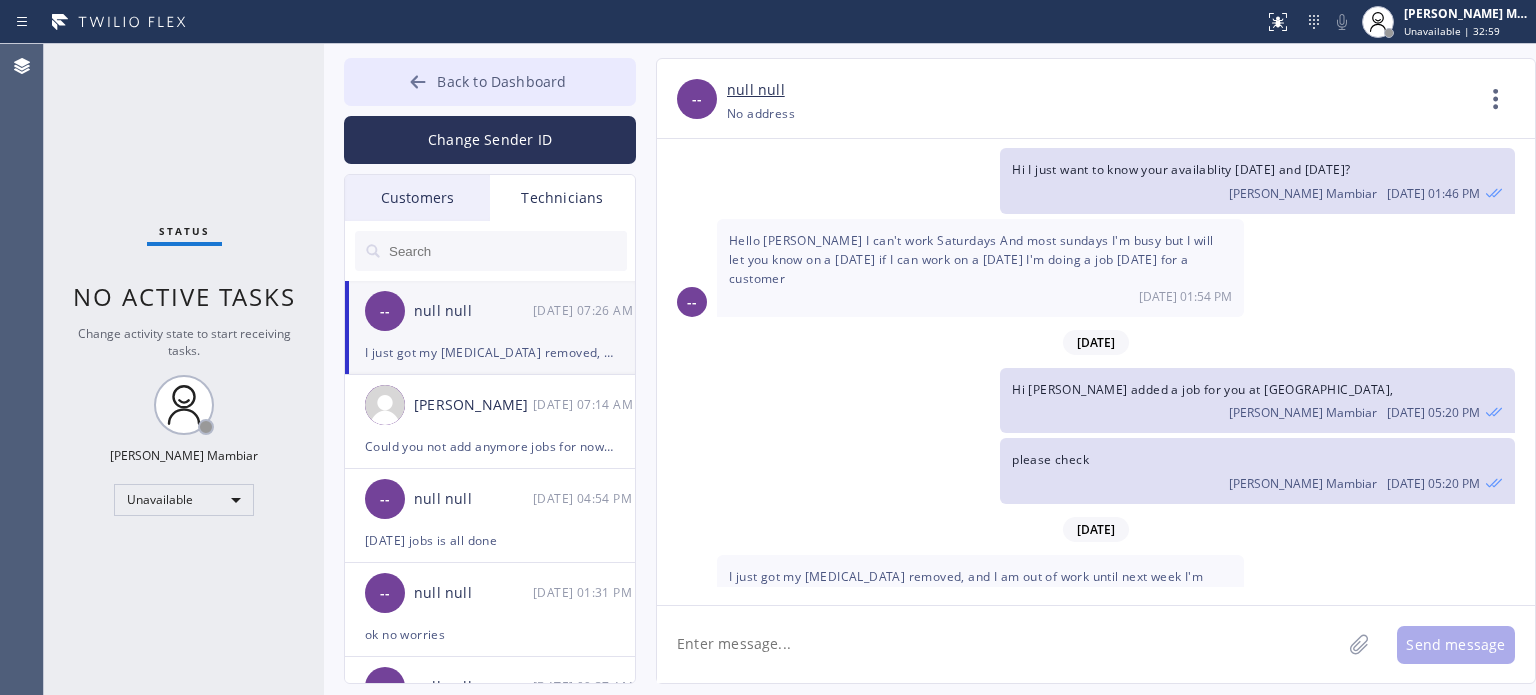 drag, startPoint x: 468, startPoint y: 81, endPoint x: 496, endPoint y: 84, distance: 28.160255 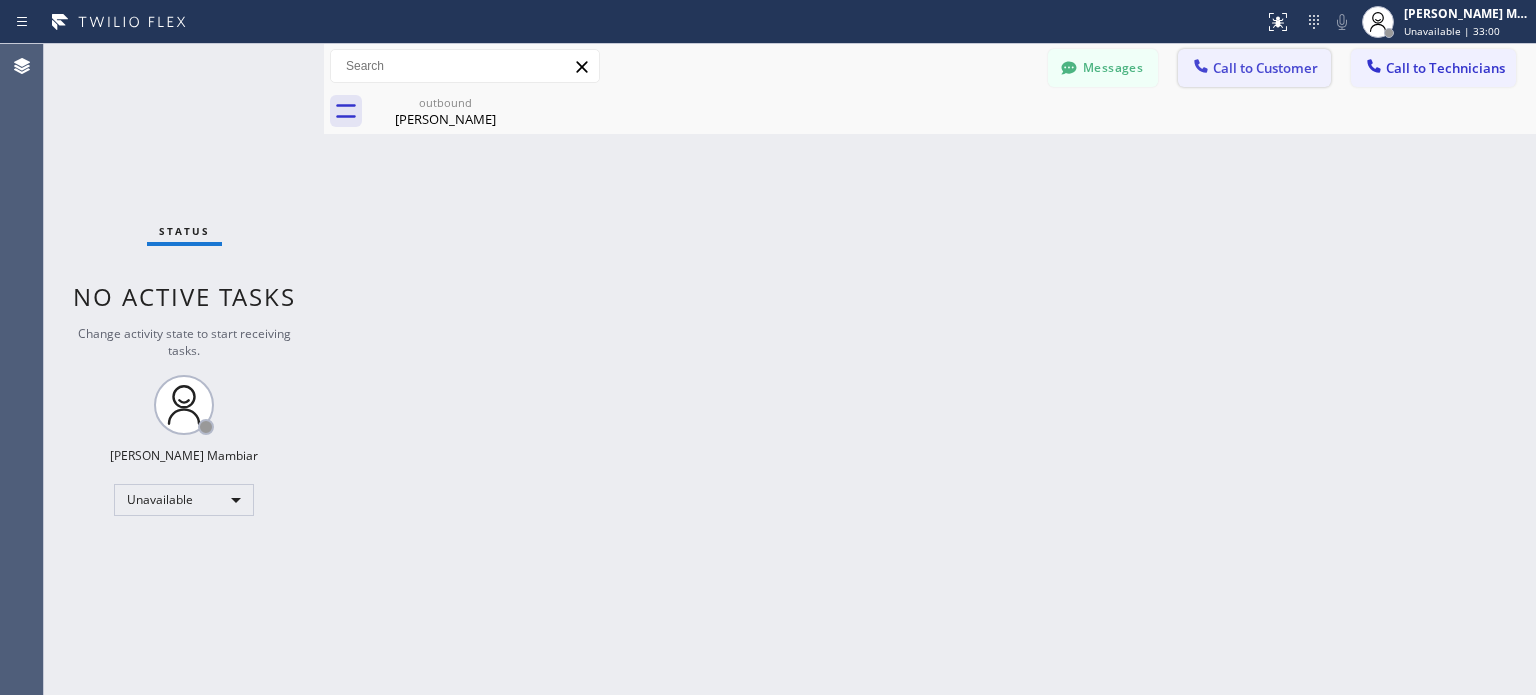 click on "Call to Customer" at bounding box center [1265, 68] 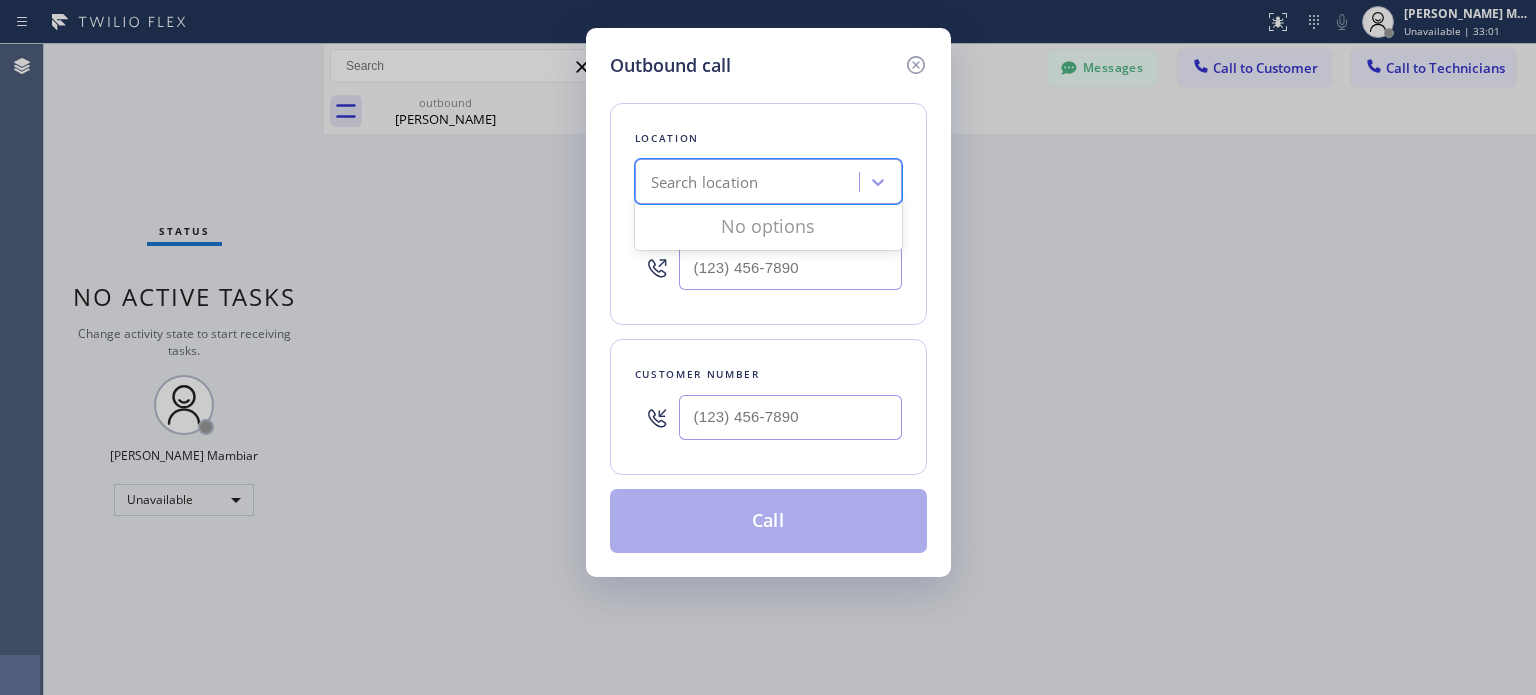 click on "Search location" at bounding box center (750, 182) 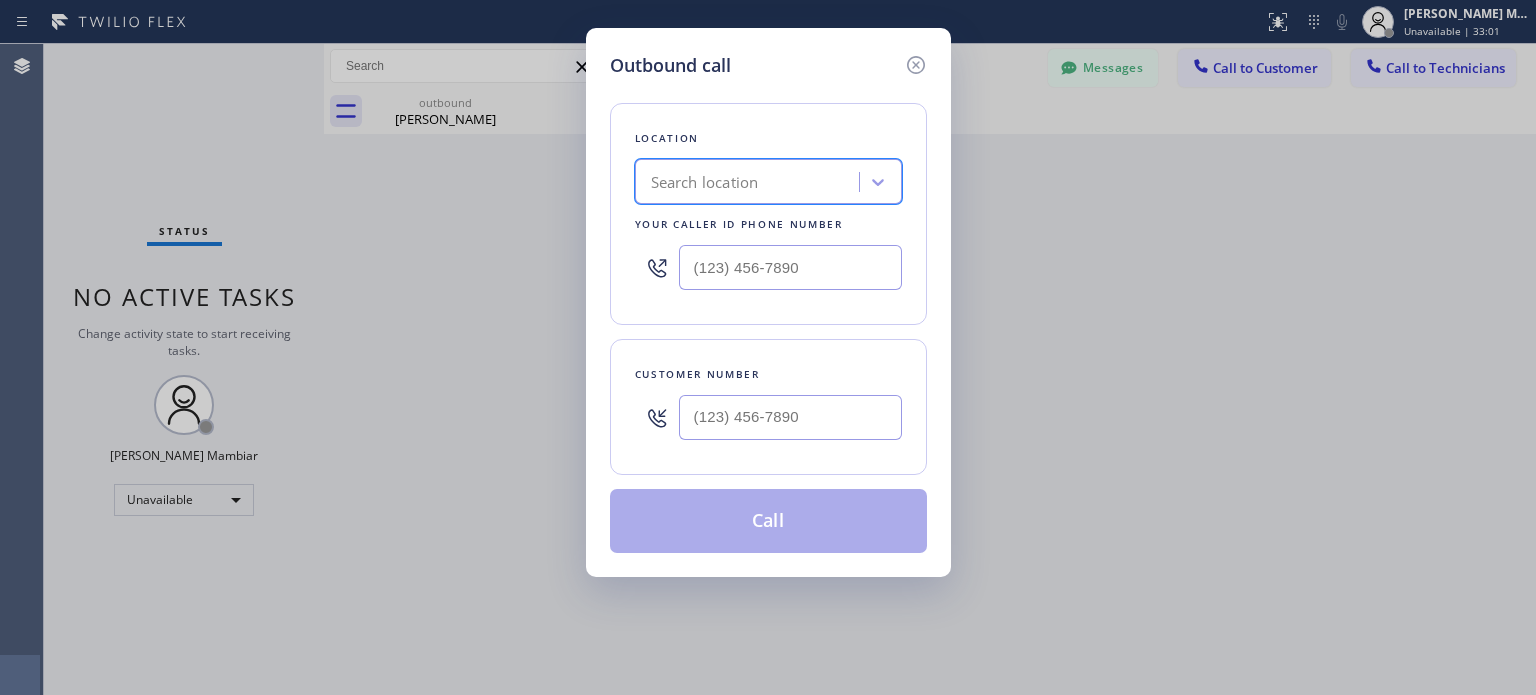 click on "Search location" at bounding box center (705, 182) 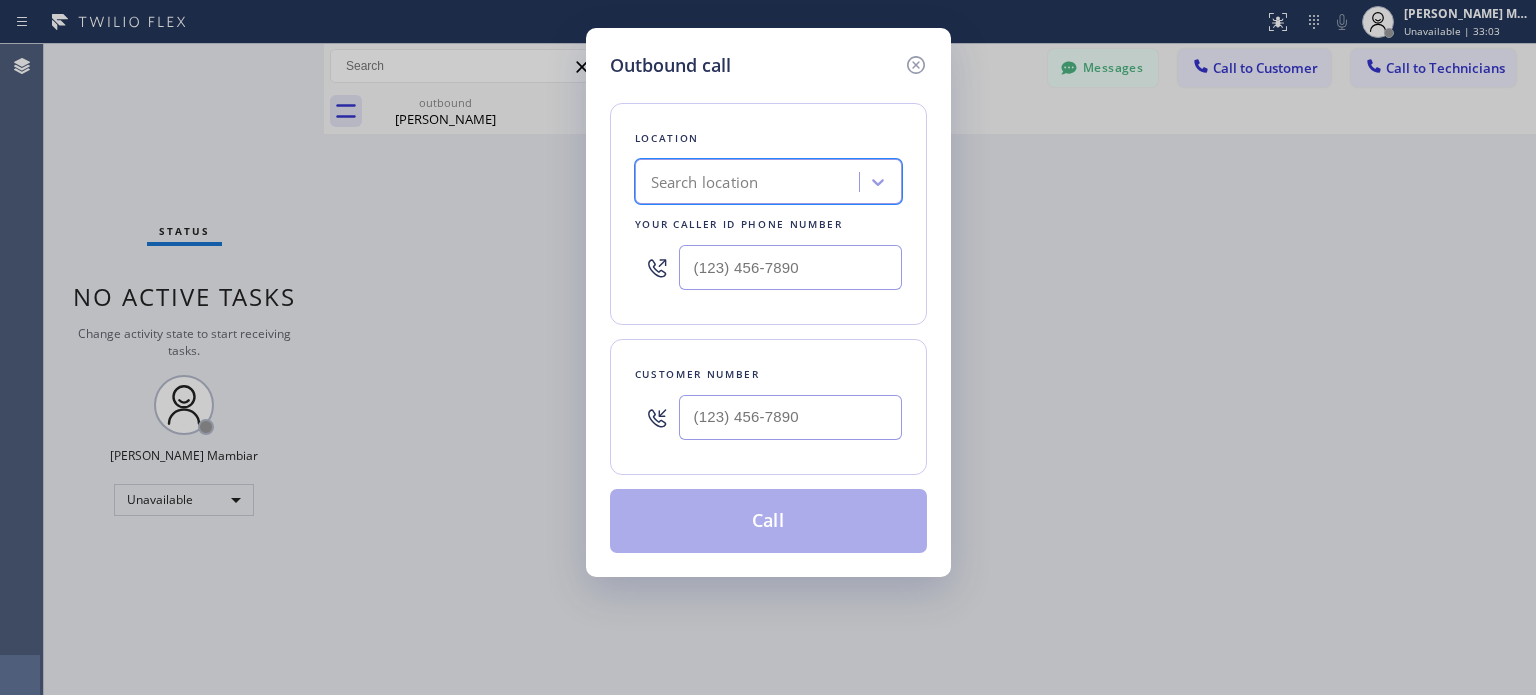 drag, startPoint x: 685, startPoint y: 183, endPoint x: 648, endPoint y: 187, distance: 37.215588 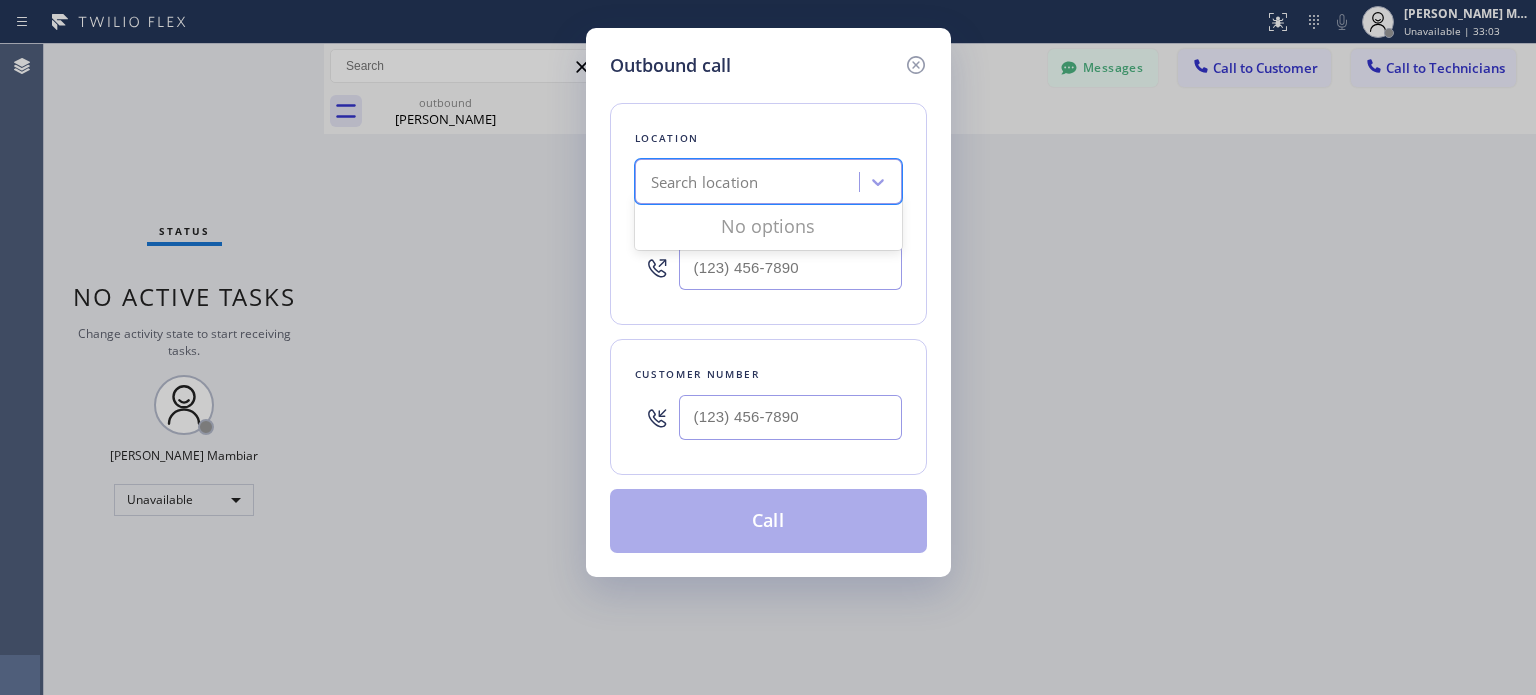 click on "Search location" at bounding box center [705, 182] 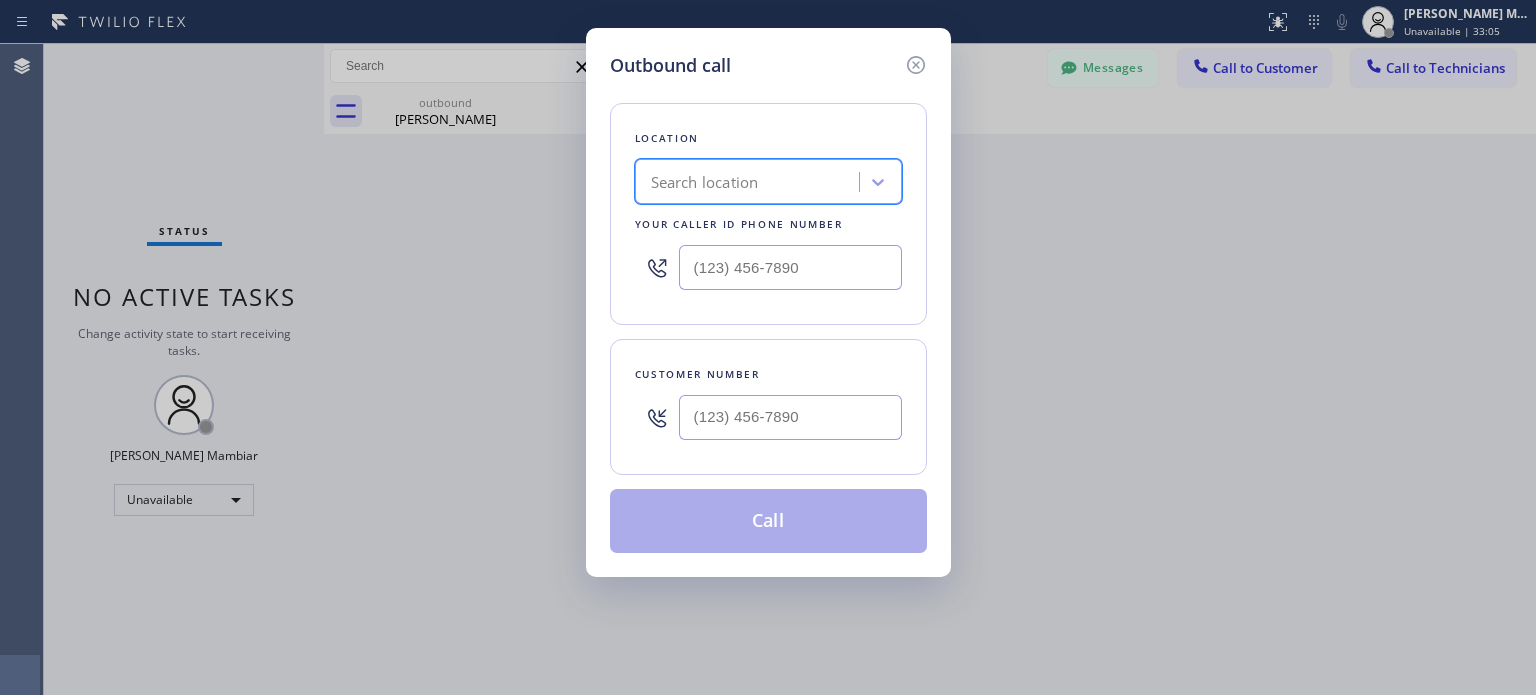 drag, startPoint x: 654, startPoint y: 181, endPoint x: 669, endPoint y: 172, distance: 17.492855 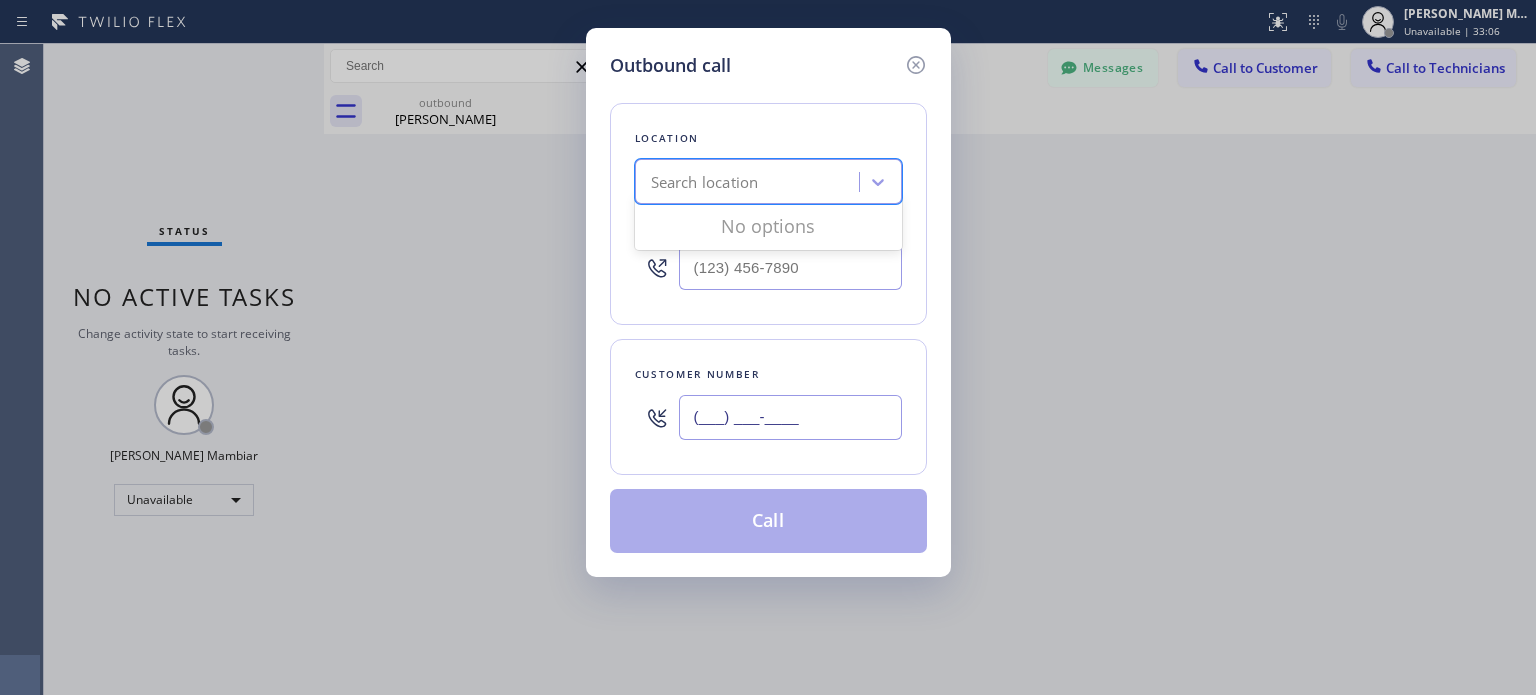 click on "(___) ___-____" at bounding box center [790, 417] 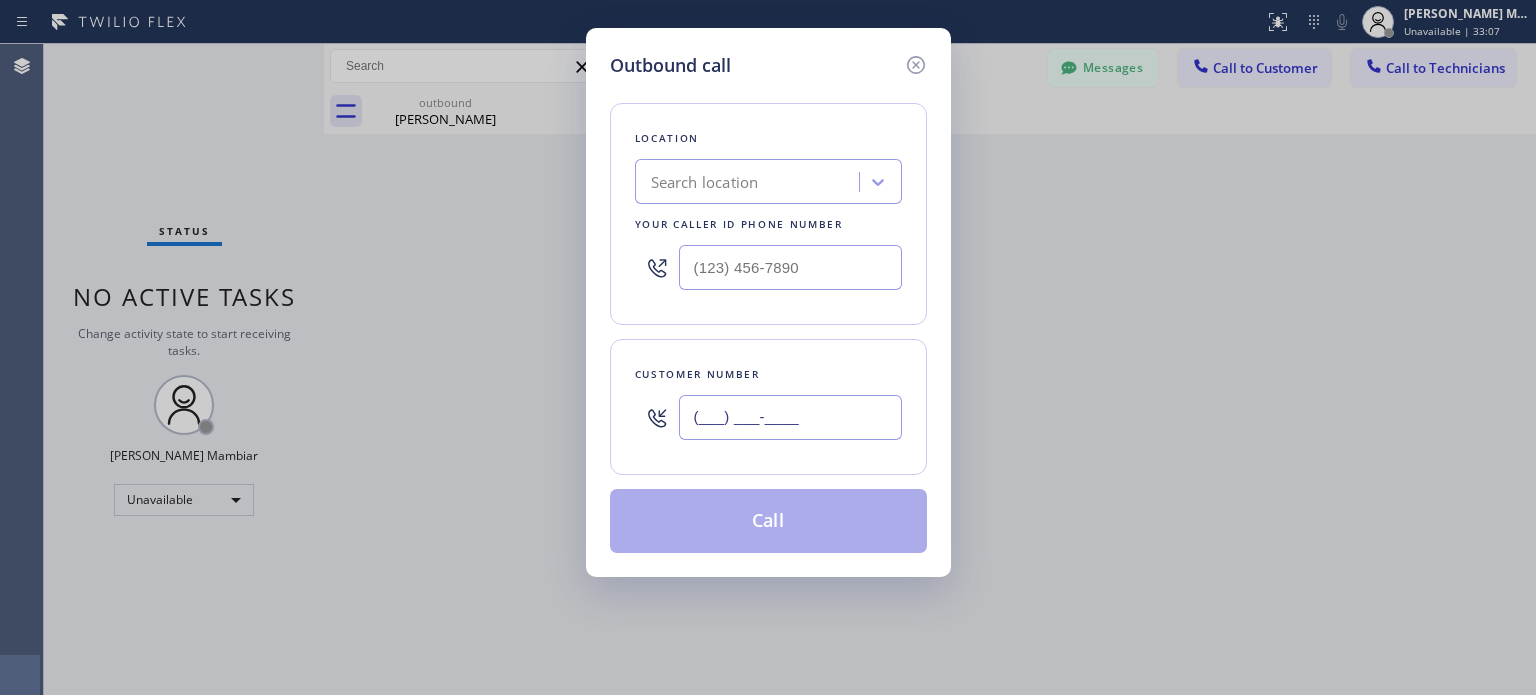 drag, startPoint x: 714, startPoint y: 407, endPoint x: 699, endPoint y: 408, distance: 15.033297 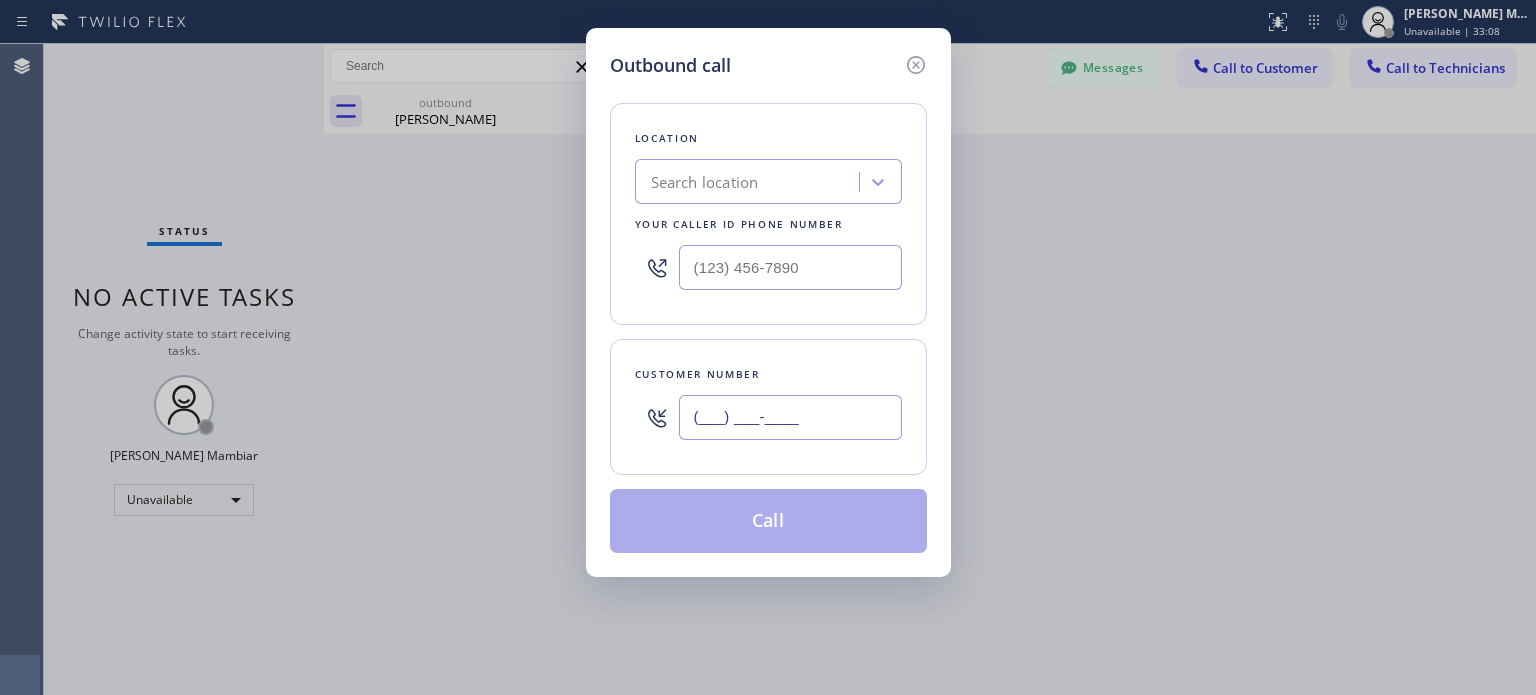 paste on "650) 808-0754" 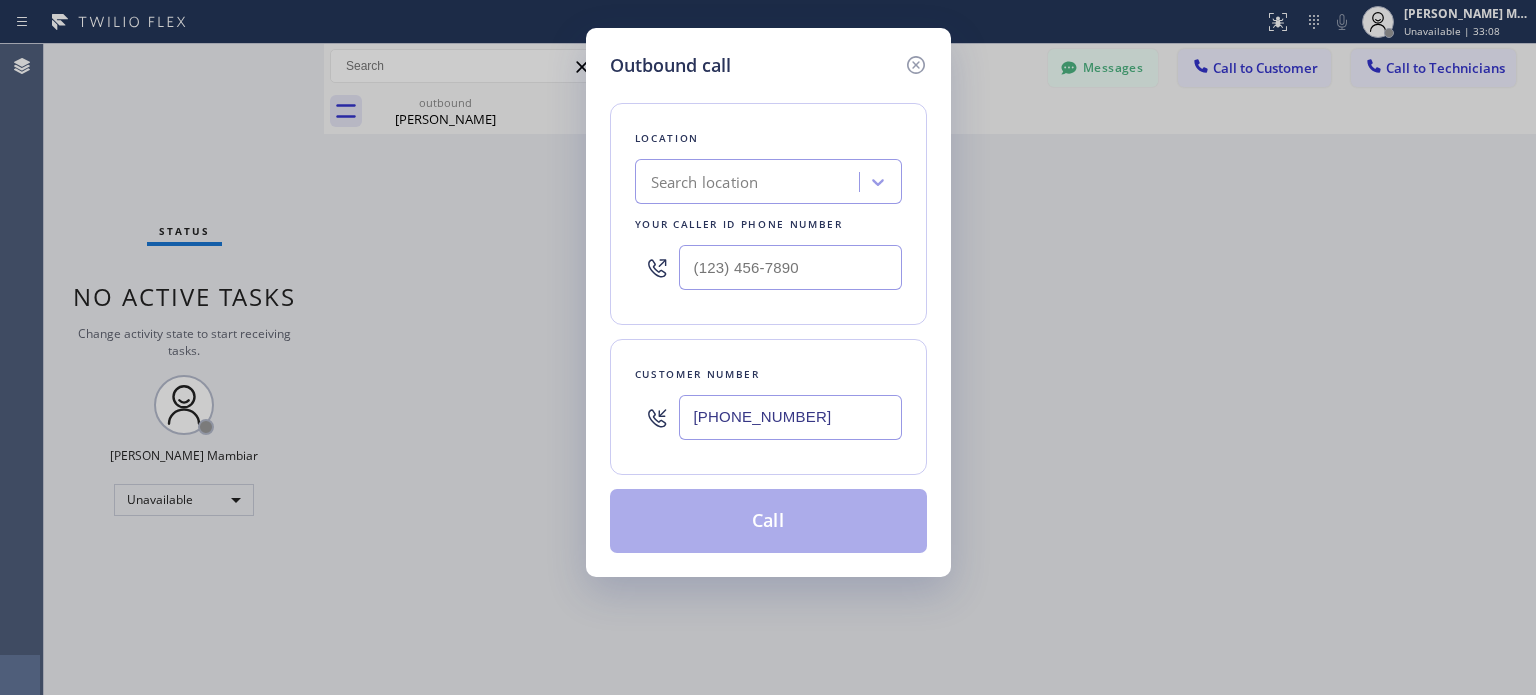 type on "[PHONE_NUMBER]" 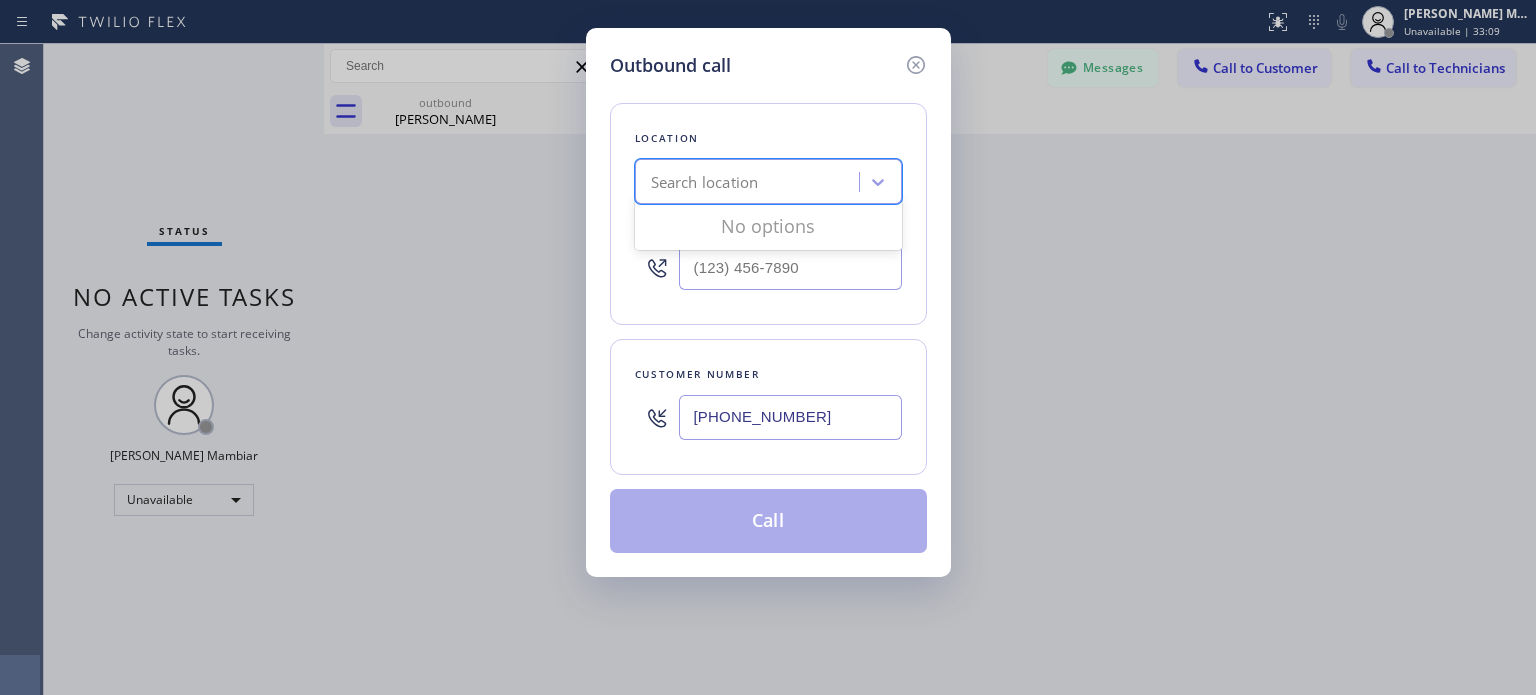 click on "Search location" at bounding box center [705, 182] 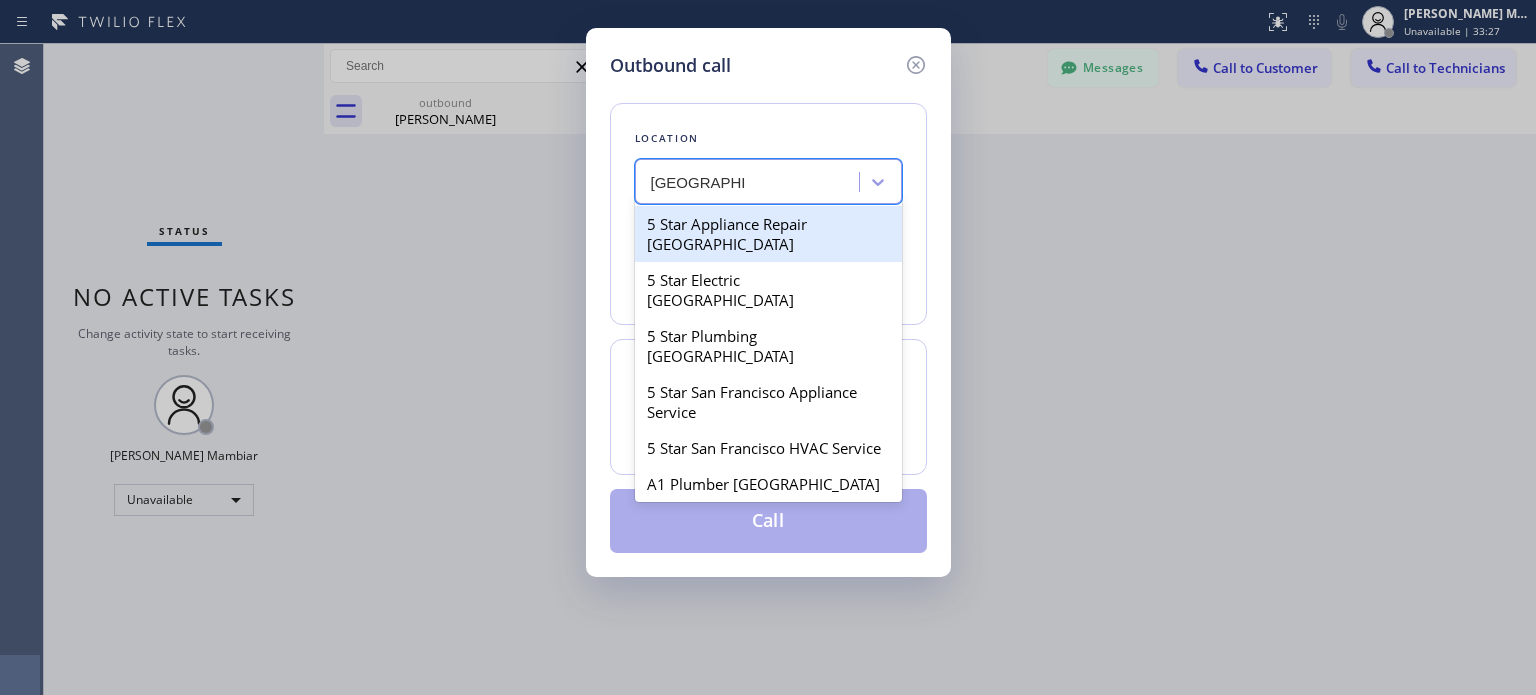 type on "[GEOGRAPHIC_DATA] e" 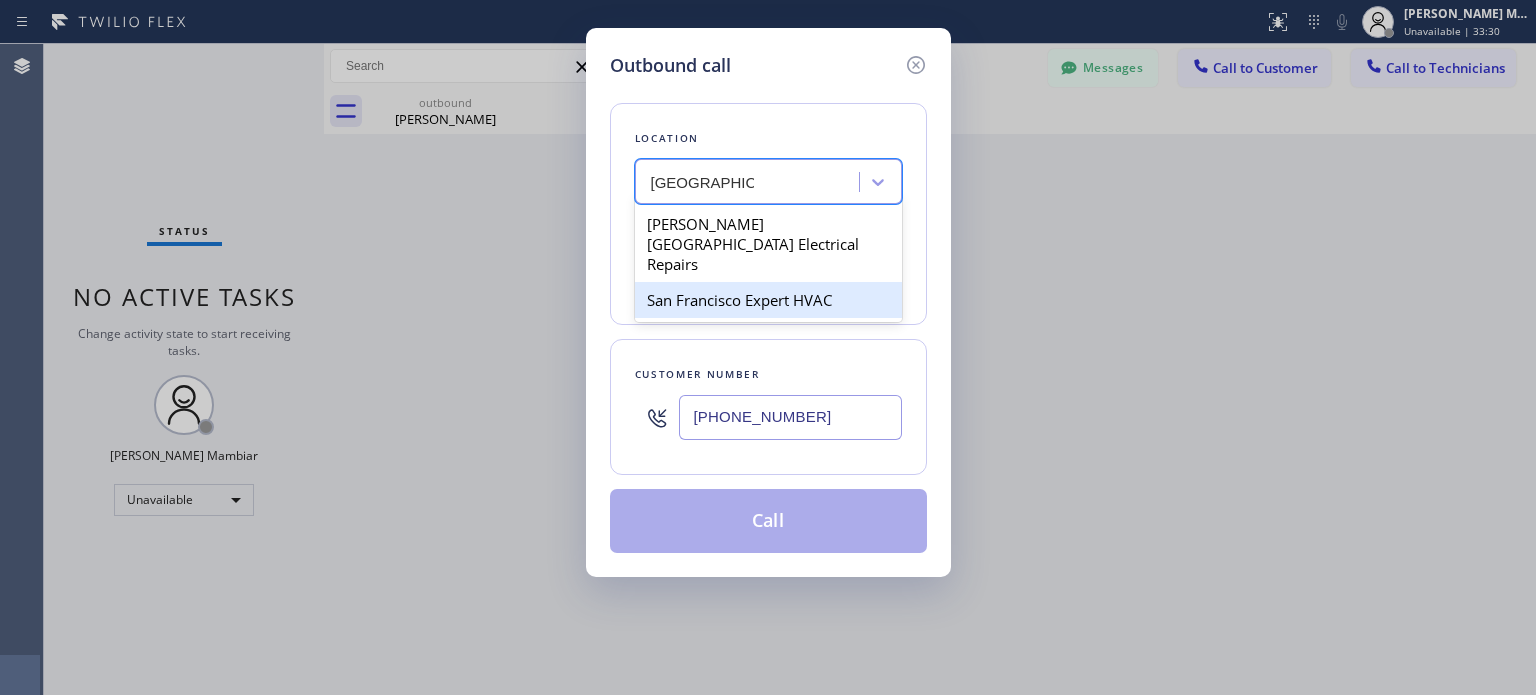 click on "San Francisco Expert HVAC" at bounding box center [768, 300] 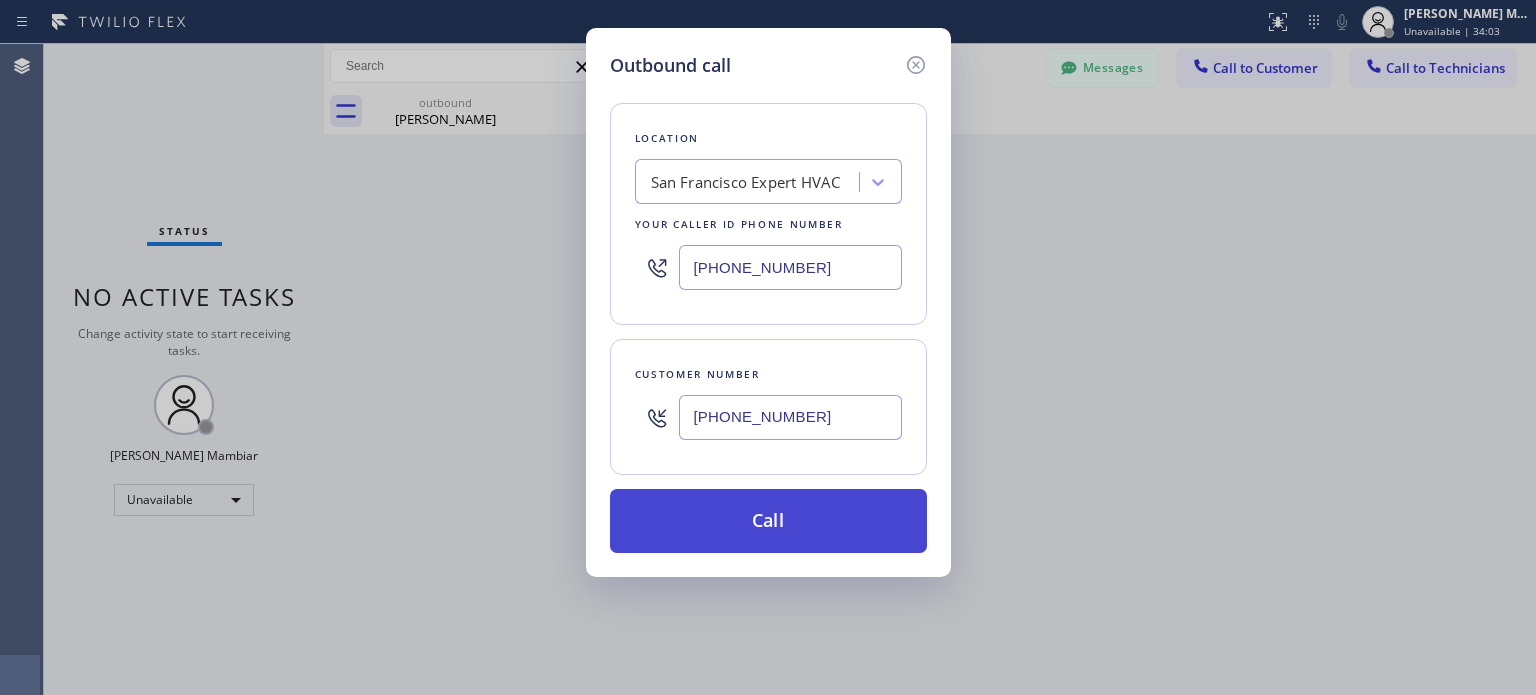click on "Call" at bounding box center [768, 521] 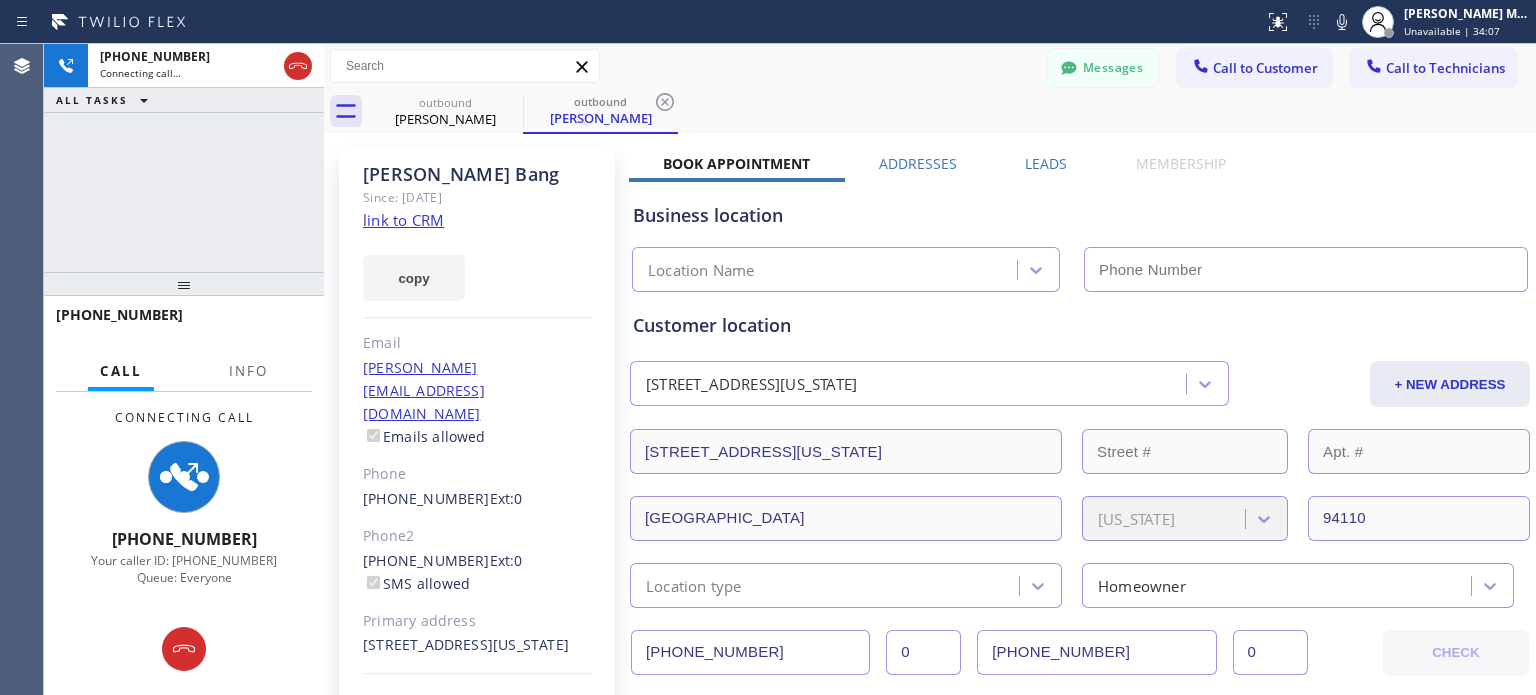 type on "[PHONE_NUMBER]" 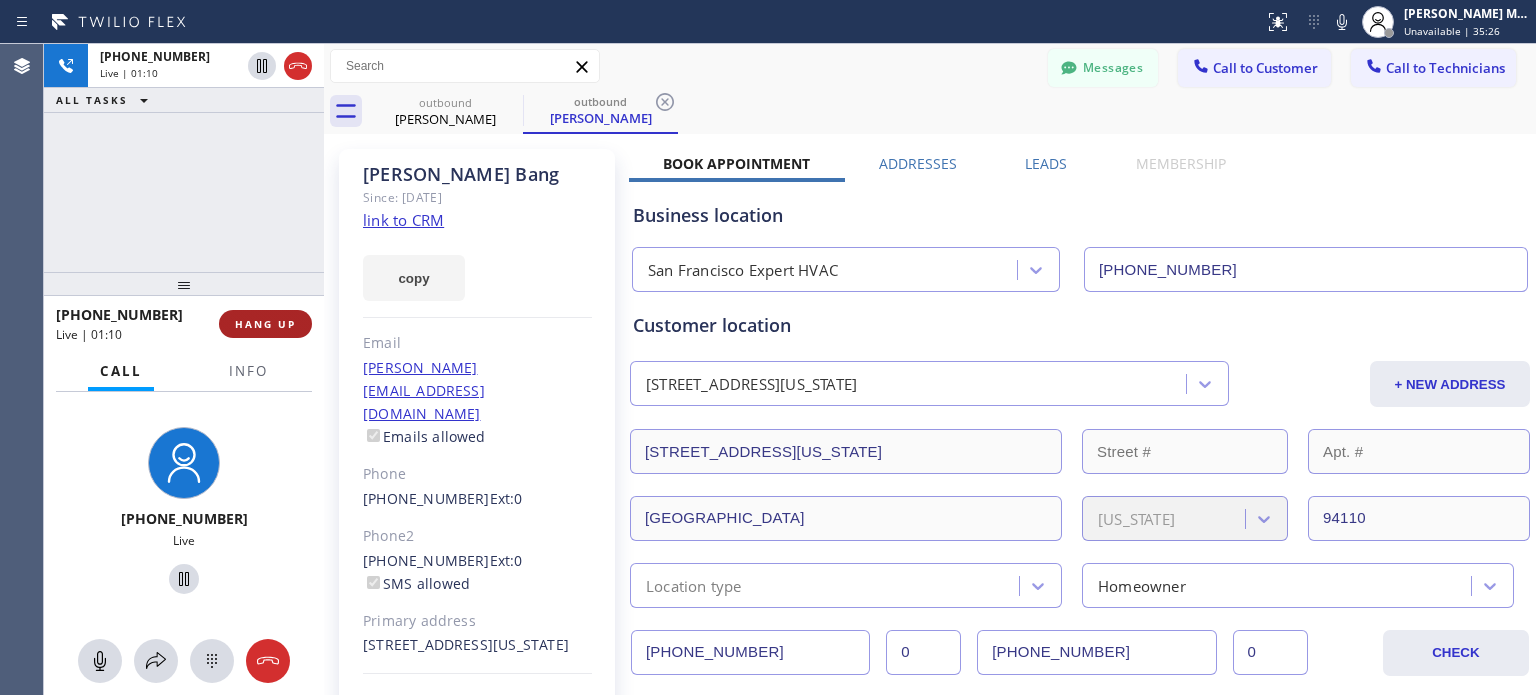 click on "HANG UP" at bounding box center [265, 324] 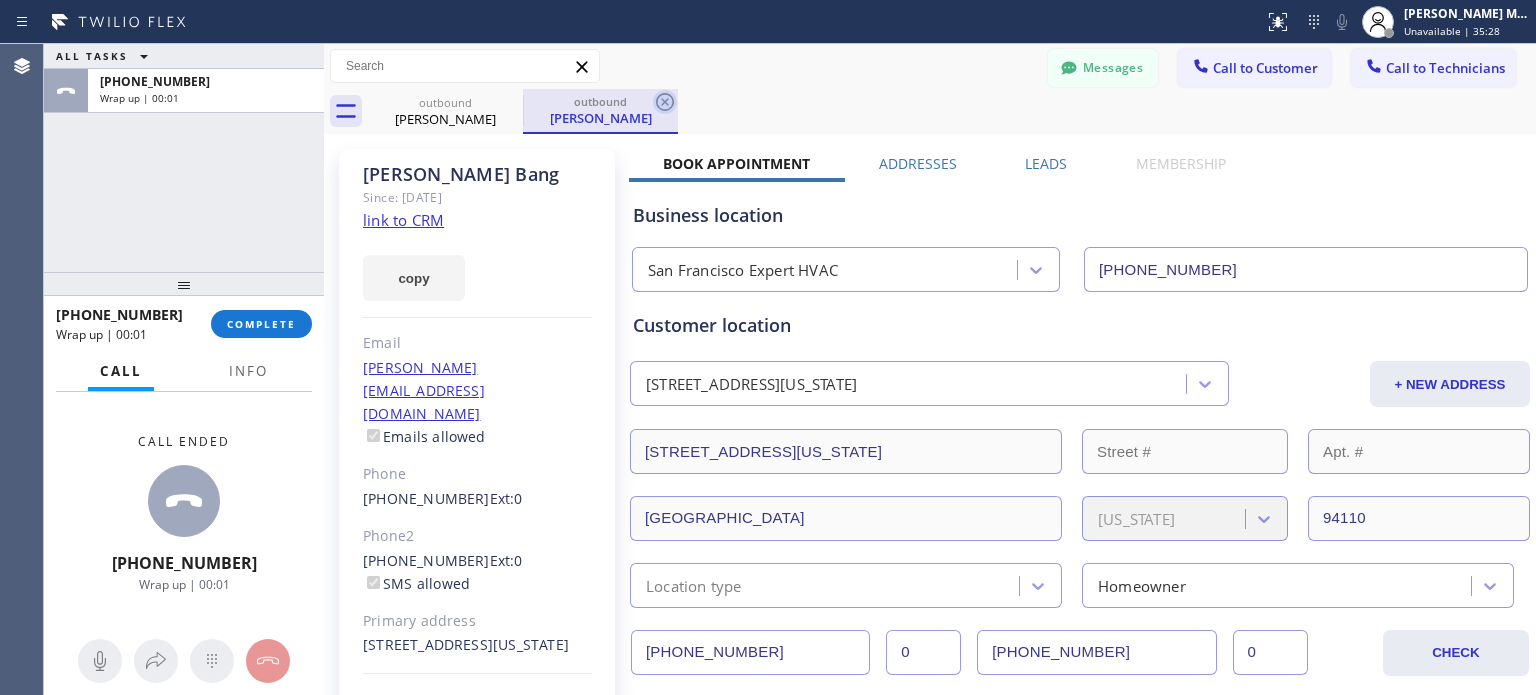 click 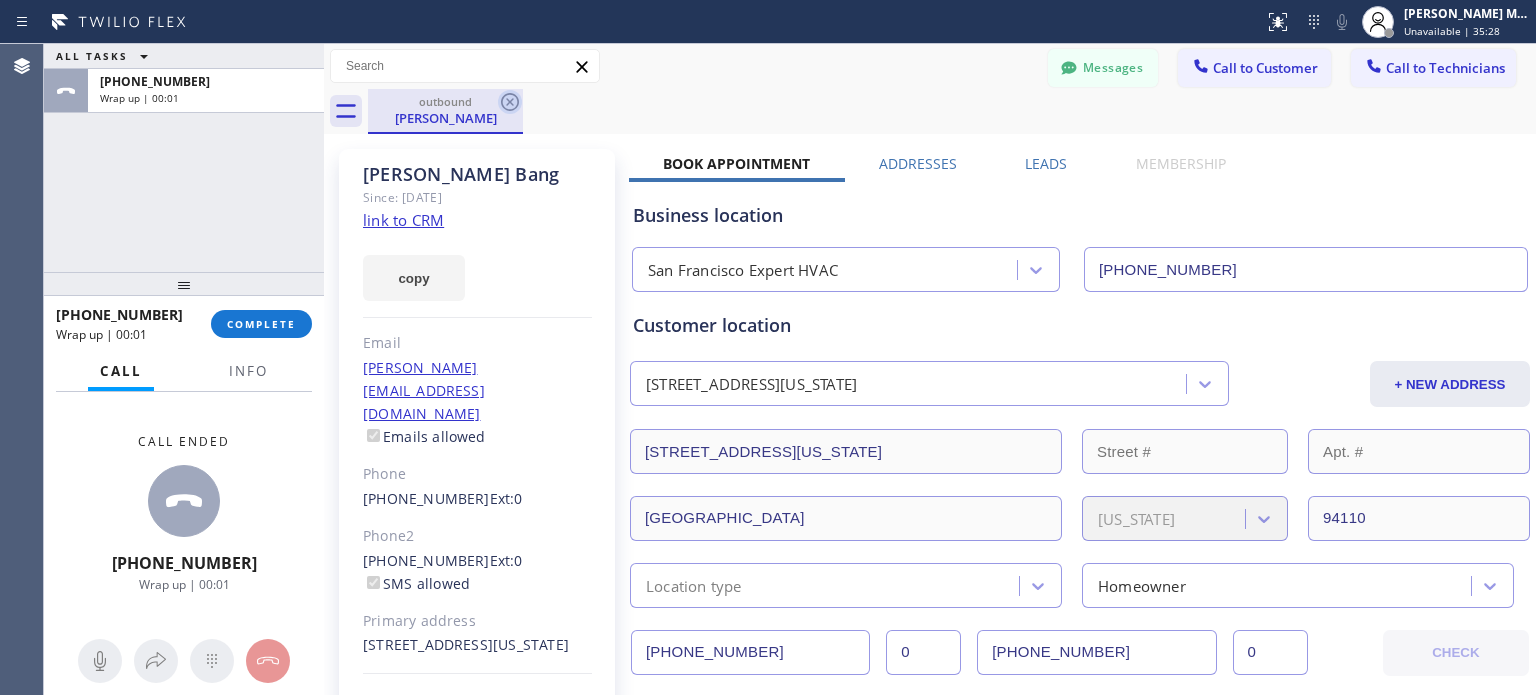 click 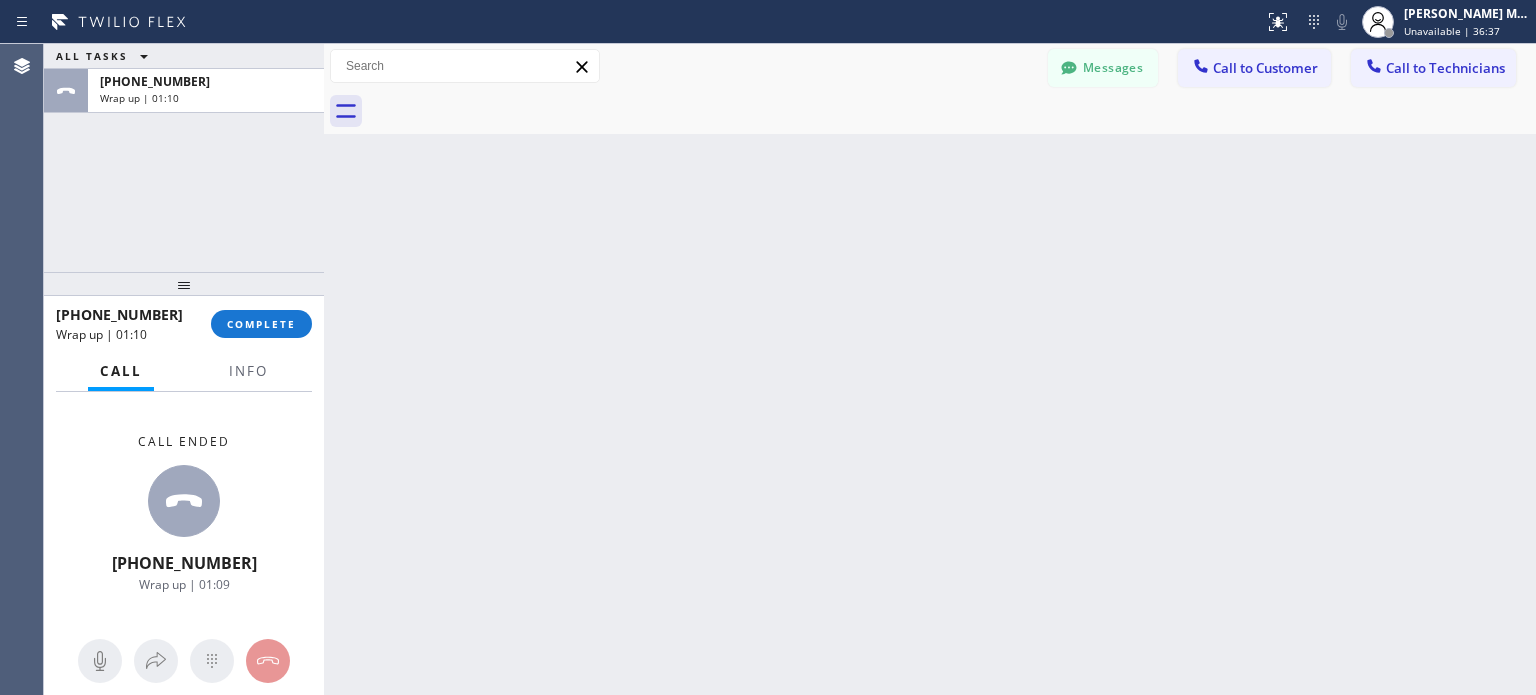 click on "Back to Dashboard Change Sender ID Customers Technicians [PERSON_NAME] [DATE] 08:30 AM Thank you [PERSON_NAME] [DATE] 04:42 PM Hi [PERSON_NAME], this is [PERSON_NAME] from Electrical Land. I tried calling but couldn’t reach you. We set up an apointment for our tech to check the job that needs to be done. We do apologize for the inconveniece but the last technician you talked  to is no longer with us so we have to send a new techncian to do a new estimate. Our tech will arive around 9am to 12pm [DATE]. Our technician will call 30 mins before arriving. Thanks for your understanding. [PERSON_NAME] [DATE] 11:39 AM No need thanks ST [PERSON_NAME]  [DATE] 08:09 AM Hi [PERSON_NAME], this is [PERSON_NAME] from 	Marvel Electricians. I tried calling but couldn’t reach you. We apologize for the inconvenience, but we need to reschedule your appointment from 10 AM–1 PM to 4 PM–6 PM [DATE]. Our technician will call 30 mins before arriving. Thanks for your understanding. ER [PERSON_NAME] [DATE] 11:53 AM Thank you again ed. HP [PERSON_NAME] L  H." at bounding box center (930, 369) 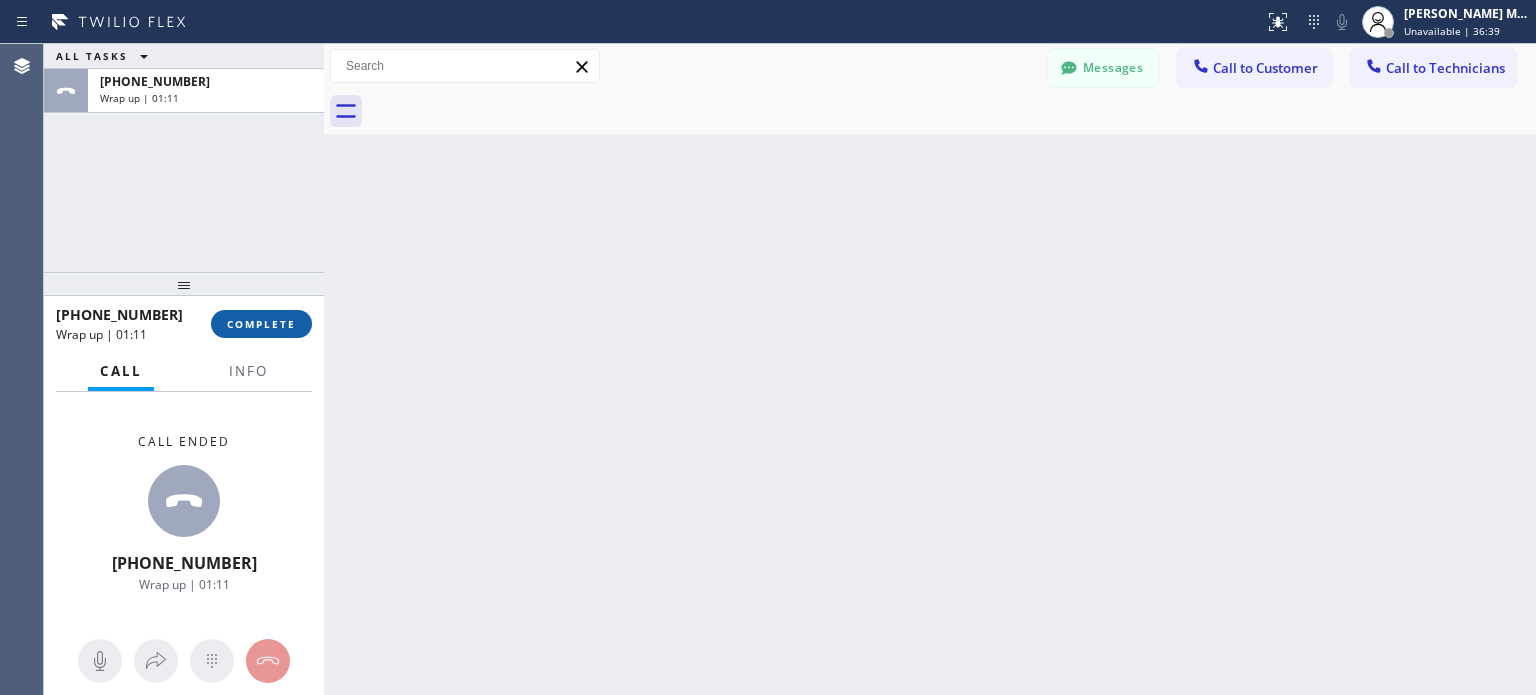 click on "COMPLETE" at bounding box center (261, 324) 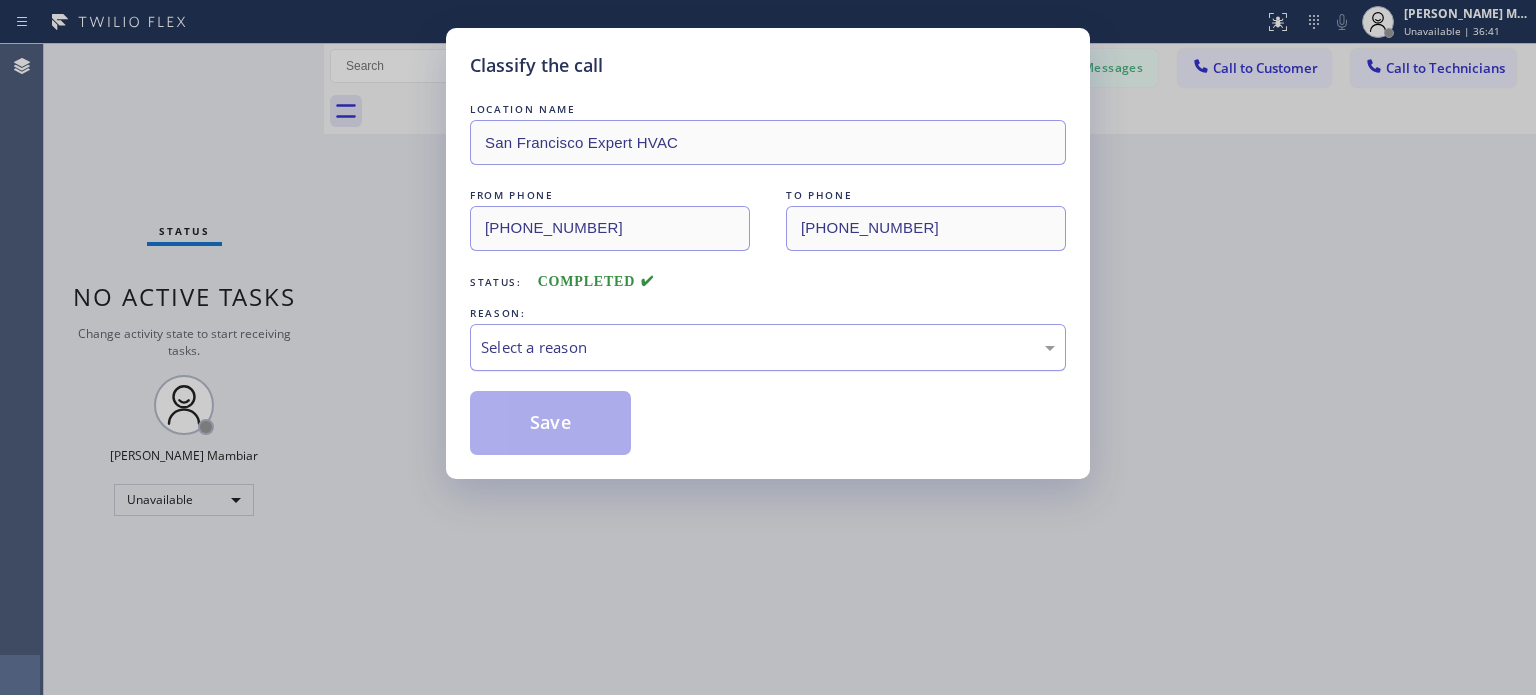 click on "Select a reason" at bounding box center (768, 347) 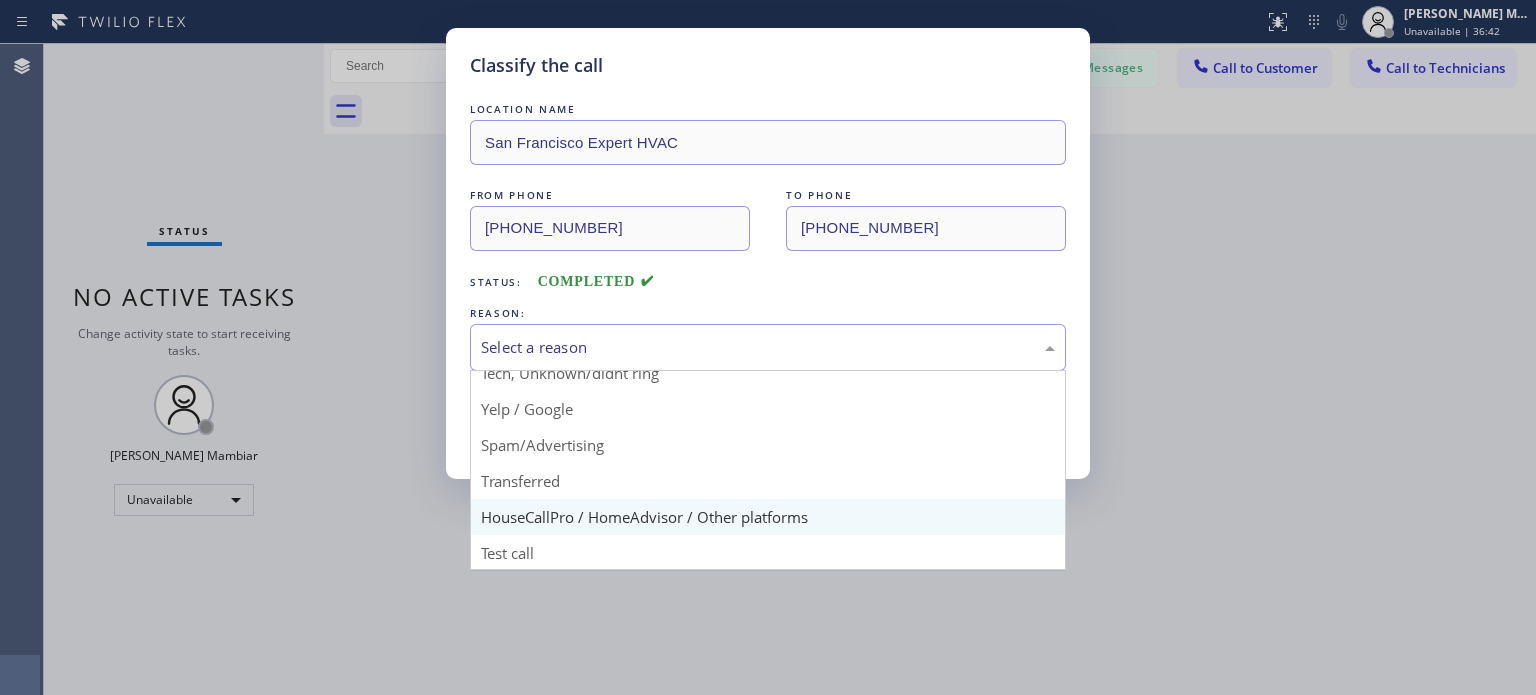 scroll, scrollTop: 125, scrollLeft: 0, axis: vertical 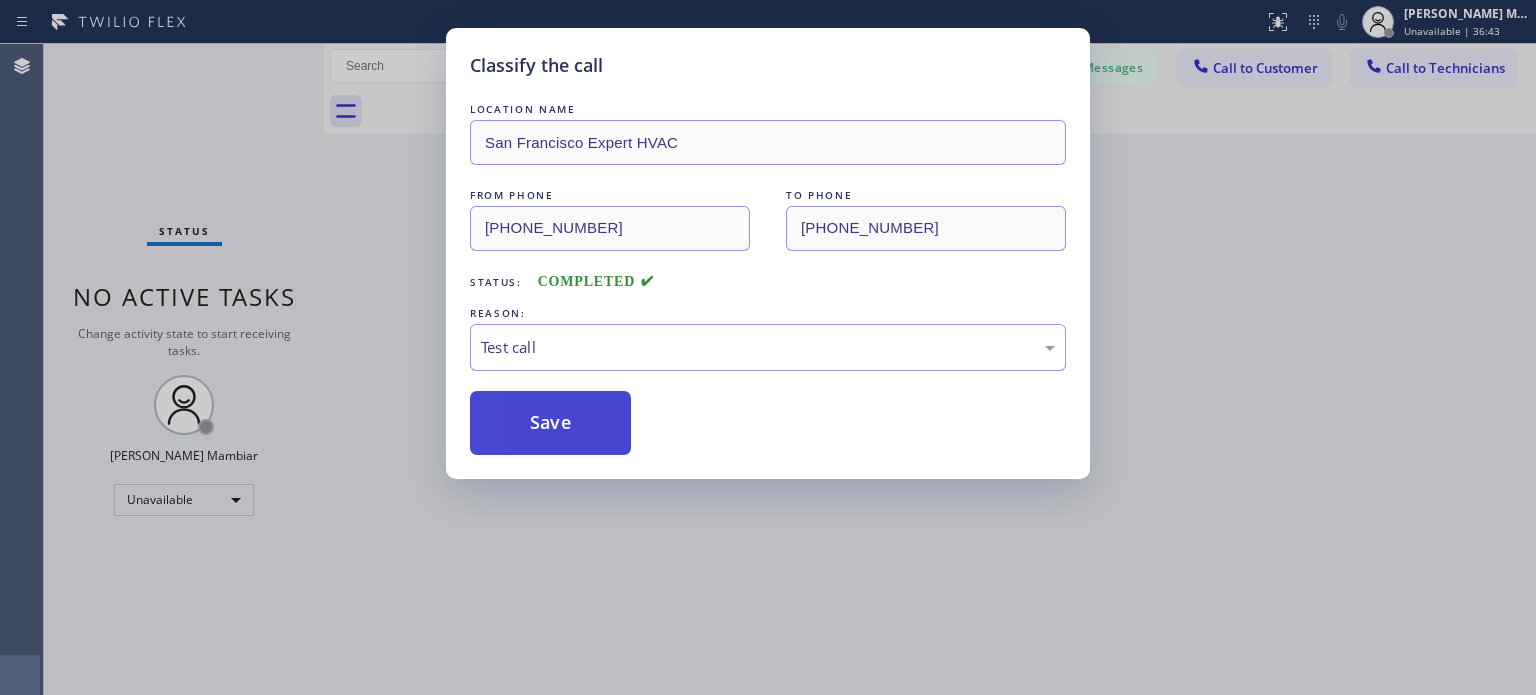 click on "Save" at bounding box center [550, 423] 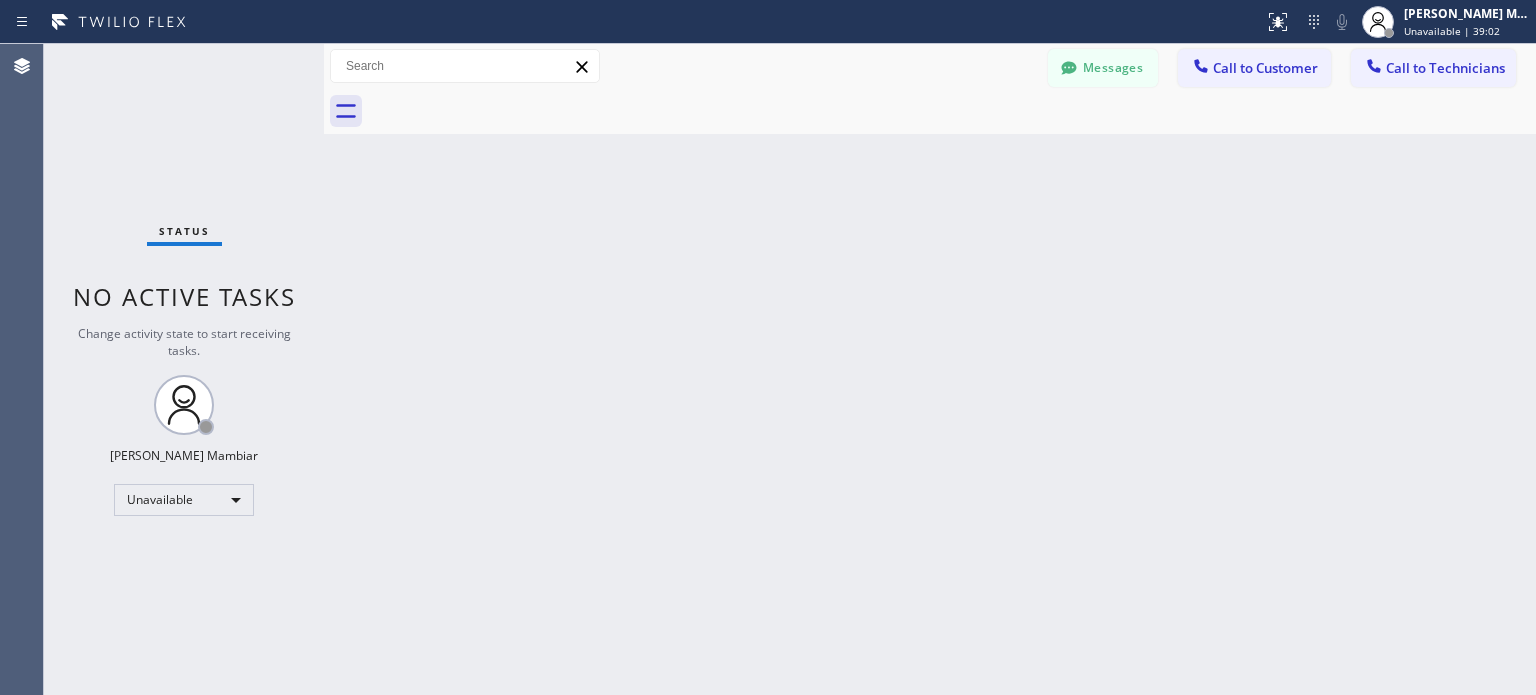 click on "Back to Dashboard Change Sender ID Customers Technicians [PERSON_NAME] [DATE] 08:30 AM Thank you [PERSON_NAME] [DATE] 04:42 PM Hi [PERSON_NAME], this is [PERSON_NAME] from Electrical Land. I tried calling but couldn’t reach you. We set up an apointment for our tech to check the job that needs to be done. We do apologize for the inconveniece but the last technician you talked  to is no longer with us so we have to send a new techncian to do a new estimate. Our tech will arive around 9am to 12pm [DATE]. Our technician will call 30 mins before arriving. Thanks for your understanding. [PERSON_NAME] [DATE] 11:39 AM No need thanks ST [PERSON_NAME]  [DATE] 08:09 AM Hi [PERSON_NAME], this is [PERSON_NAME] from 	Marvel Electricians. I tried calling but couldn’t reach you. We apologize for the inconvenience, but we need to reschedule your appointment from 10 AM–1 PM to 4 PM–6 PM [DATE]. Our technician will call 30 mins before arriving. Thanks for your understanding. ER [PERSON_NAME] [DATE] 11:53 AM Thank you again ed. HP [PERSON_NAME] L  H." at bounding box center [930, 369] 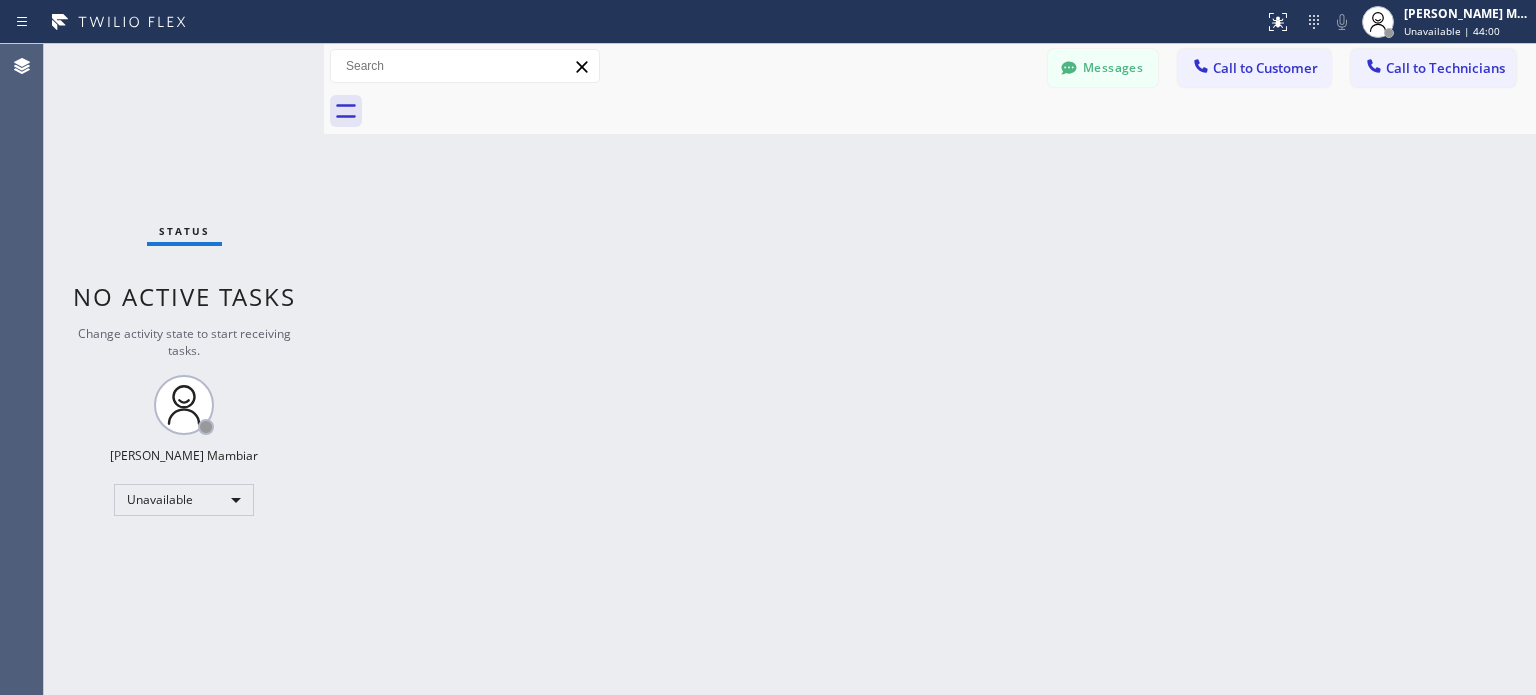 click on "Call to Customer" at bounding box center (1265, 68) 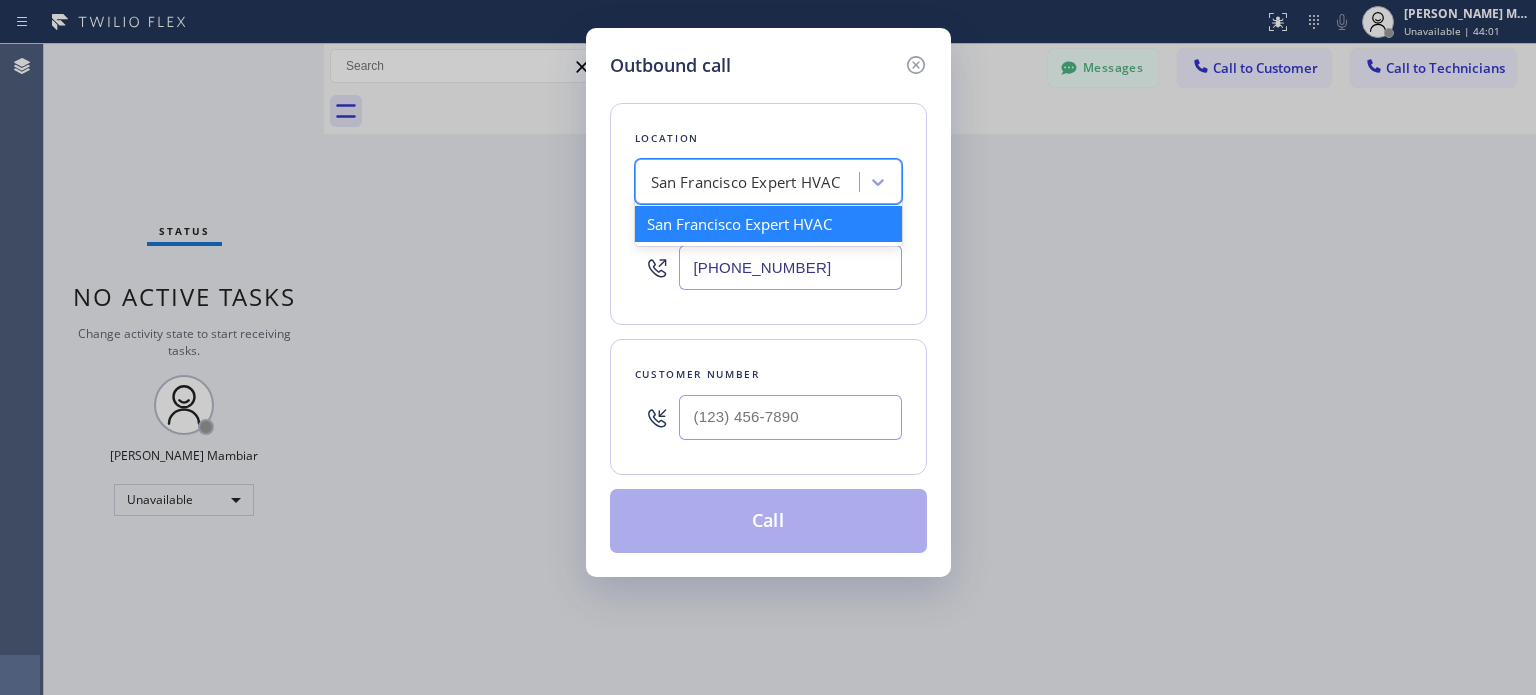 click on "San Francisco Expert HVAC" at bounding box center (746, 182) 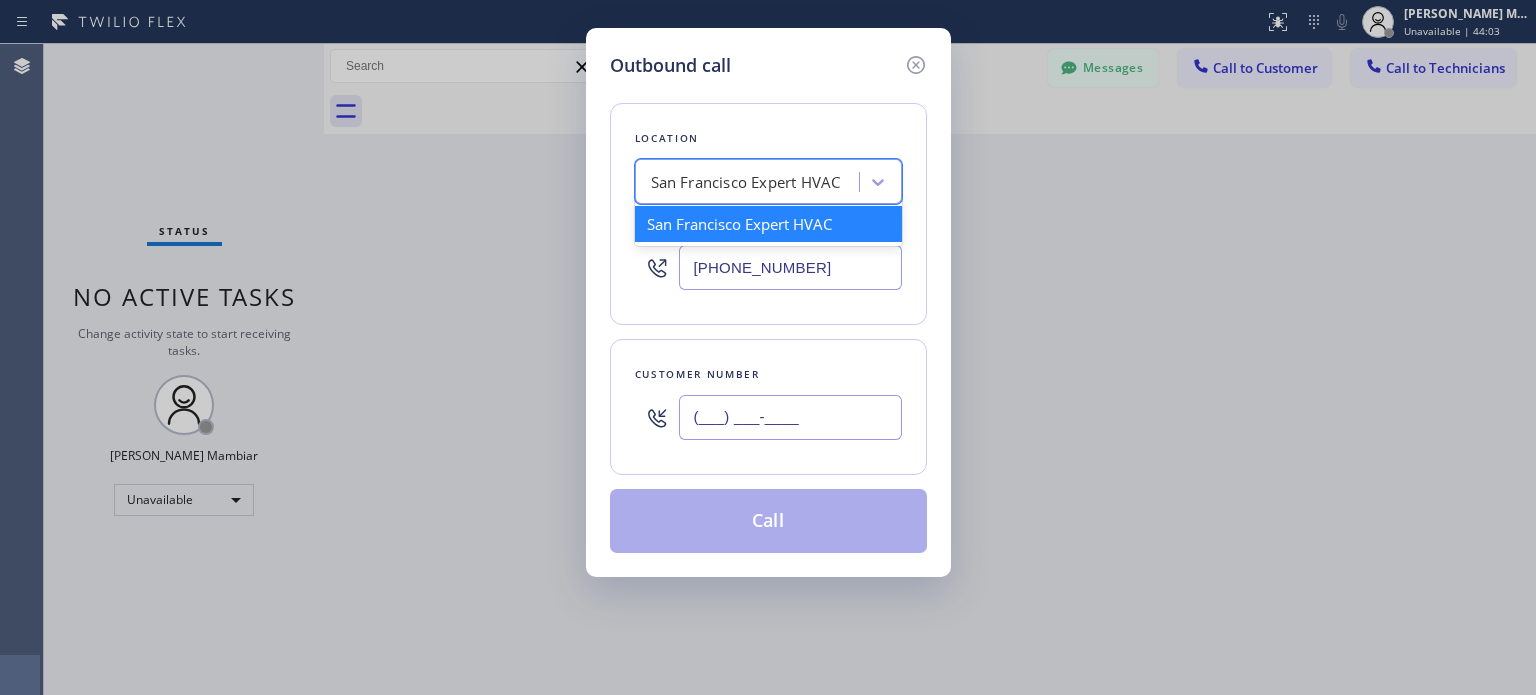 click on "(___) ___-____" at bounding box center (790, 417) 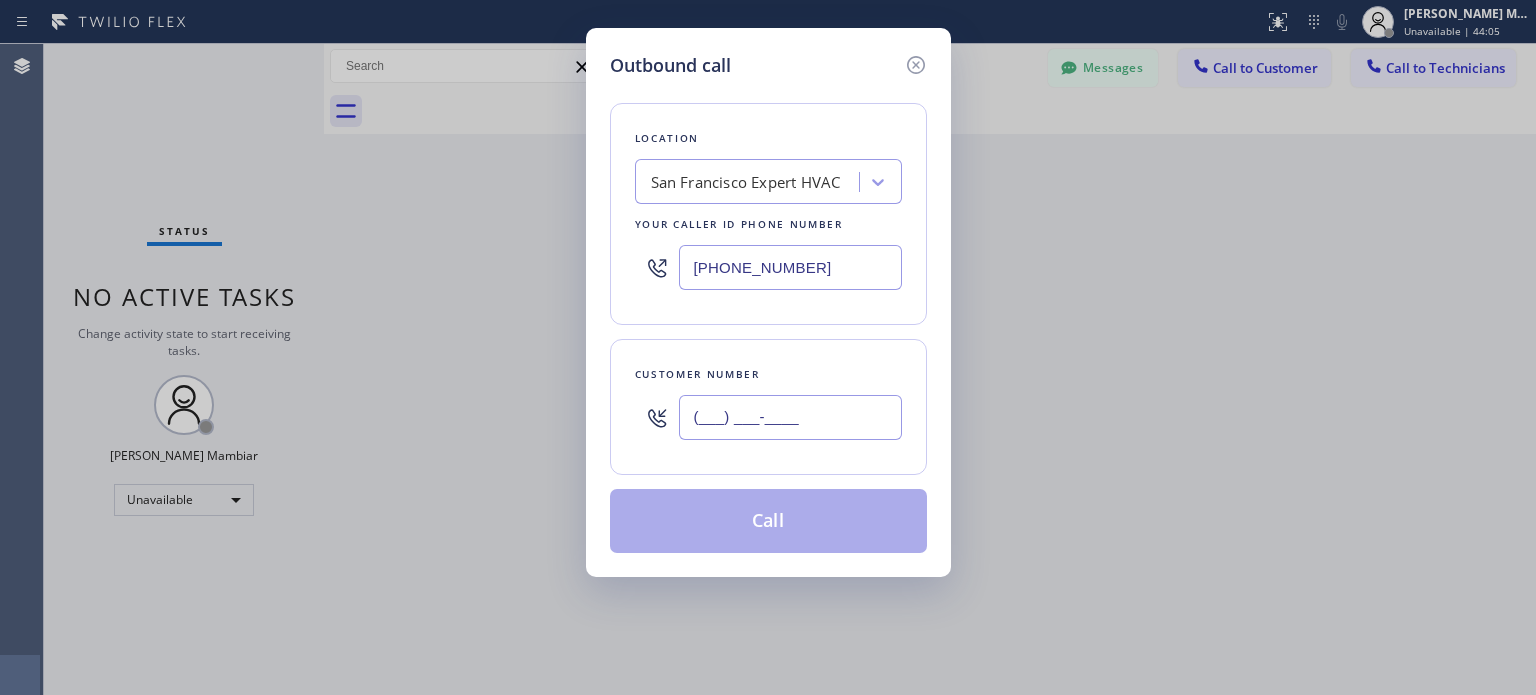 drag, startPoint x: 720, startPoint y: 413, endPoint x: 699, endPoint y: 410, distance: 21.213203 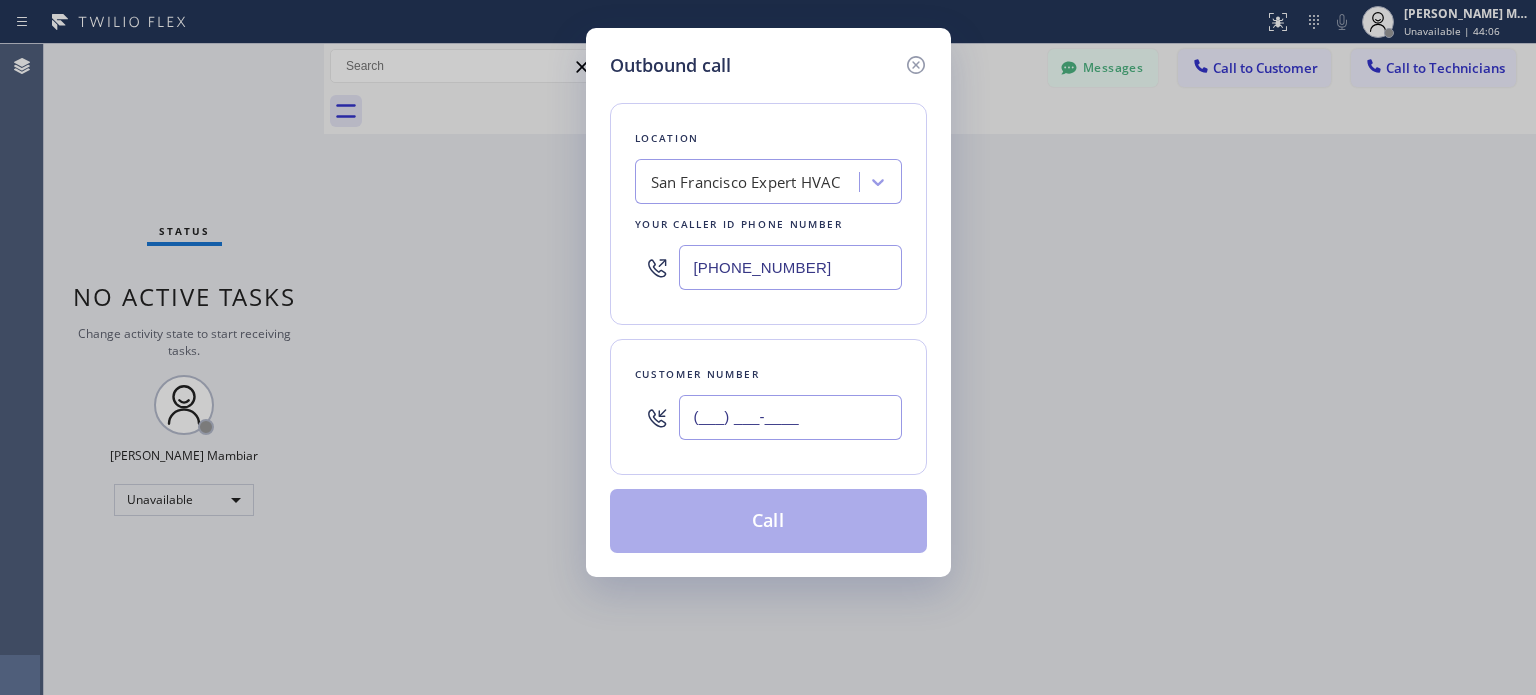 paste on "714) 376-3322" 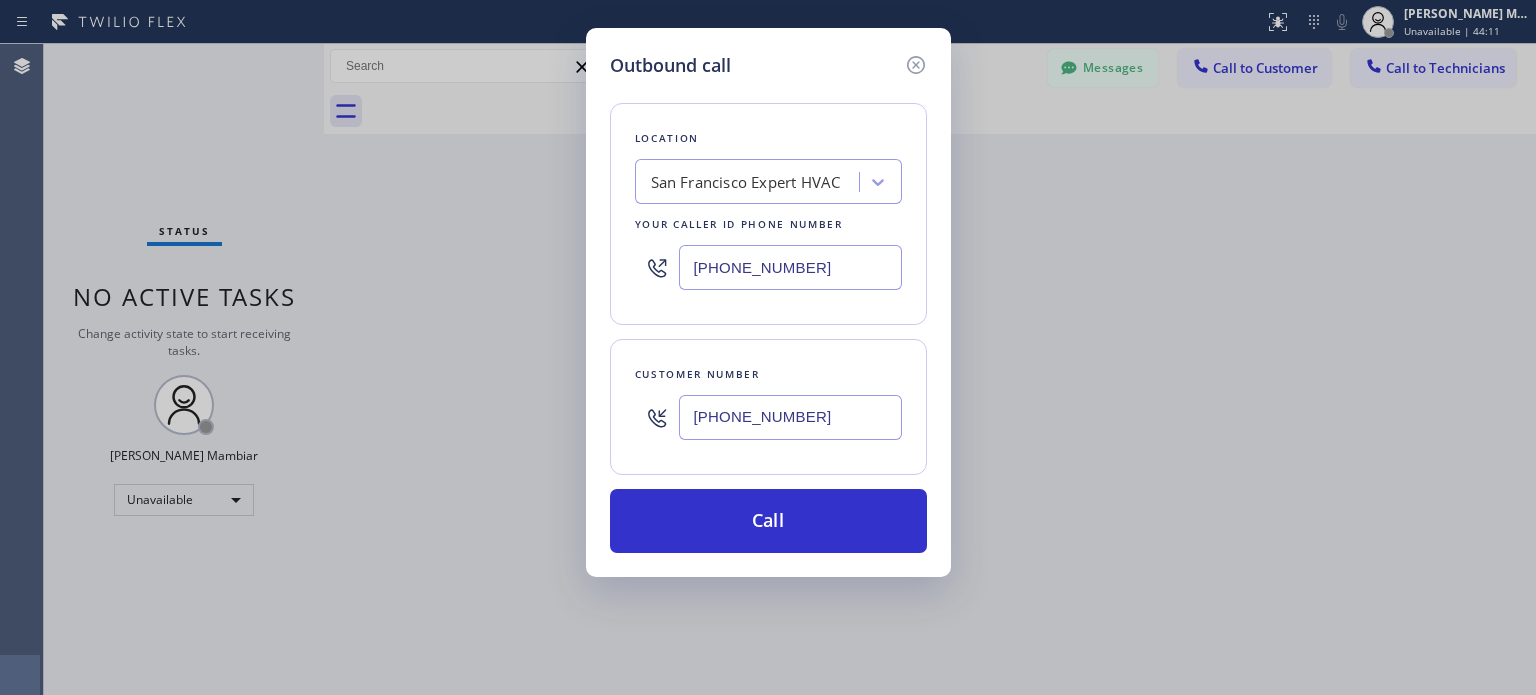 type on "[PHONE_NUMBER]" 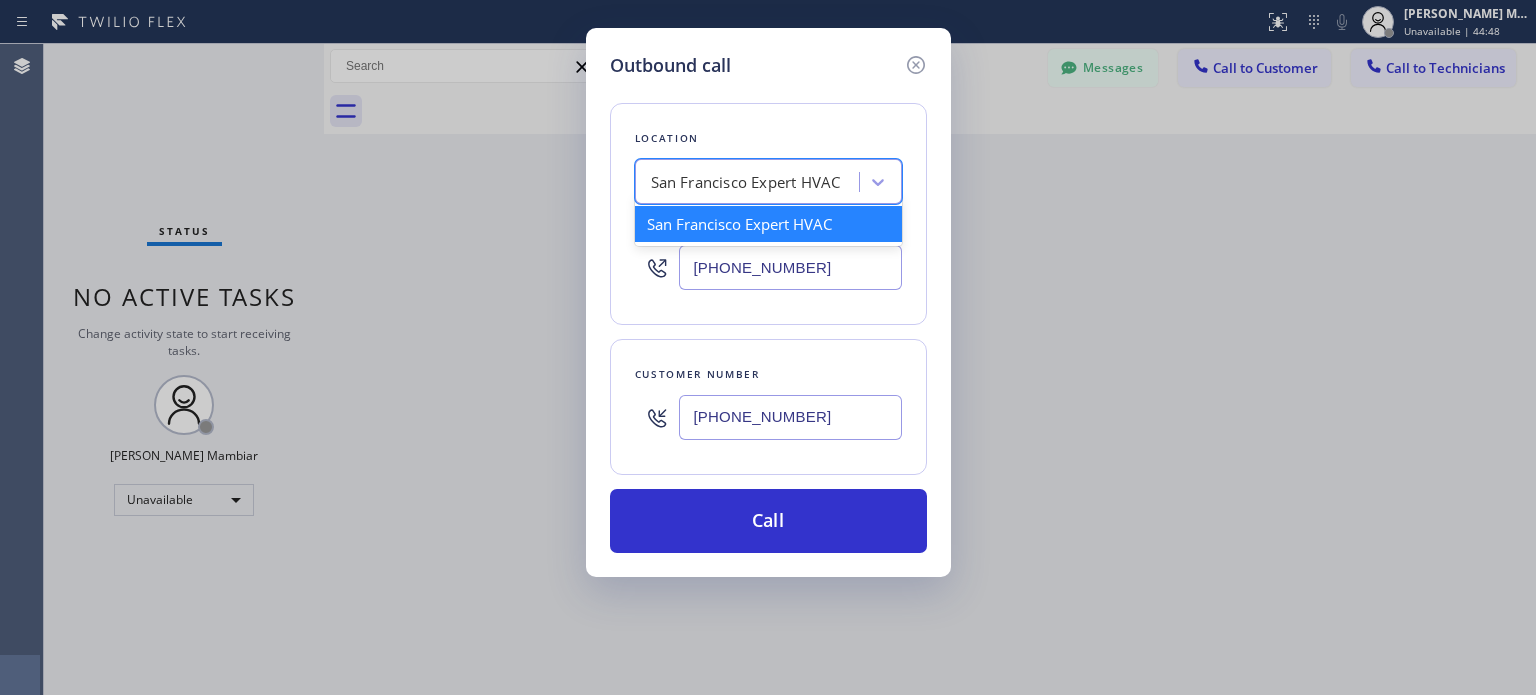 click on "San Francisco Expert HVAC" at bounding box center (746, 182) 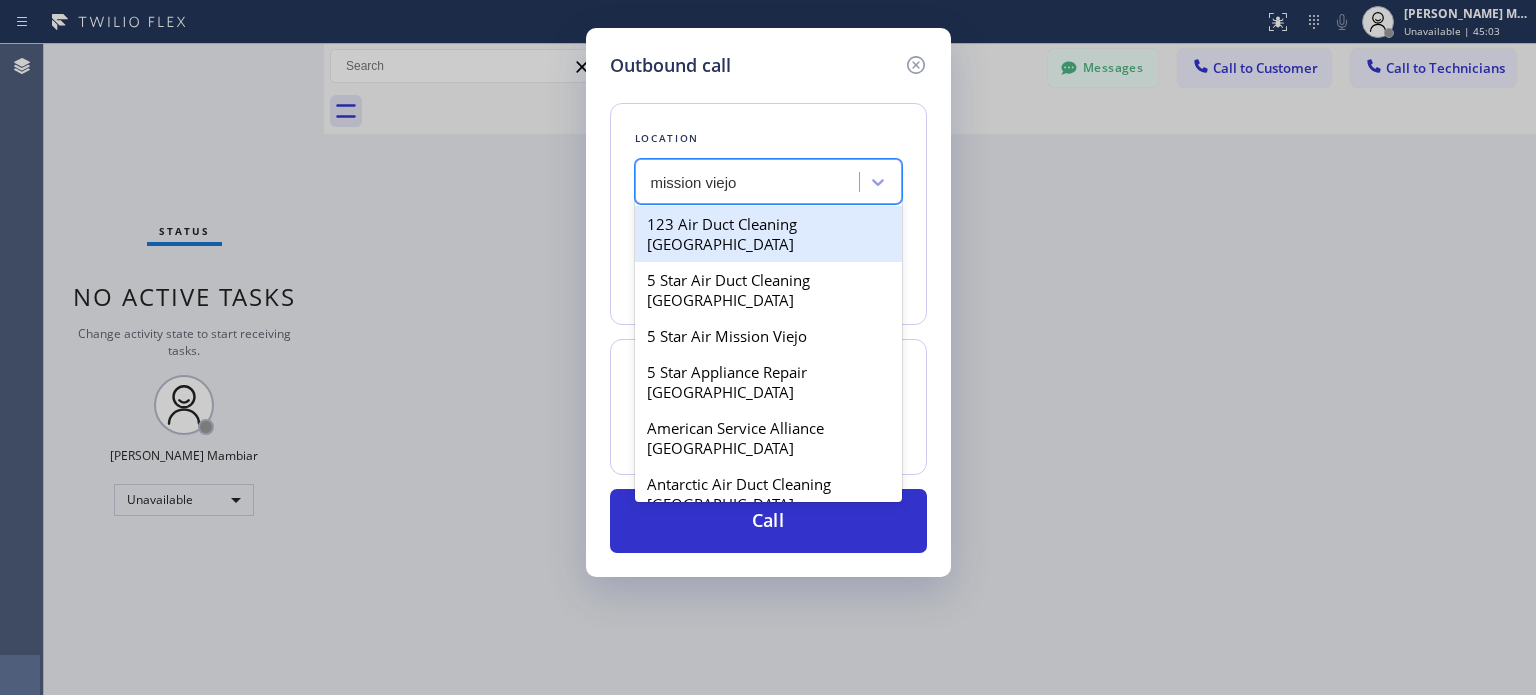 type on "mission viejo" 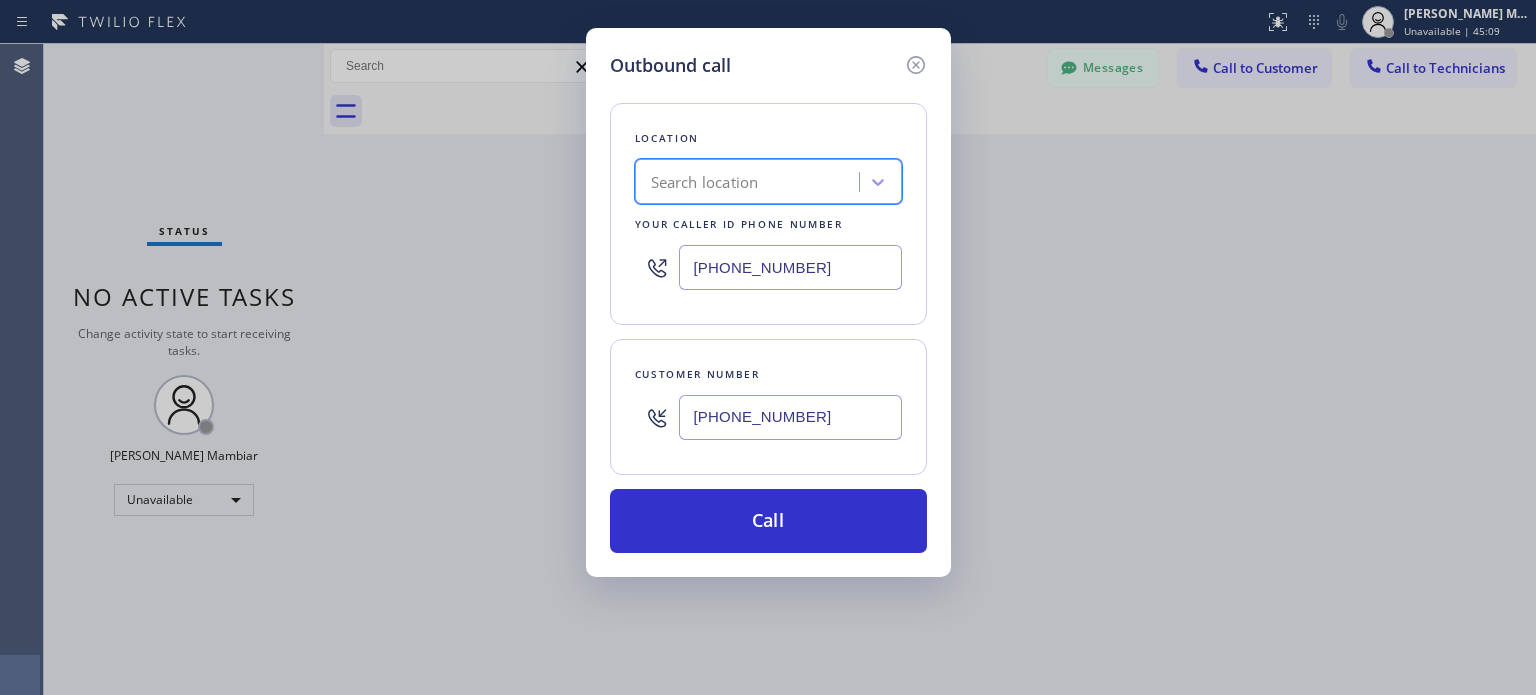 click on "Search location" at bounding box center [705, 182] 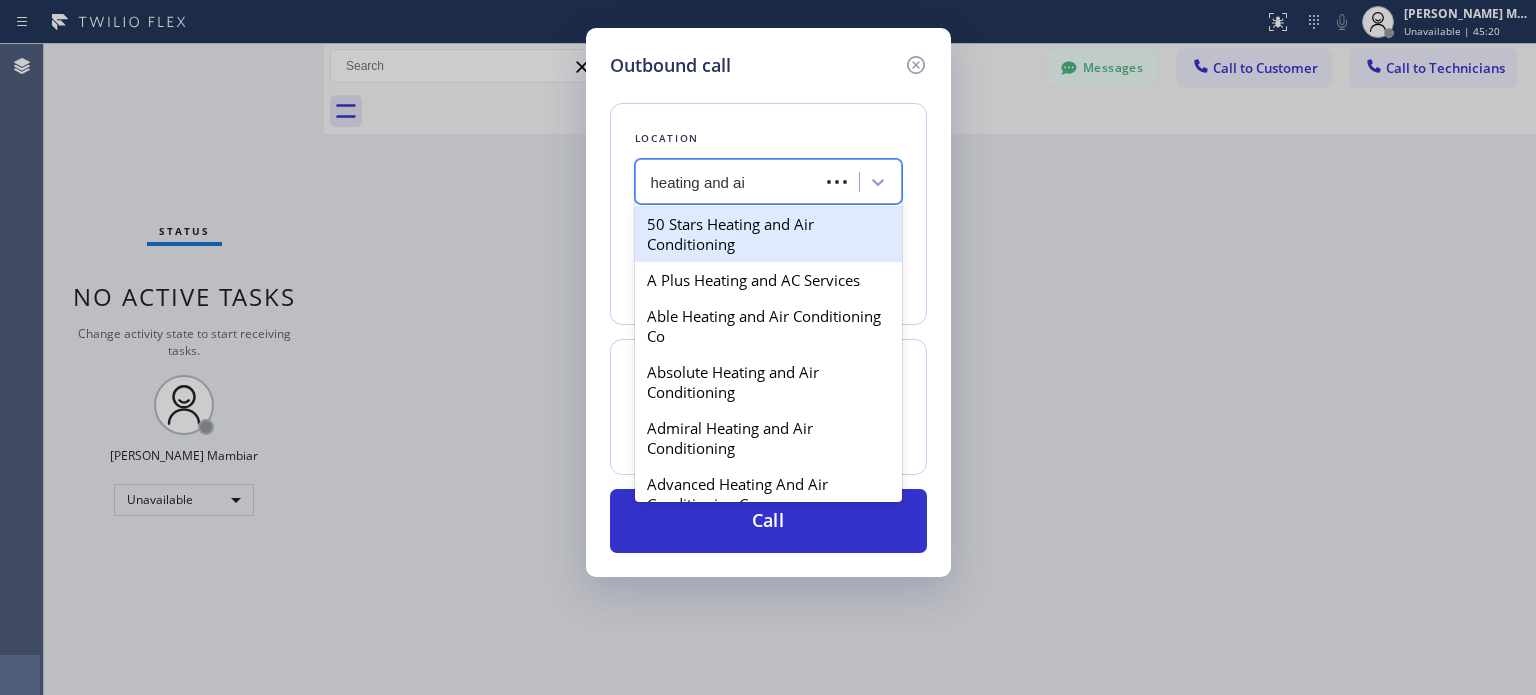 type on "heating and air" 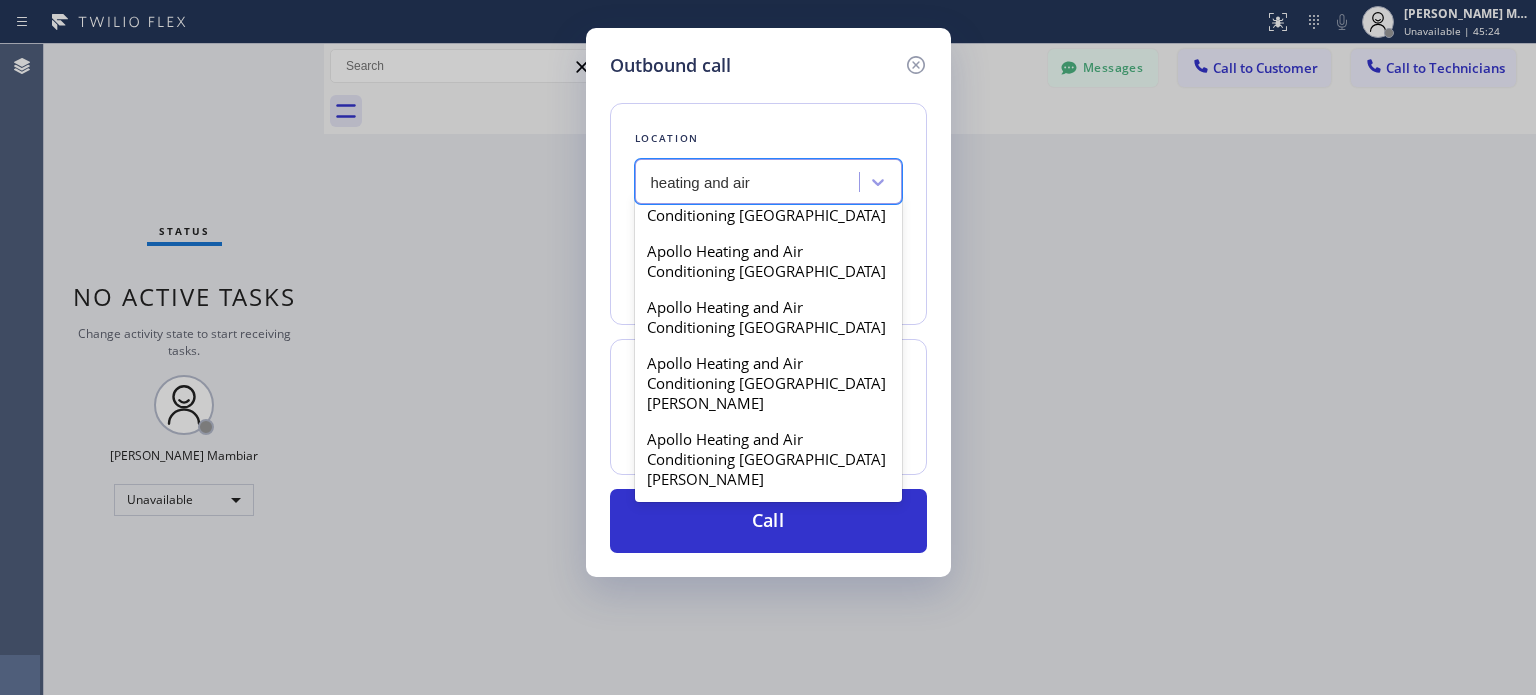 scroll, scrollTop: 5348, scrollLeft: 0, axis: vertical 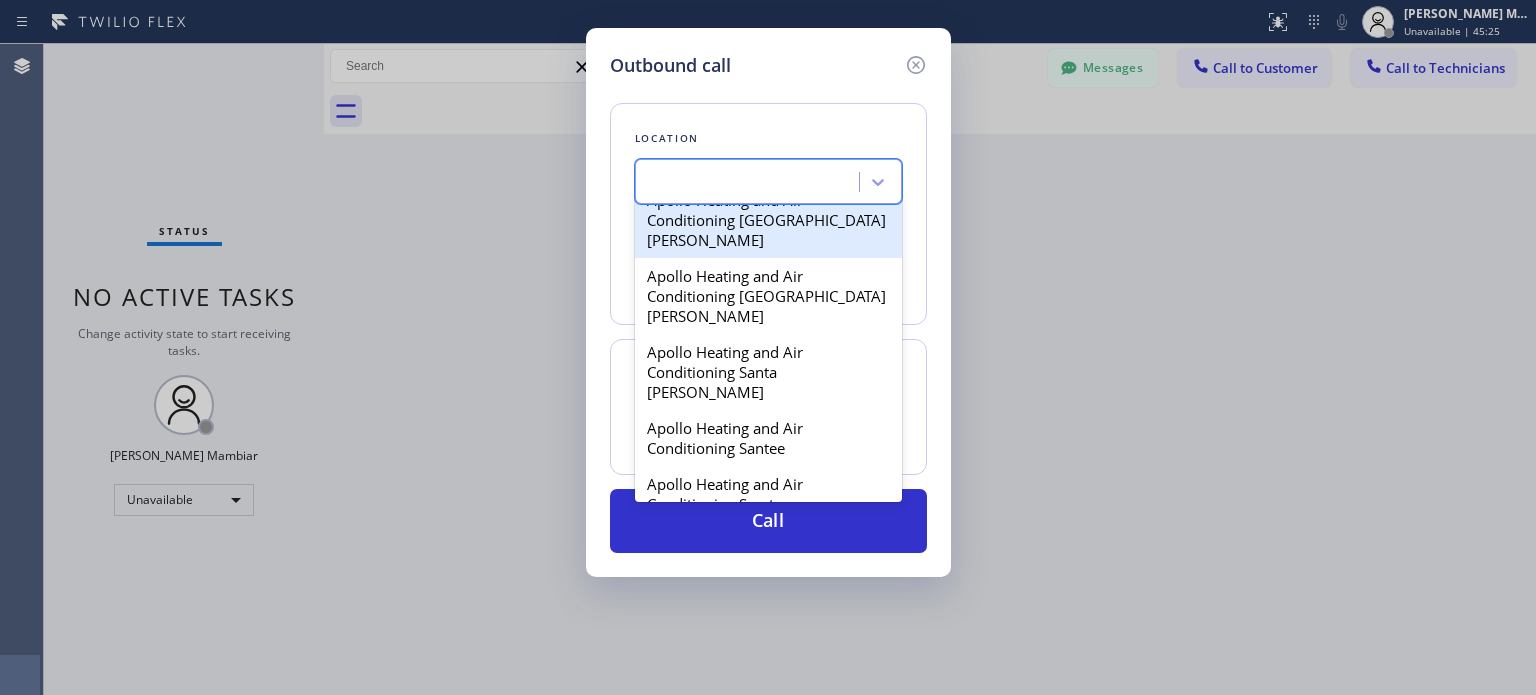 click on "heating and air" at bounding box center (750, 182) 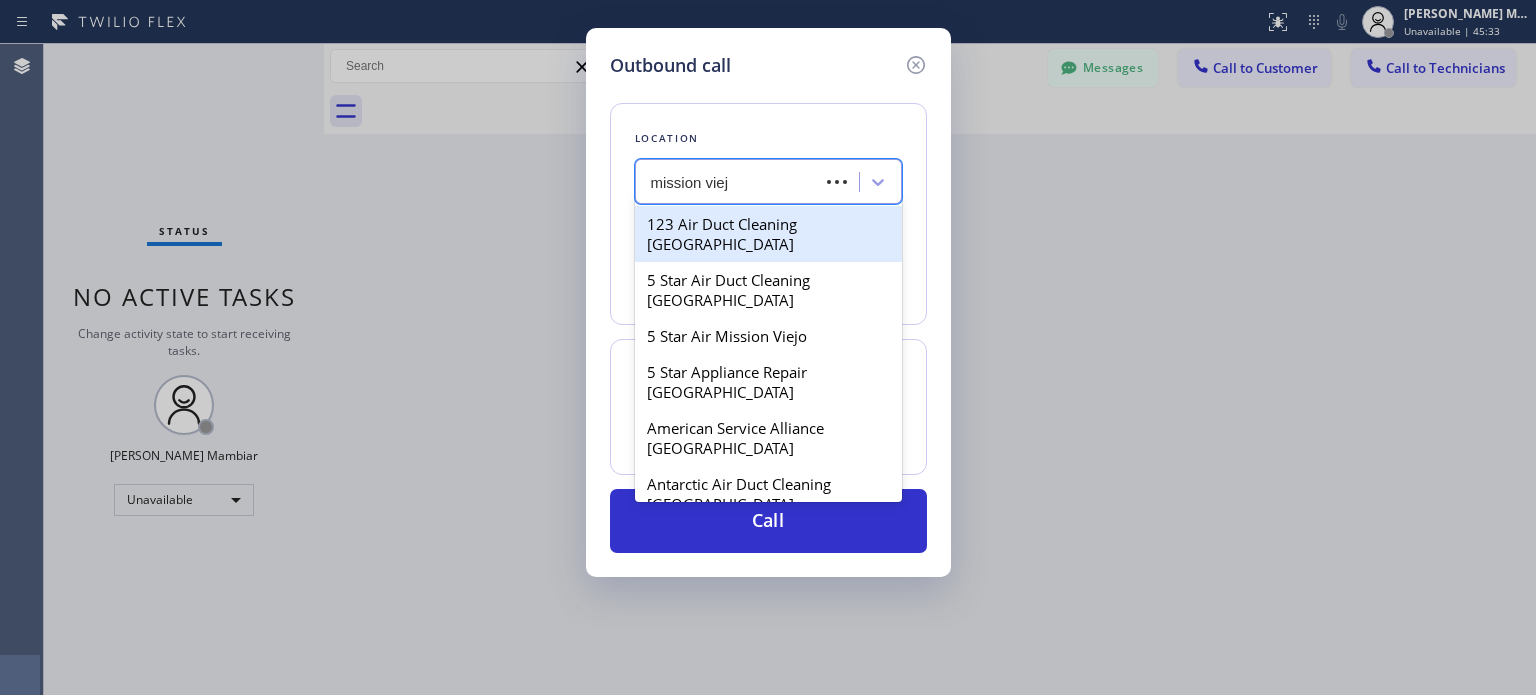 type on "mission viejo" 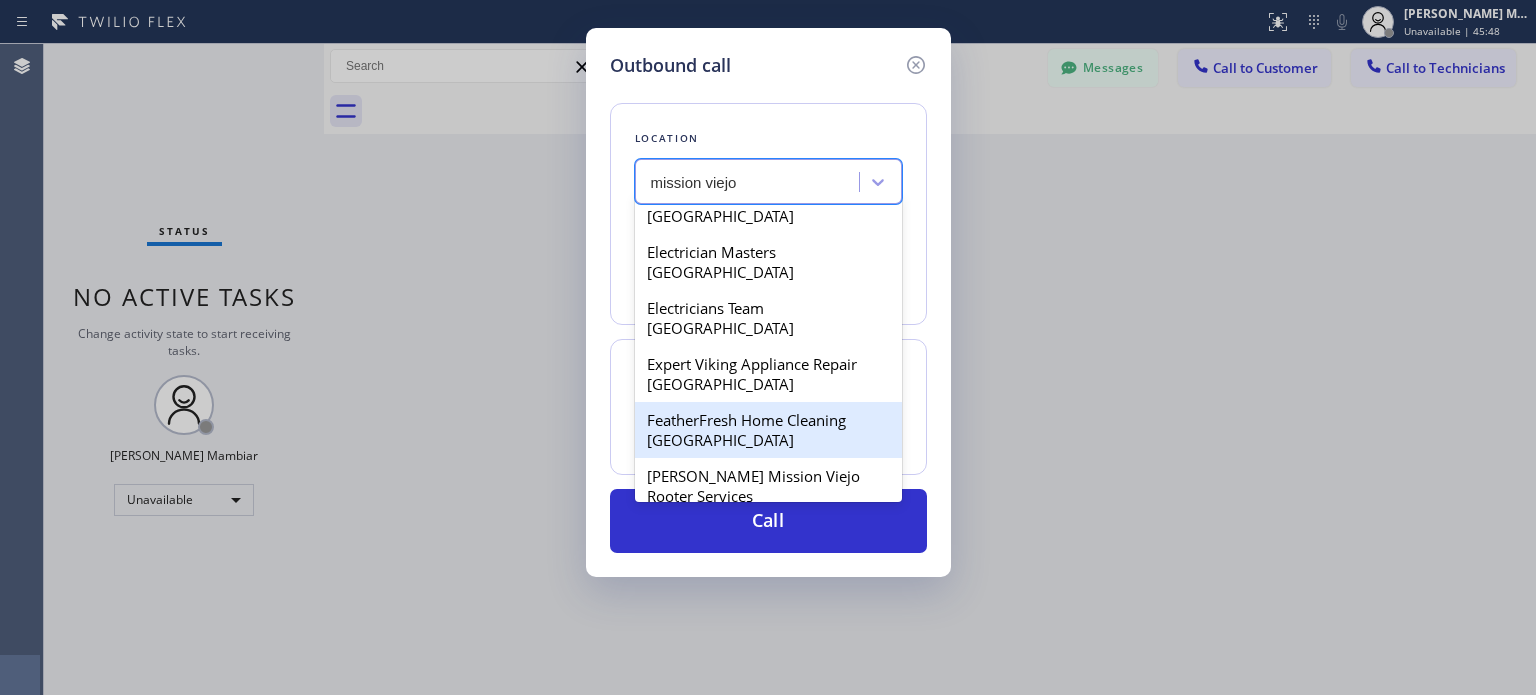scroll, scrollTop: 800, scrollLeft: 0, axis: vertical 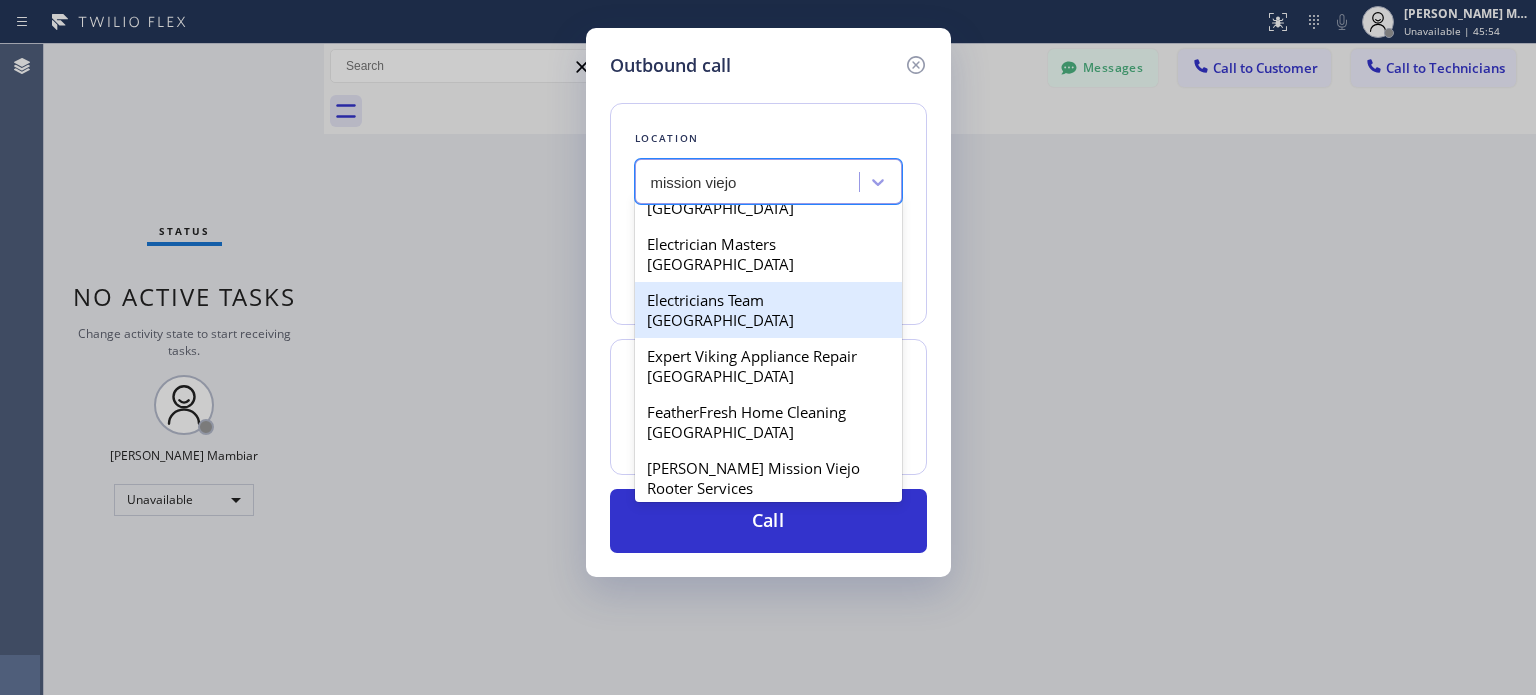 click on "Electricians Team [GEOGRAPHIC_DATA]" at bounding box center [768, 310] 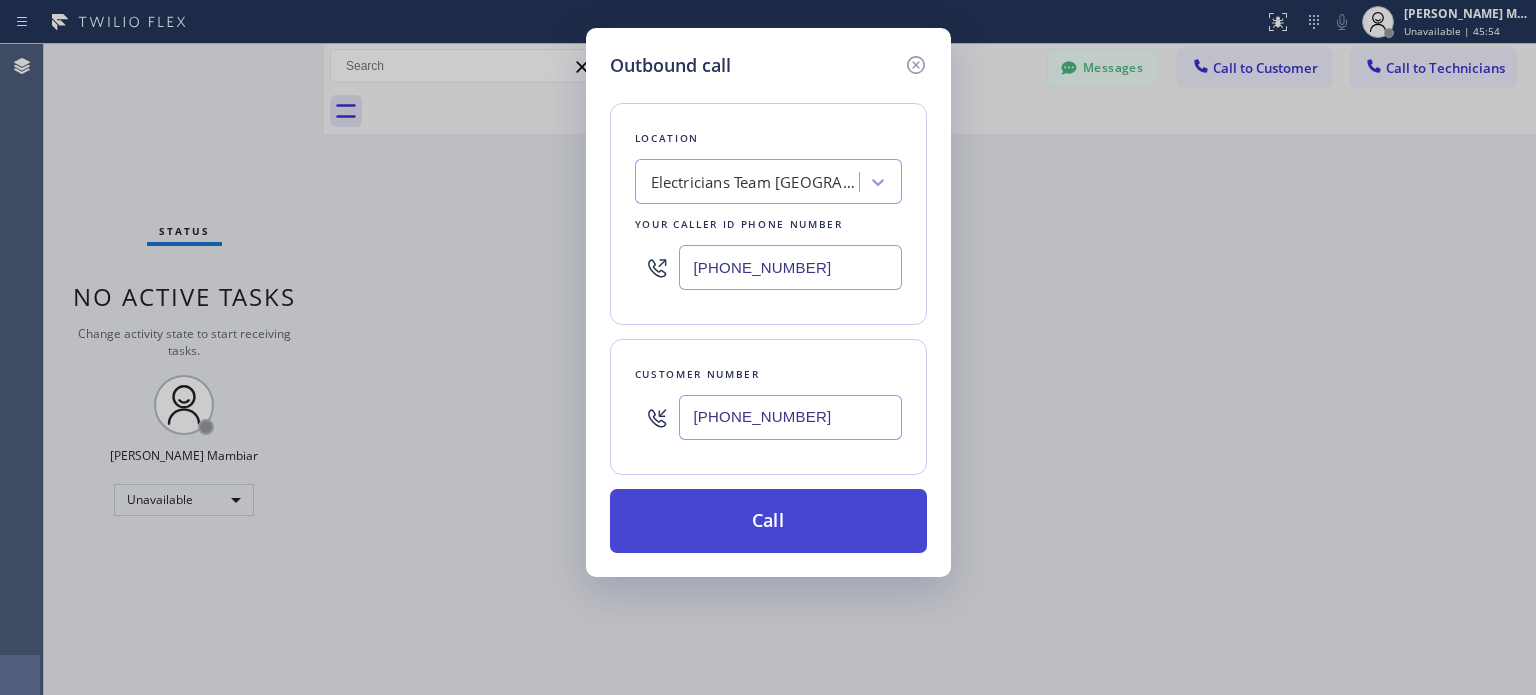 click on "Call" at bounding box center (768, 521) 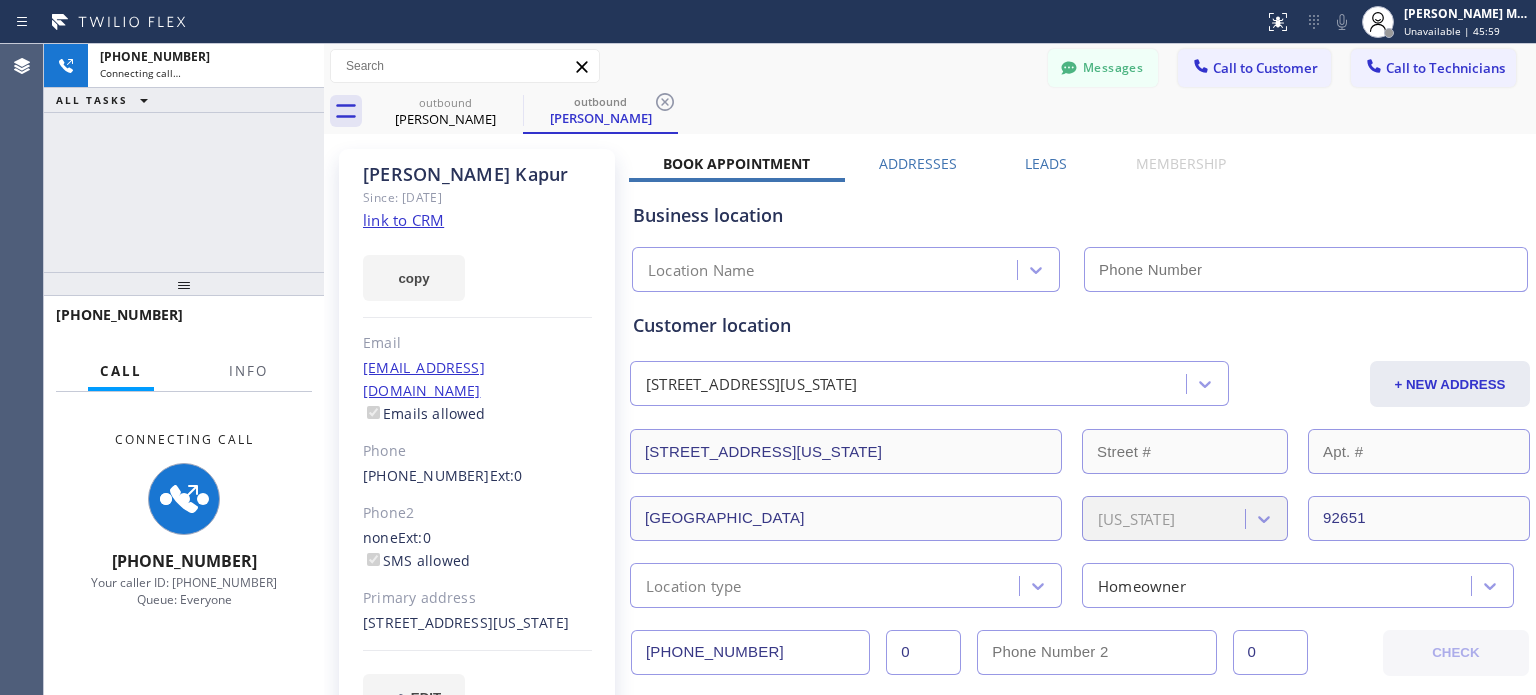 type on "[PHONE_NUMBER]" 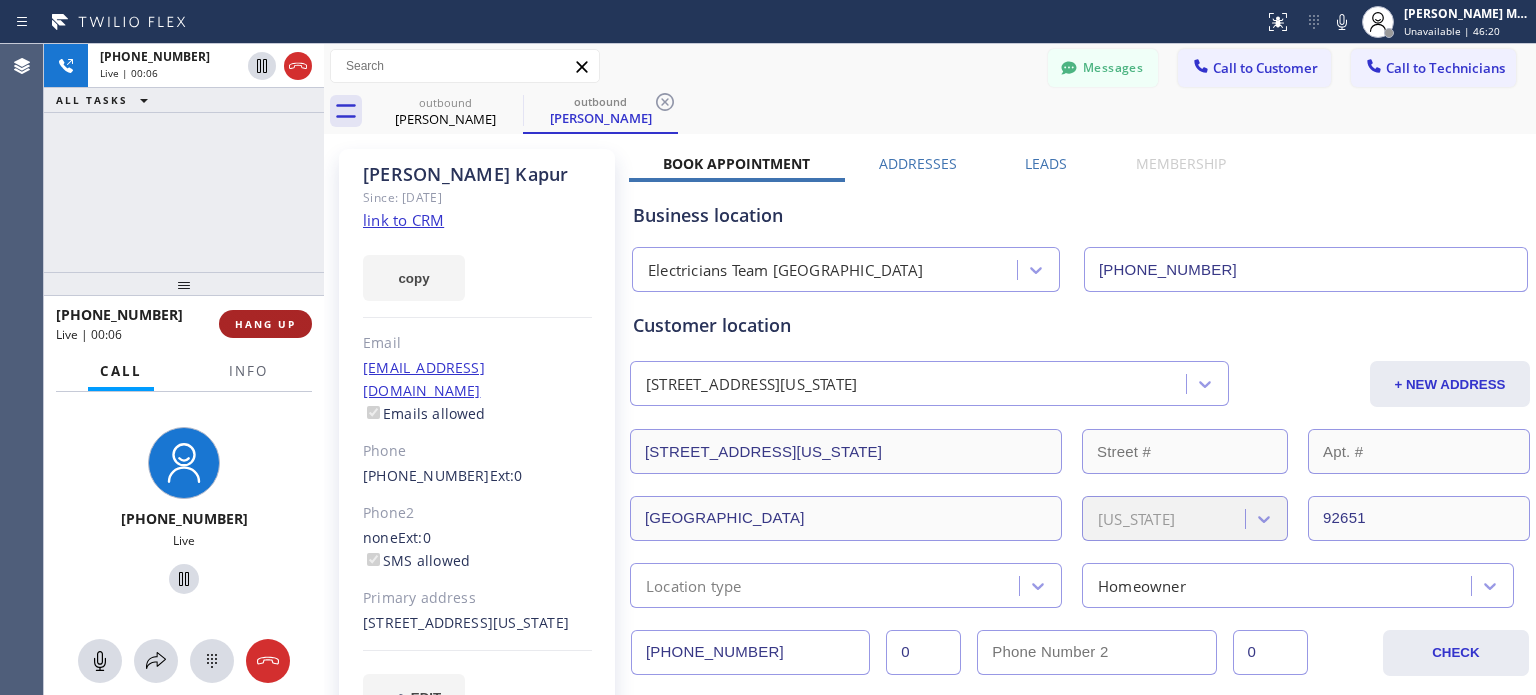 click on "HANG UP" at bounding box center (265, 324) 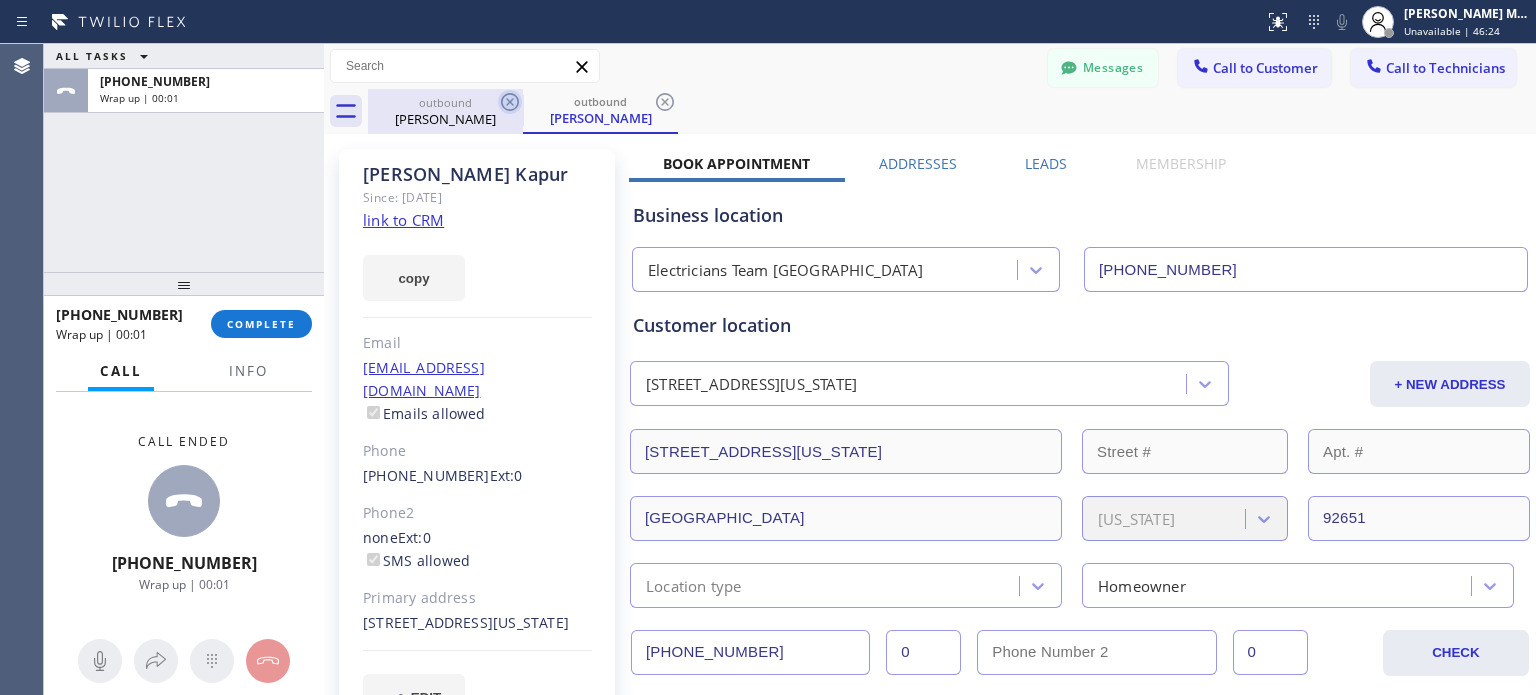 click 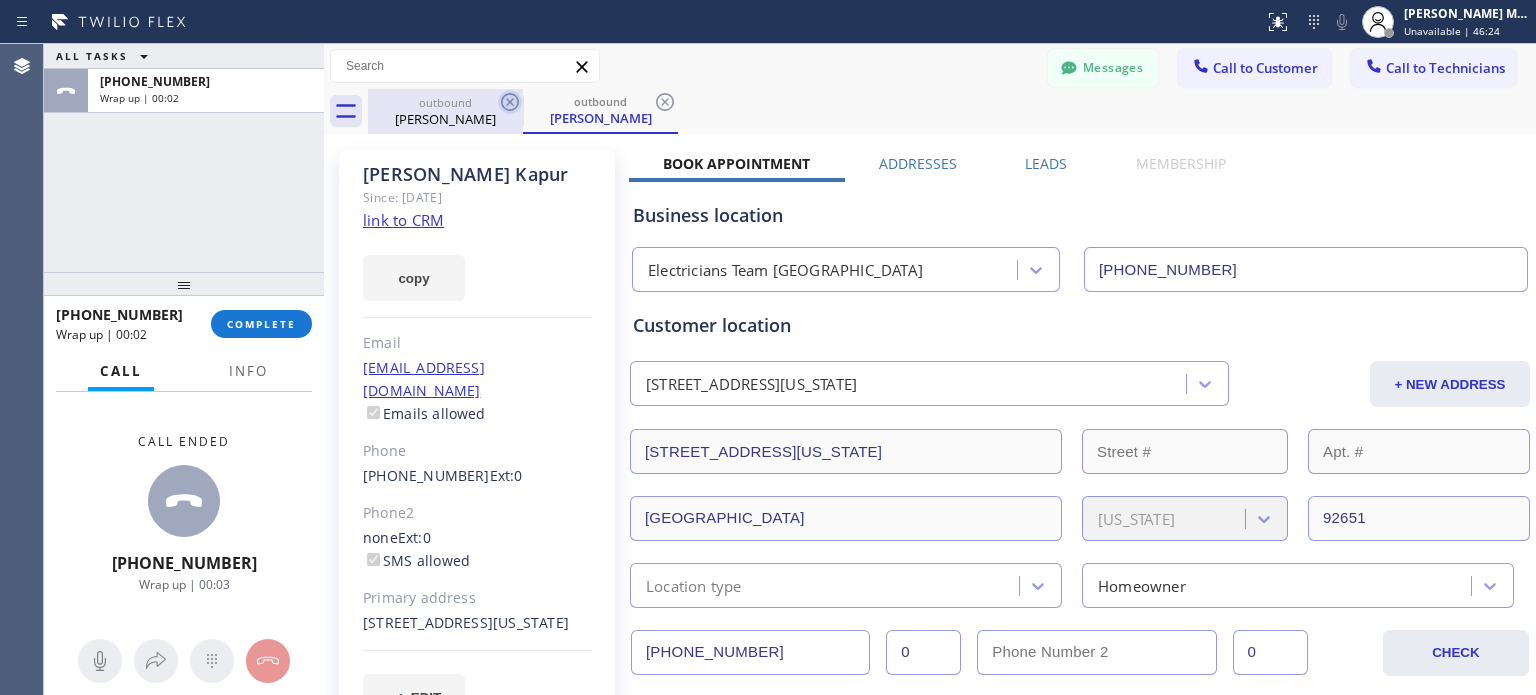 click 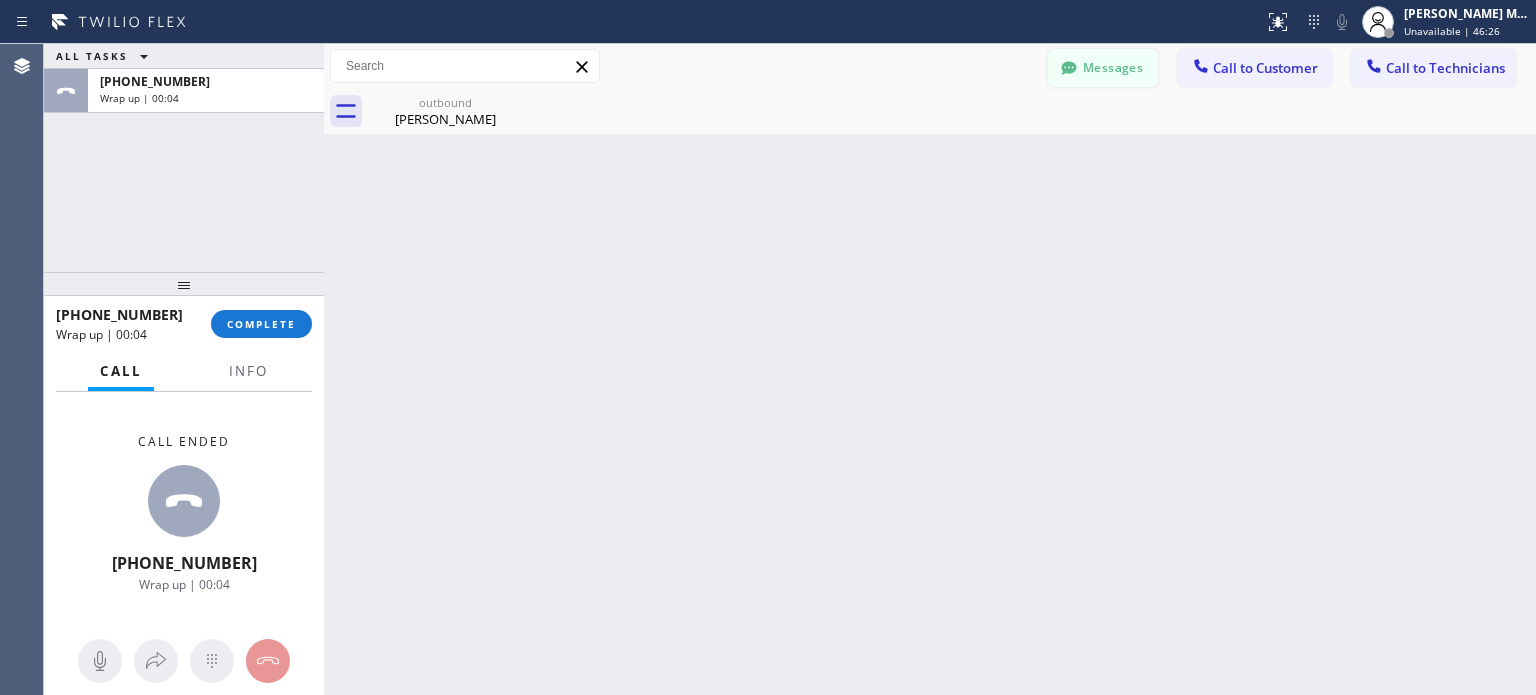 click on "Messages" at bounding box center (1103, 68) 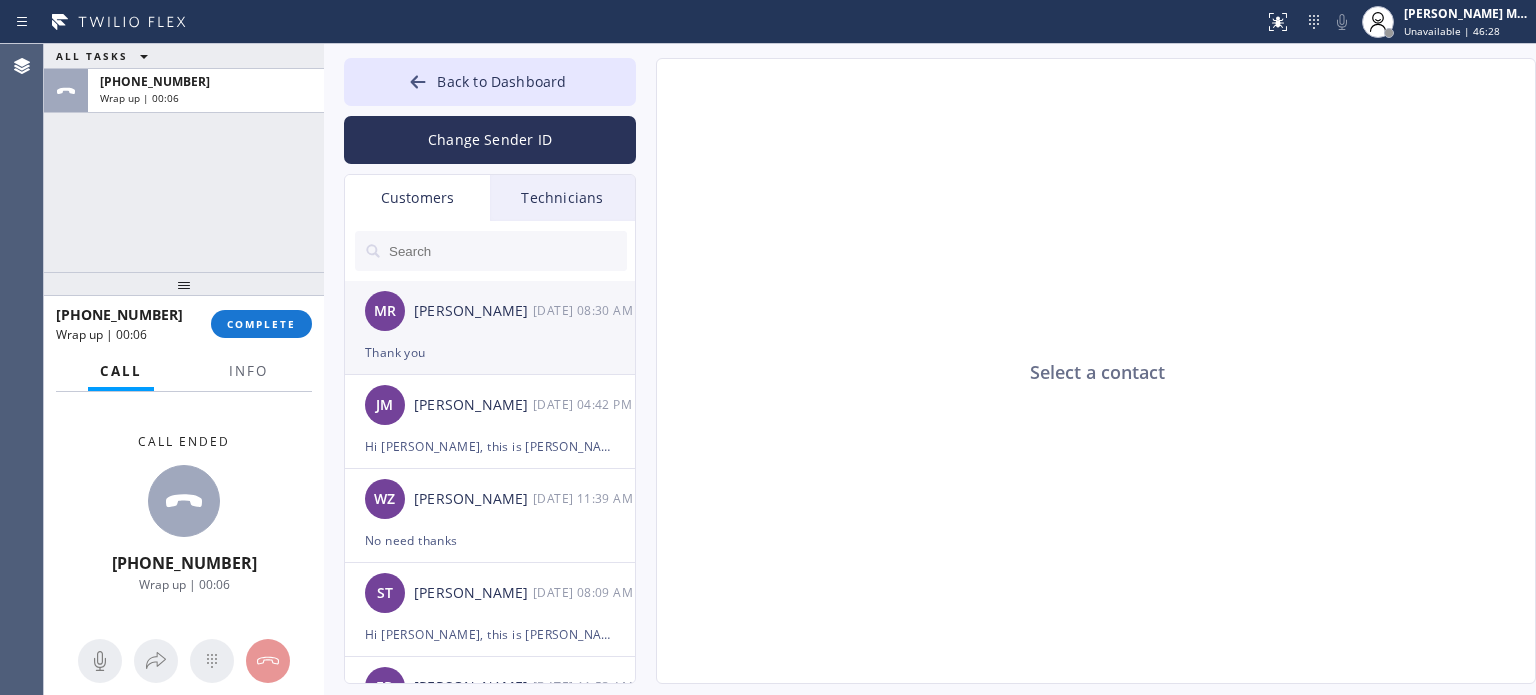 click on "[PERSON_NAME] [DATE] 08:30 AM" at bounding box center (491, 311) 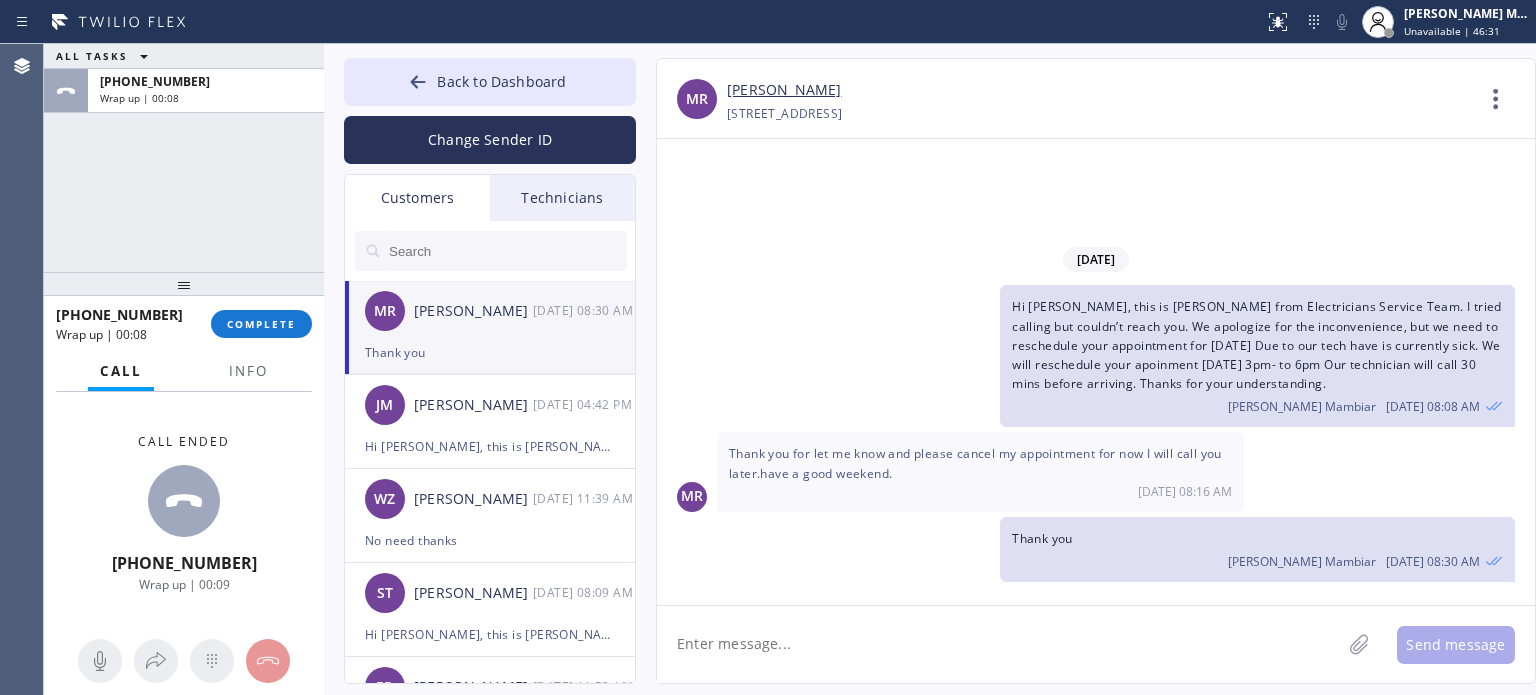click at bounding box center (507, 251) 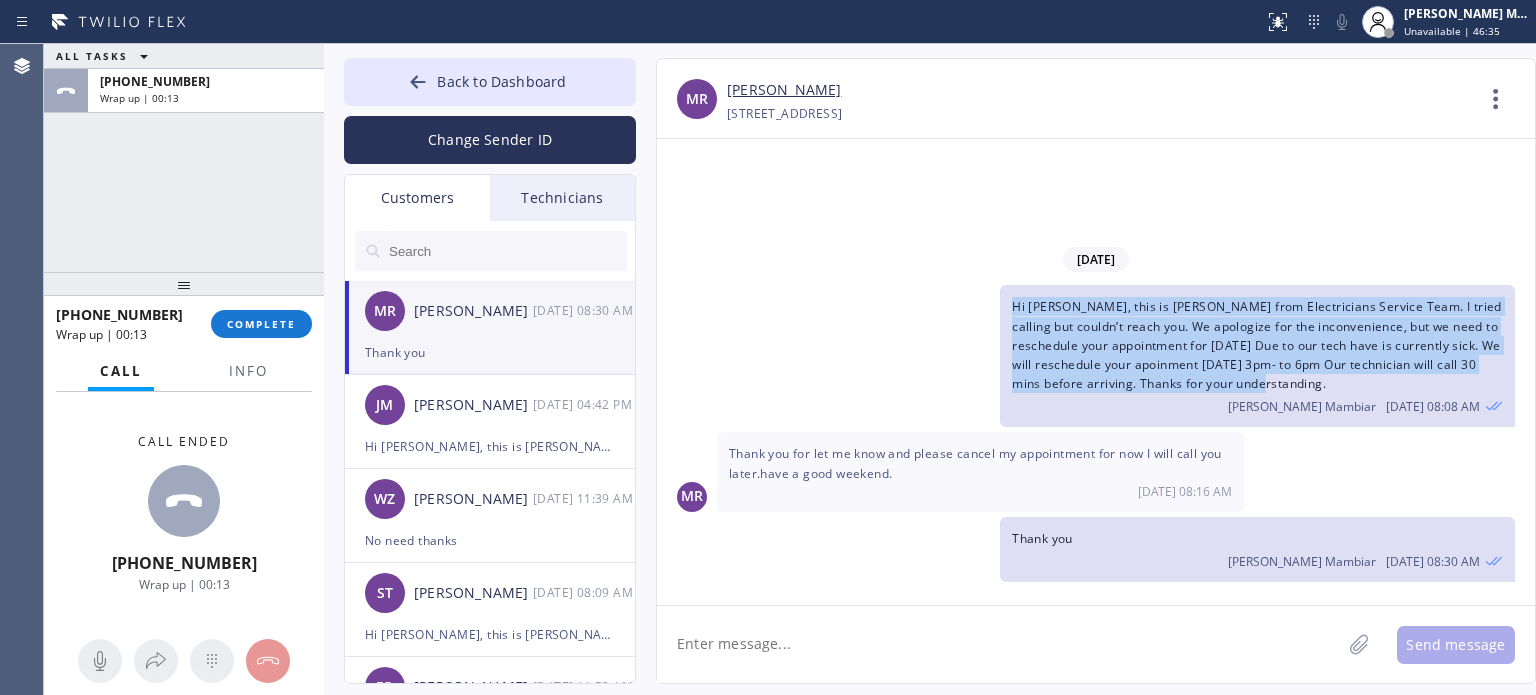 drag, startPoint x: 1344, startPoint y: 391, endPoint x: 987, endPoint y: 303, distance: 367.686 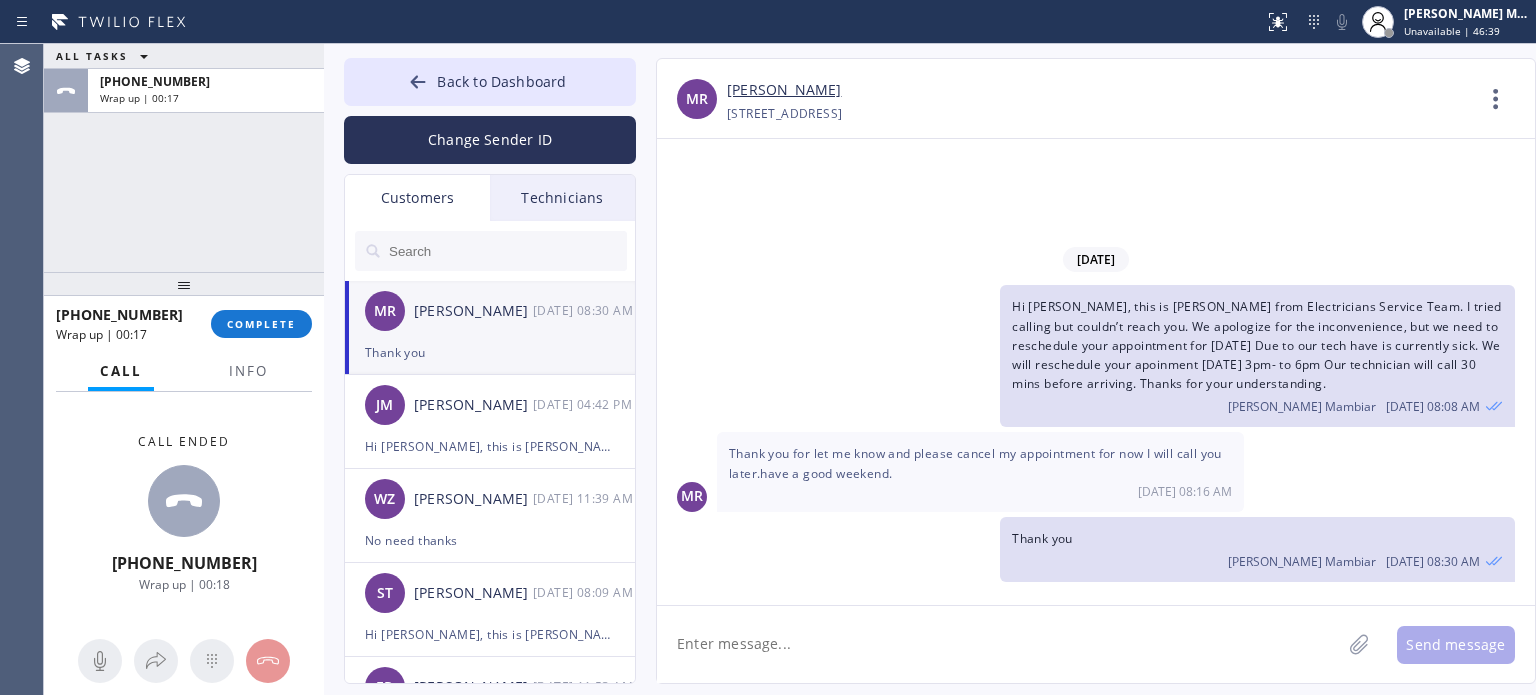 click at bounding box center [507, 251] 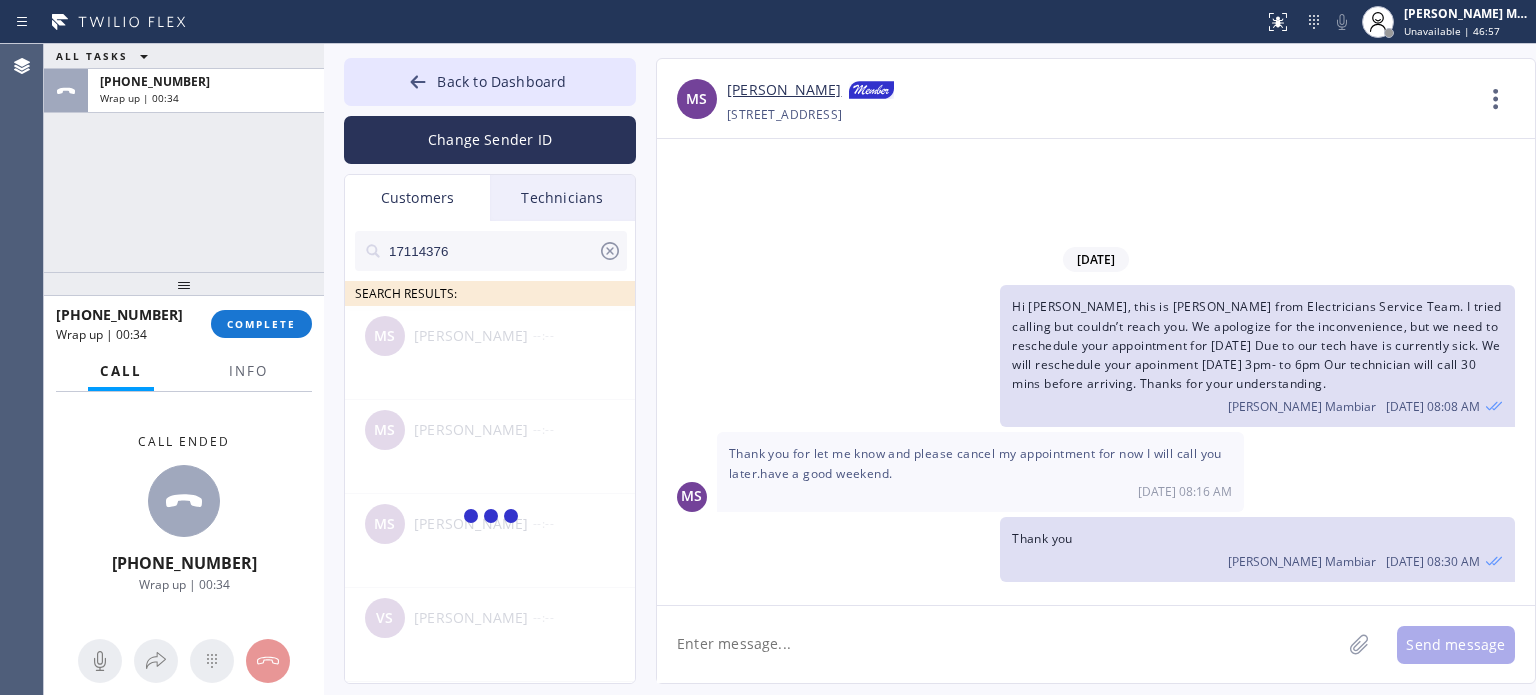 type on "171143763" 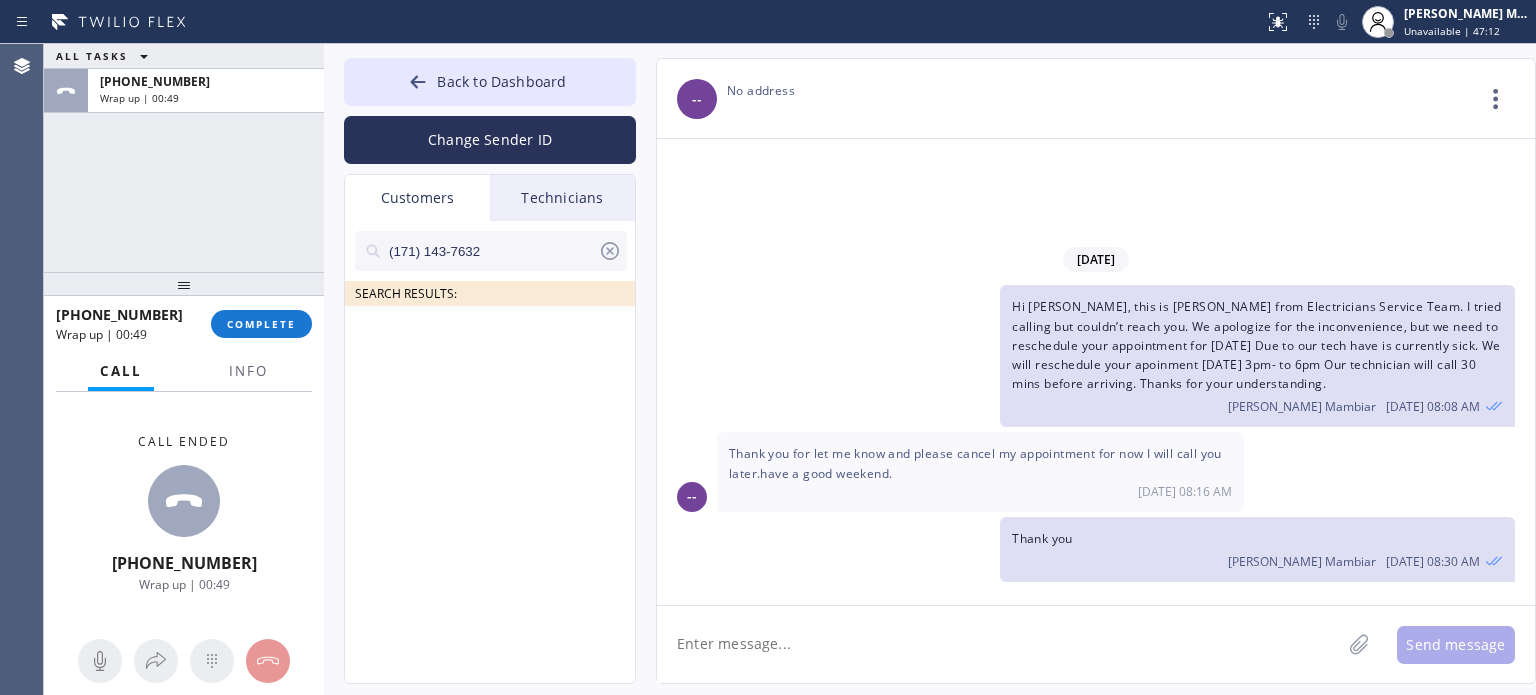 click 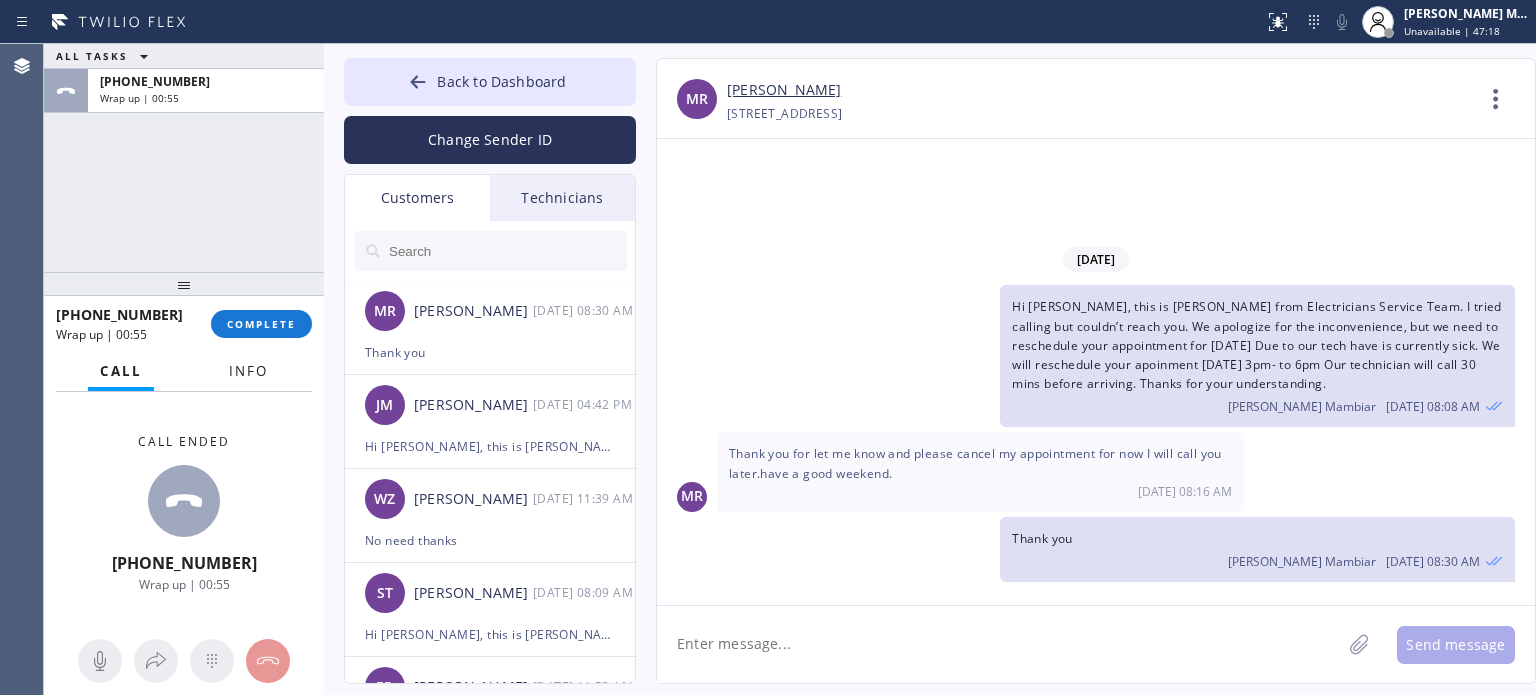 click on "Info" at bounding box center (248, 371) 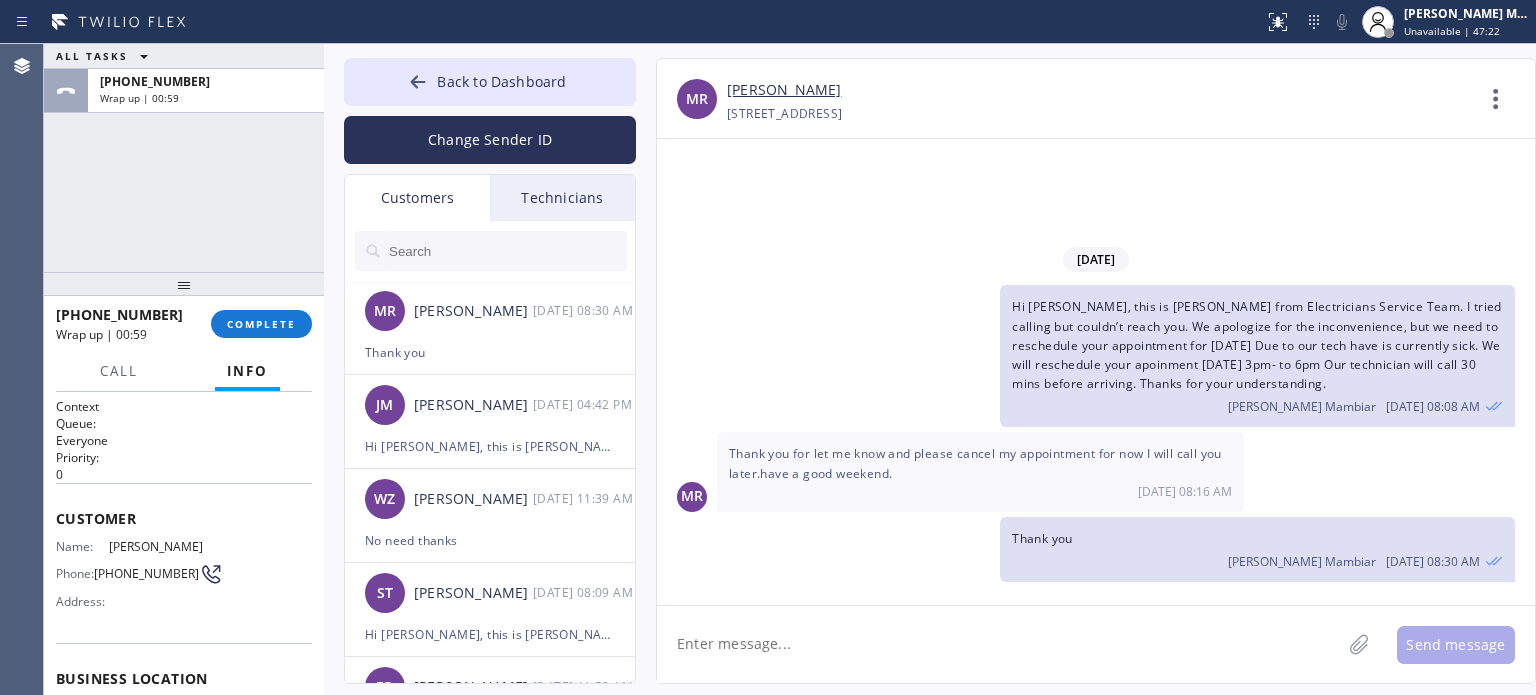 click at bounding box center [507, 251] 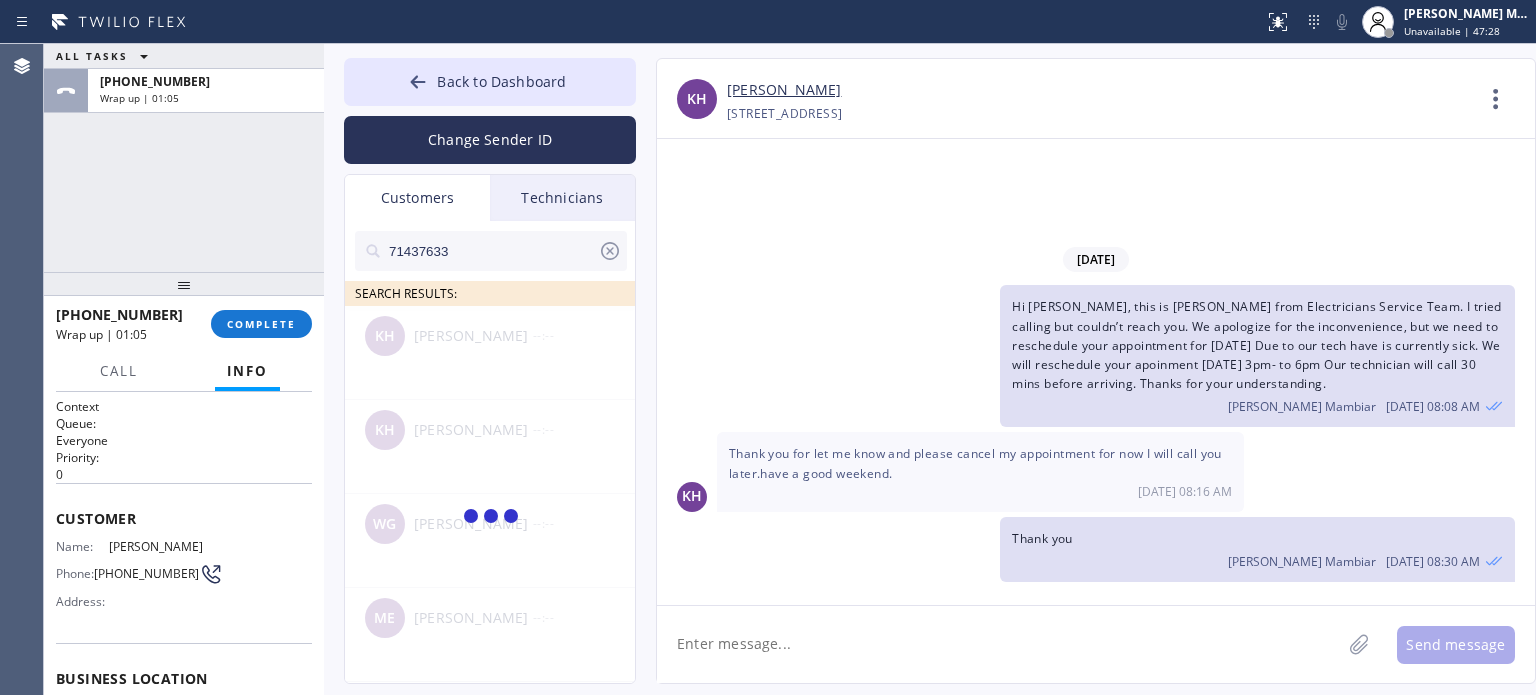 type on "714376332" 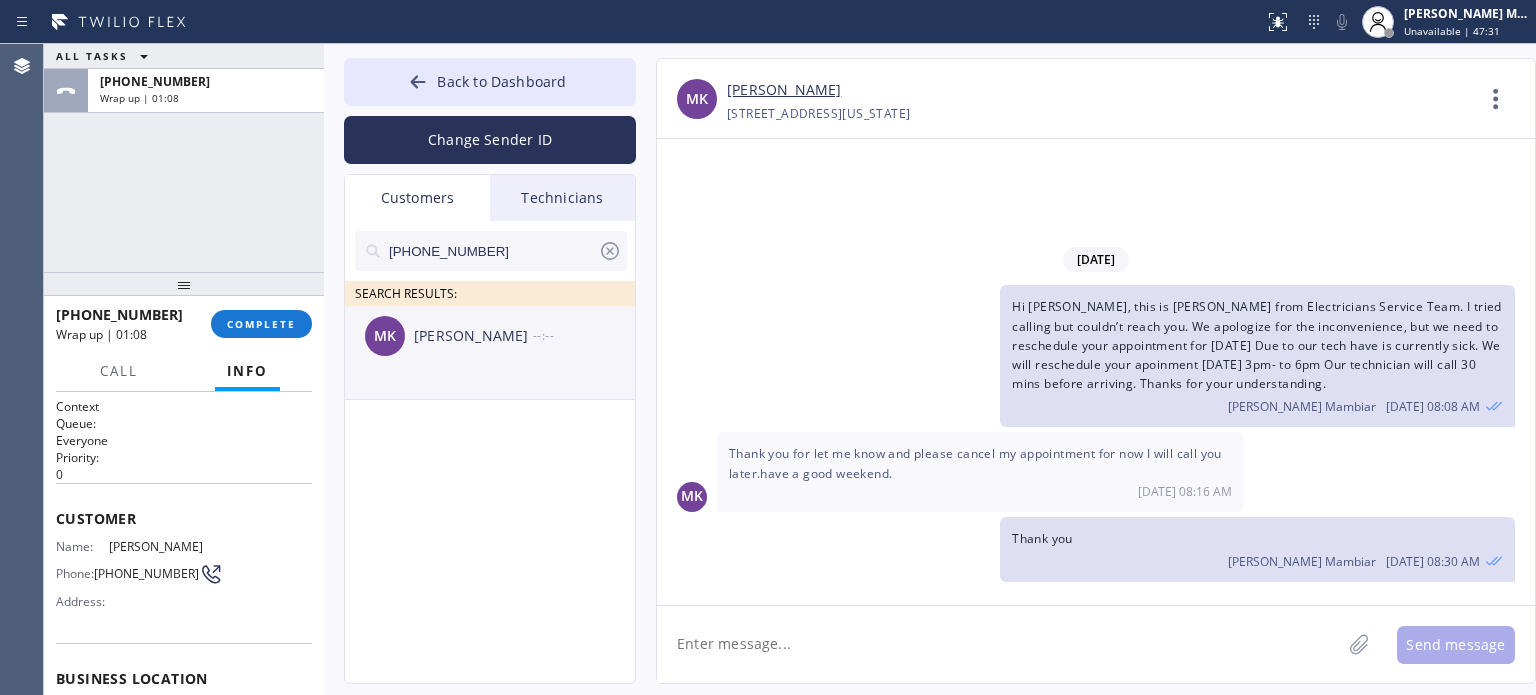 click on "[PERSON_NAME]" at bounding box center [473, 336] 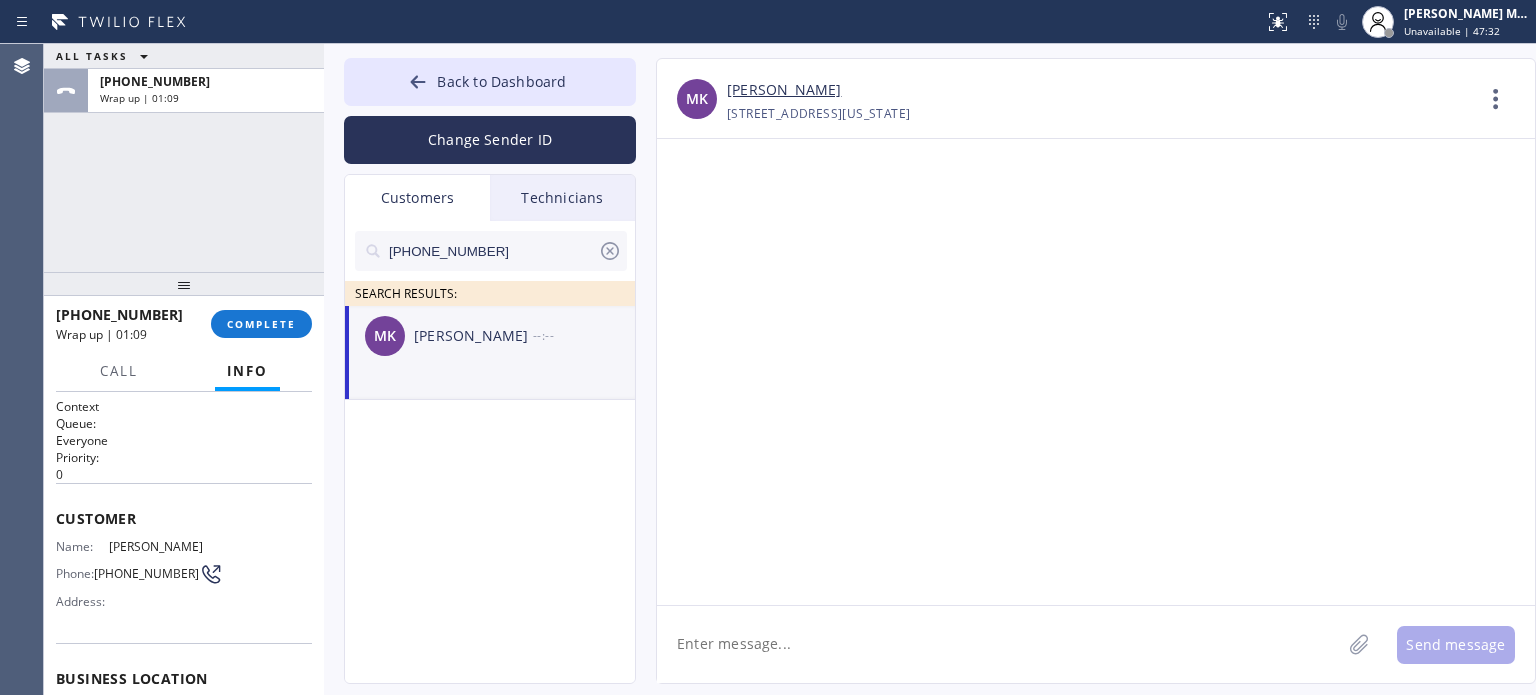 click 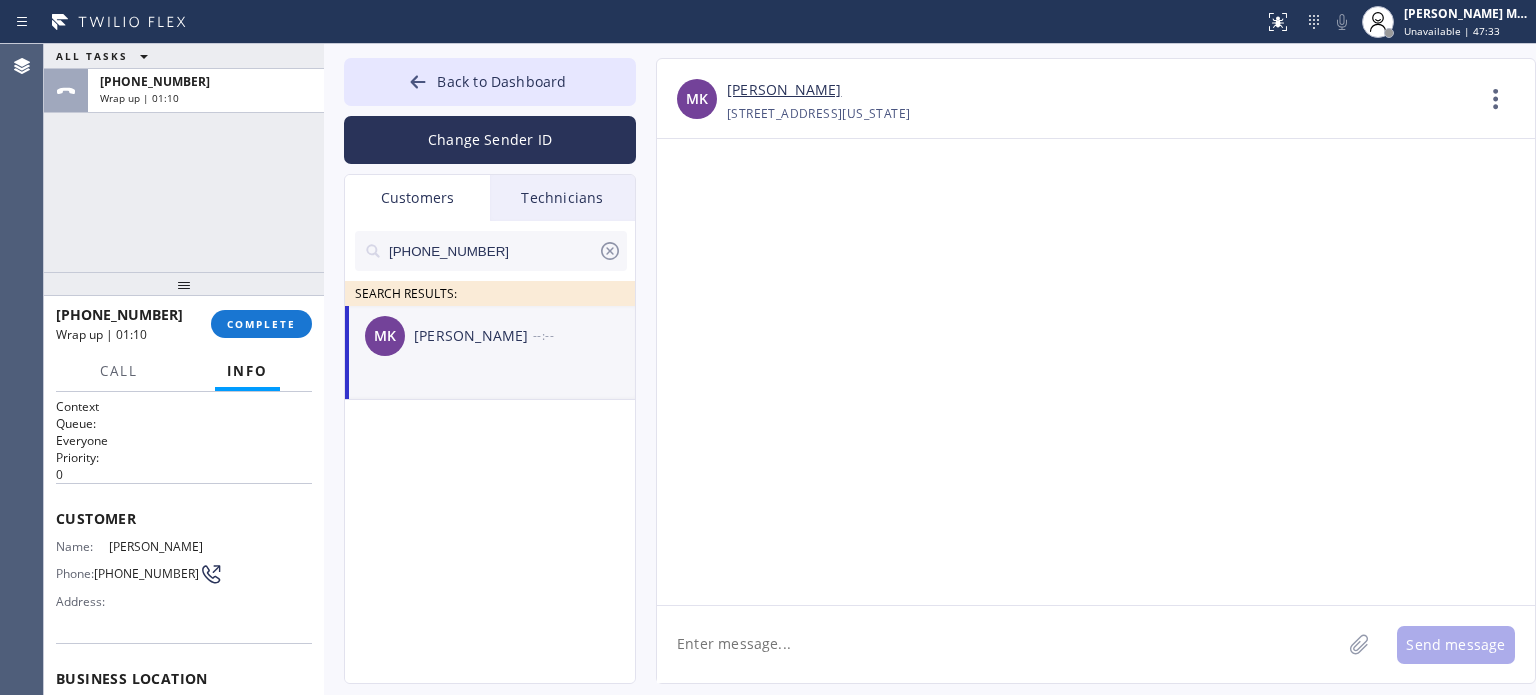 paste on "Hi [PERSON_NAME], this is [PERSON_NAME] from Electricians Service Team. I tried calling but couldn’t reach you. We apologize for the inconvenience, but we need to reschedule your appointment for [DATE] Due to our tech have is currently sick. We will reschedule your apoinment [DATE] 3pm- to 6pm Our technician will call 30 mins before arriving. Thanks for your understanding." 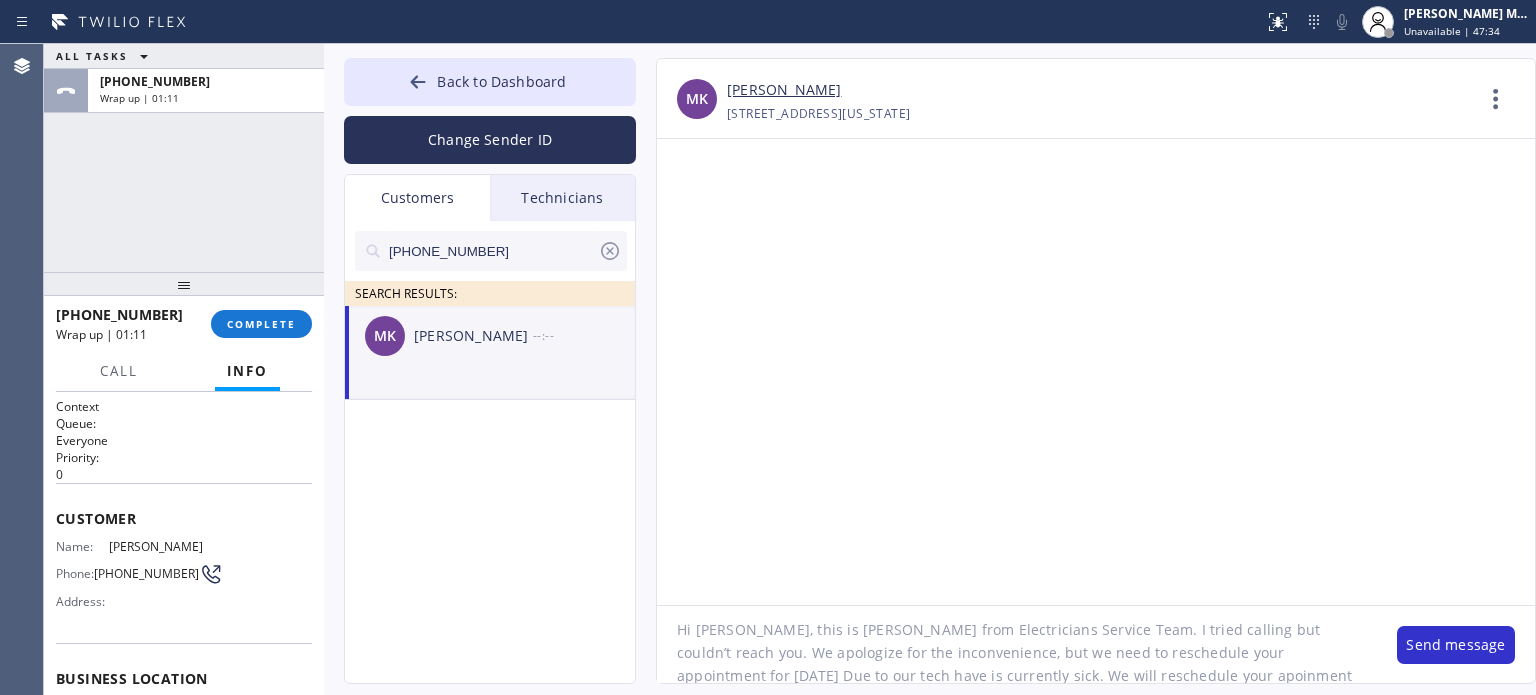 scroll, scrollTop: 0, scrollLeft: 0, axis: both 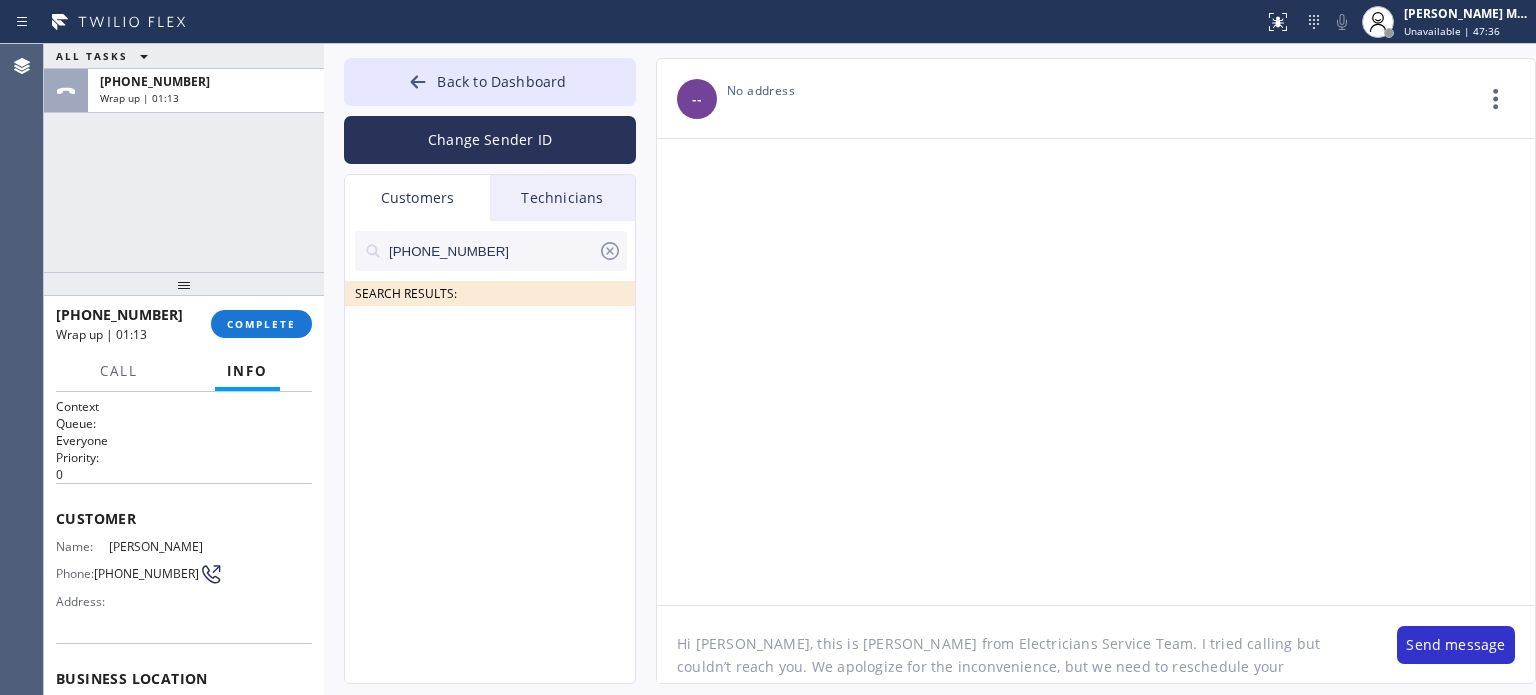 click on "-- Choose phone number No address Contact Full Information Call to Customer" at bounding box center (1096, 99) 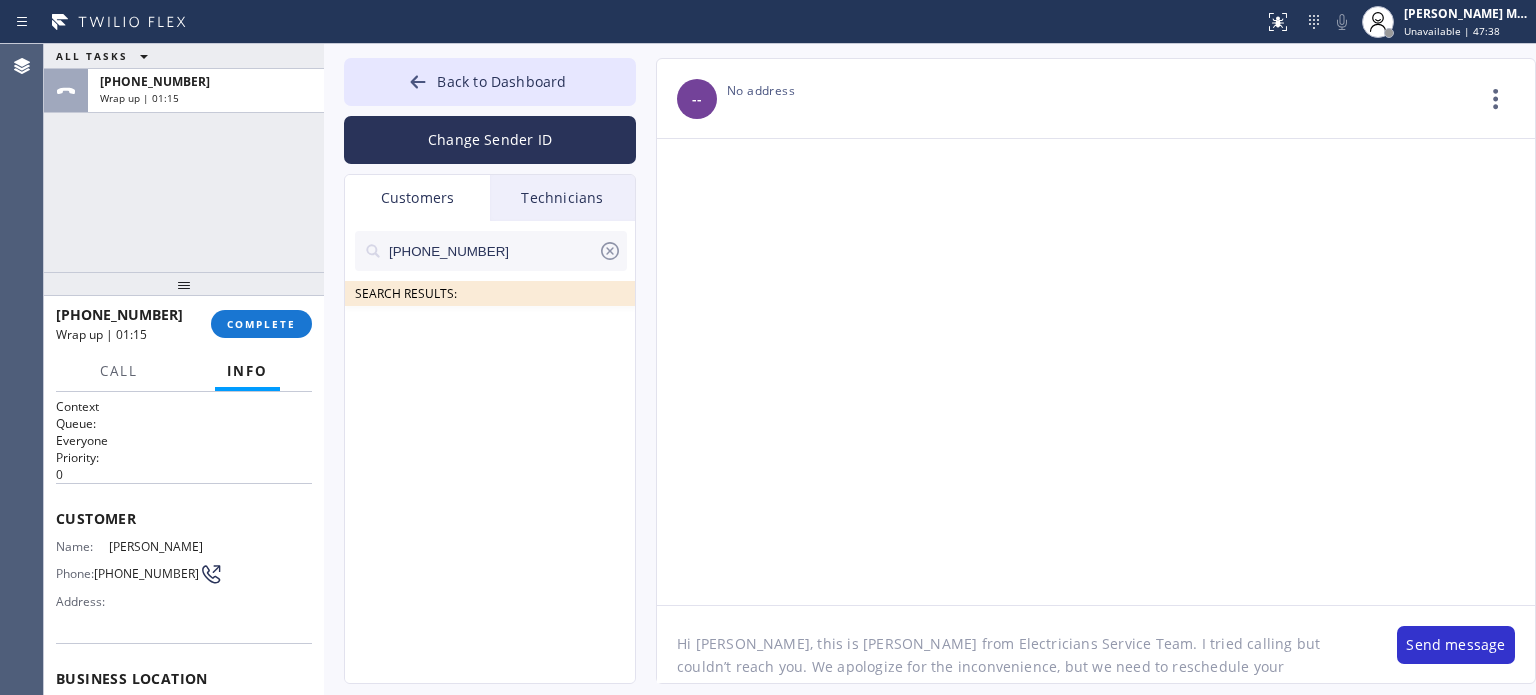 click on "[PHONE_NUMBER]" at bounding box center (492, 251) 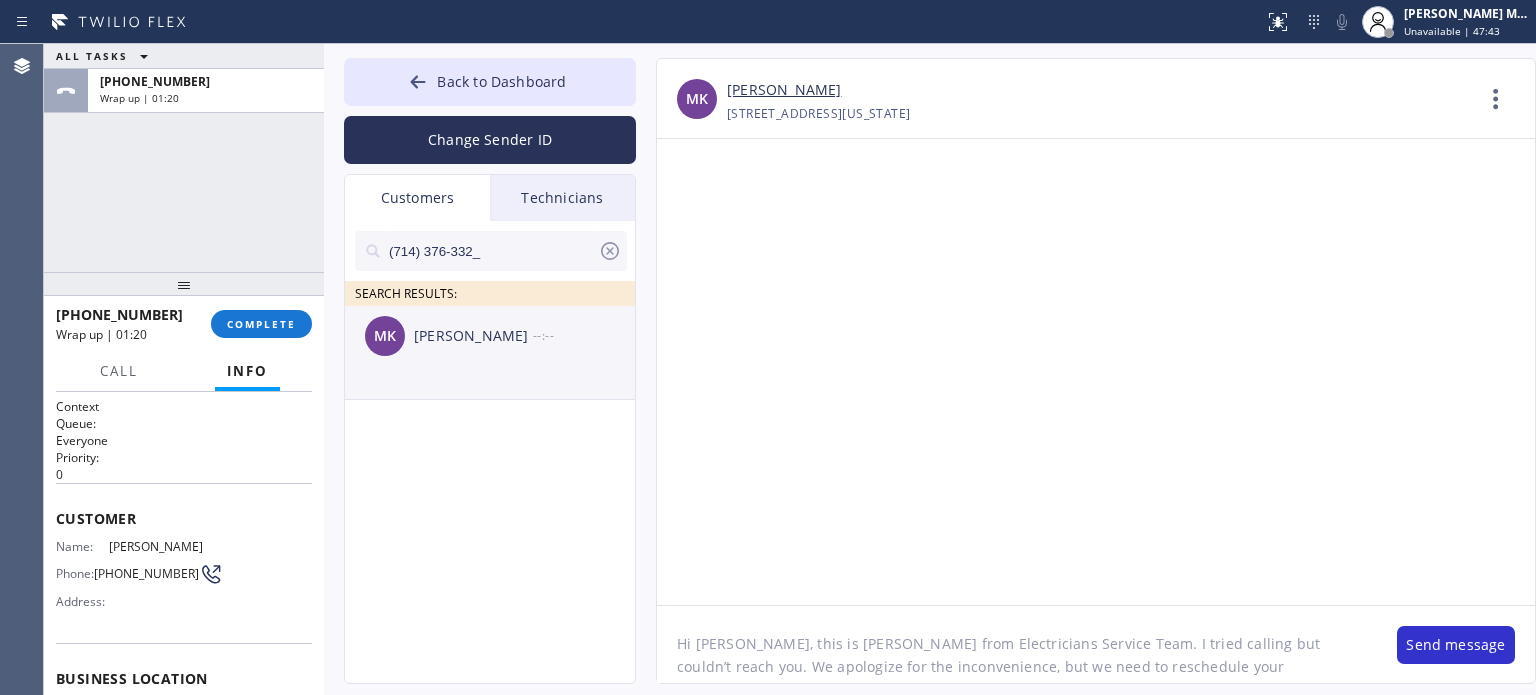 click on "MK [PERSON_NAME]  --:--" at bounding box center (491, 336) 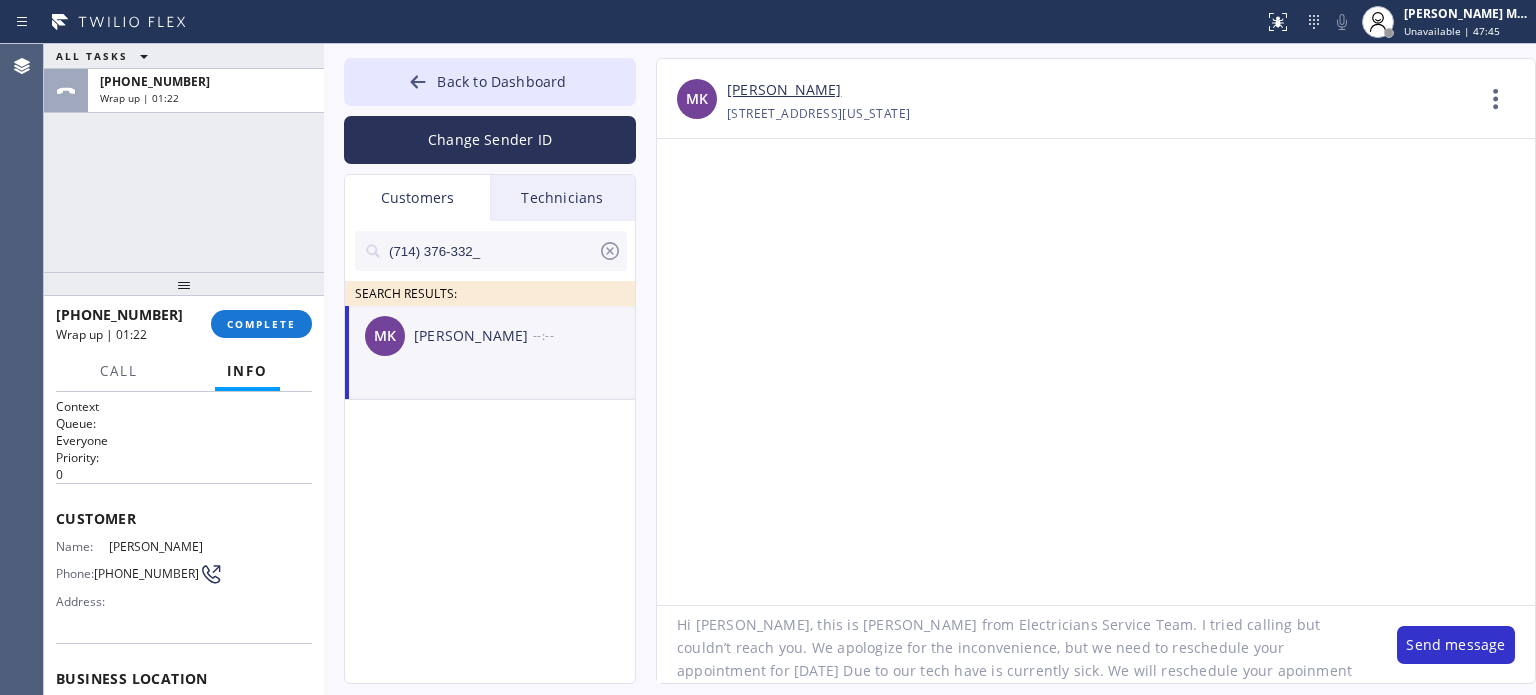 scroll, scrollTop: 0, scrollLeft: 0, axis: both 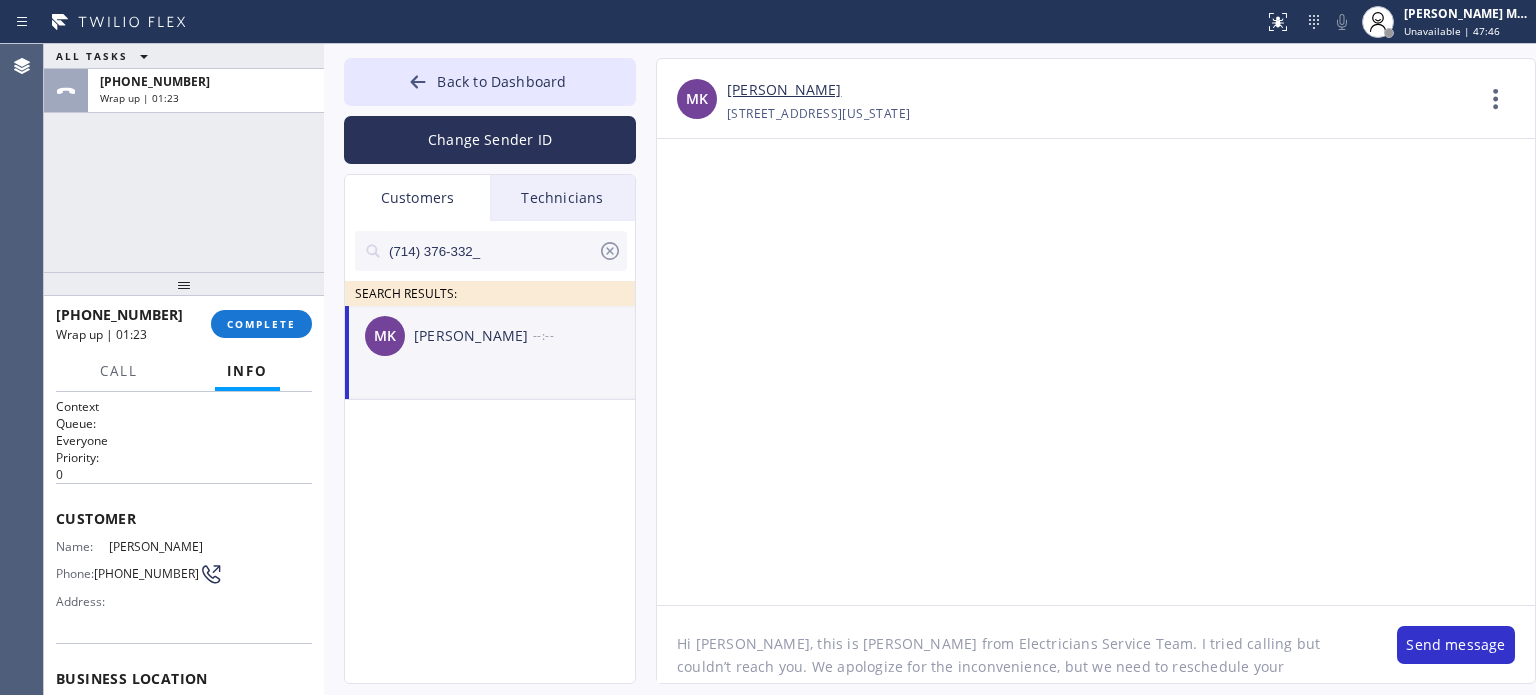 click on "Hi [PERSON_NAME], this is [PERSON_NAME] from Electricians Service Team. I tried calling but couldn’t reach you. We apologize for the inconvenience, but we need to reschedule your appointment for [DATE] Due to our tech have is currently sick. We will reschedule your apoinment [DATE] 3pm- to 6pm Our technician will call 30 mins before arriving. Thanks for your understanding." 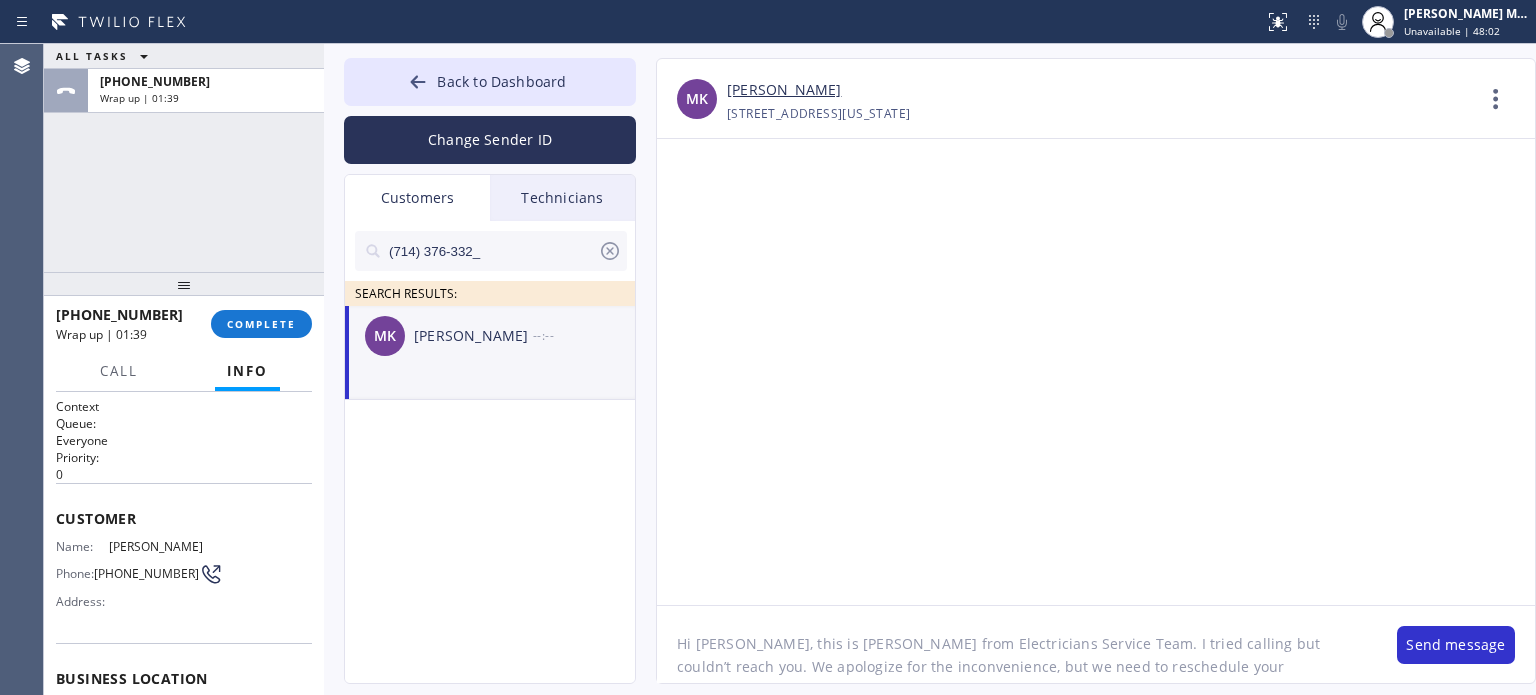 scroll, scrollTop: 41, scrollLeft: 0, axis: vertical 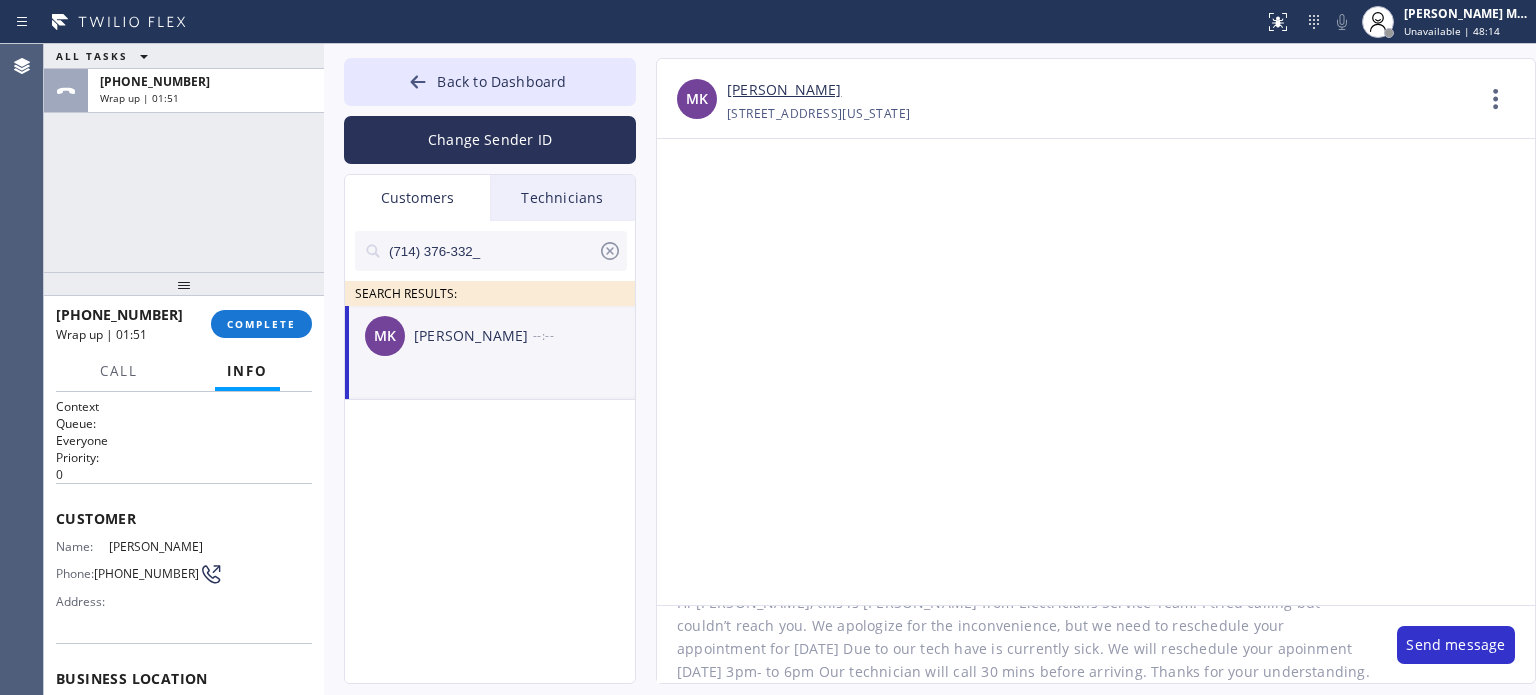 drag, startPoint x: 1094, startPoint y: 651, endPoint x: 1259, endPoint y: 652, distance: 165.00304 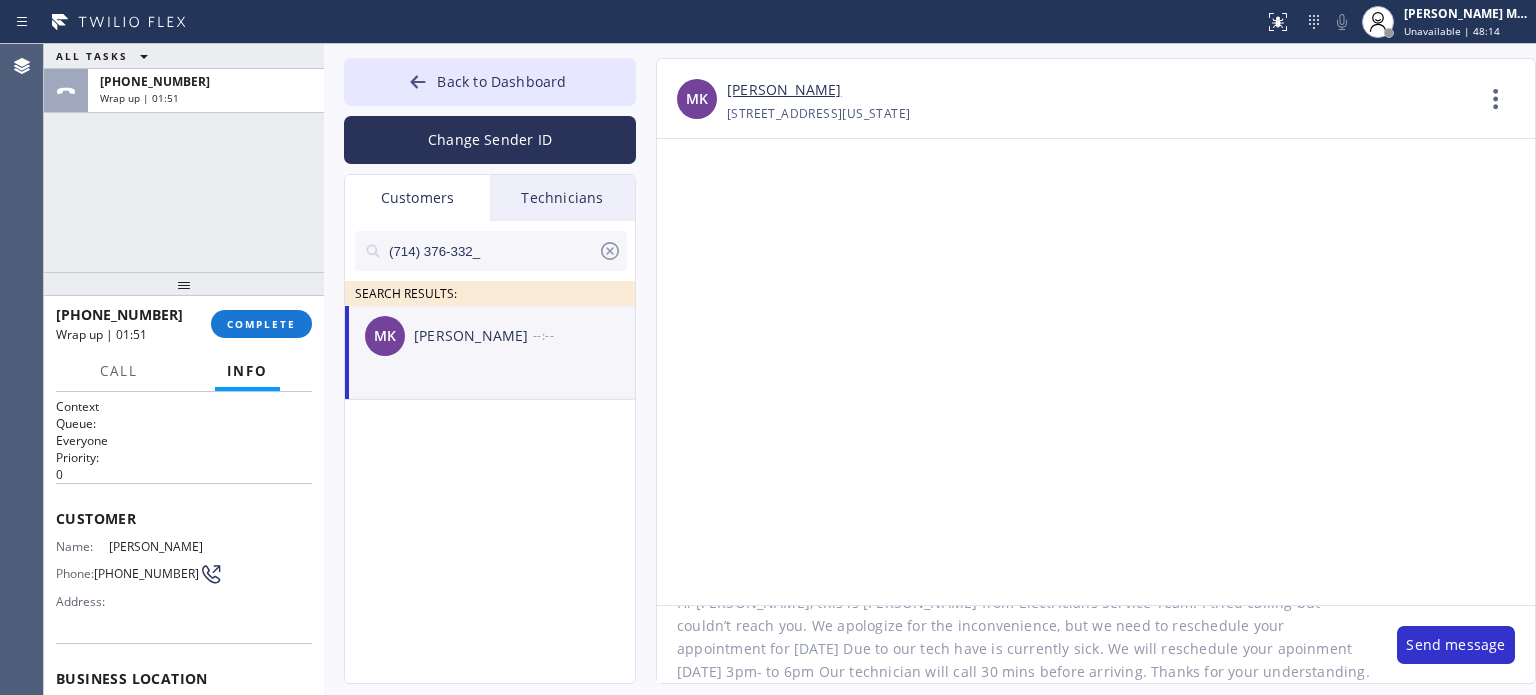 click on "Hi [PERSON_NAME], this is [PERSON_NAME] from Electricians Service Team. I tried calling but couldn’t reach you. We apologize for the inconvenience, but we need to reschedule your appointment for [DATE] Due to our tech have is currently sick. We will reschedule your apoinment [DATE] 3pm- to 6pm Our technician will call 30 mins before arriving. Thanks for your understanding." 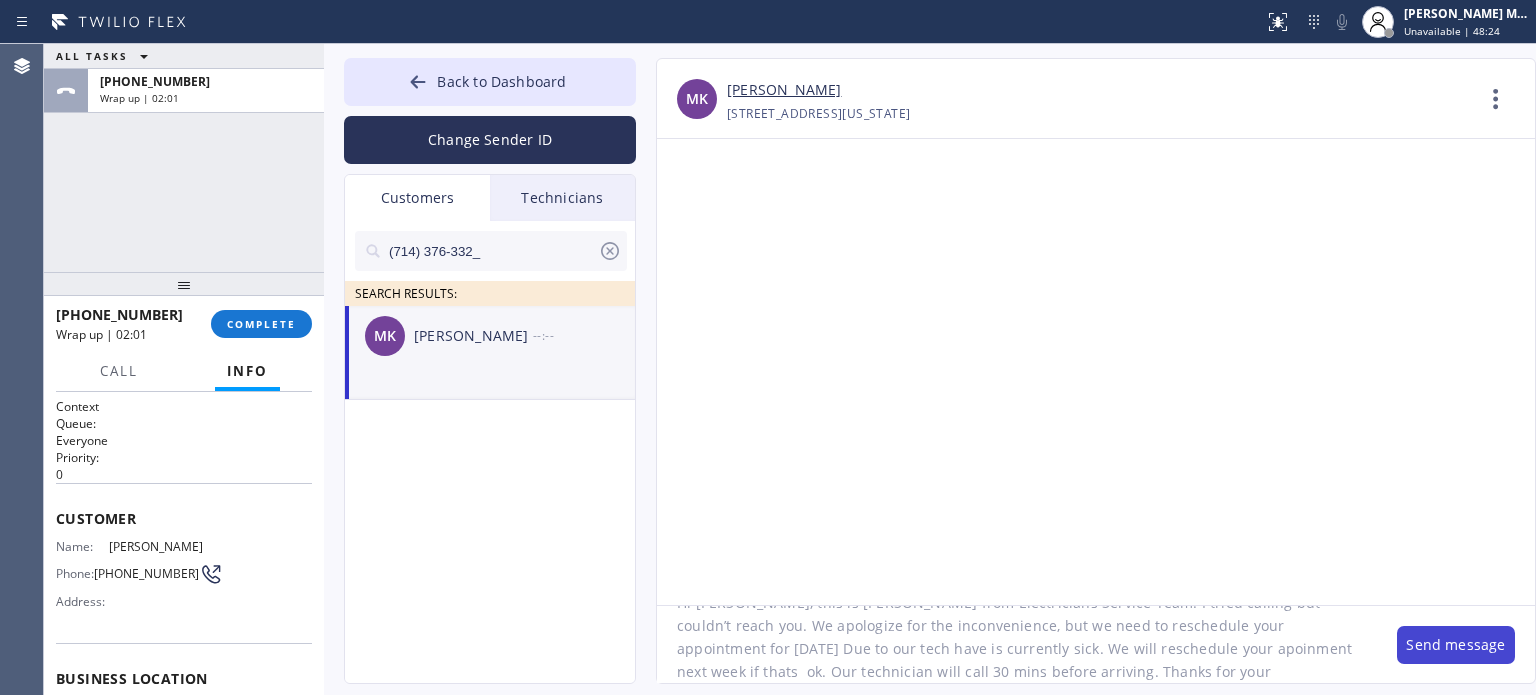 type on "Hi [PERSON_NAME], this is [PERSON_NAME] from Electricians Service Team. I tried calling but couldn’t reach you. We apologize for the inconvenience, but we need to reschedule your appointment for [DATE] Due to our tech have is currently sick. We will reschedule your apoinment next week if thats  ok. Our technician will call 30 mins before arriving. Thanks for your understanding." 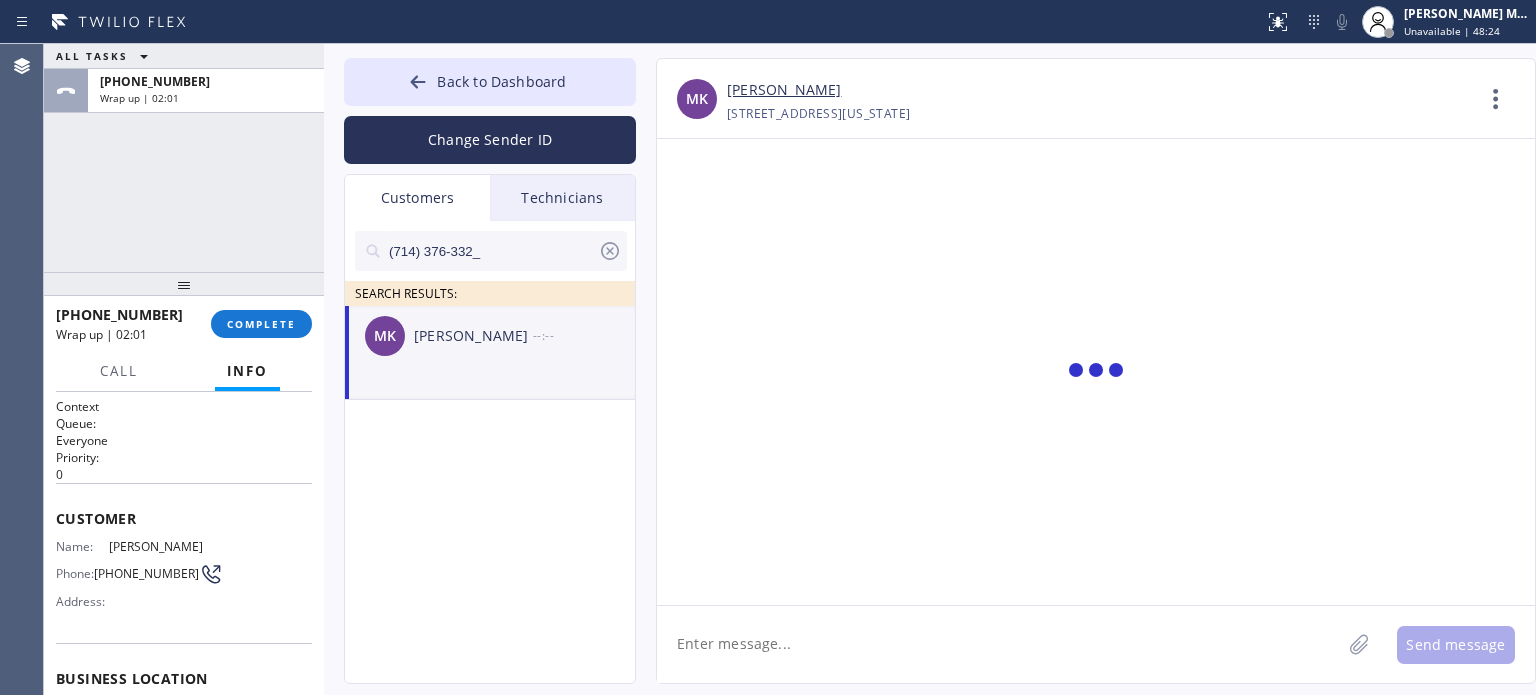 scroll, scrollTop: 0, scrollLeft: 0, axis: both 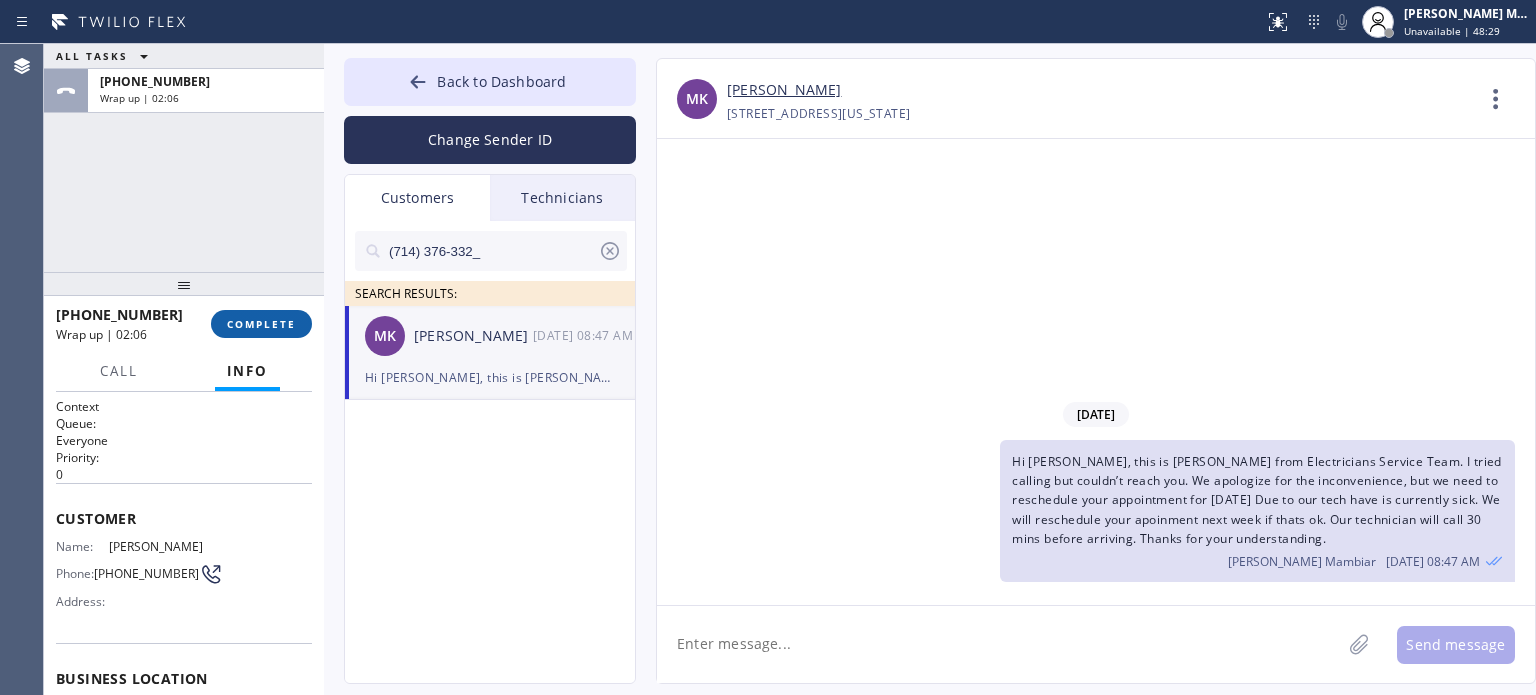 click on "COMPLETE" at bounding box center (261, 324) 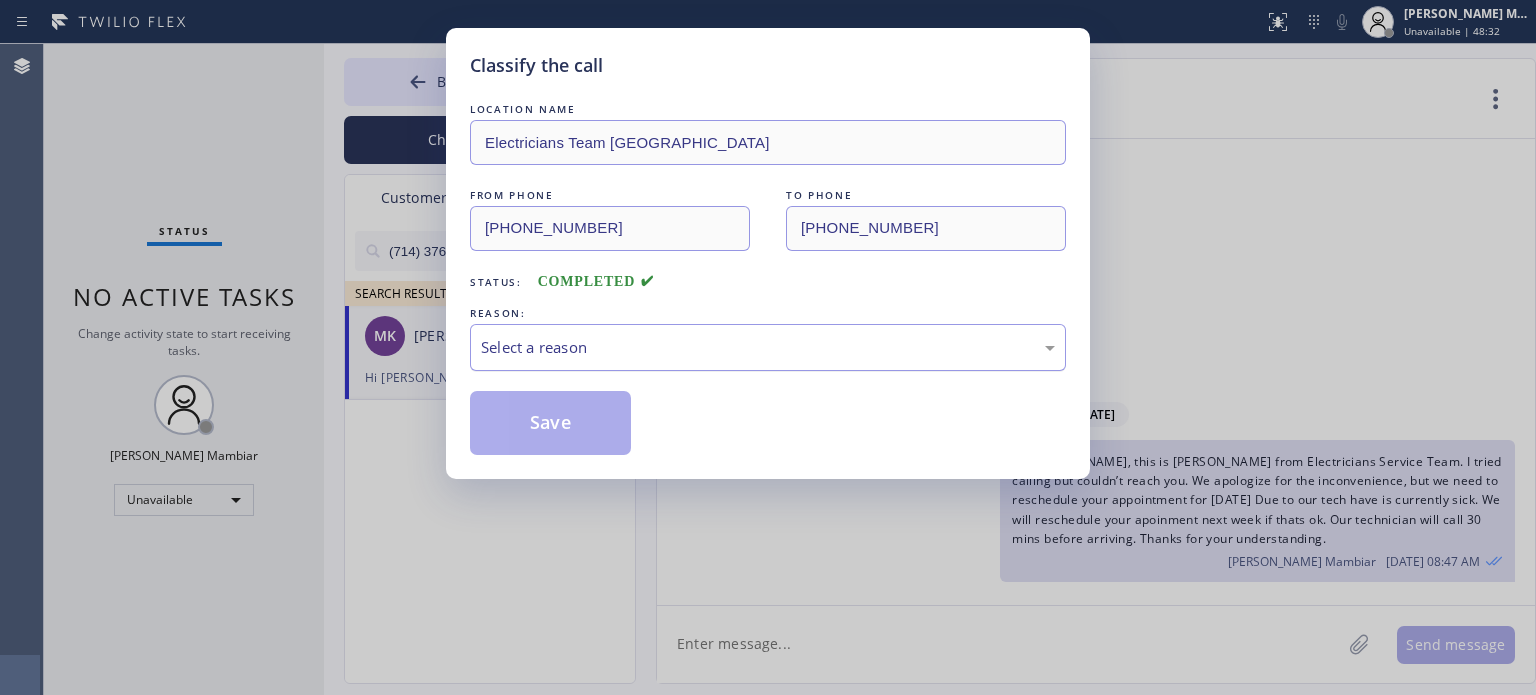 click on "Select a reason" at bounding box center (768, 347) 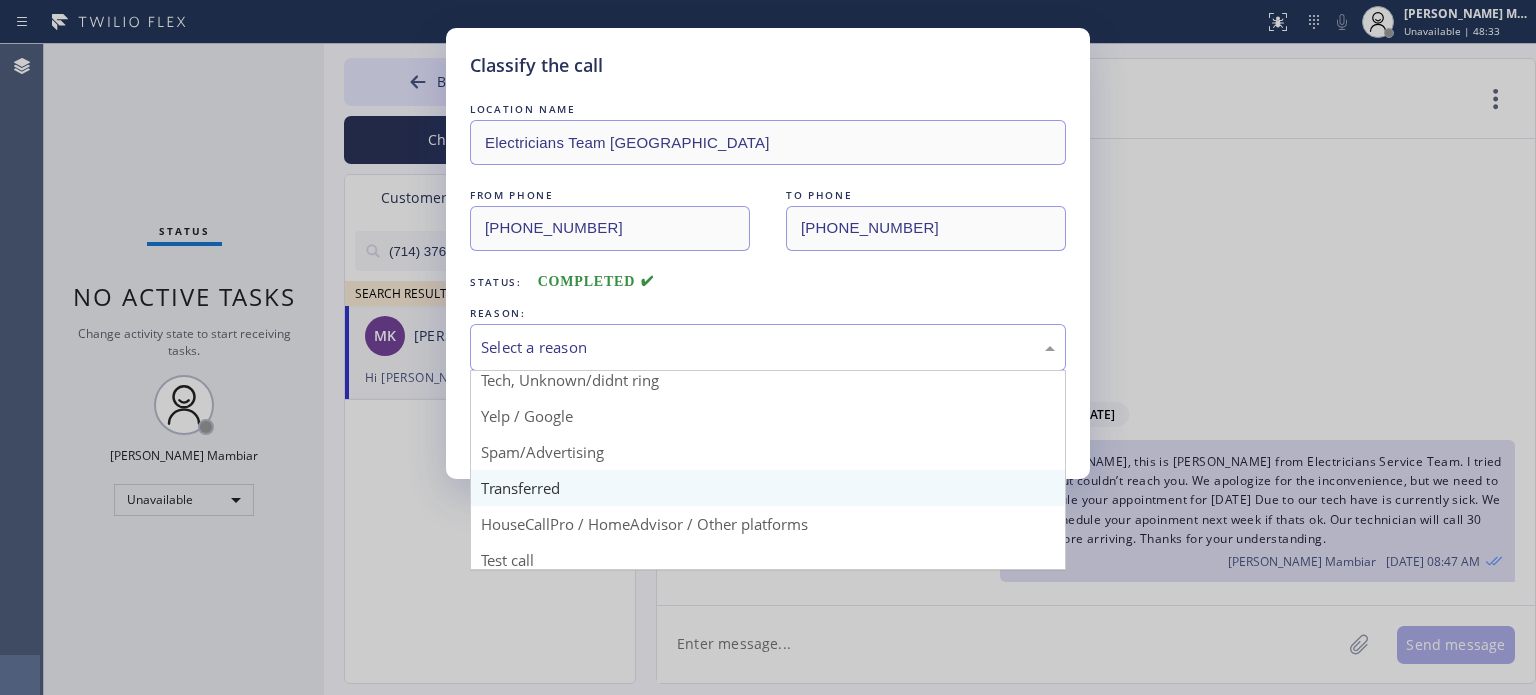 scroll, scrollTop: 125, scrollLeft: 0, axis: vertical 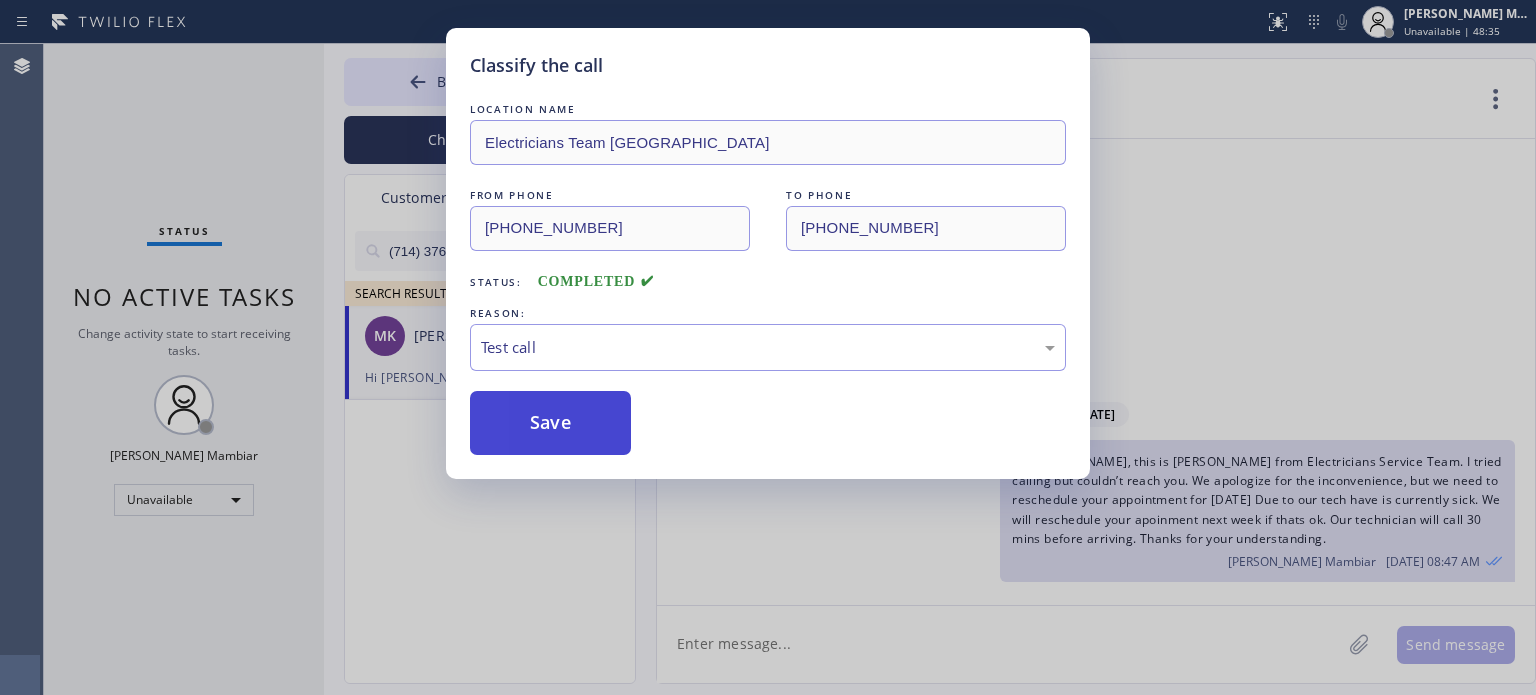 click on "Save" at bounding box center [550, 423] 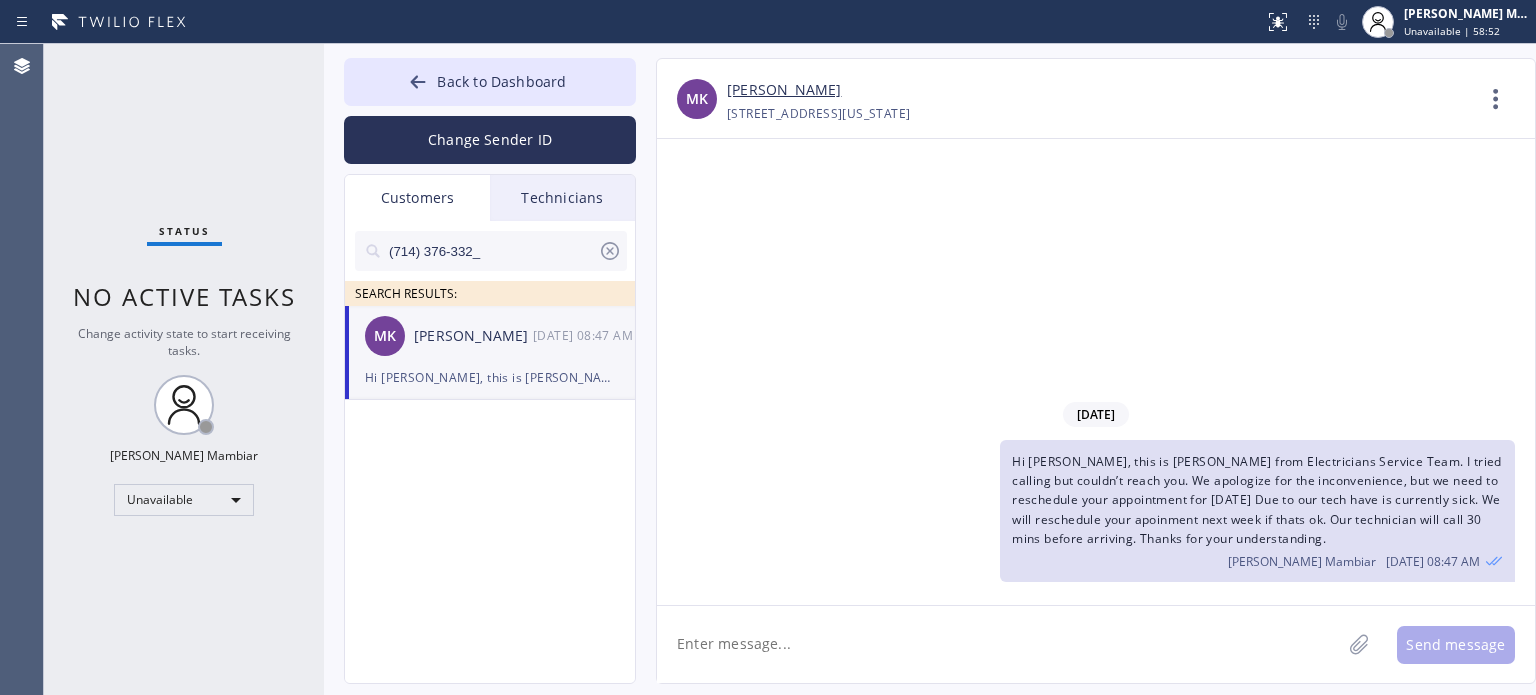 click on "Technicians" at bounding box center (562, 198) 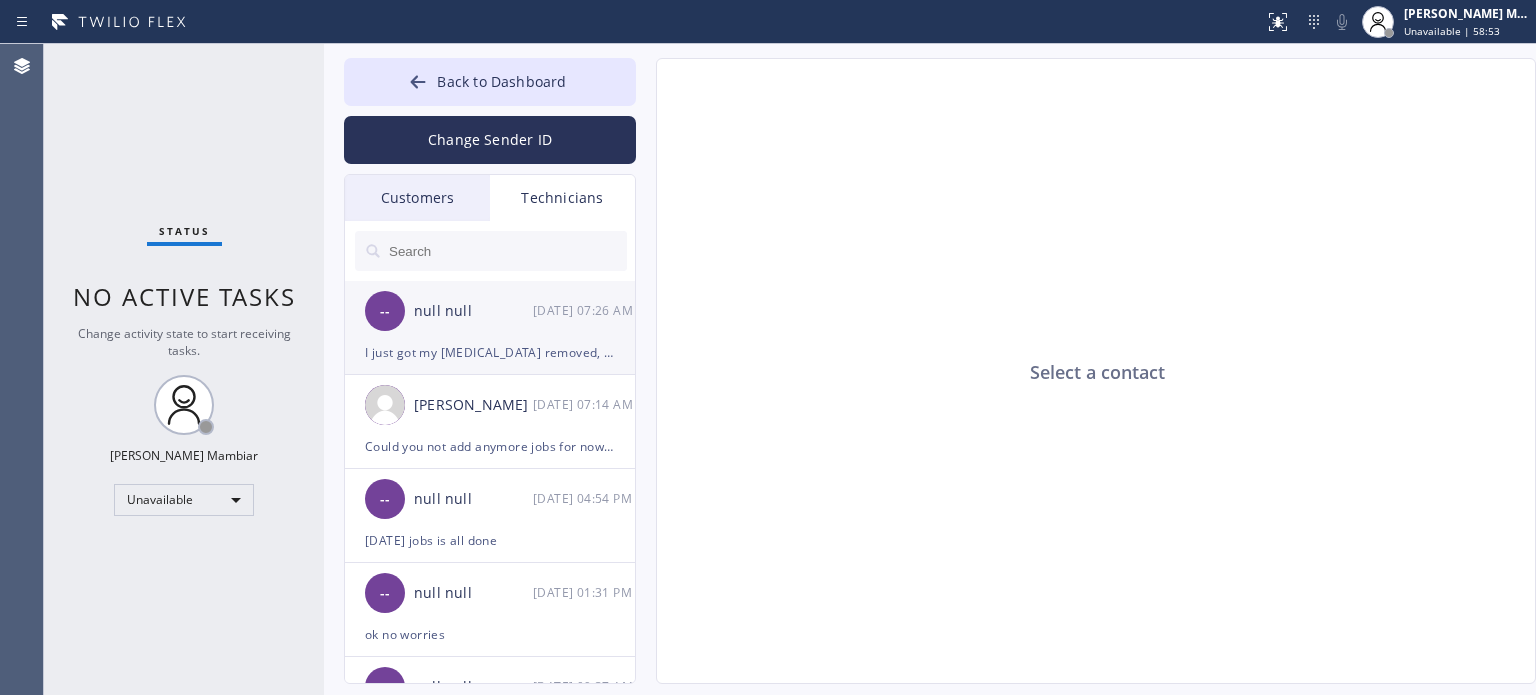 click on "I just got my [MEDICAL_DATA] removed, and I am out of work until next week
I'm sorry" at bounding box center (490, 352) 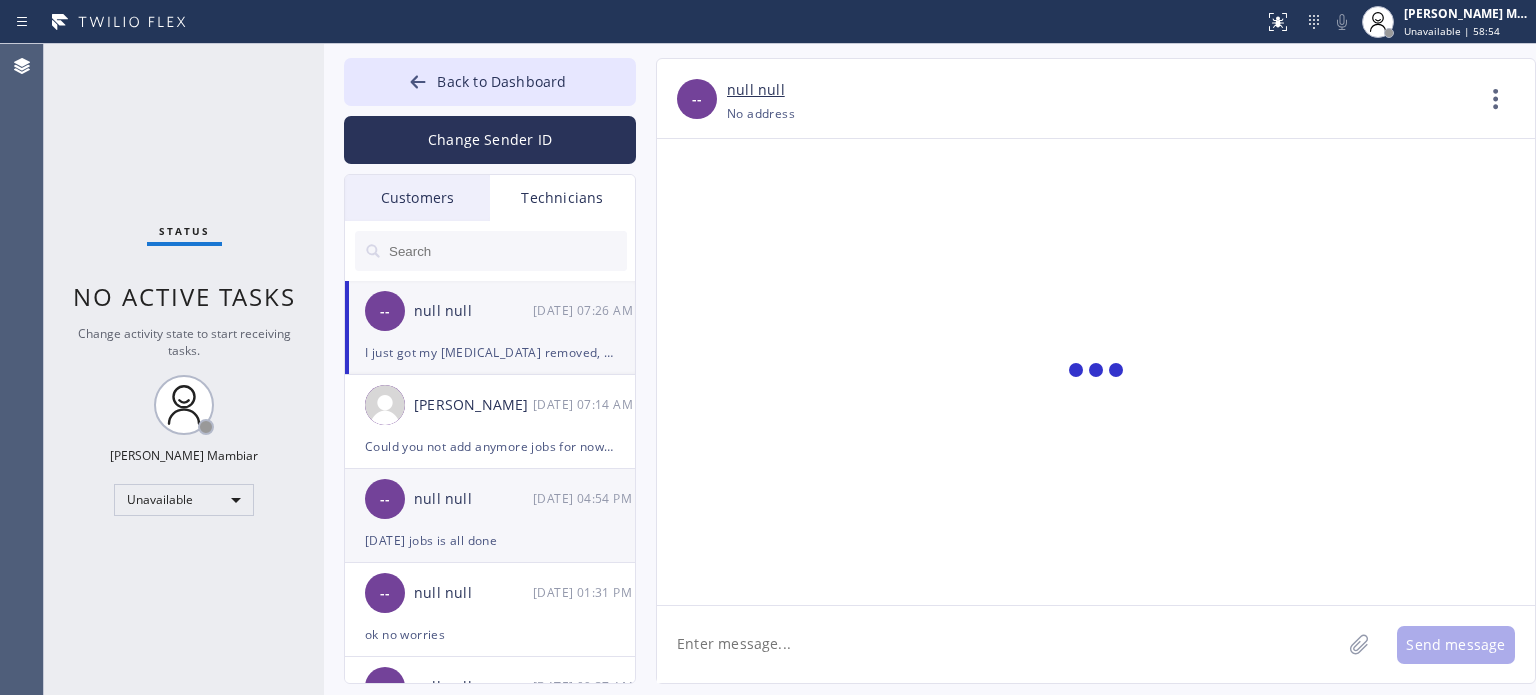 scroll, scrollTop: 416, scrollLeft: 0, axis: vertical 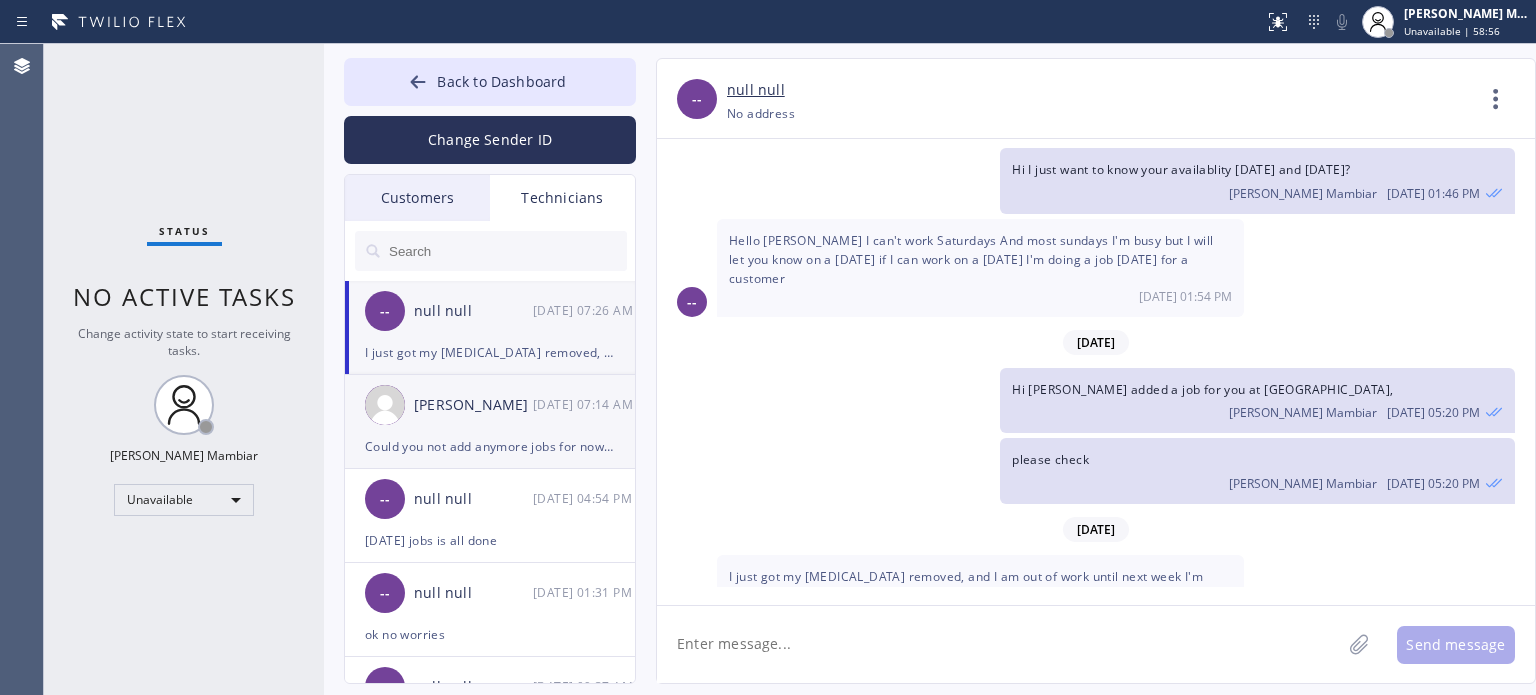 click on "[PERSON_NAME] [DATE] 07:14 AM" at bounding box center (491, 405) 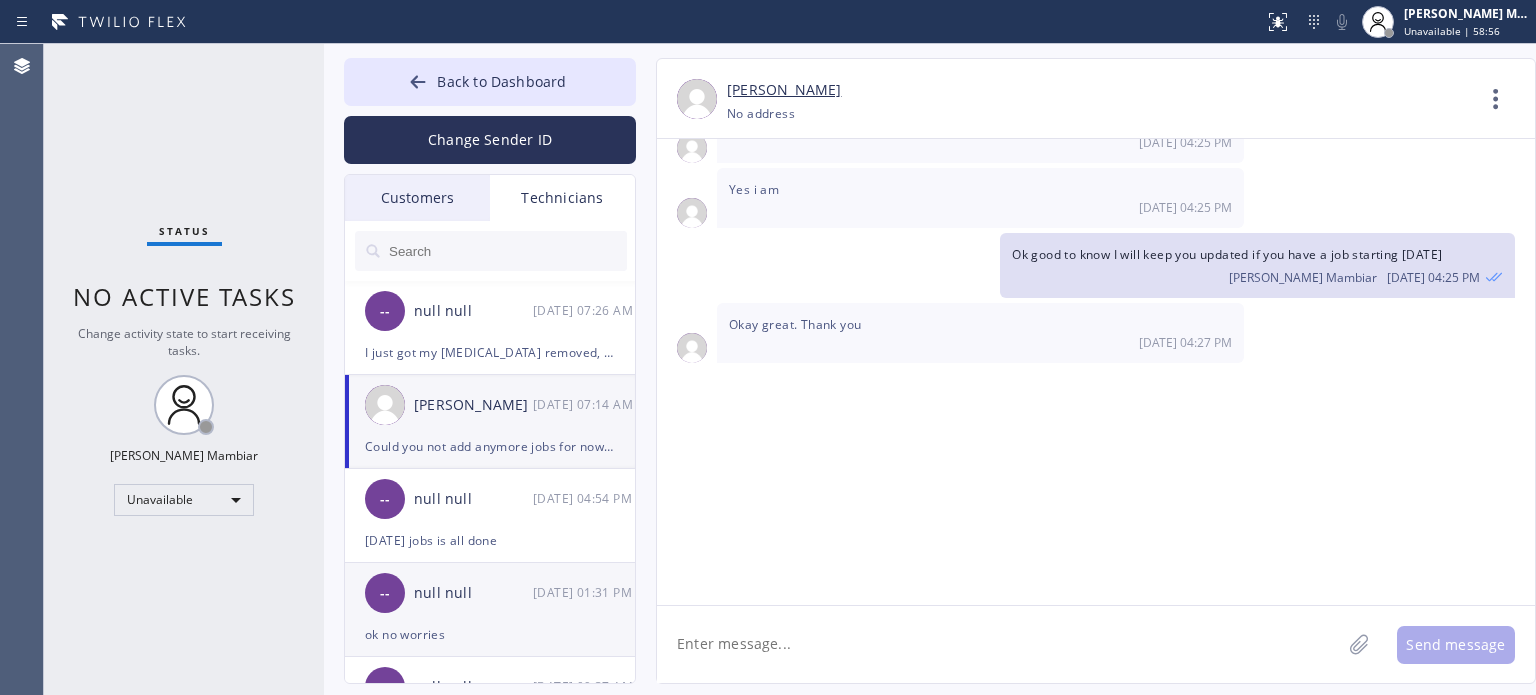 scroll, scrollTop: 3052, scrollLeft: 0, axis: vertical 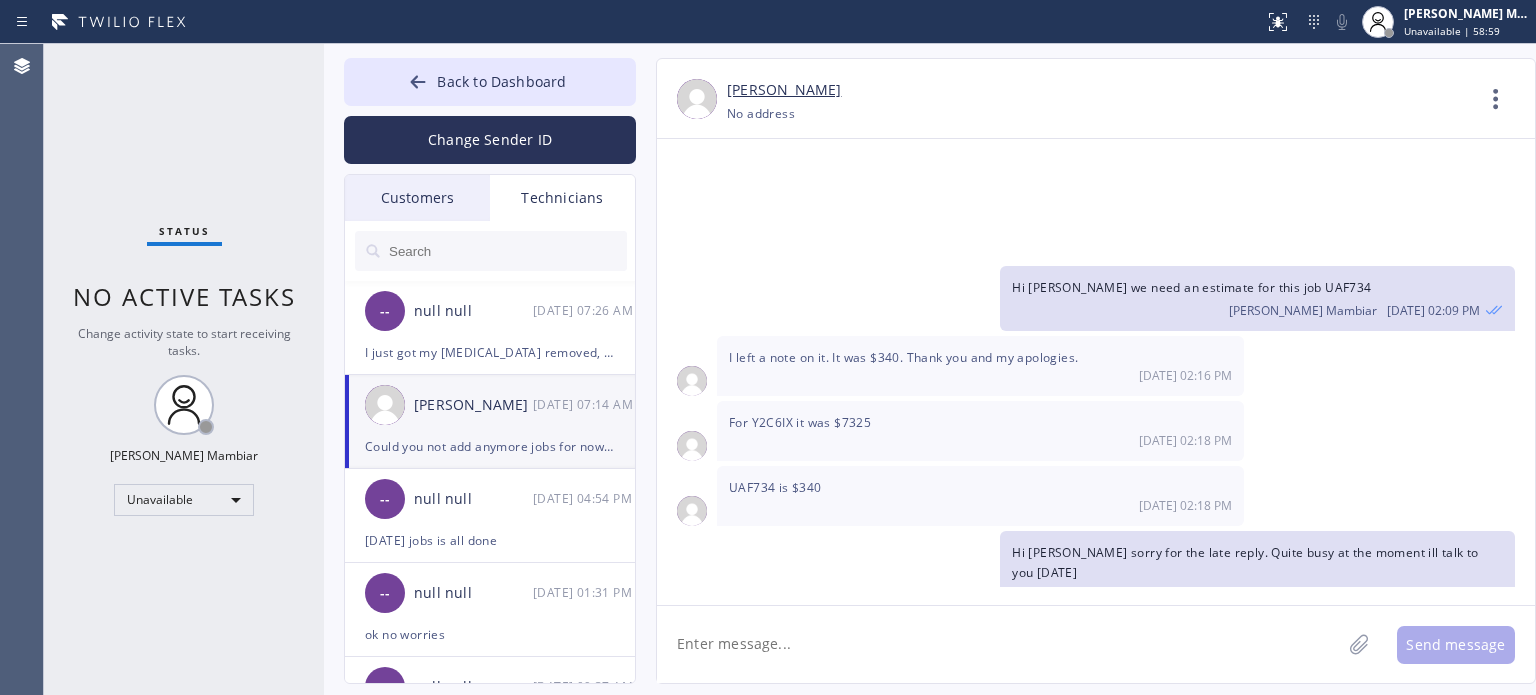 click at bounding box center [507, 251] 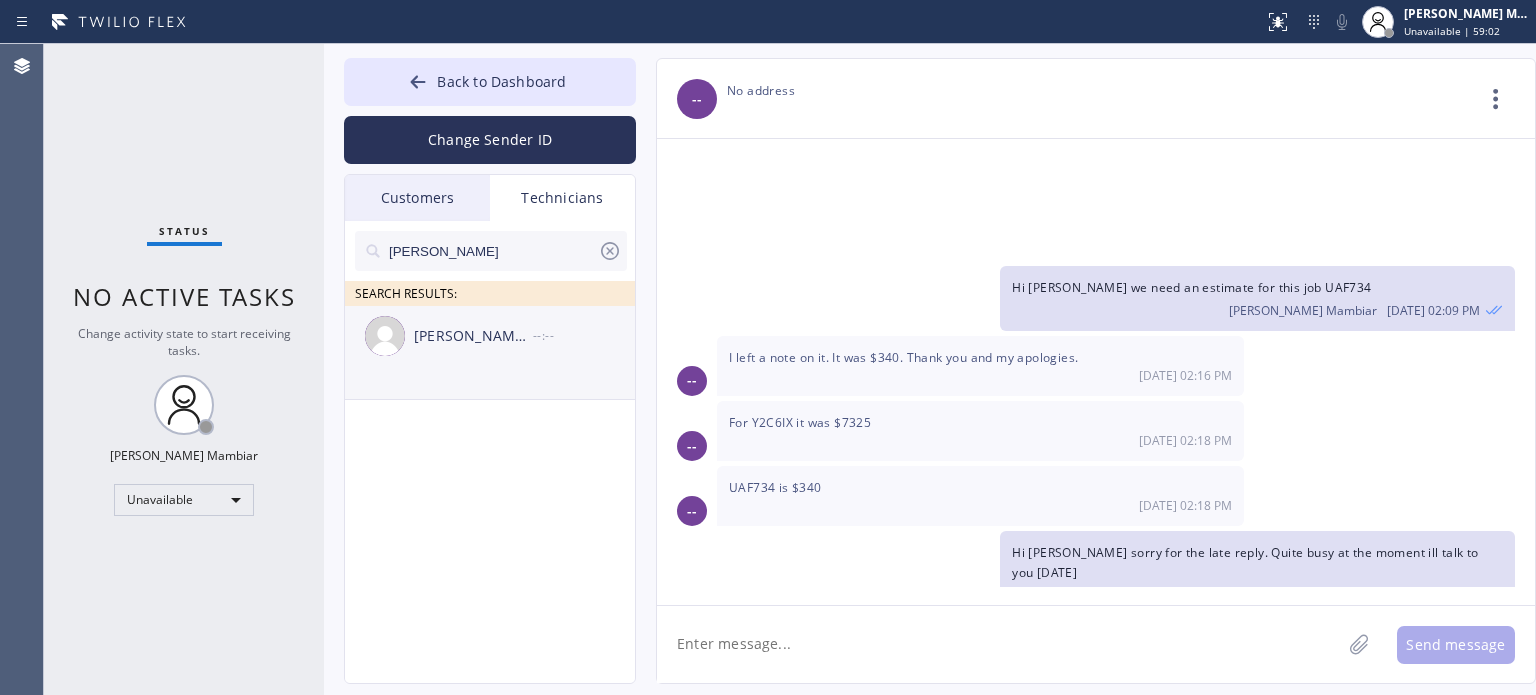 type on "[PERSON_NAME]" 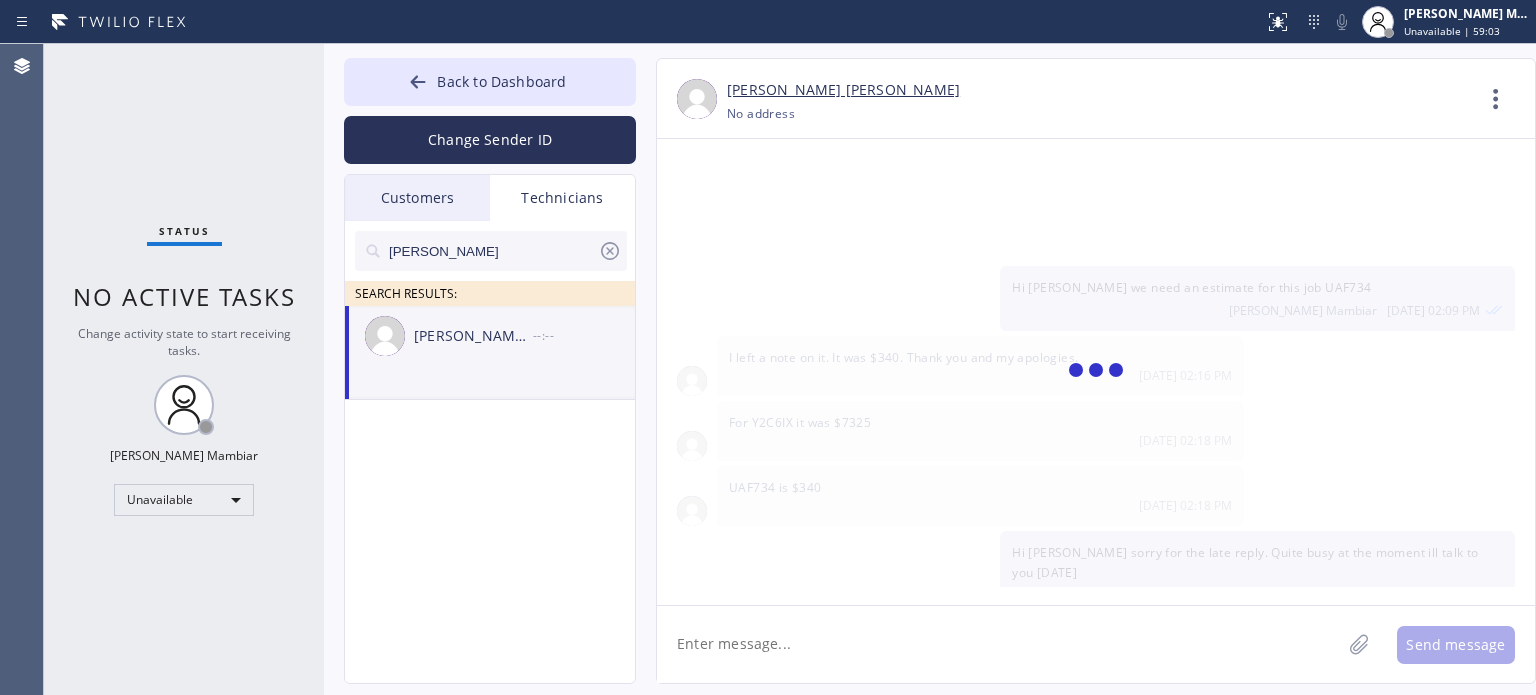 scroll, scrollTop: 4092, scrollLeft: 0, axis: vertical 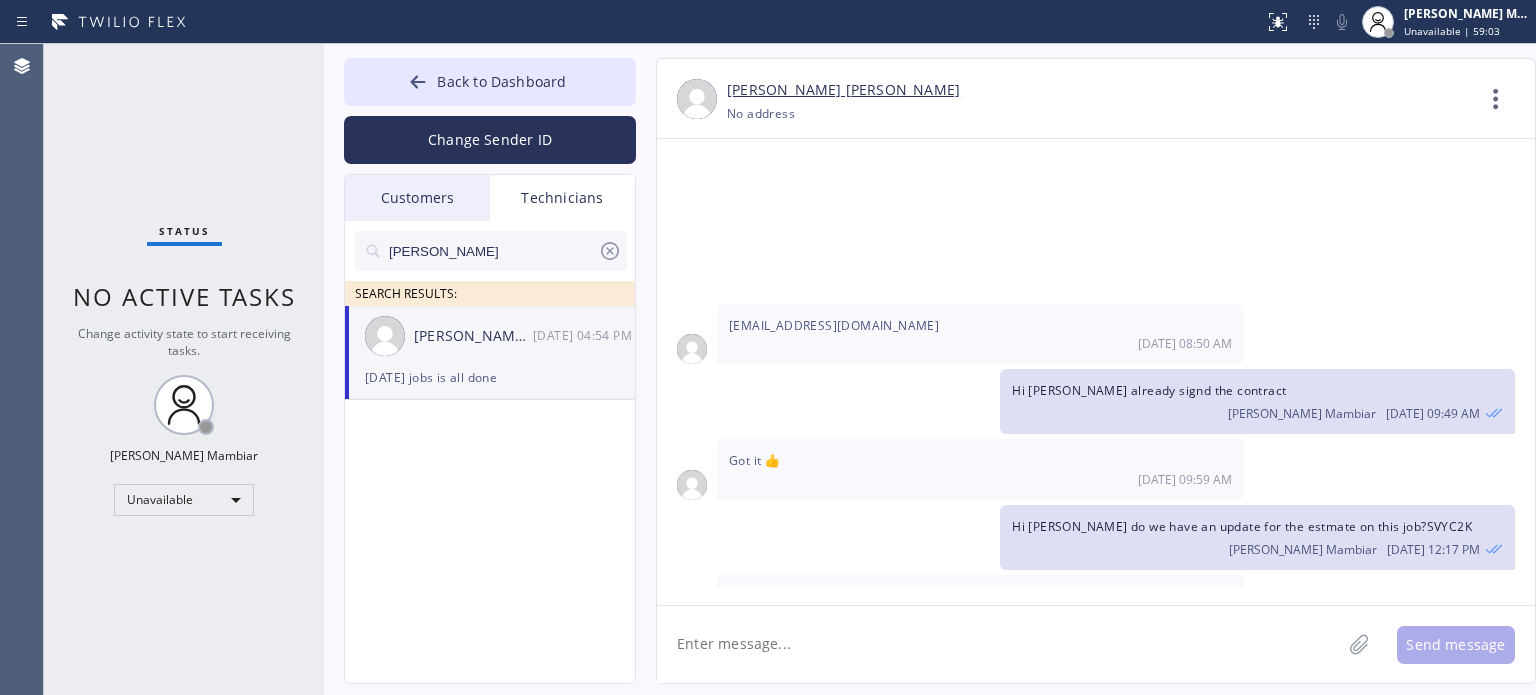 click 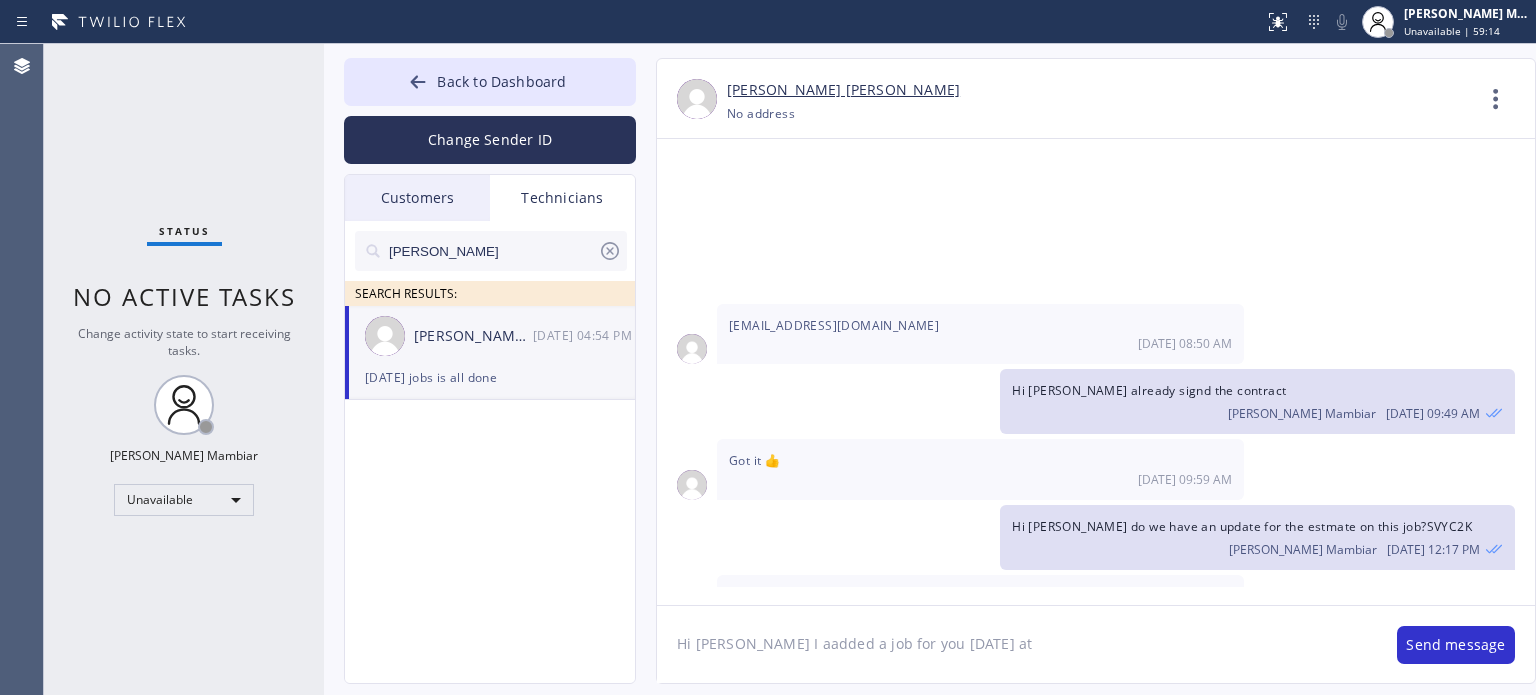 click on "Hi [PERSON_NAME] I aadded a job for you [DATE] at" 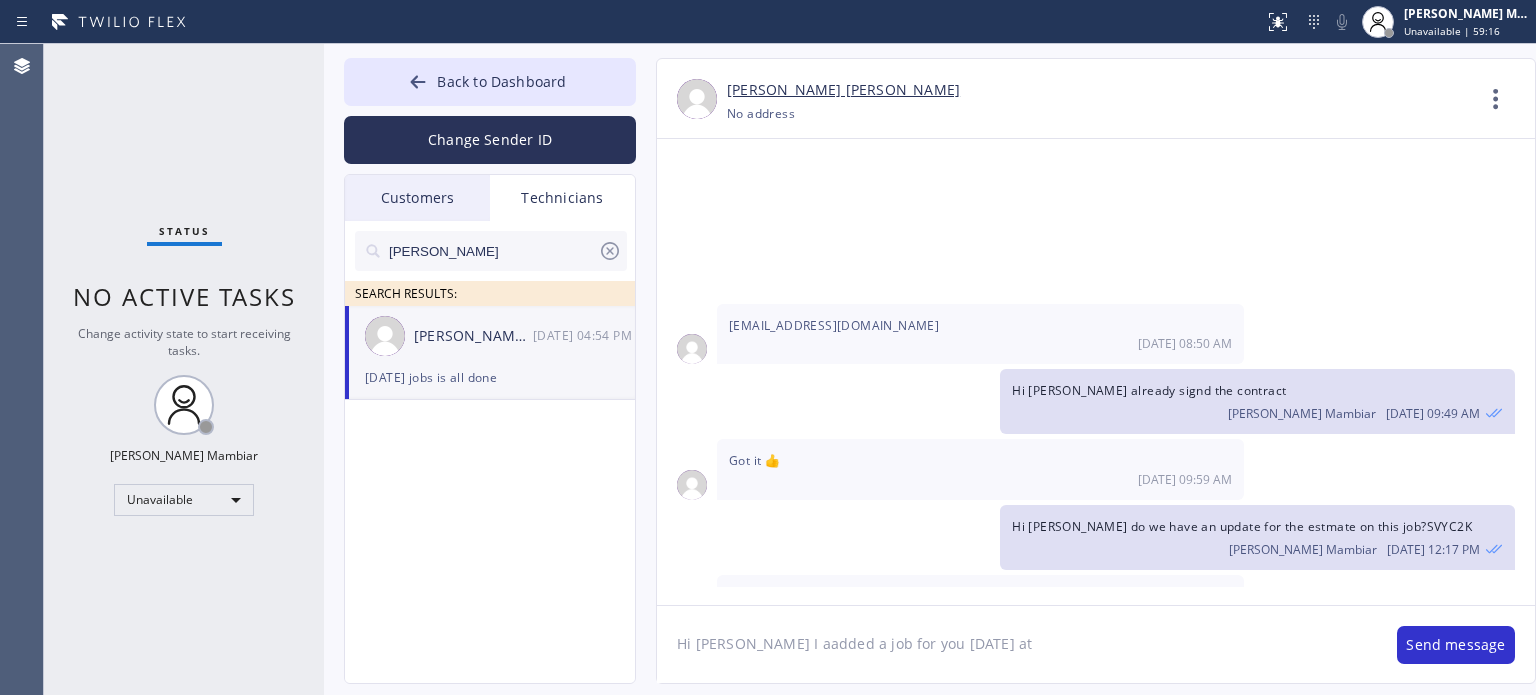 paste on "[GEOGRAPHIC_DATA]" 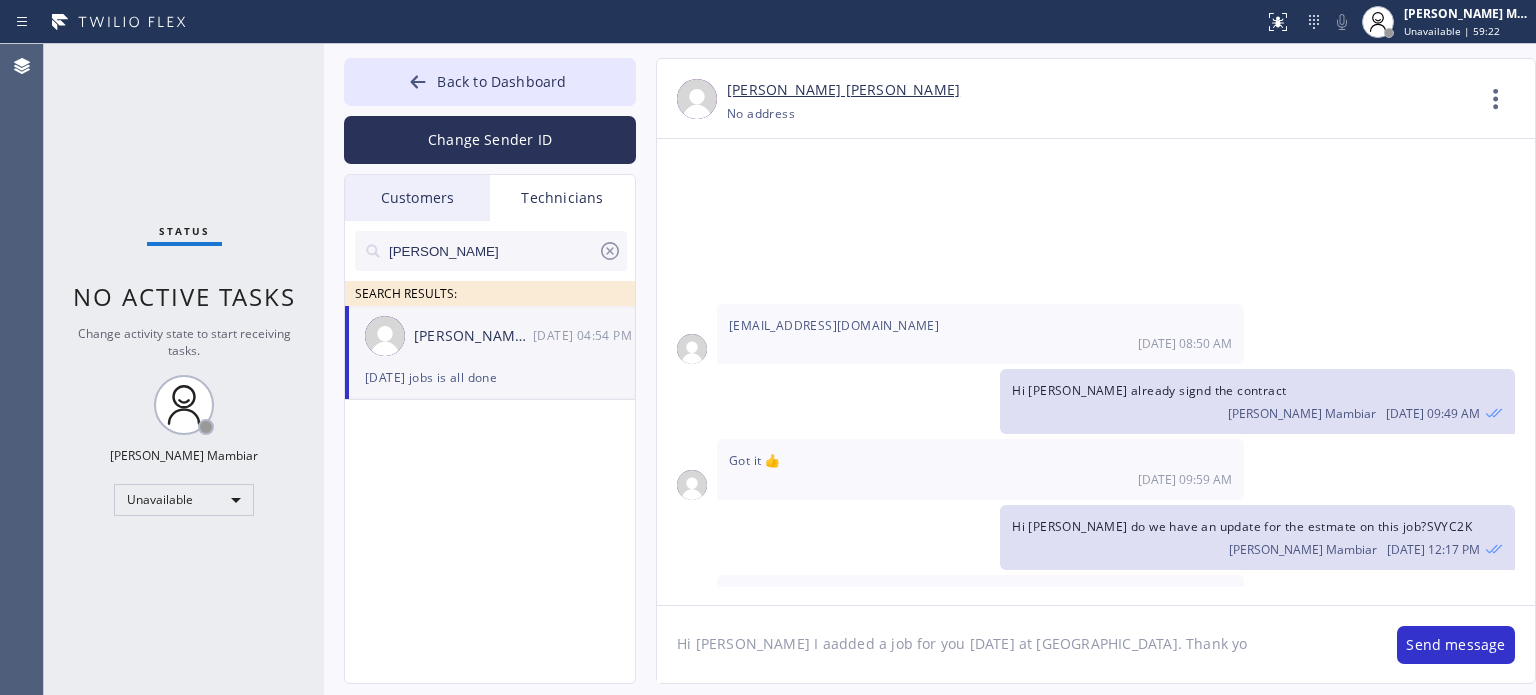 type on "Hi [PERSON_NAME] I aadded a job for you [DATE] at [GEOGRAPHIC_DATA]. Thank you" 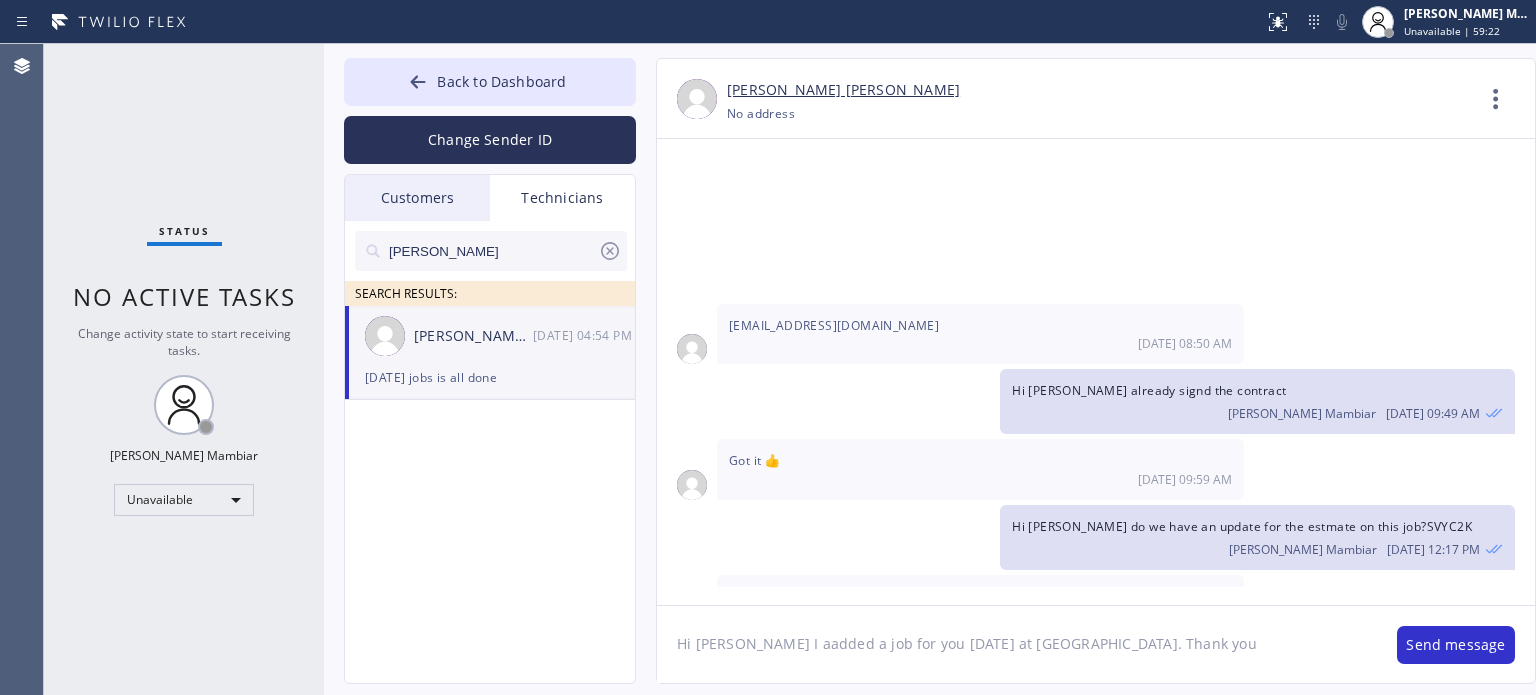type 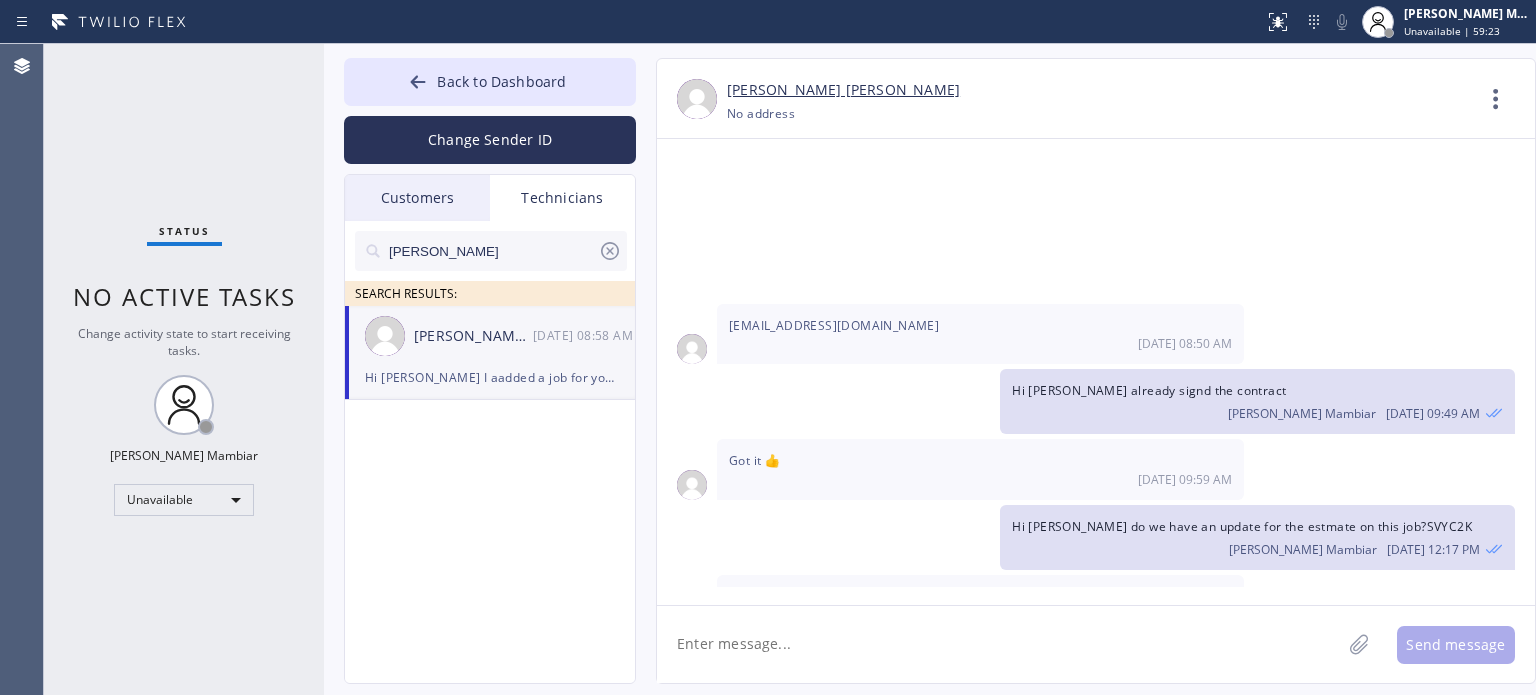 scroll, scrollTop: 4207, scrollLeft: 0, axis: vertical 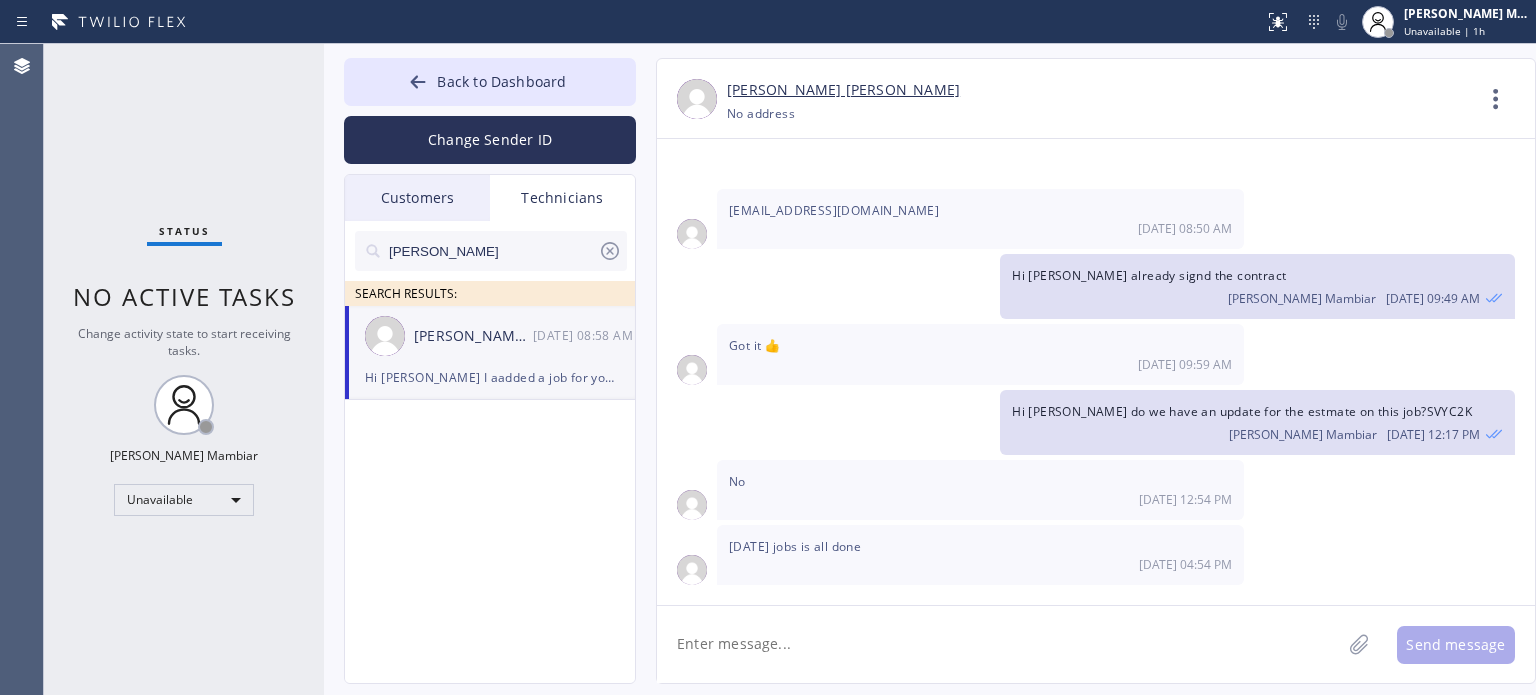 click 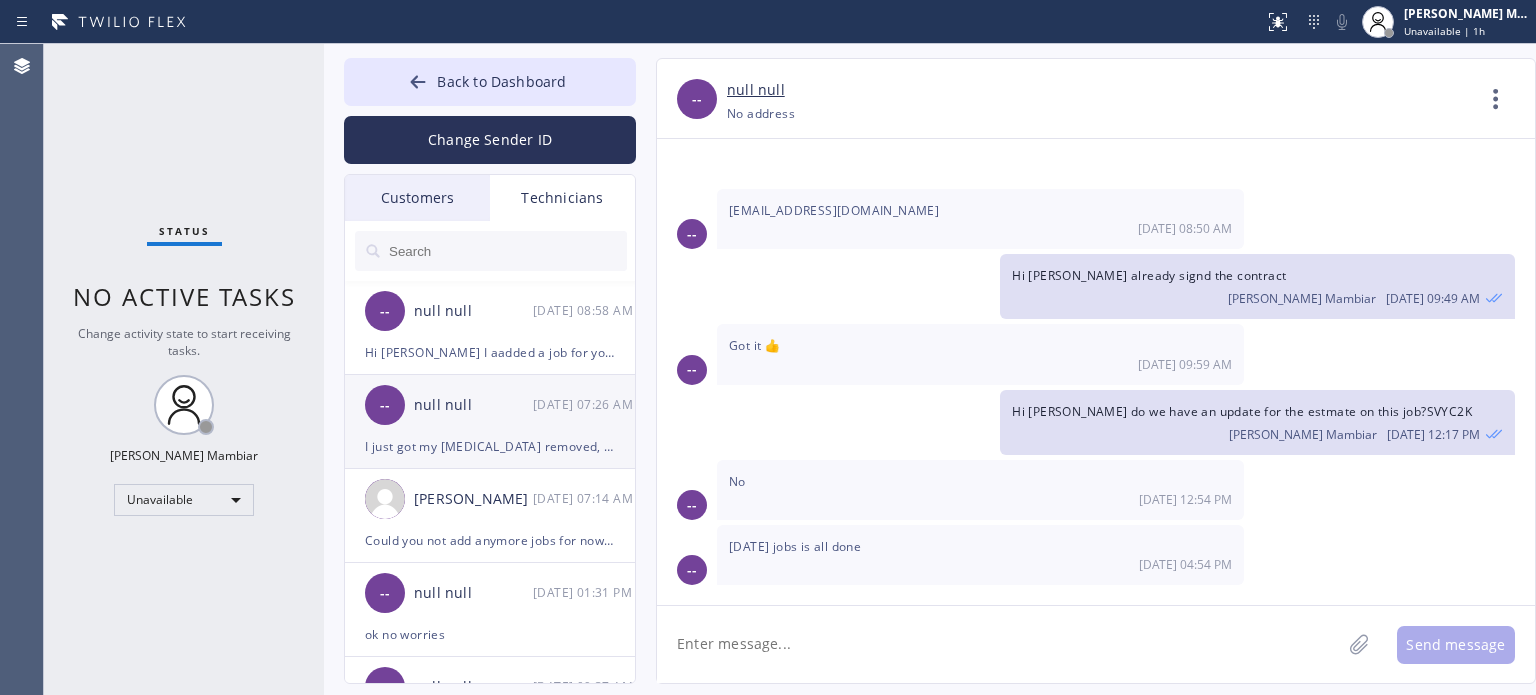 click on "I just got my [MEDICAL_DATA] removed, and I am out of work until next week
I'm sorry" at bounding box center [490, 446] 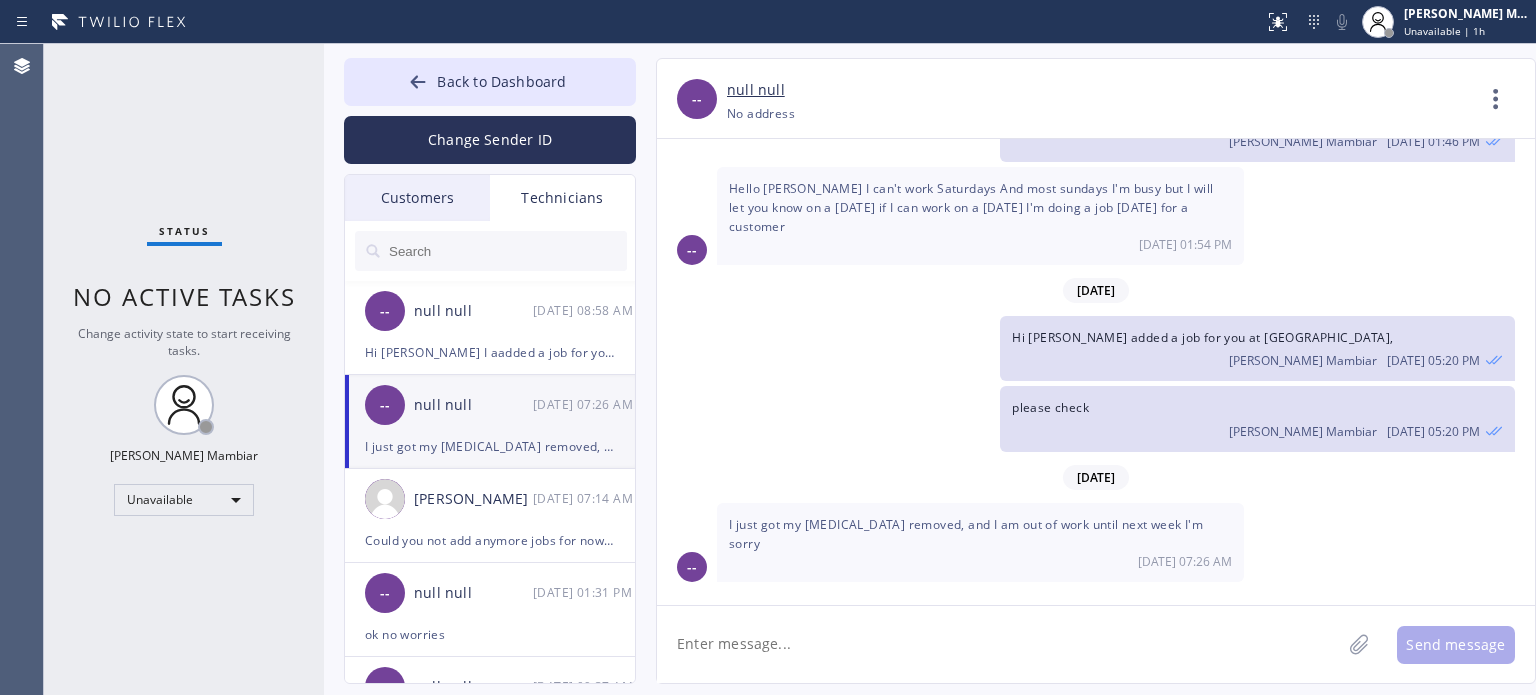 scroll, scrollTop: 416, scrollLeft: 0, axis: vertical 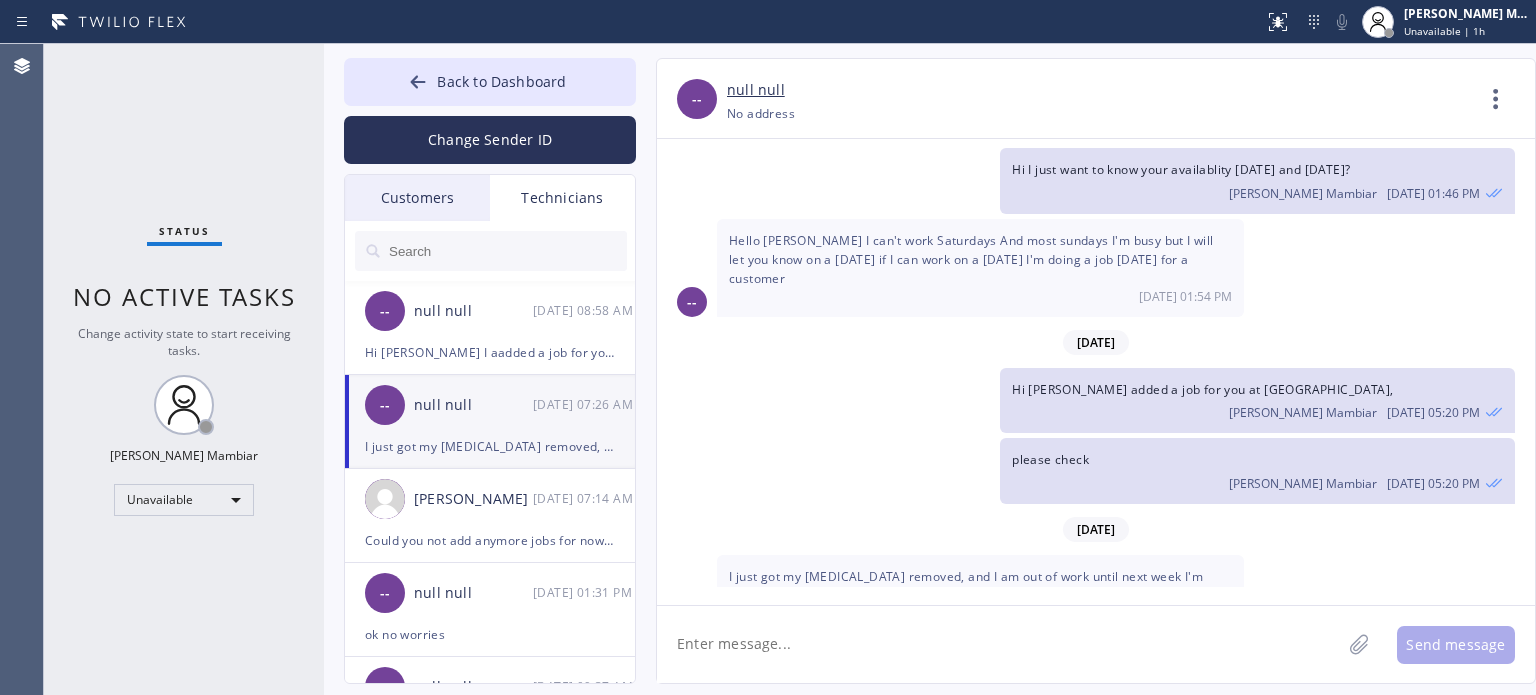 click 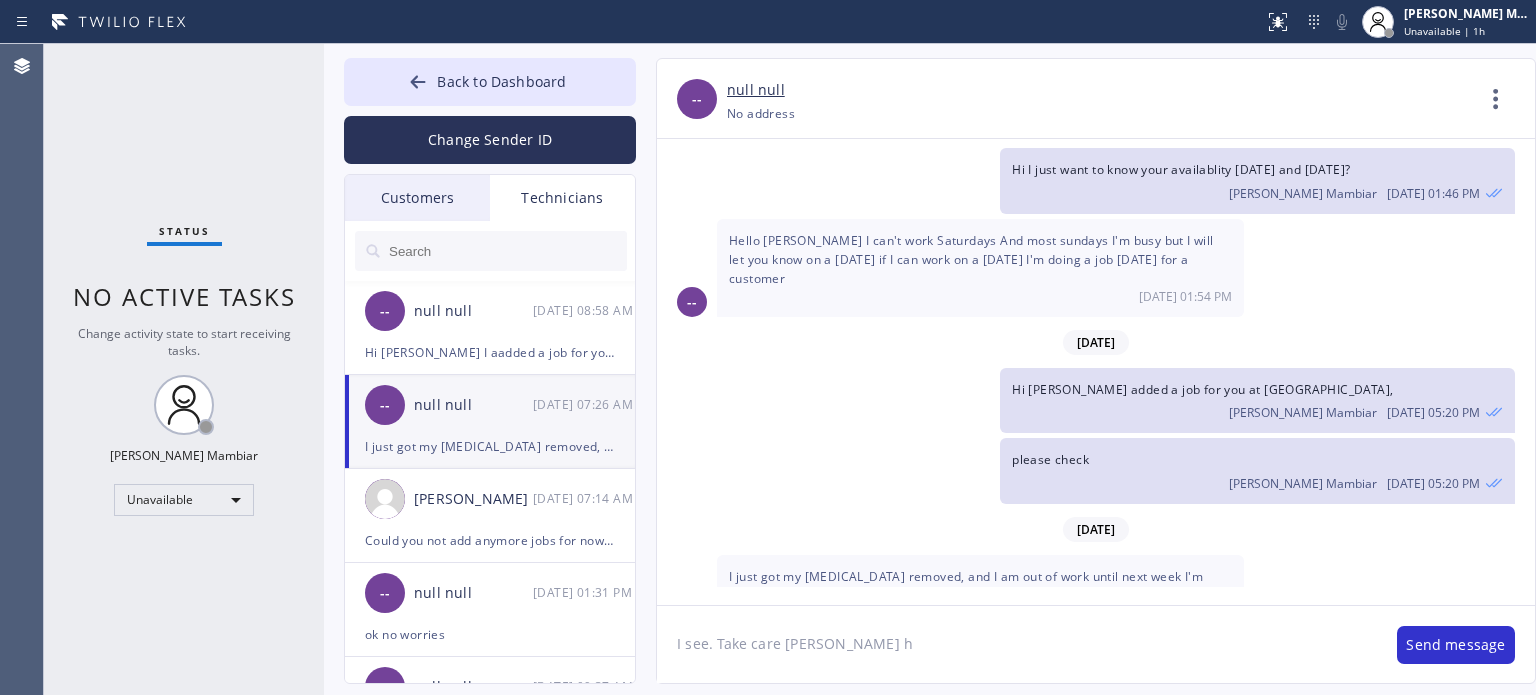 click on "-- Hello [PERSON_NAME]
I can't work Saturdays
And most sundays I'm busy but I will let you know on a [DATE] if I can work on a [DATE]
I'm doing a job [DATE] for a customer [DATE] 01:54 PM" at bounding box center [1096, 268] 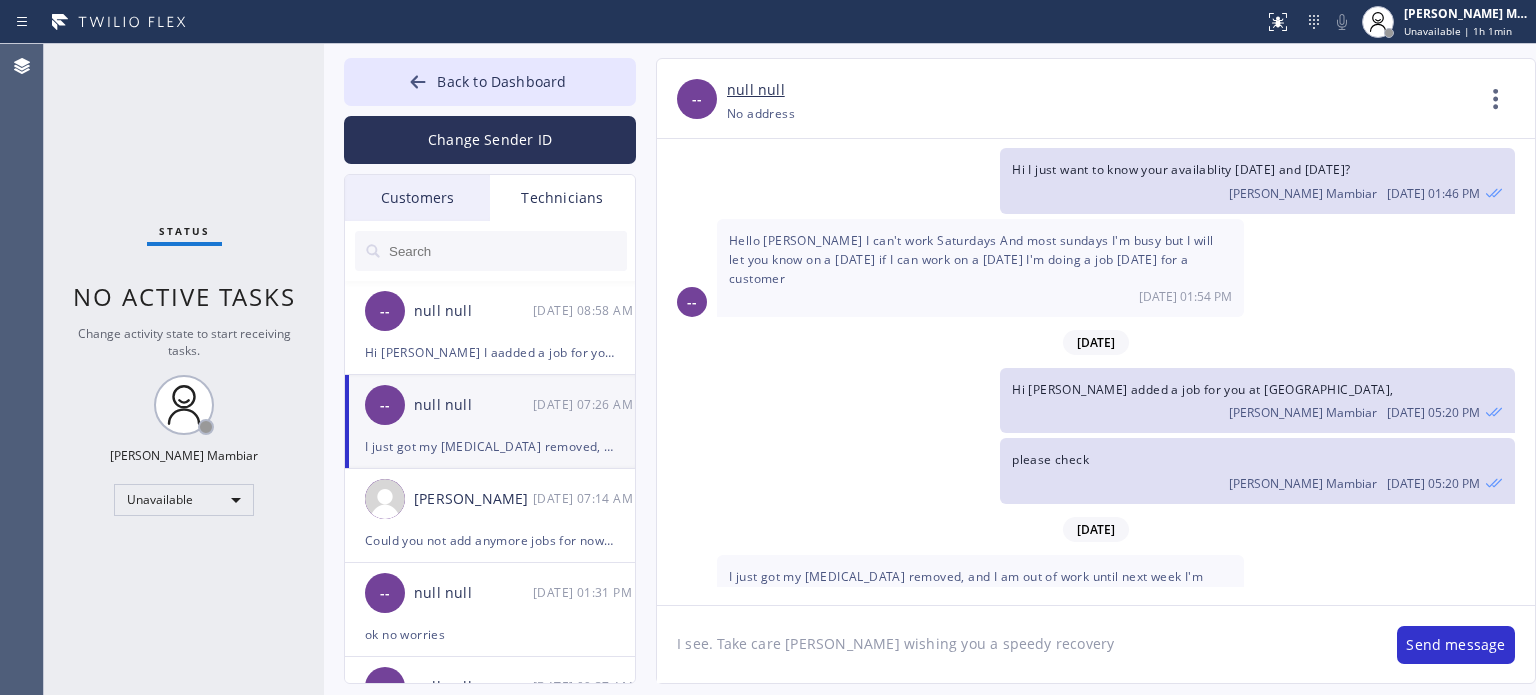 type on "I see. Take care [PERSON_NAME] wishing you a speedy recovery." 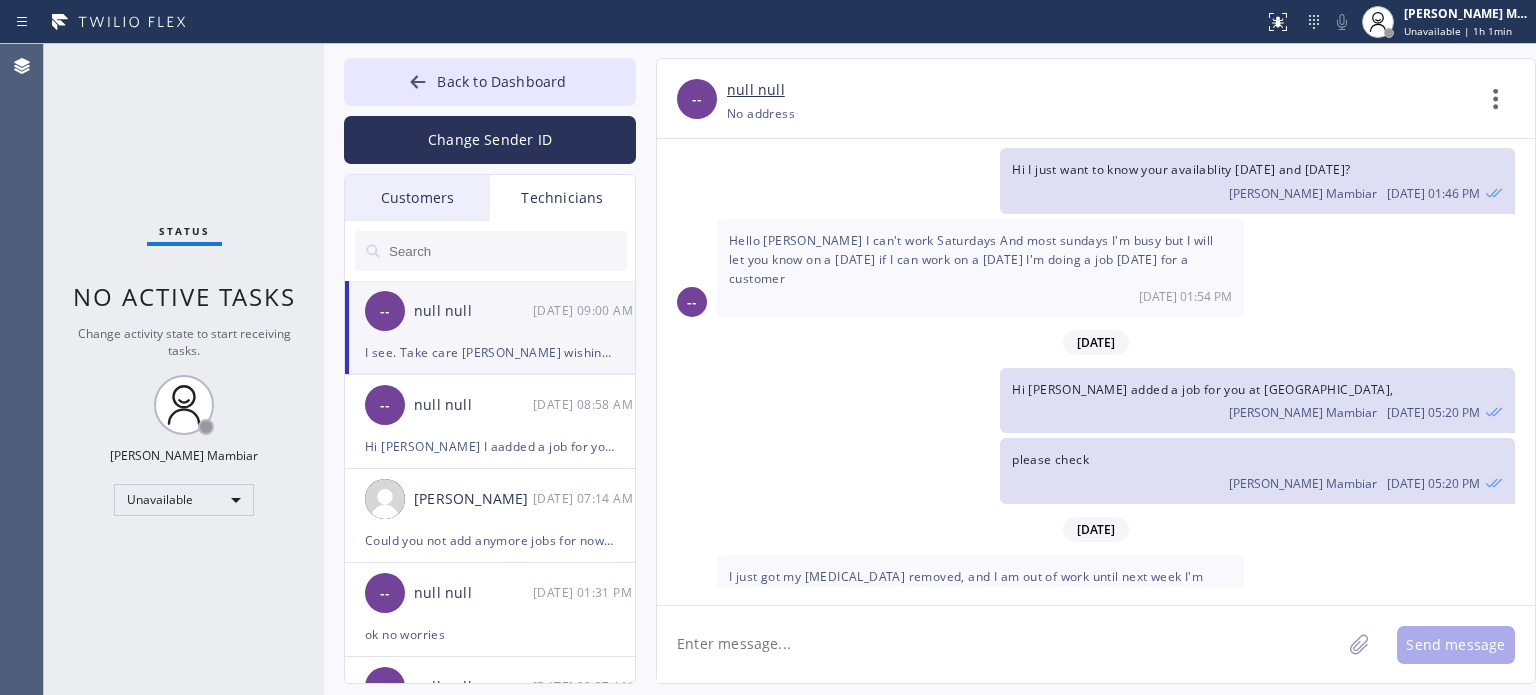 scroll, scrollTop: 486, scrollLeft: 0, axis: vertical 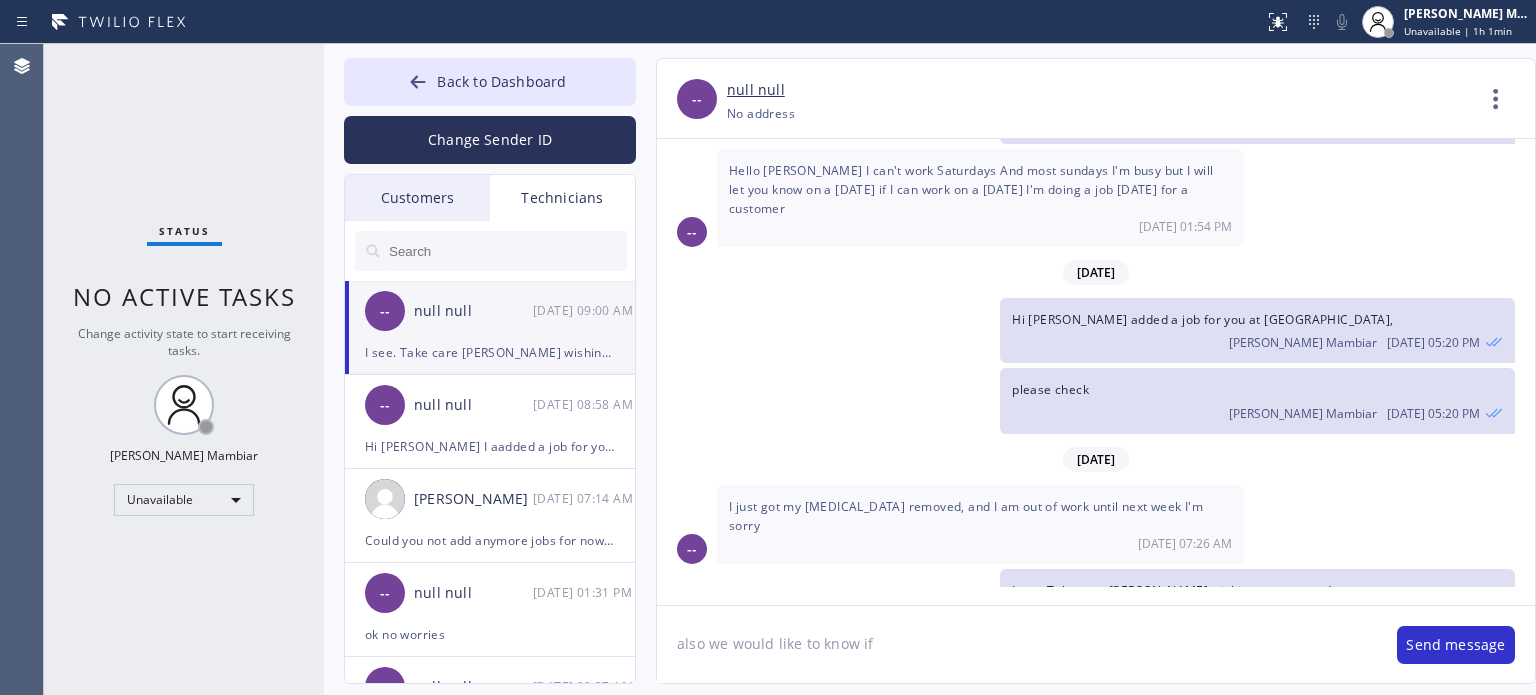 click on "also we would like to know if" 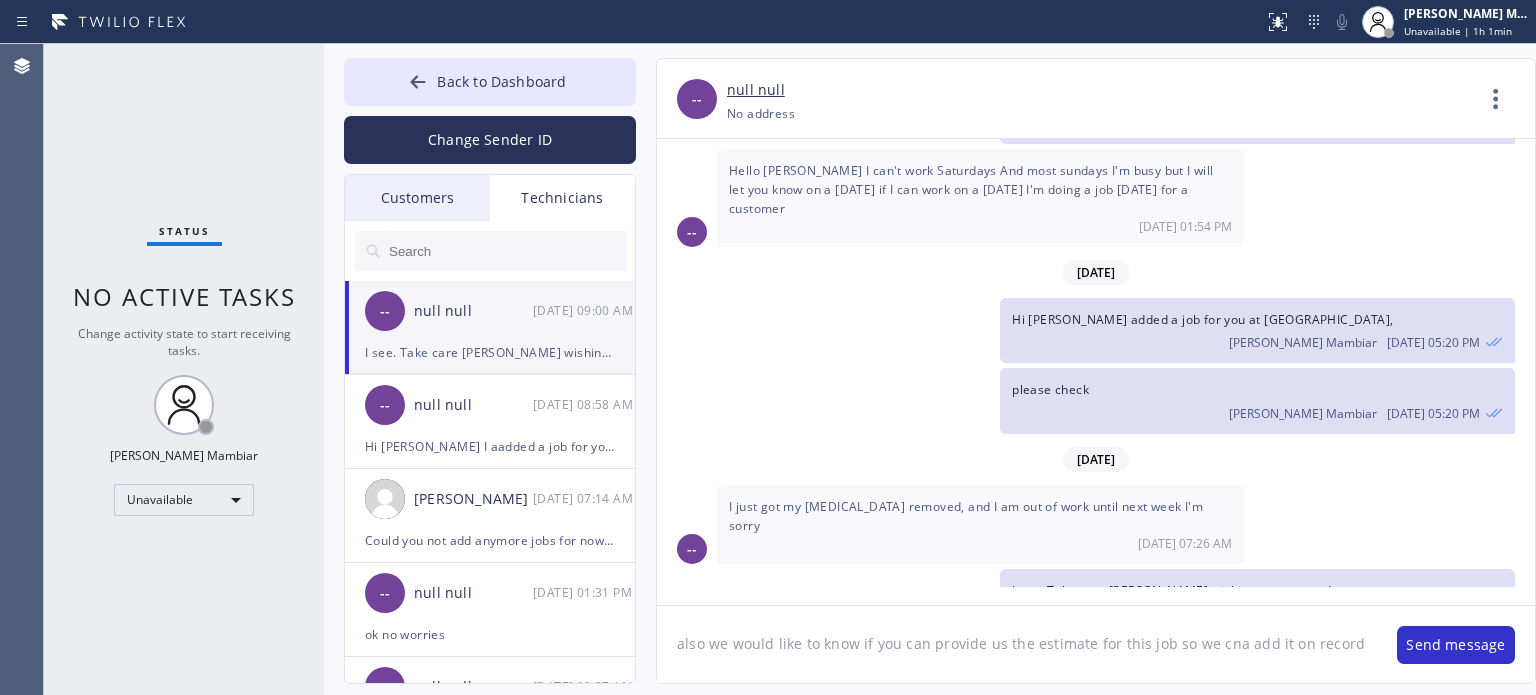 click on "also we would like to know if you can provide us the estimate for this job so we cna add it on record" 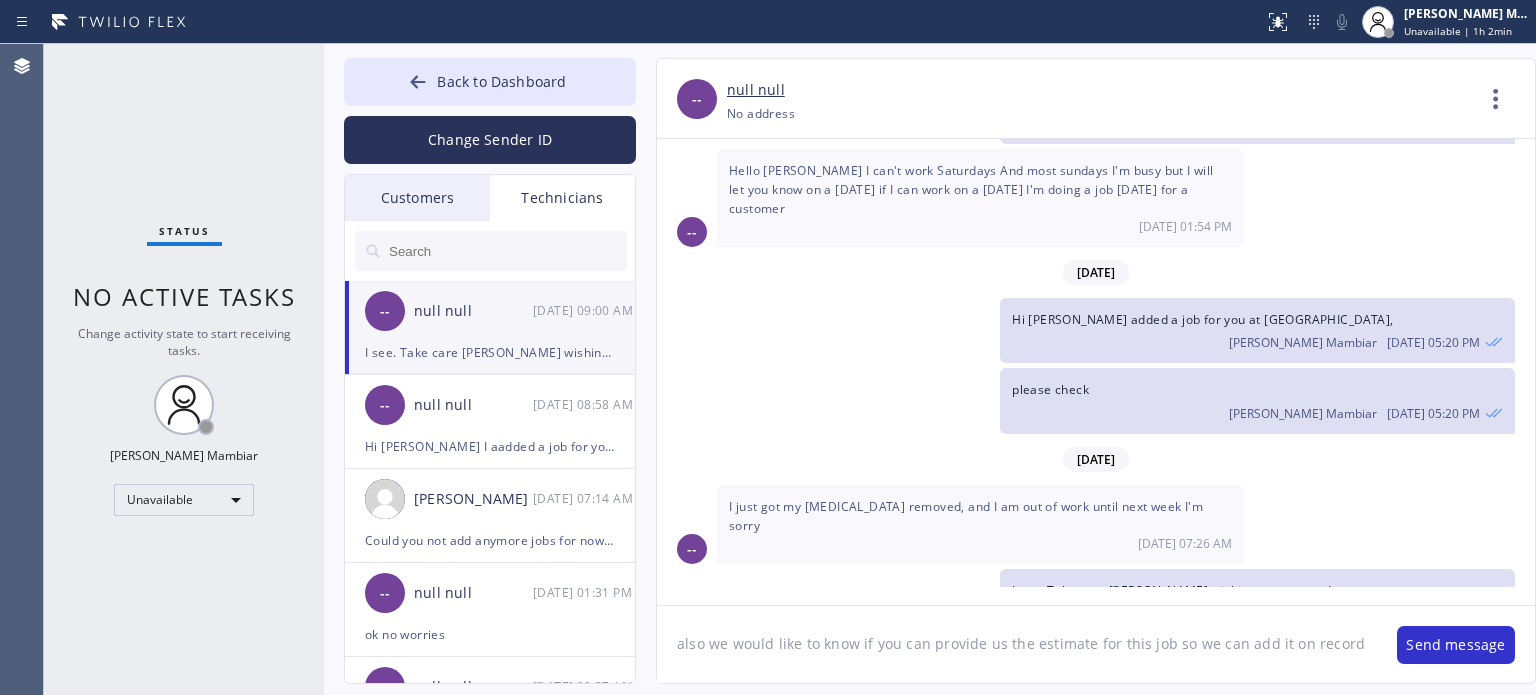 click on "also we would like to know if you can provide us the estimate for this job so we can add it on record" 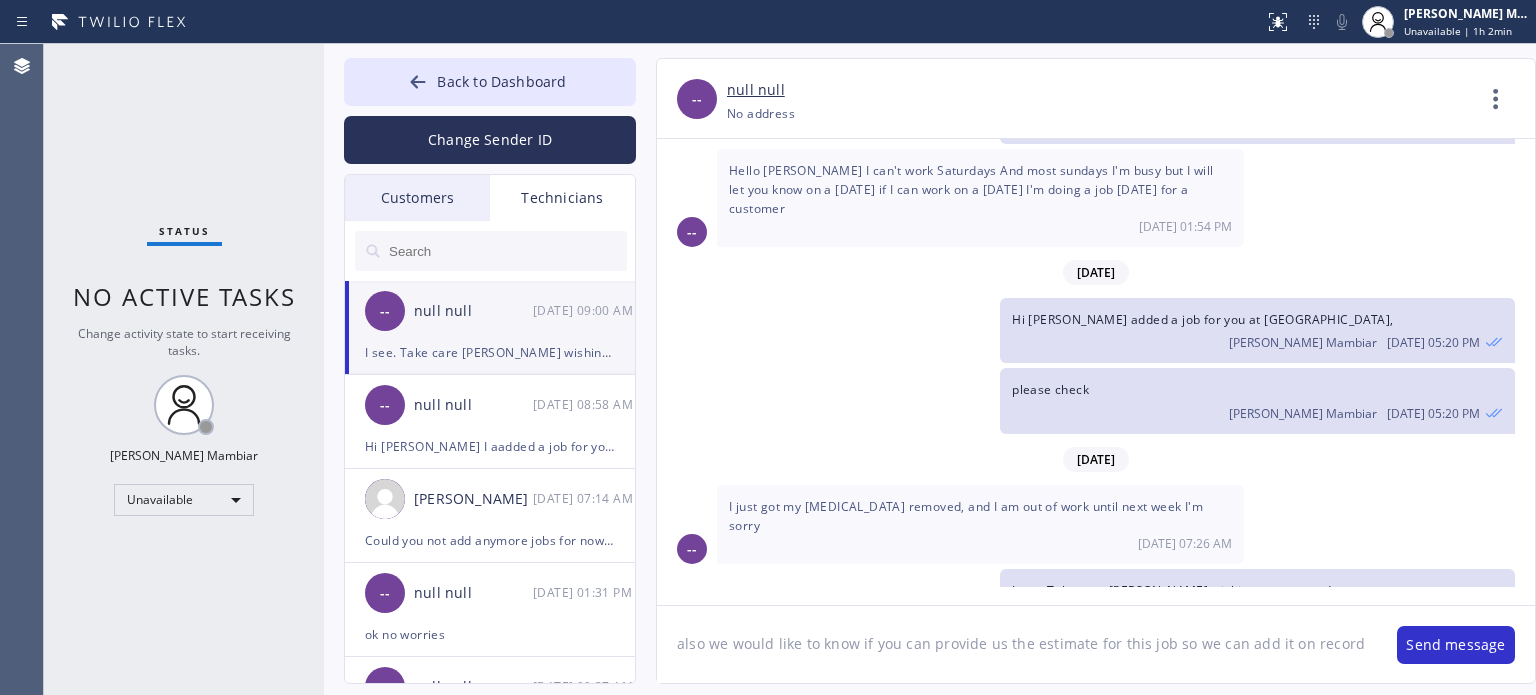 paste on "IHVBW1" 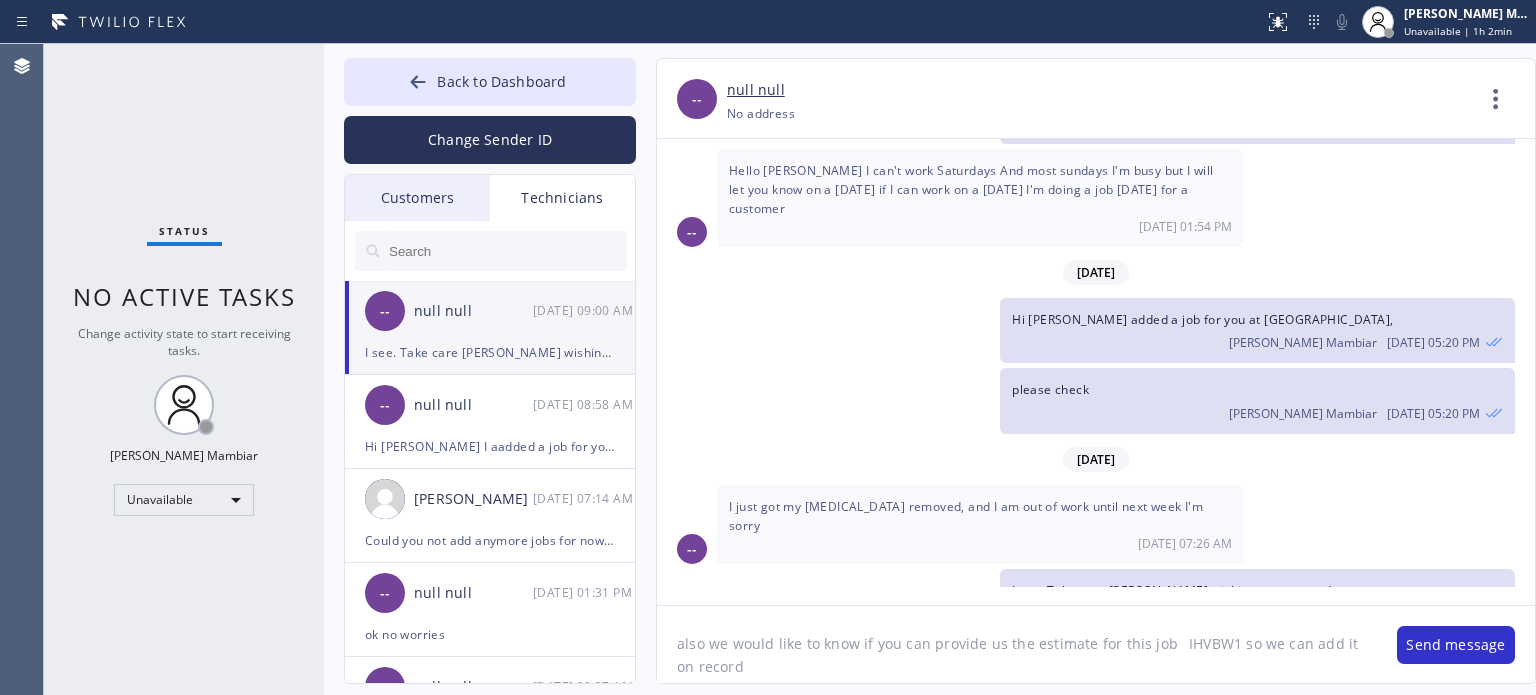click on "also we would like to know if you can provide us the estimate for this job	IHVBW1 so we can add it on record" 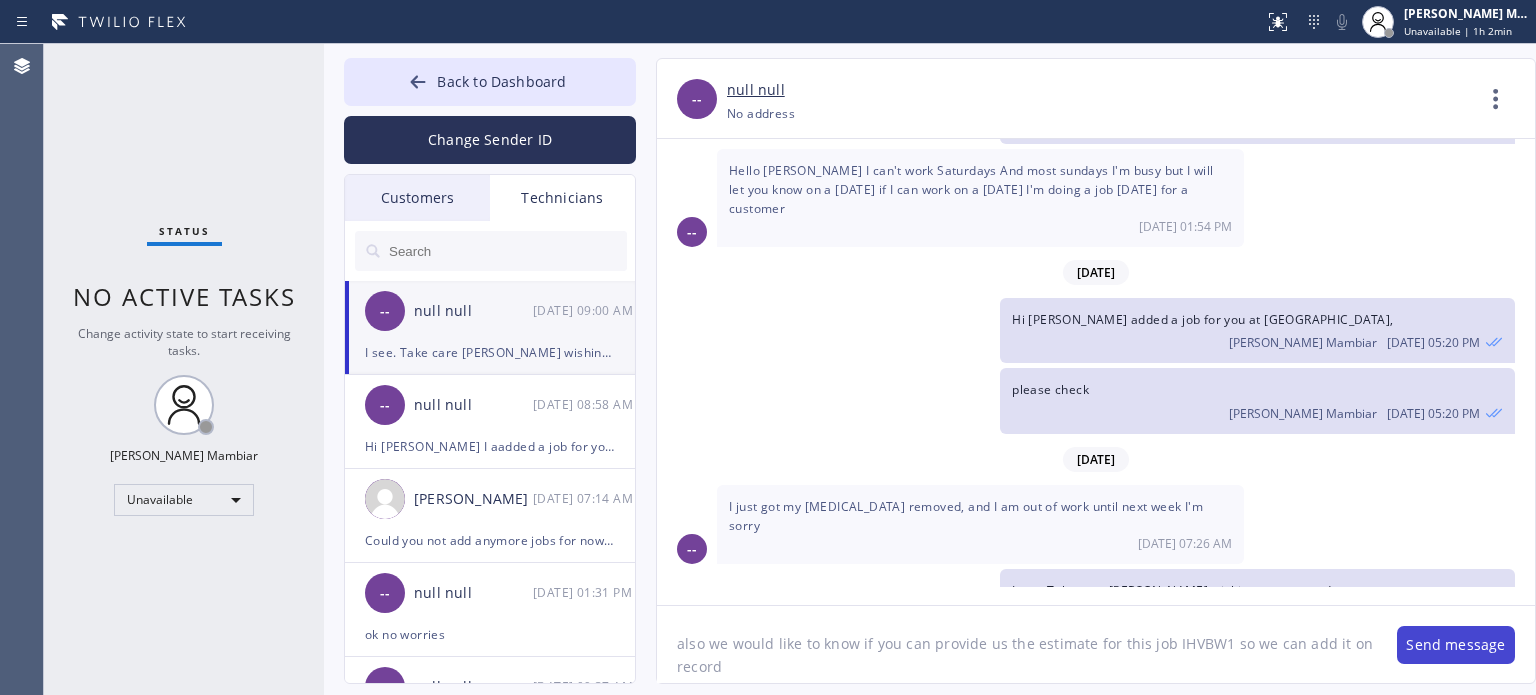 type on "also we would like to know if you can provide us the estimate for this job IHVBW1 so we can add it on record" 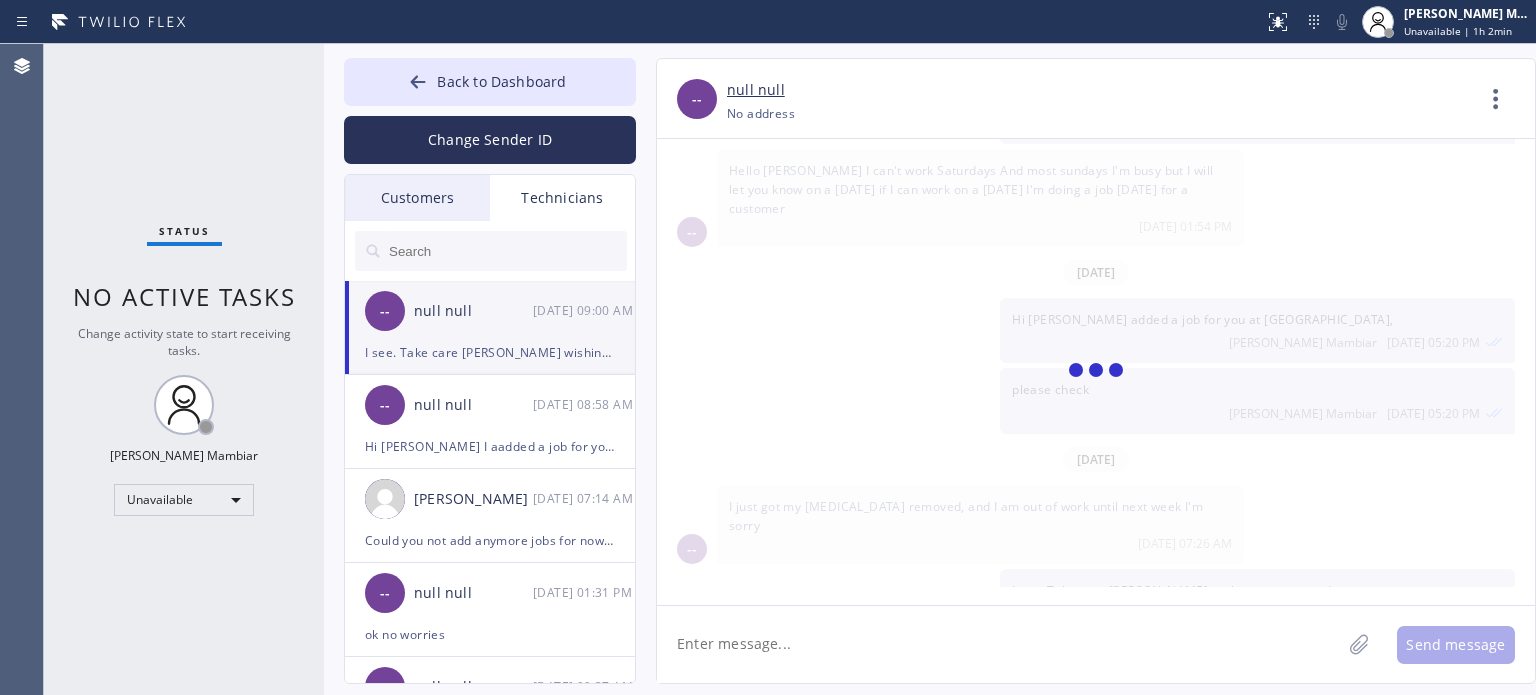 scroll, scrollTop: 575, scrollLeft: 0, axis: vertical 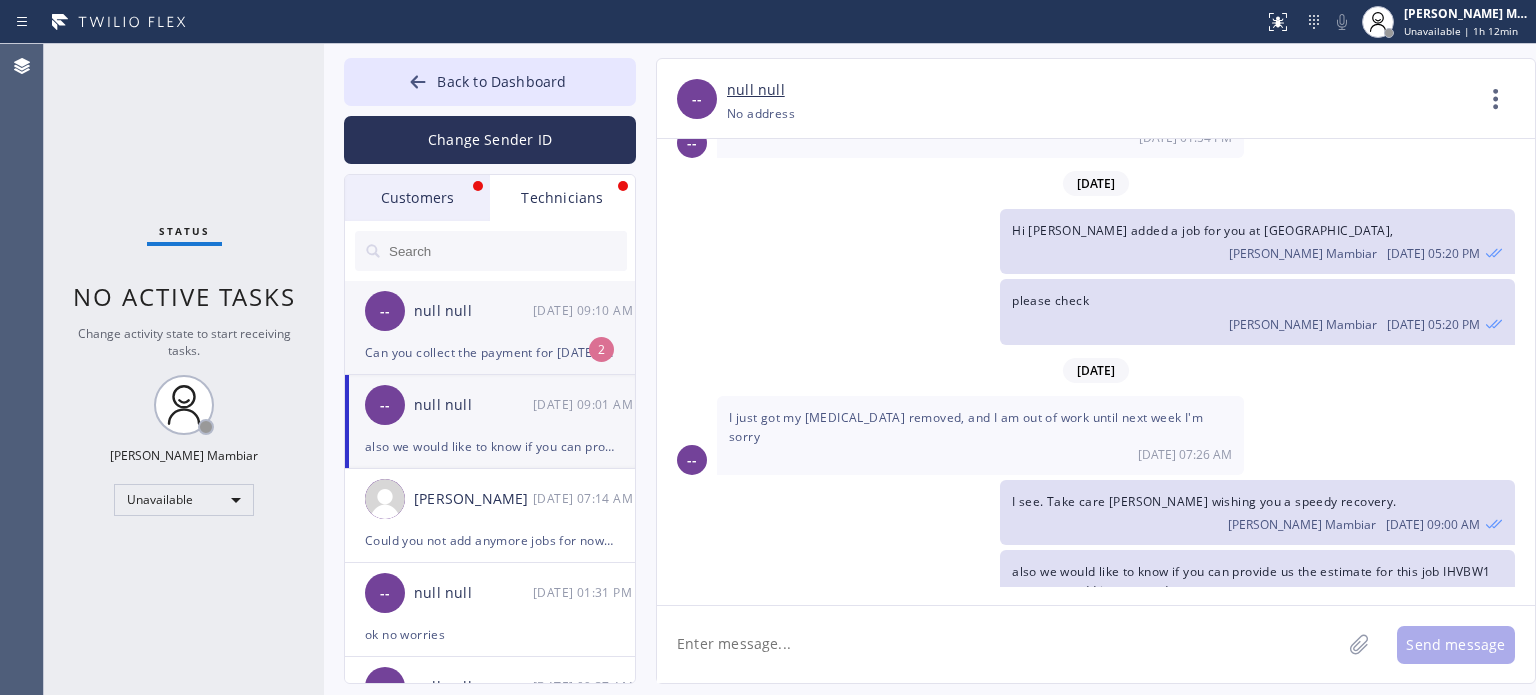 click on "-- null null [DATE] 09:10 AM" at bounding box center [491, 311] 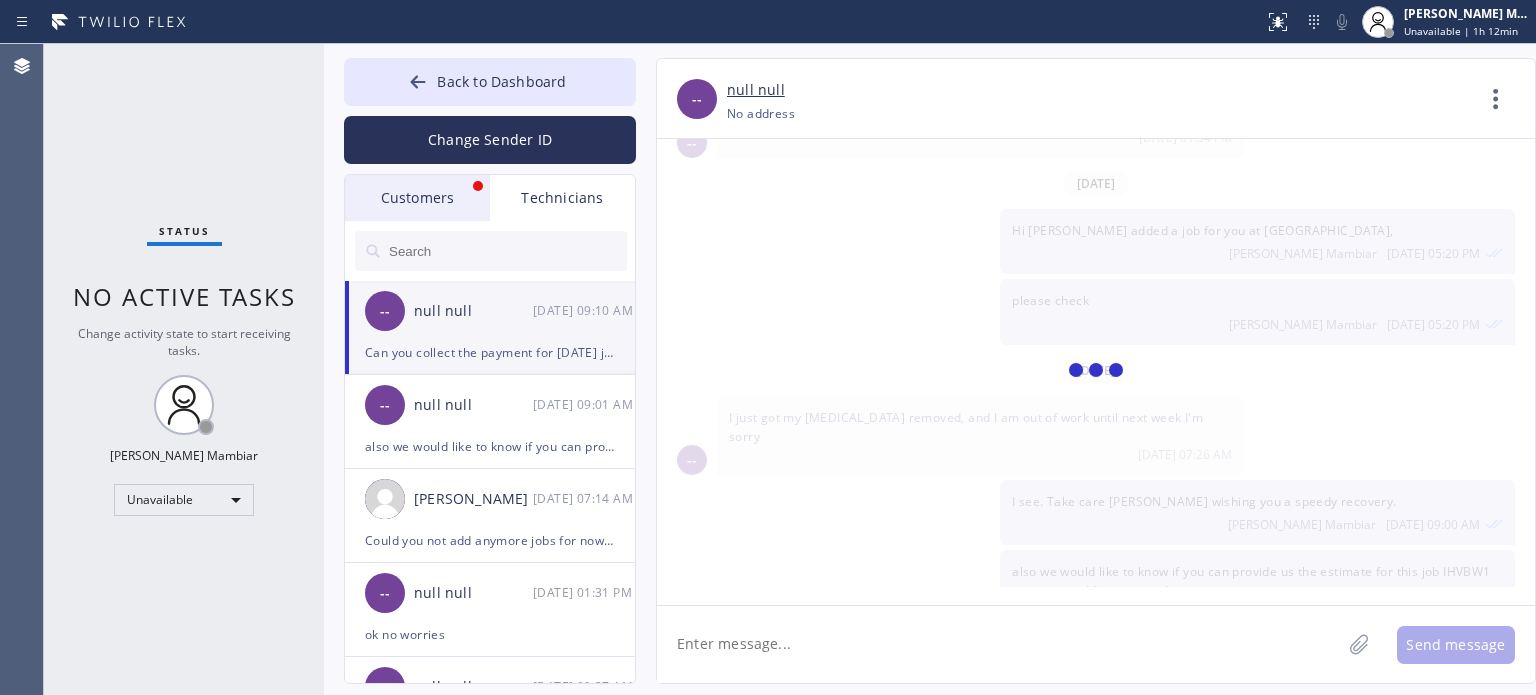 scroll, scrollTop: 4336, scrollLeft: 0, axis: vertical 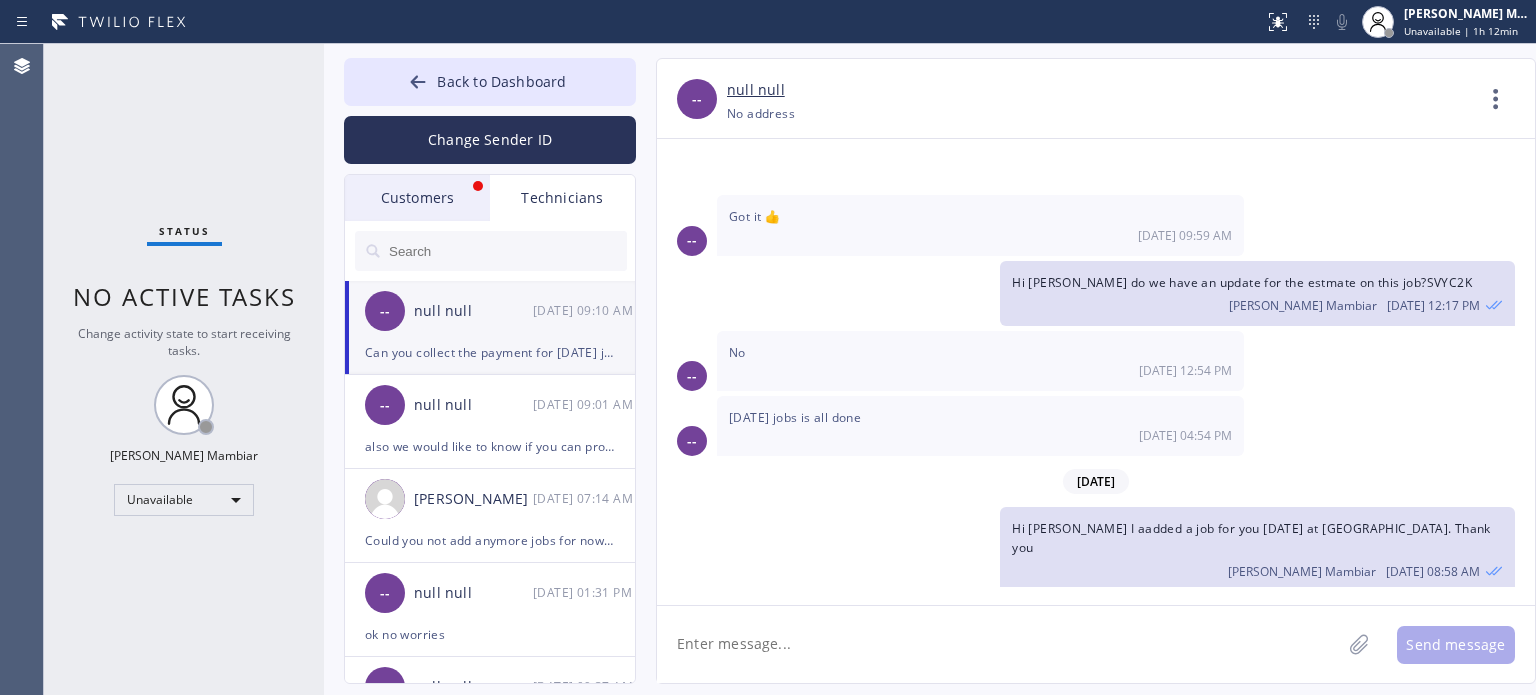 click 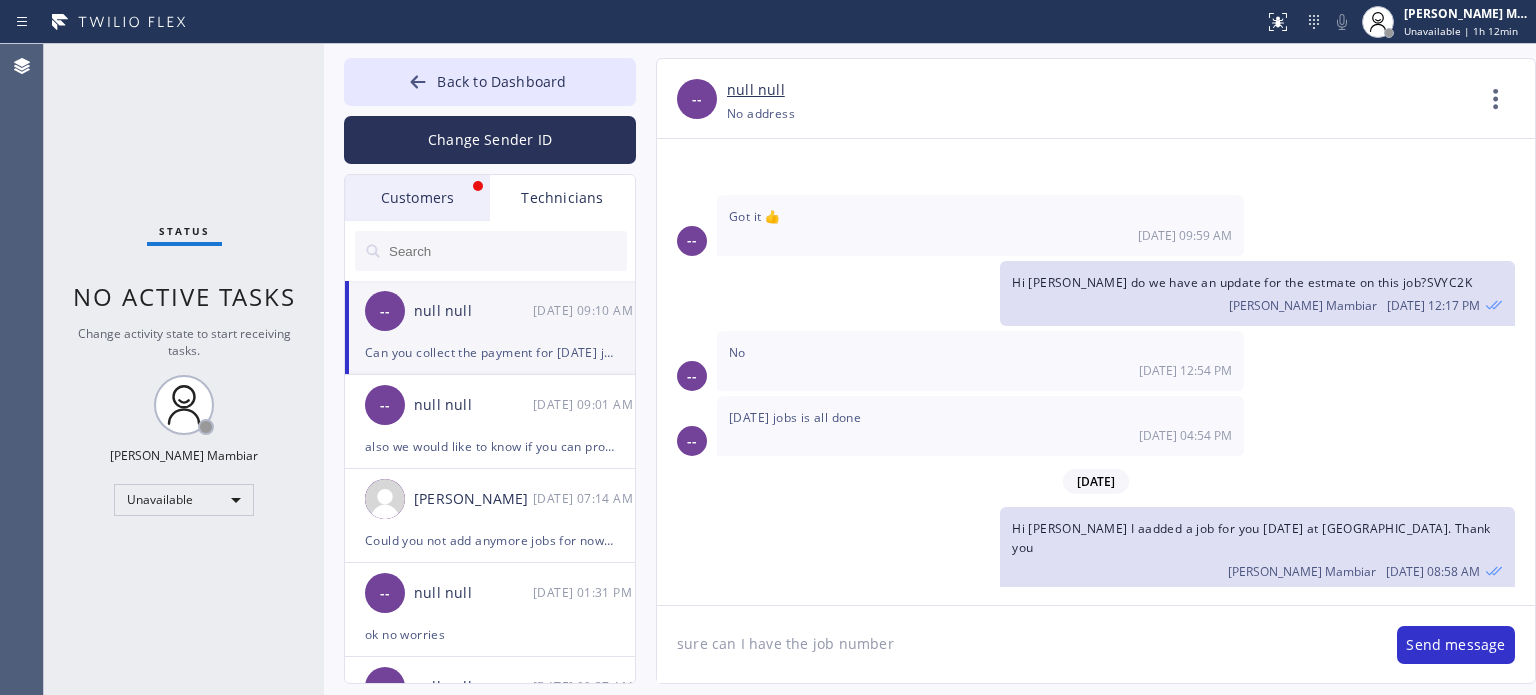 type on "sure can I have the job number?" 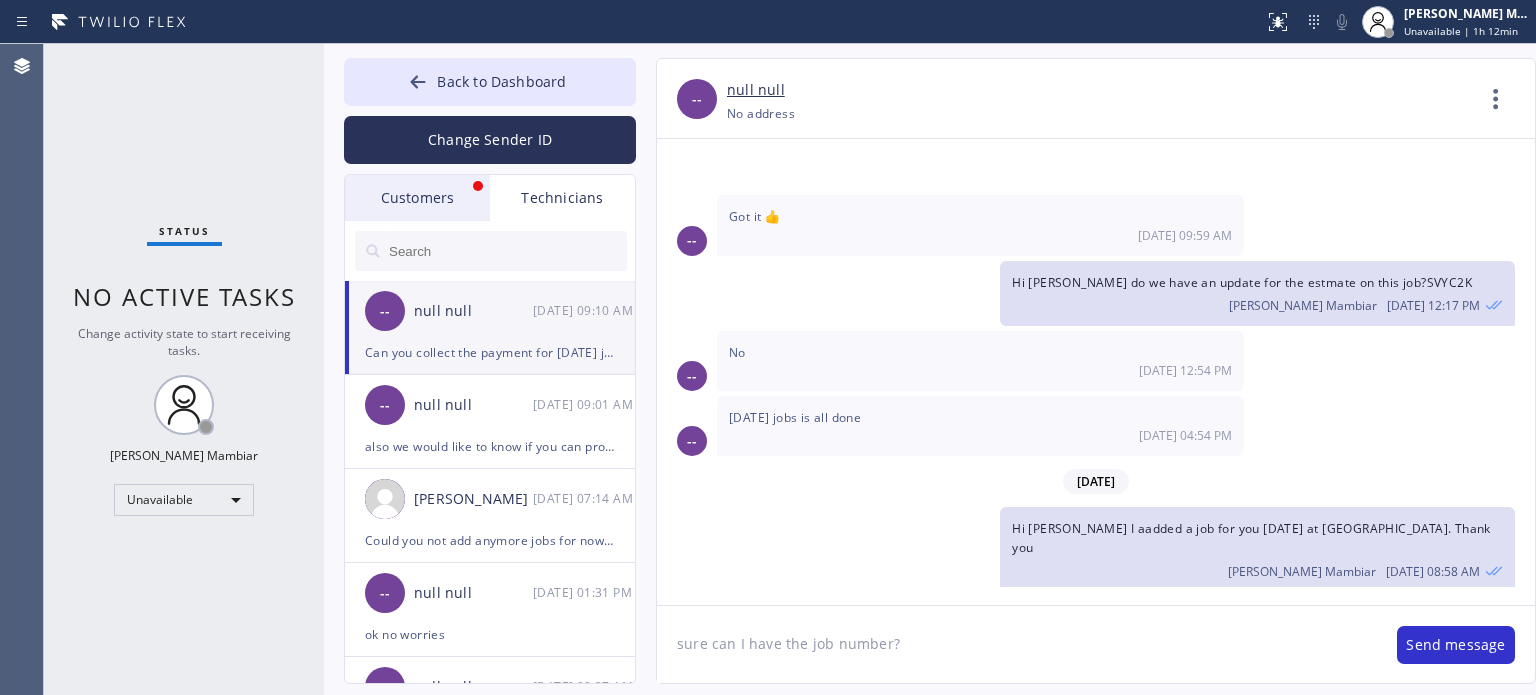 type 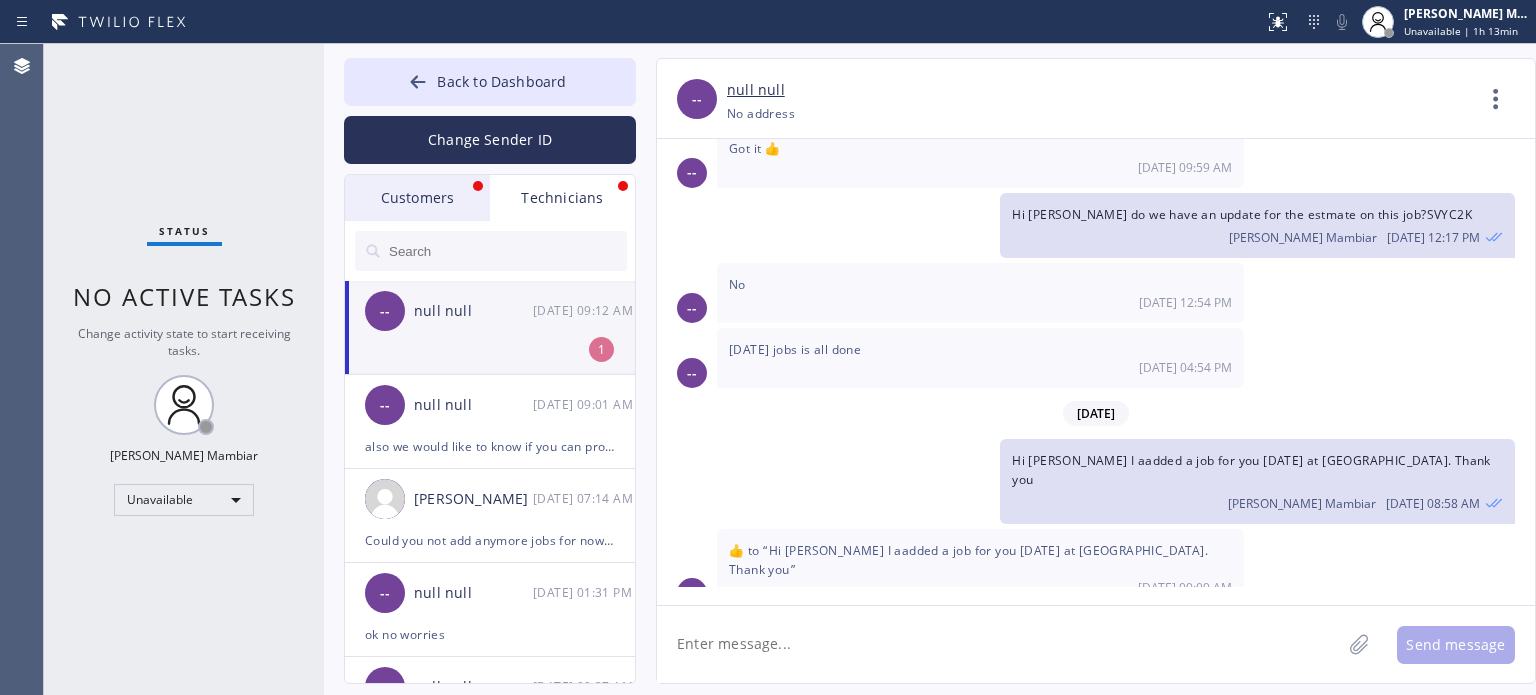 scroll, scrollTop: 4570, scrollLeft: 0, axis: vertical 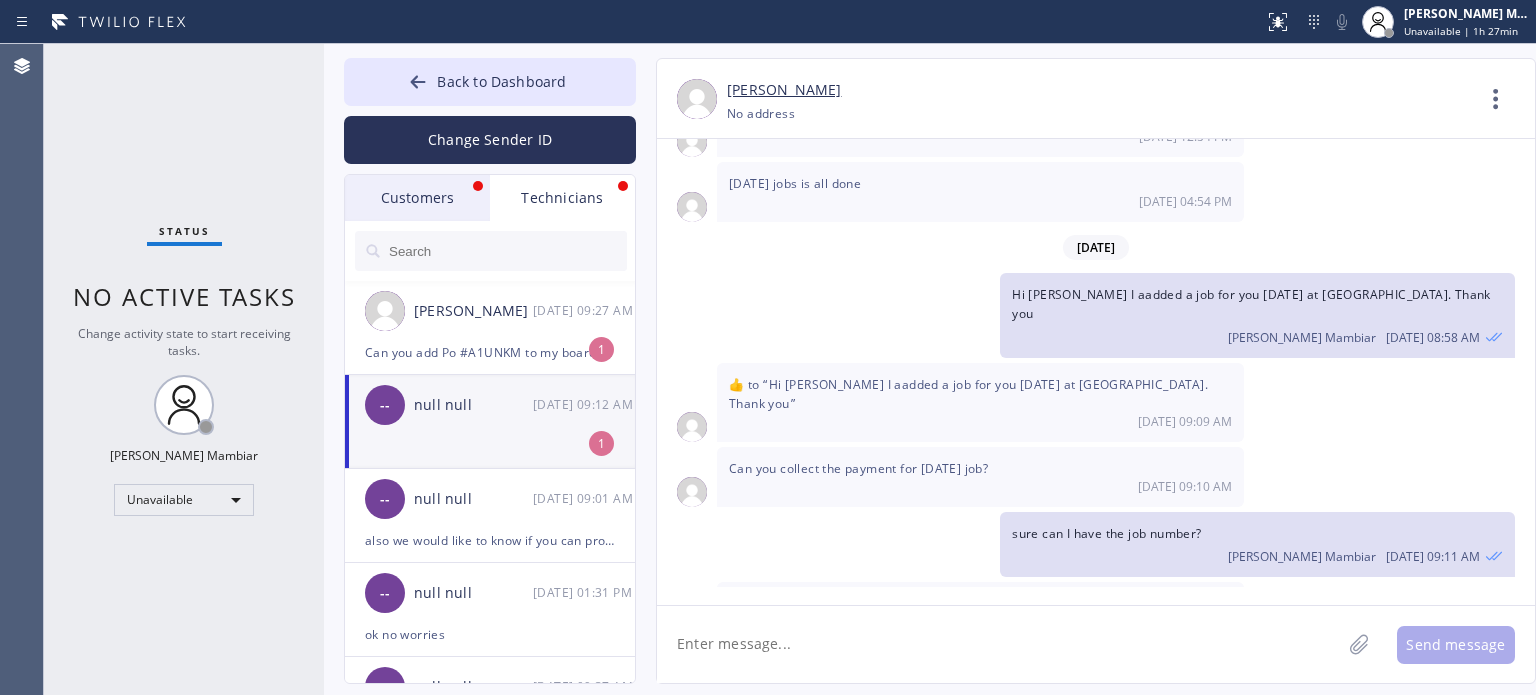 click on "-- null null [DATE] 09:12 AM 1" 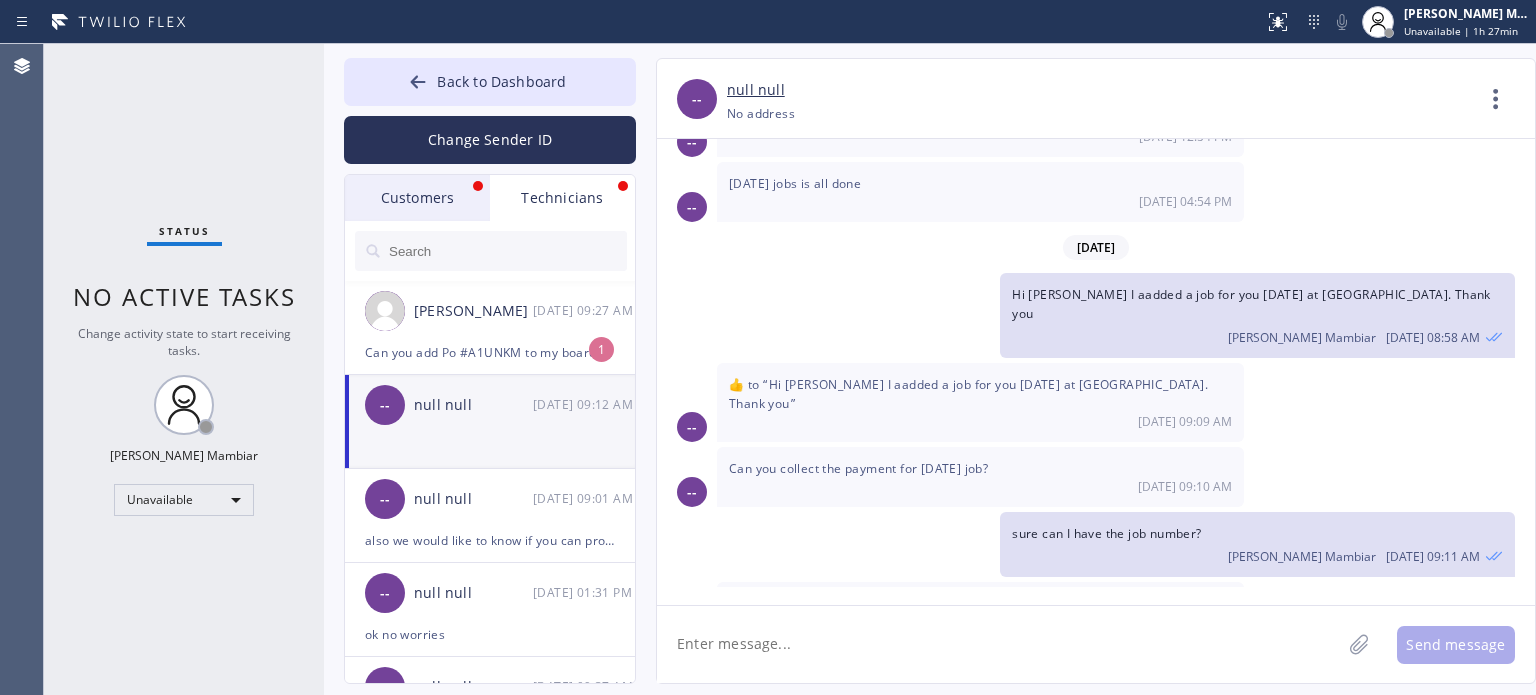 click at bounding box center (789, 660) 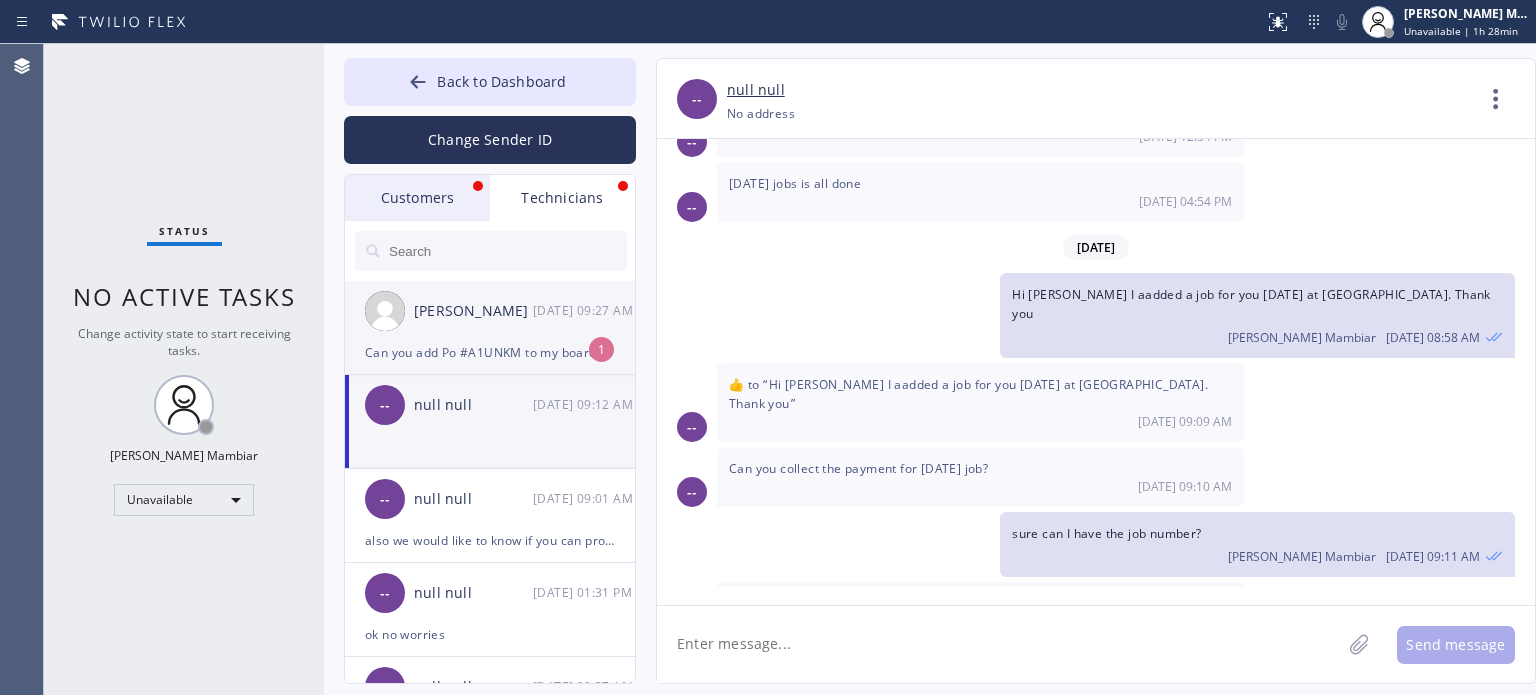 click on "Can you add Po #A1UNKM to my board. It was [DATE] work order thanks for 10am to 2pm" at bounding box center [490, 352] 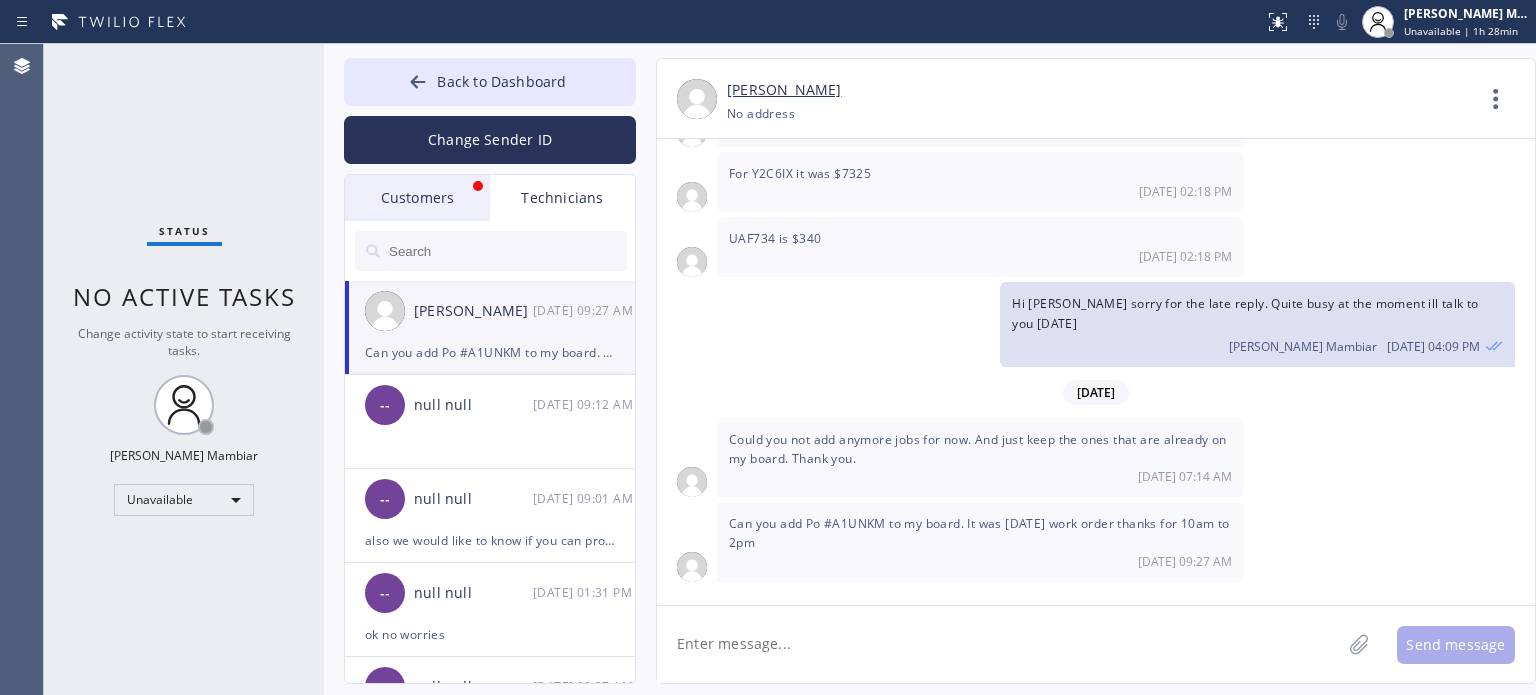 scroll, scrollTop: 3136, scrollLeft: 0, axis: vertical 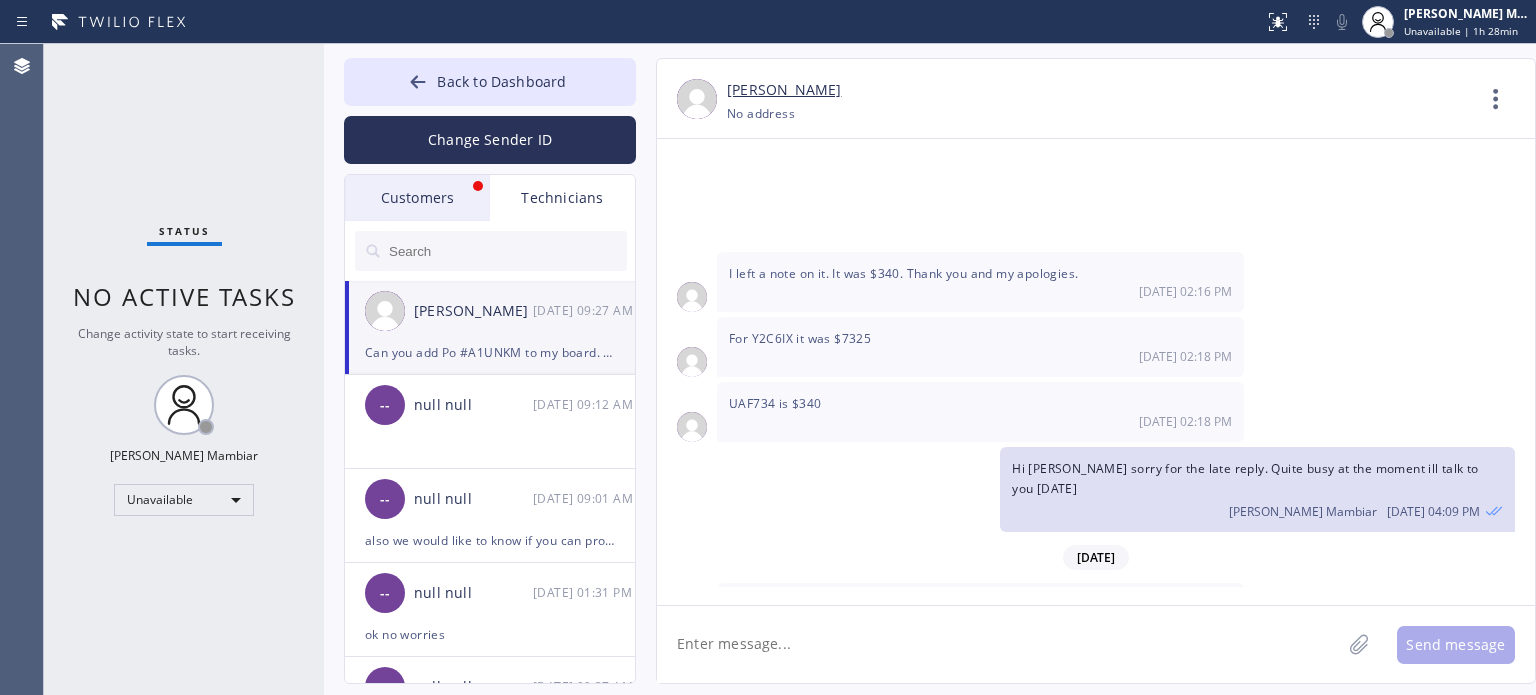 click 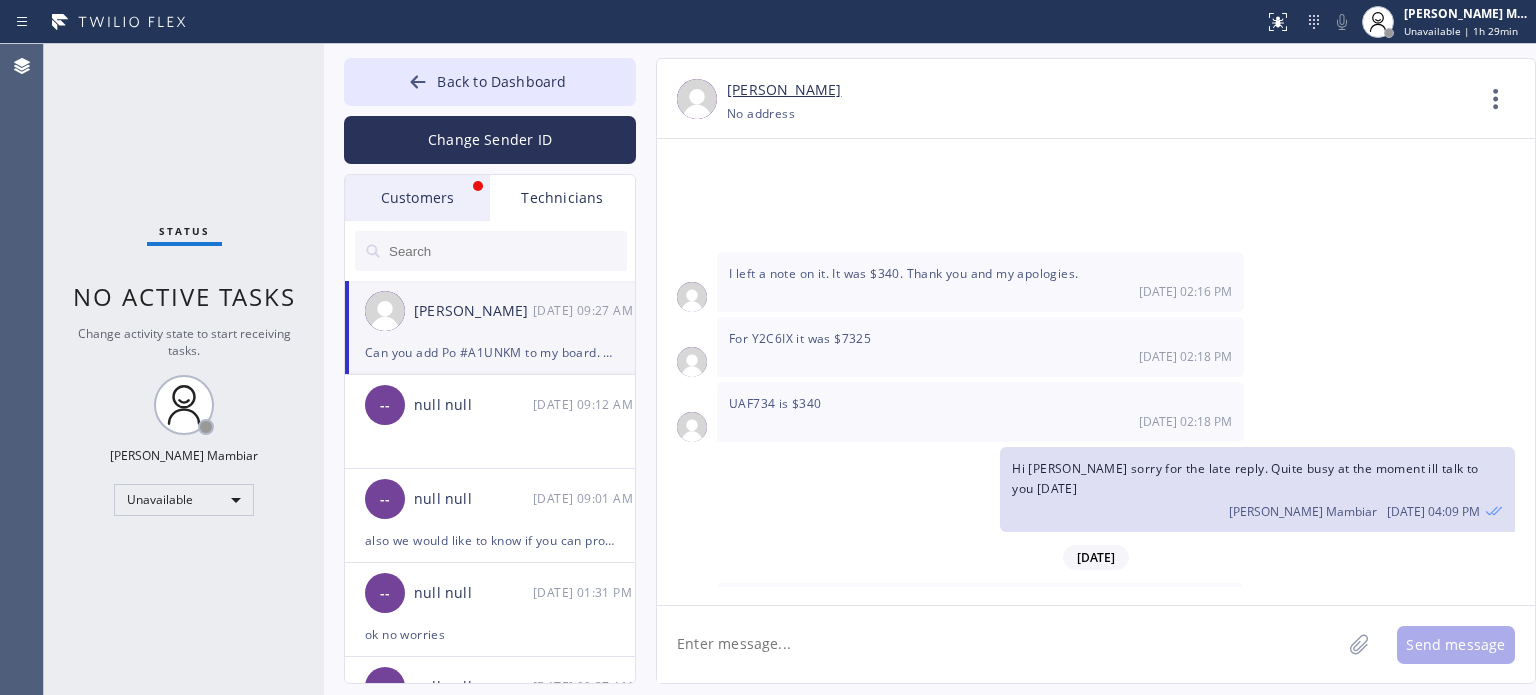 click on "Could you not add anymore jobs for now. And just keep the ones that are already on my board. Thank you. [DATE] 07:14 AM" at bounding box center (1096, 622) 